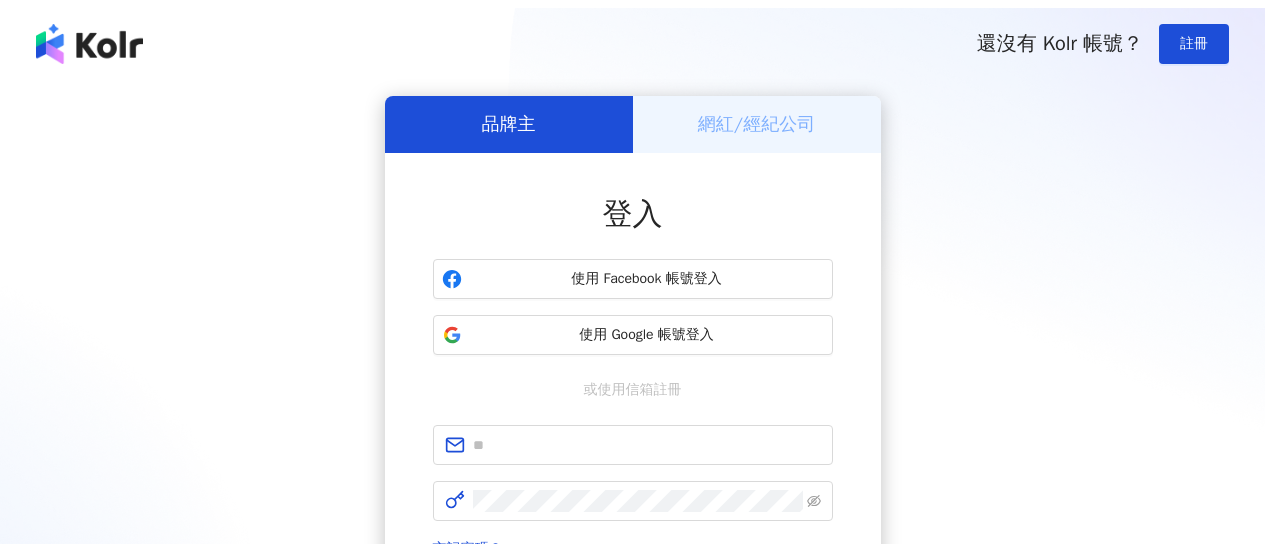 scroll, scrollTop: 0, scrollLeft: 0, axis: both 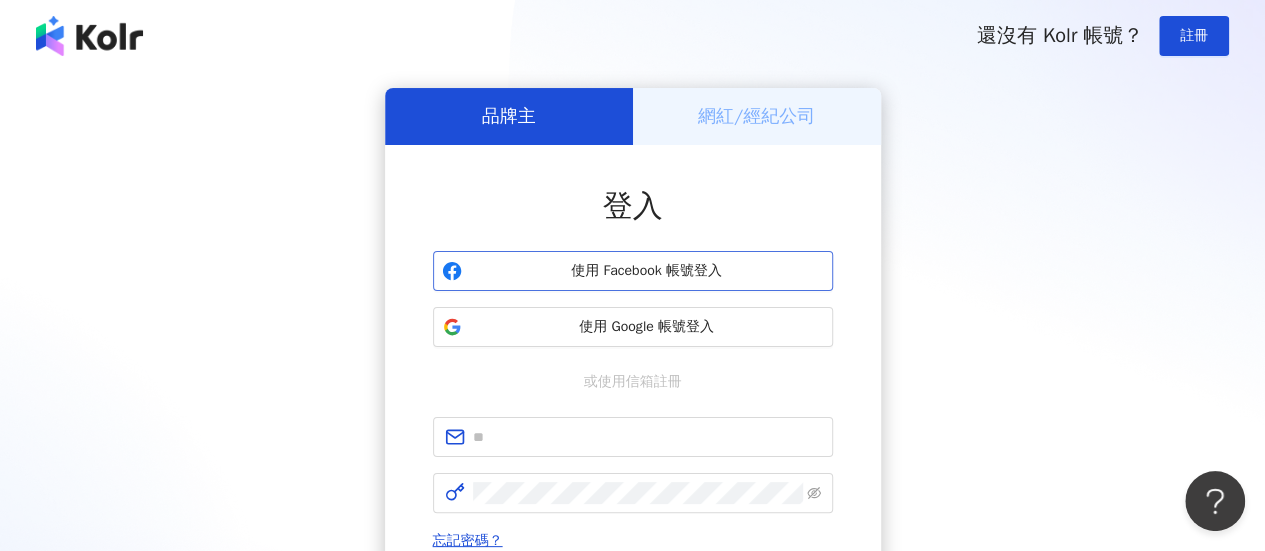 click on "使用 Facebook 帳號登入" at bounding box center [647, 271] 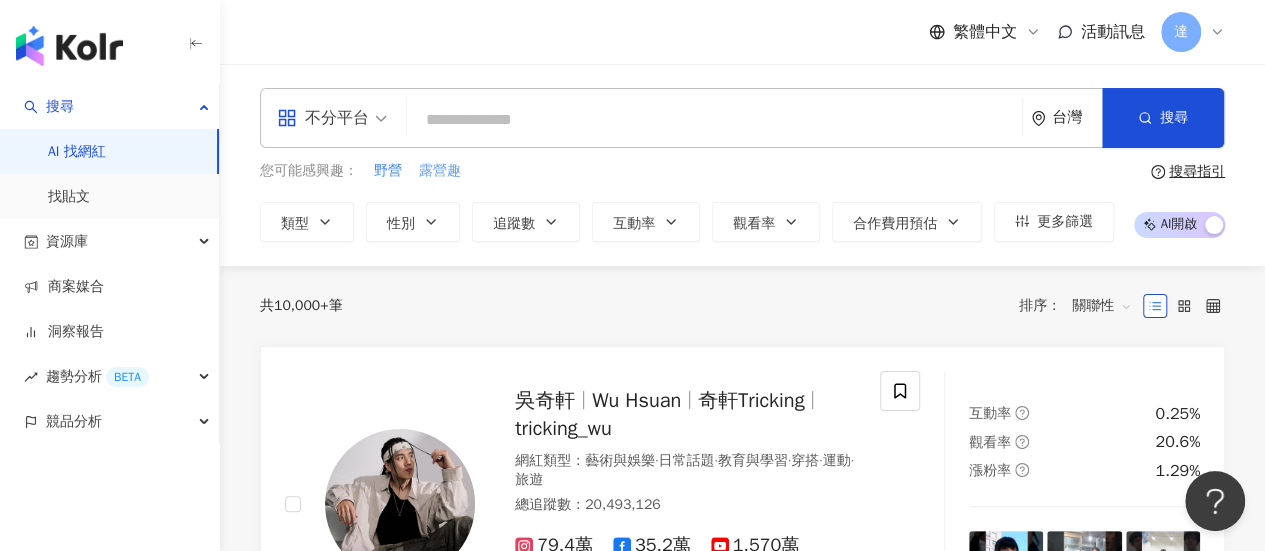 click on "露營趣" at bounding box center (440, 171) 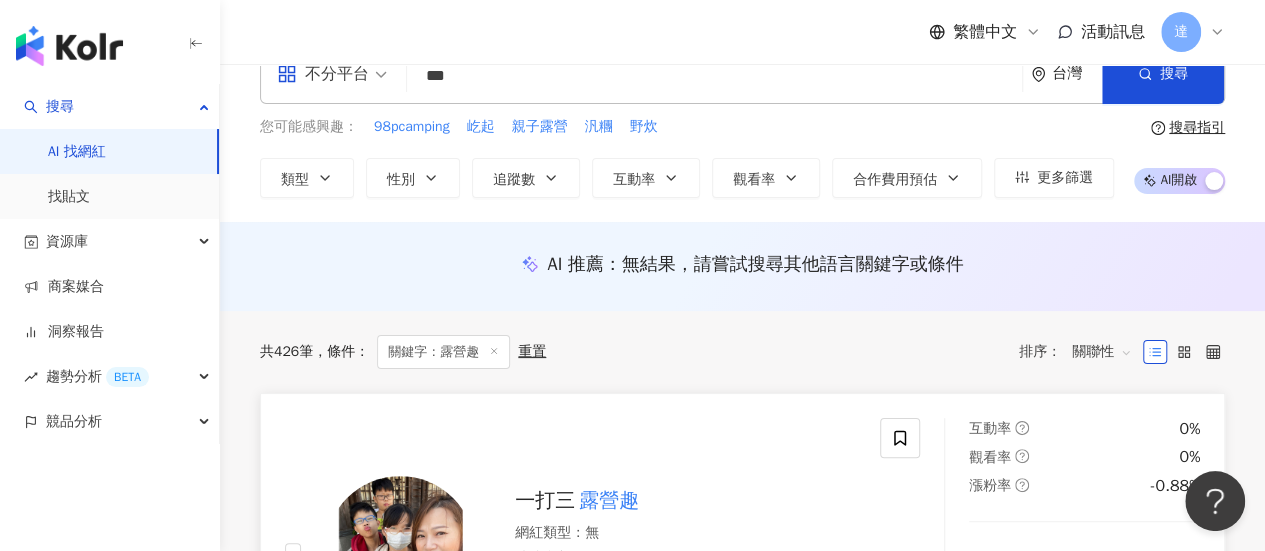 scroll, scrollTop: 0, scrollLeft: 0, axis: both 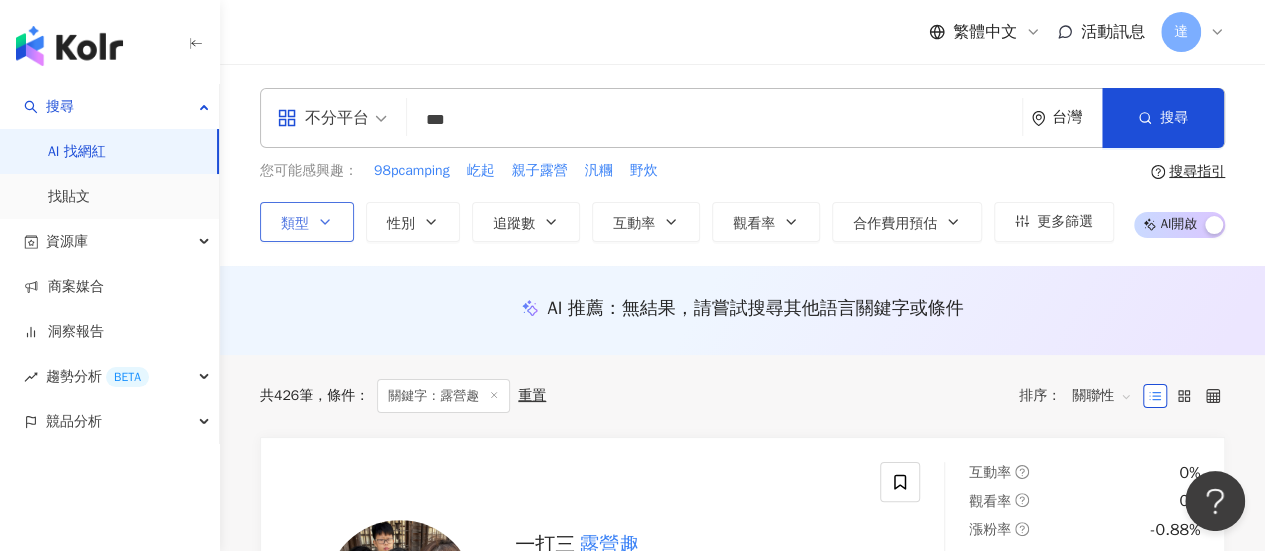 click 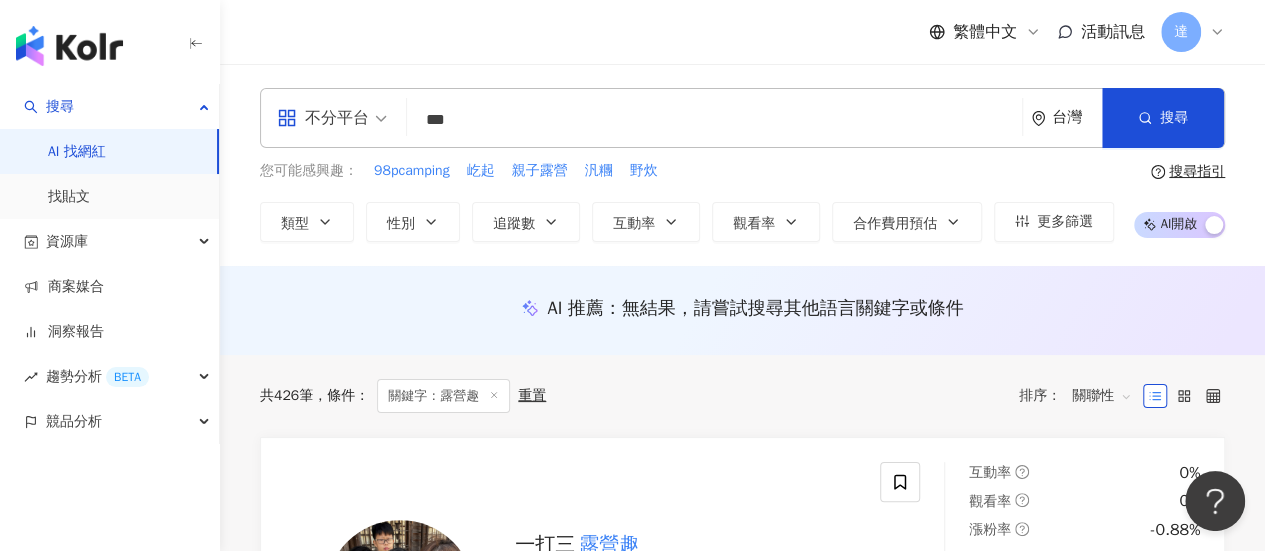 click on "***" at bounding box center [714, 120] 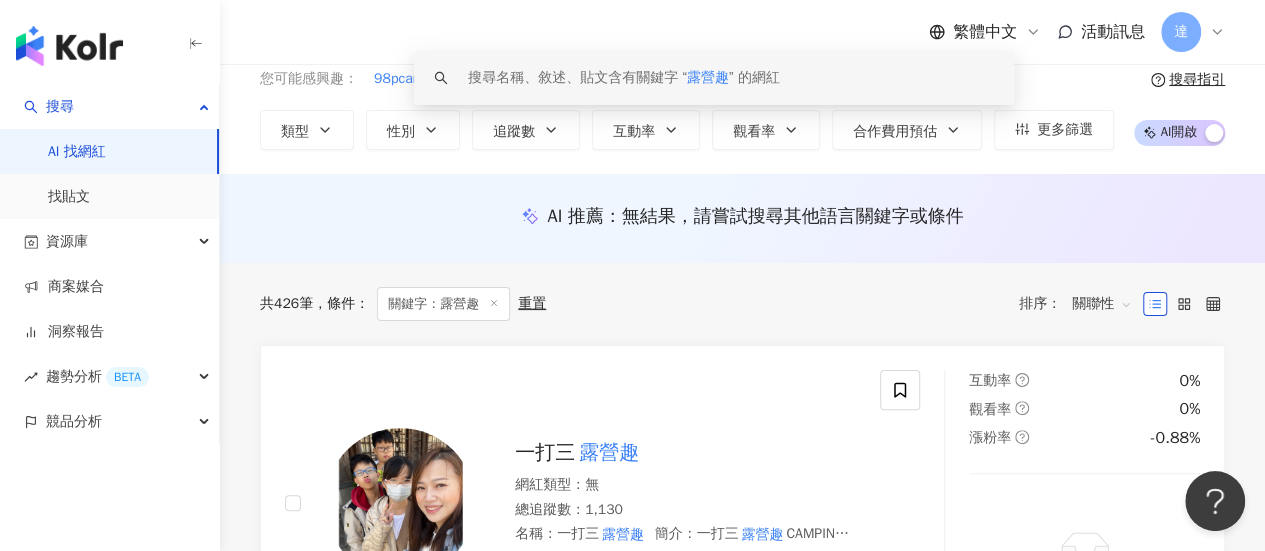 scroll, scrollTop: 0, scrollLeft: 0, axis: both 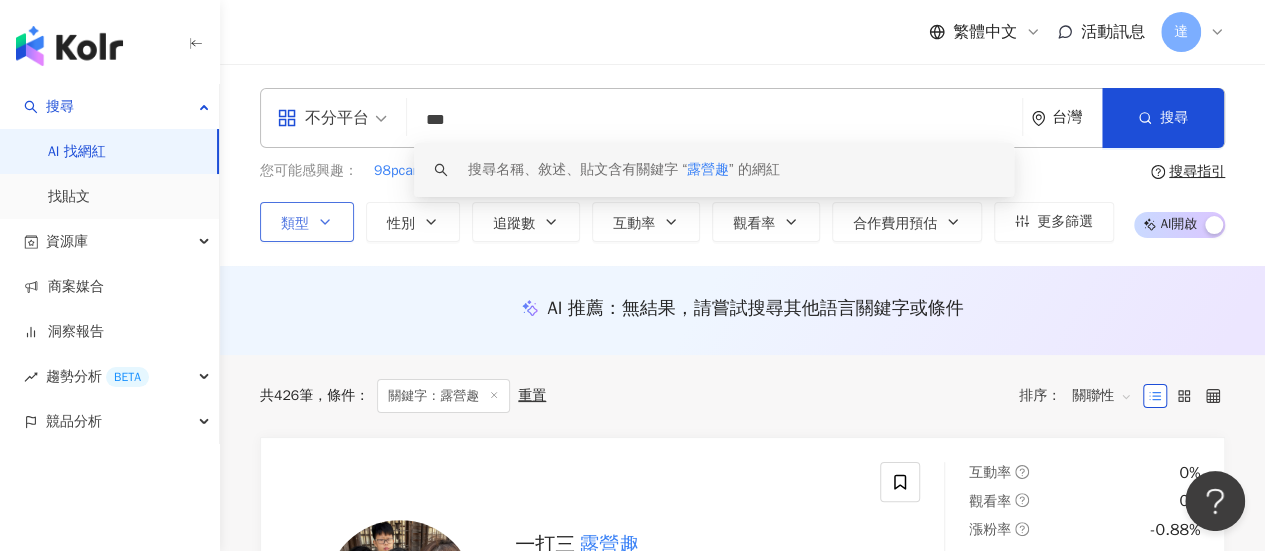 click 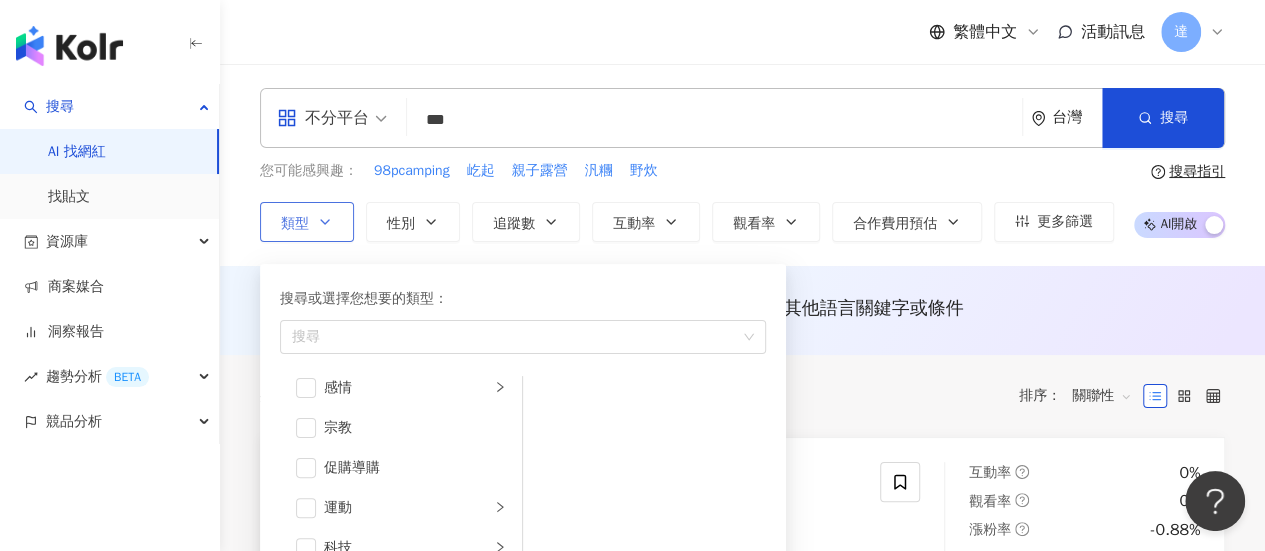 scroll, scrollTop: 692, scrollLeft: 0, axis: vertical 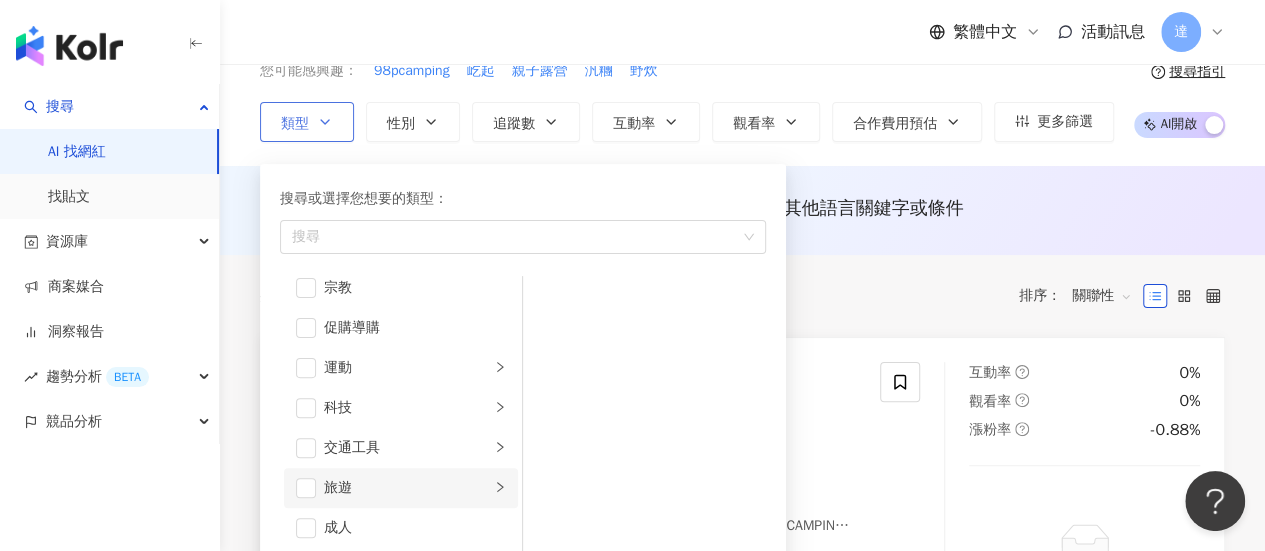 click on "旅遊" at bounding box center [401, 488] 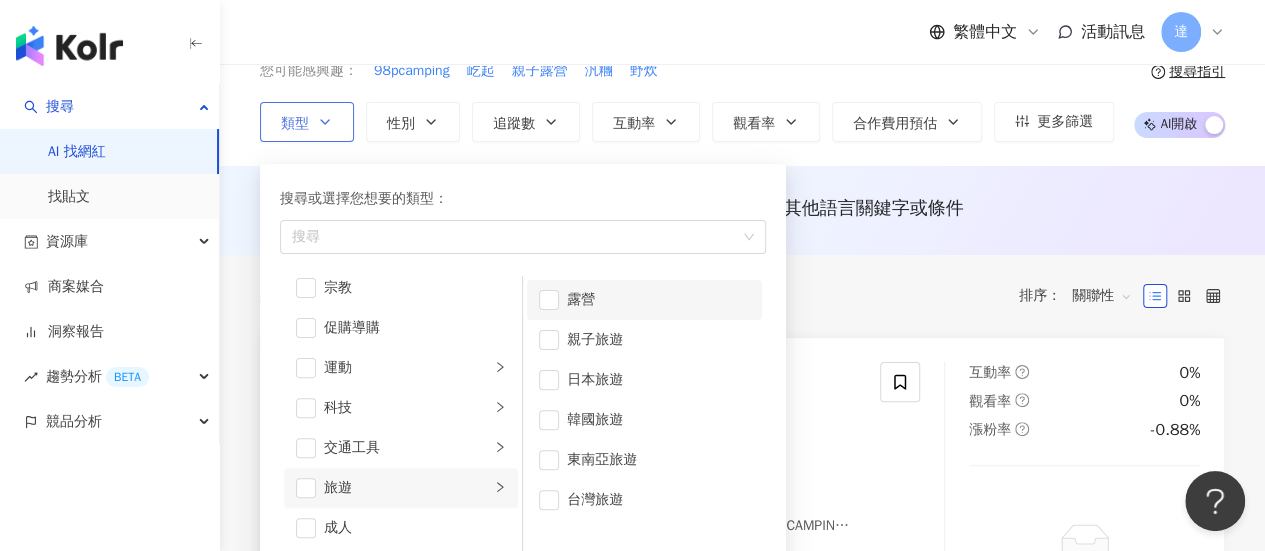 click on "露營" at bounding box center (644, 300) 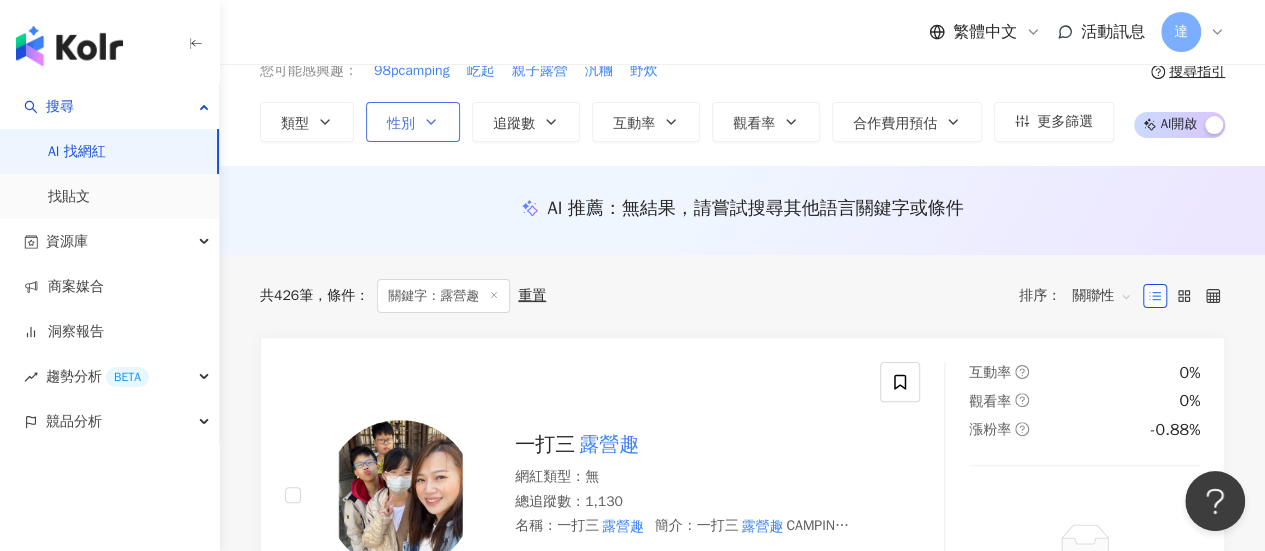 click 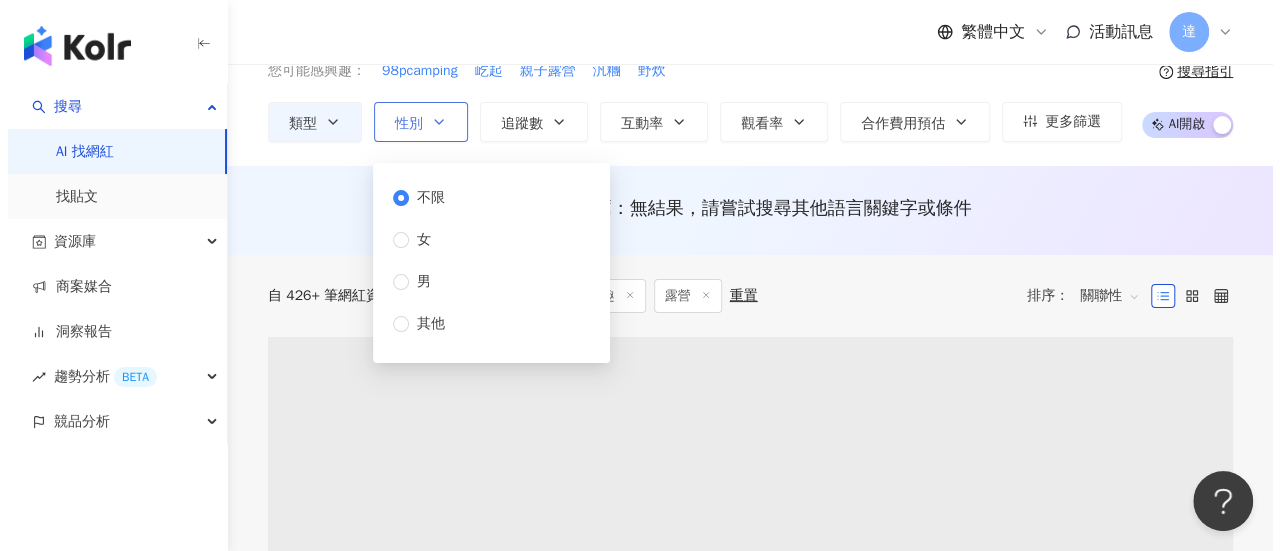 scroll, scrollTop: 0, scrollLeft: 0, axis: both 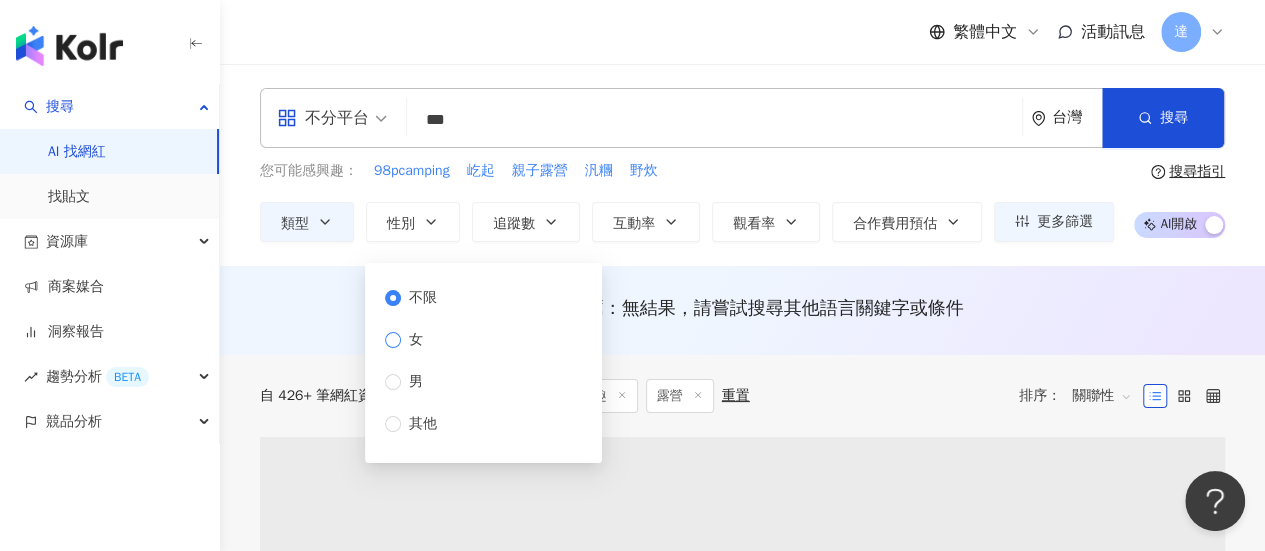 click on "女" at bounding box center (416, 340) 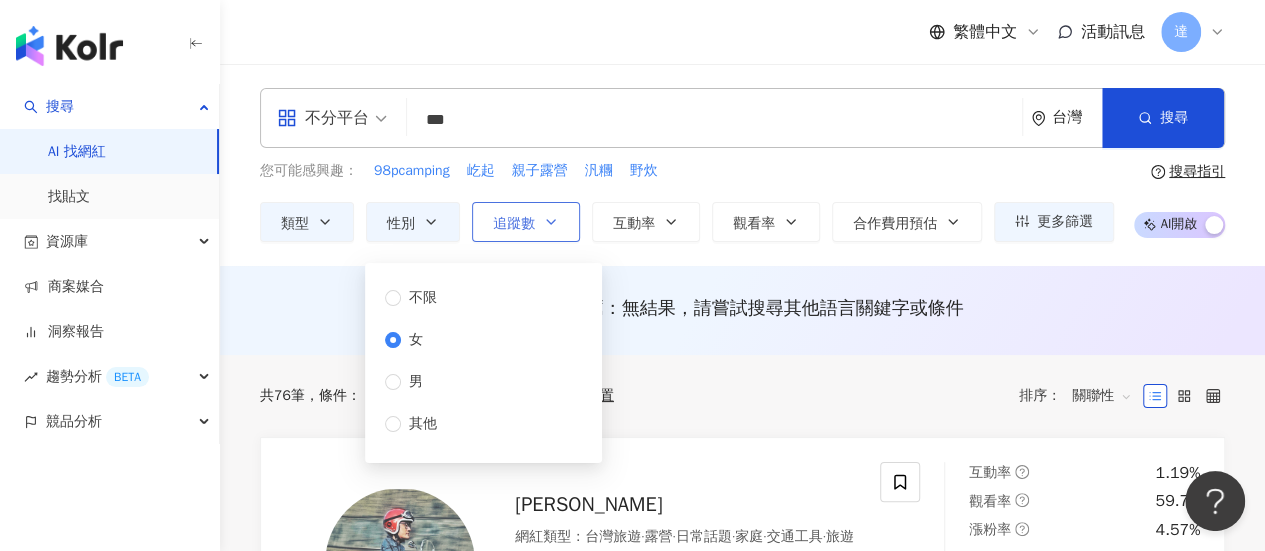 click 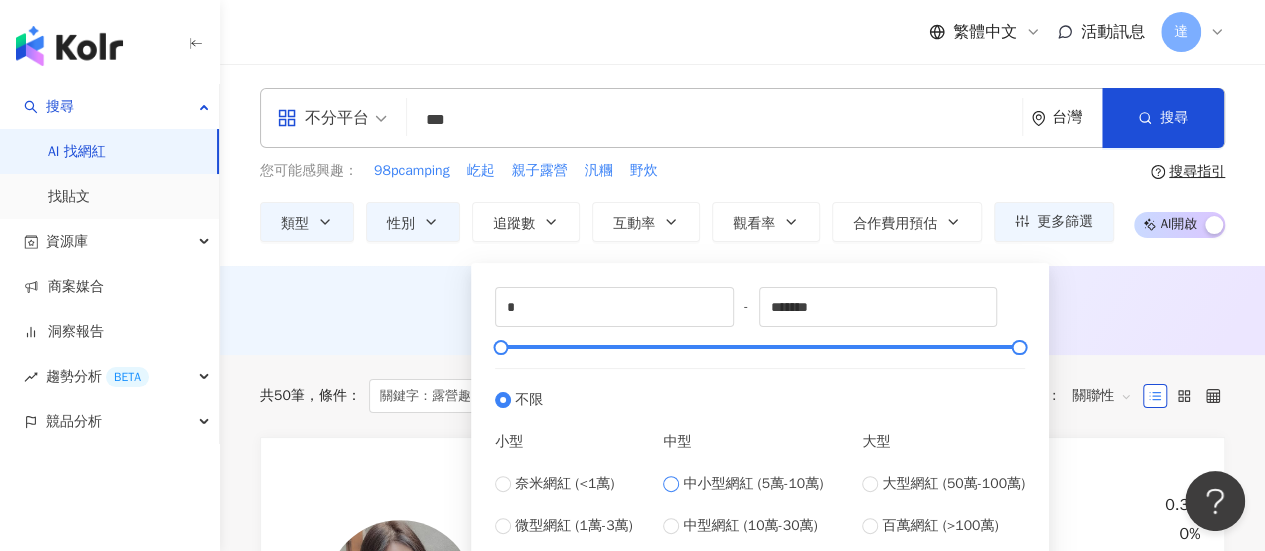 click on "中小型網紅 (5萬-10萬)" at bounding box center (753, 484) 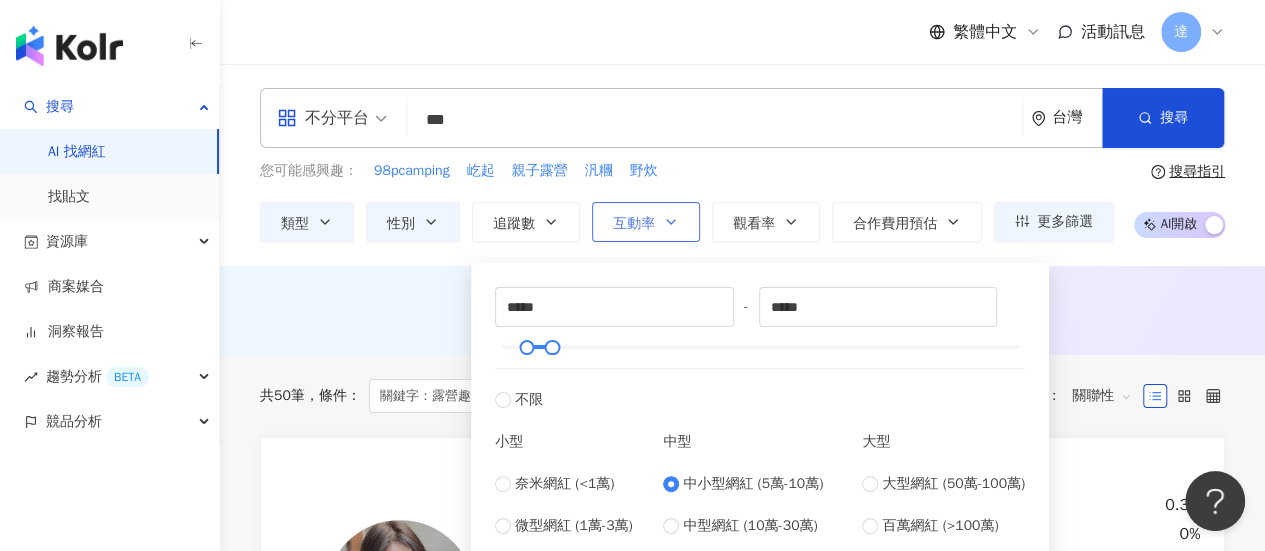 click 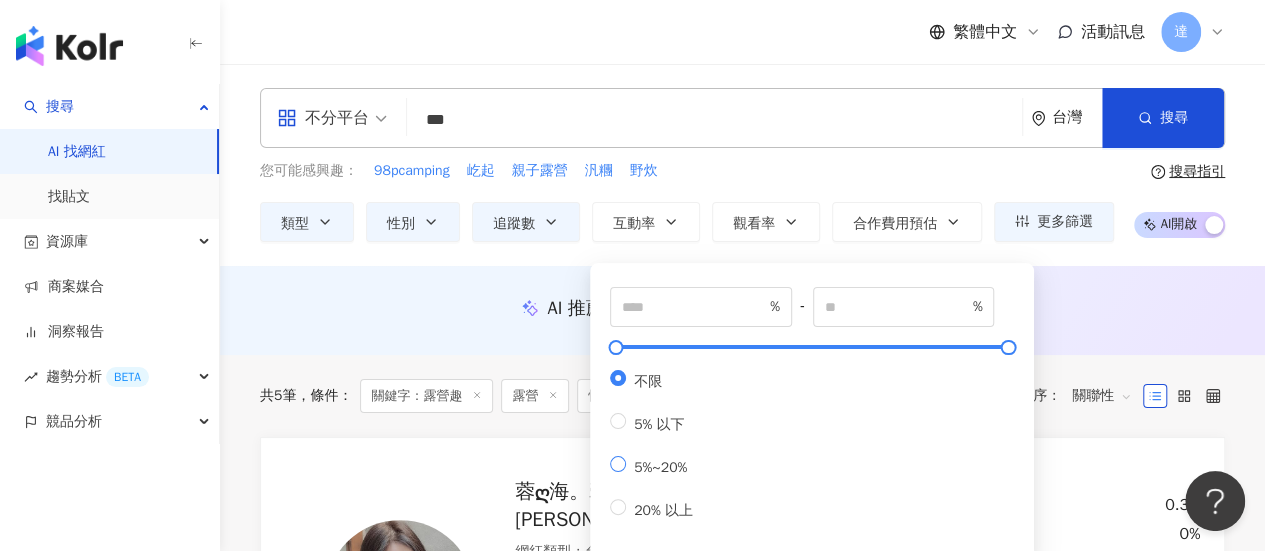 click on "5%~20%" at bounding box center (660, 467) 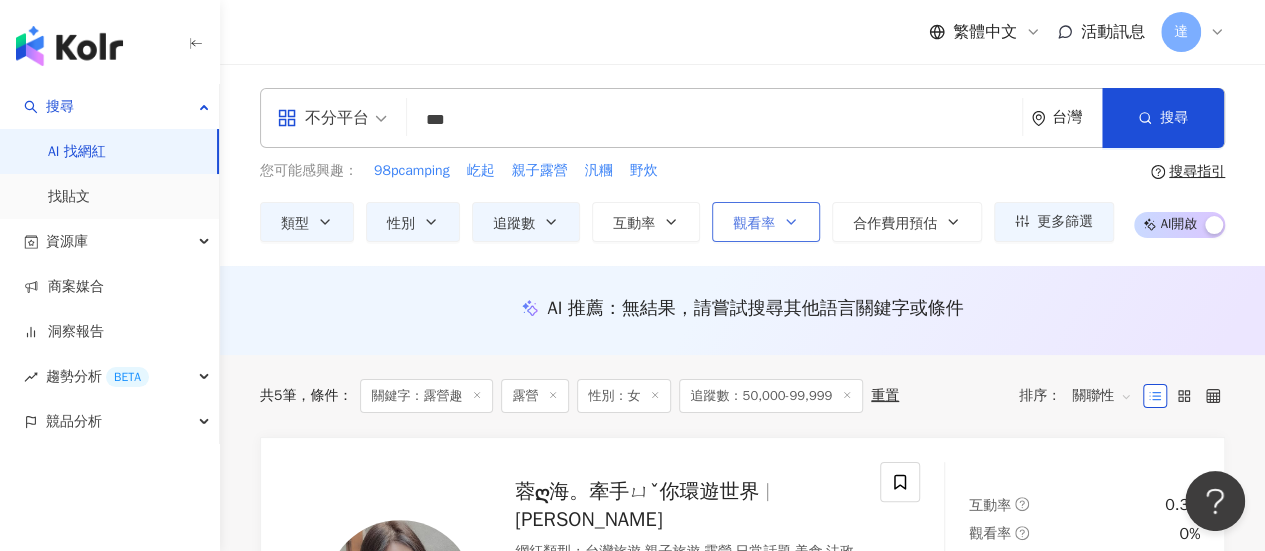 click on "觀看率" at bounding box center (754, 224) 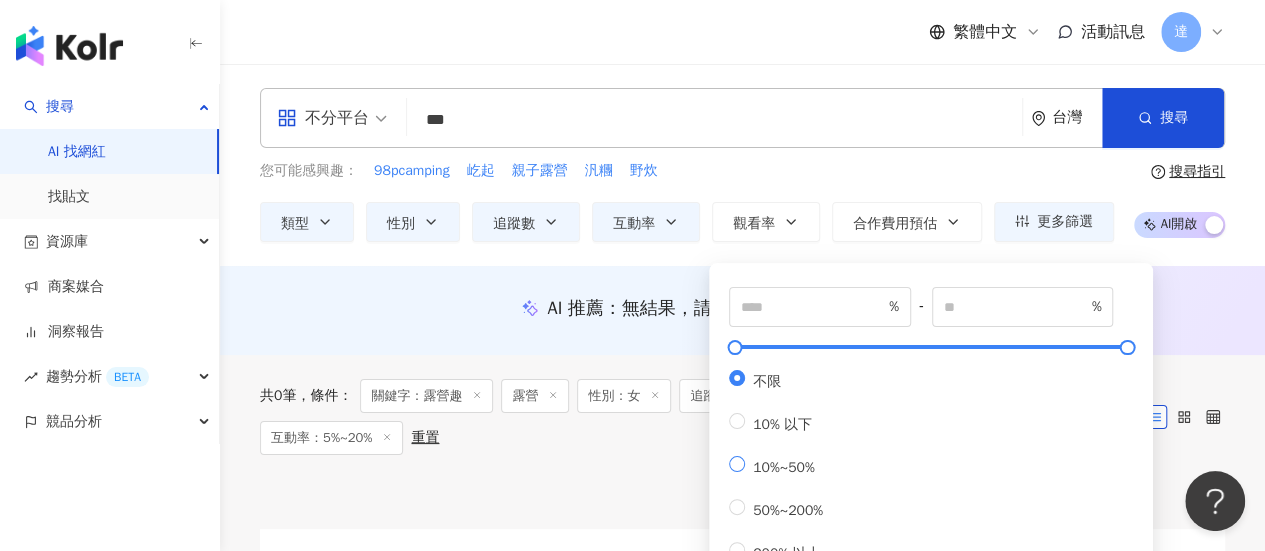 click on "10%~50%" at bounding box center [784, 467] 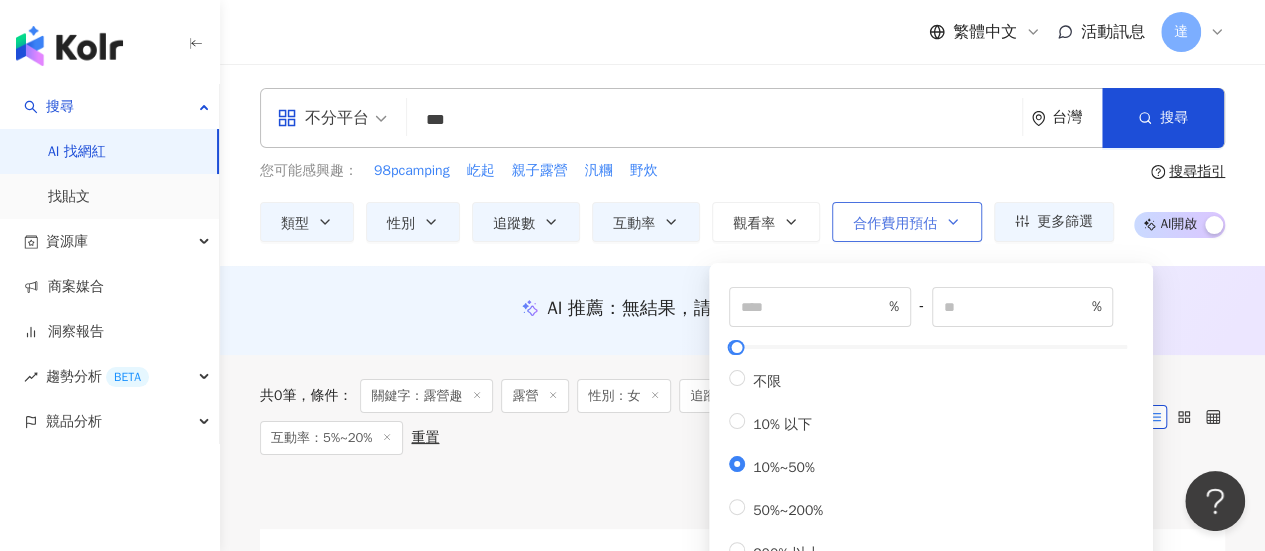 click on "合作費用預估" at bounding box center (895, 224) 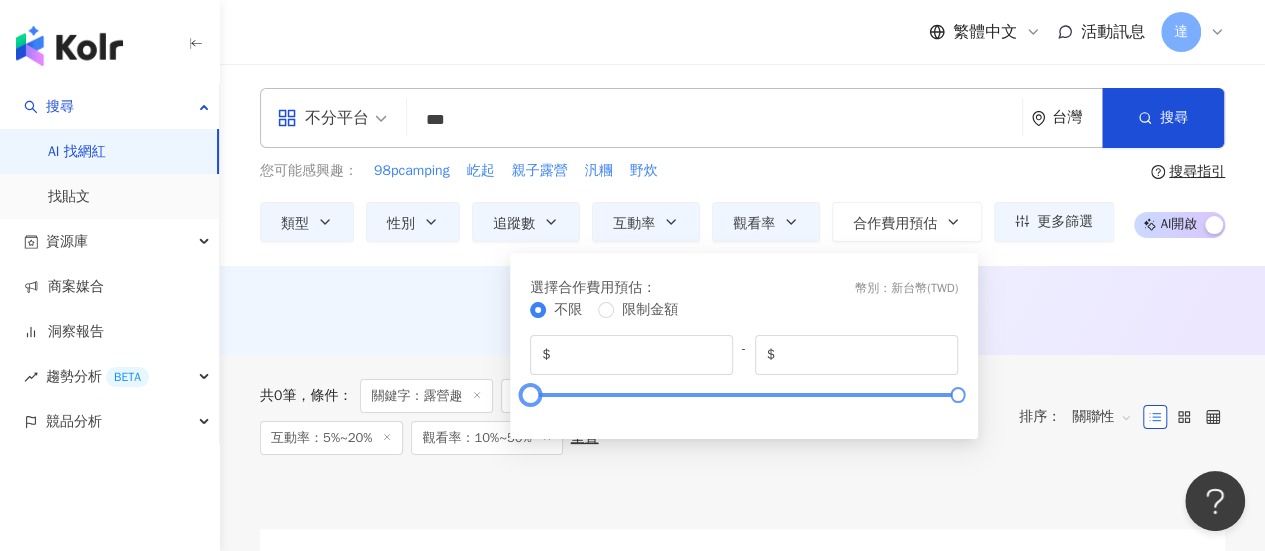 click at bounding box center [744, 395] 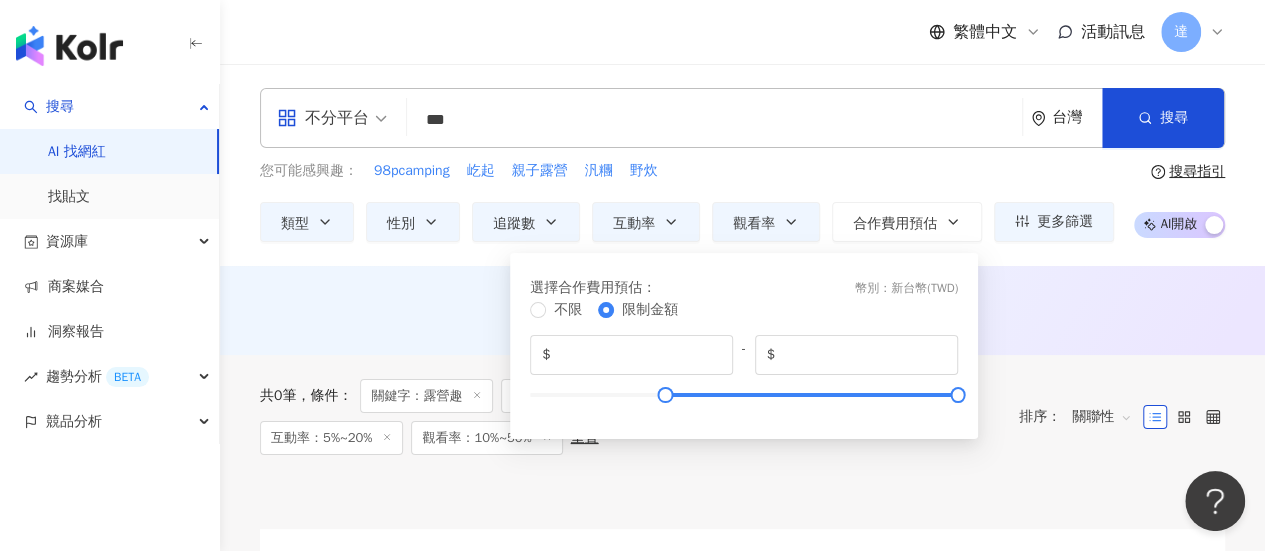 click on "不限 限制金額 $ ******  -  $ *******" at bounding box center [744, 357] 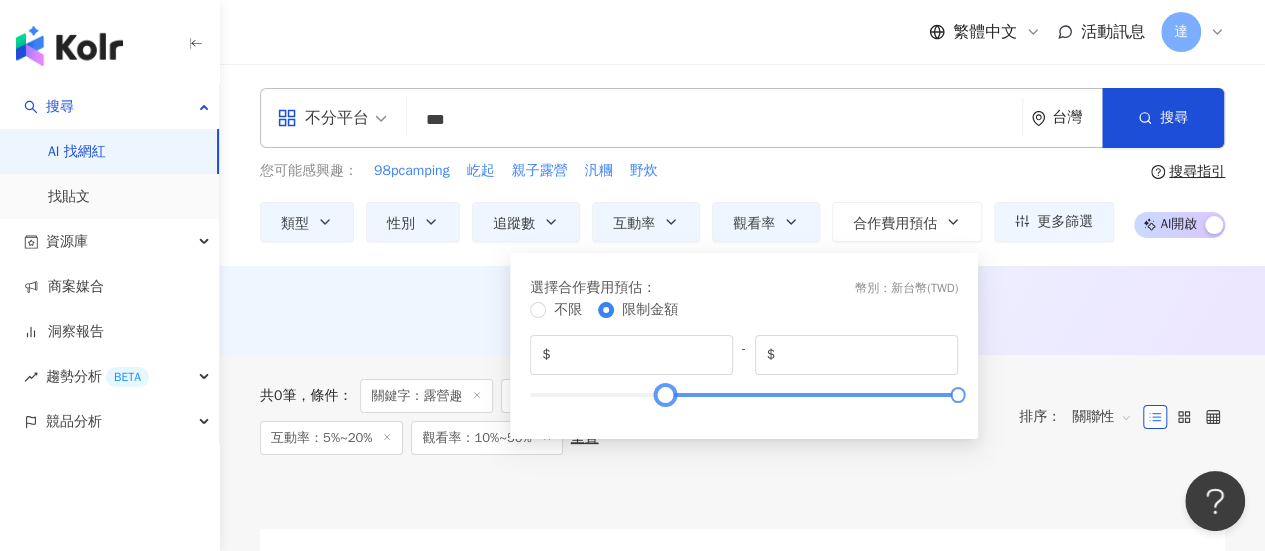click at bounding box center [744, 395] 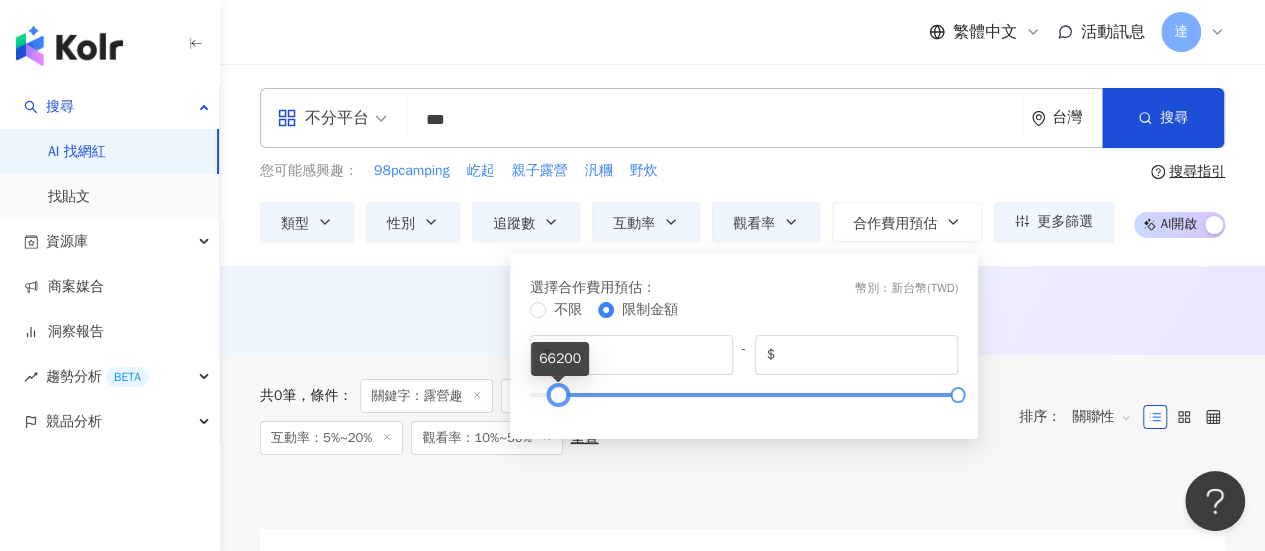click at bounding box center [744, 395] 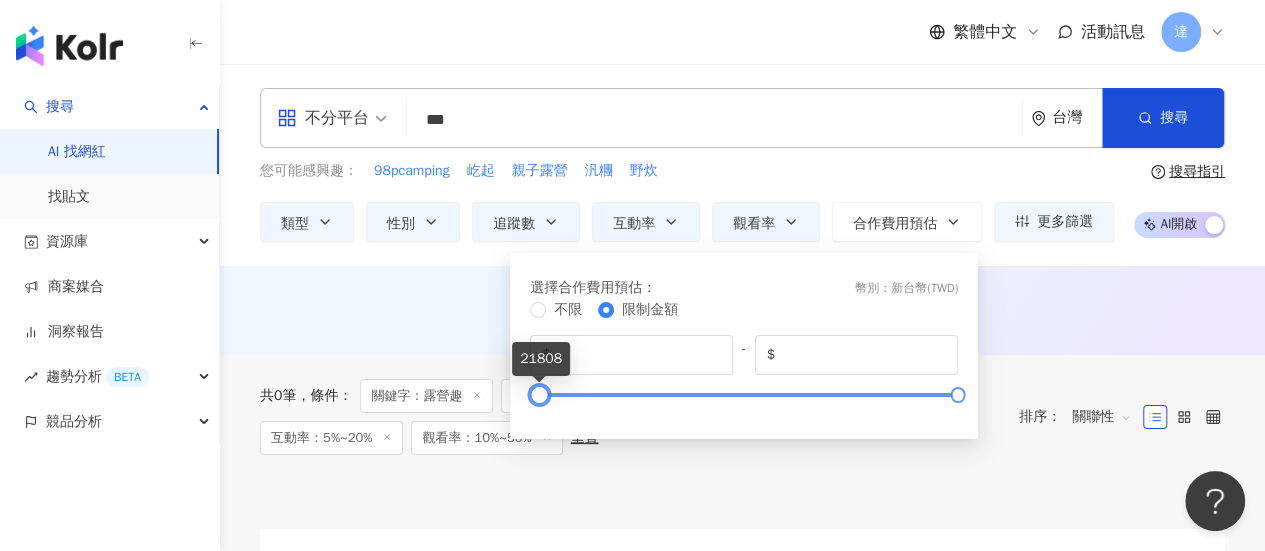 click at bounding box center (744, 395) 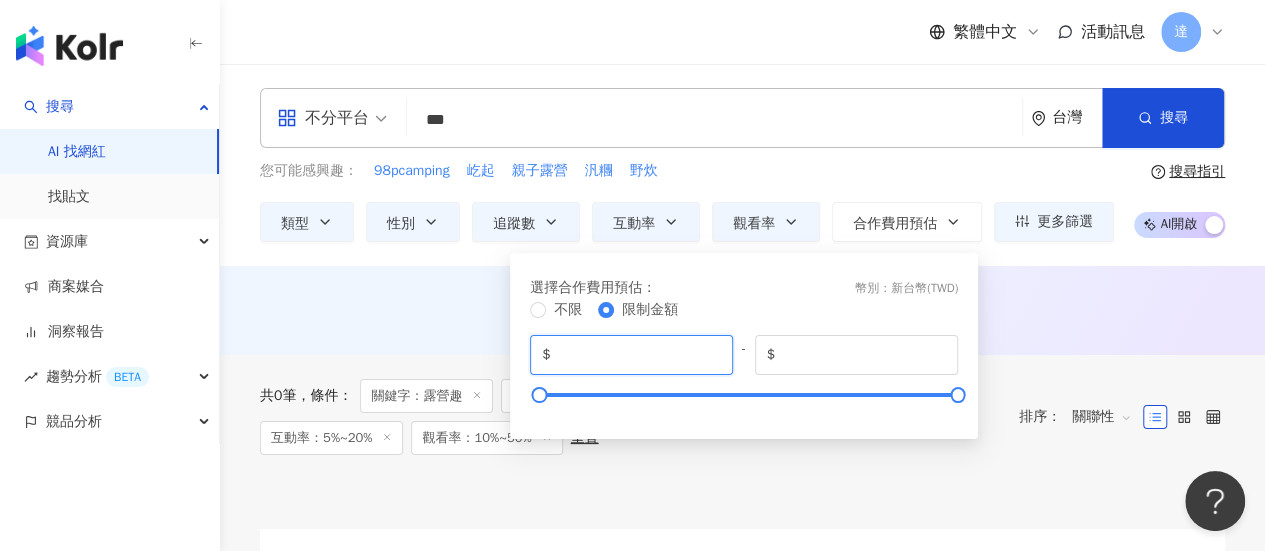 click on "*****" at bounding box center [637, 355] 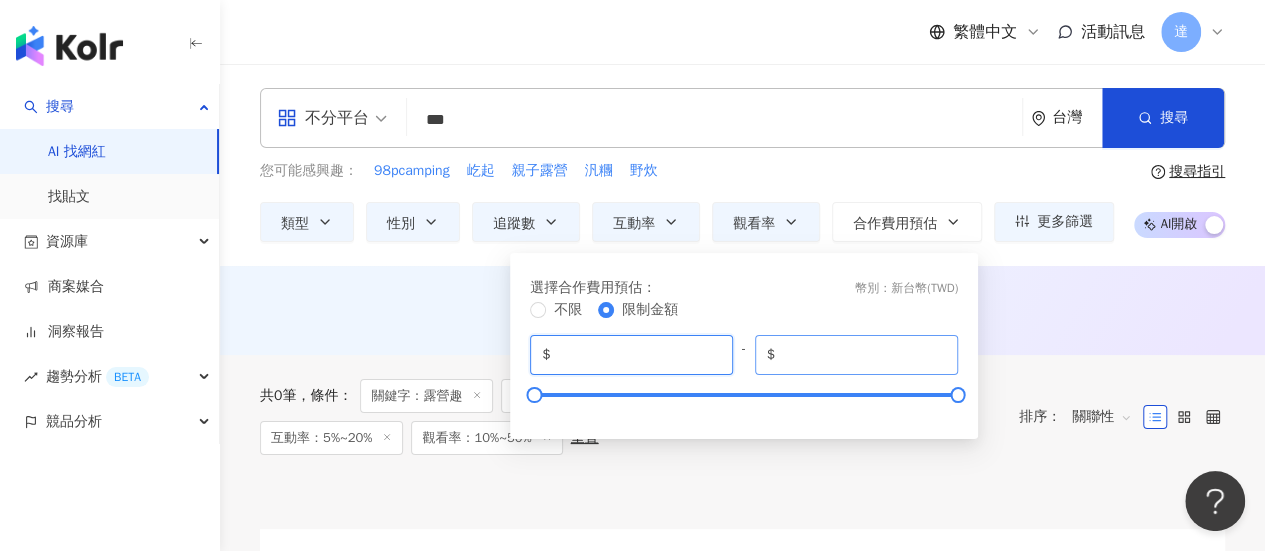 type on "*****" 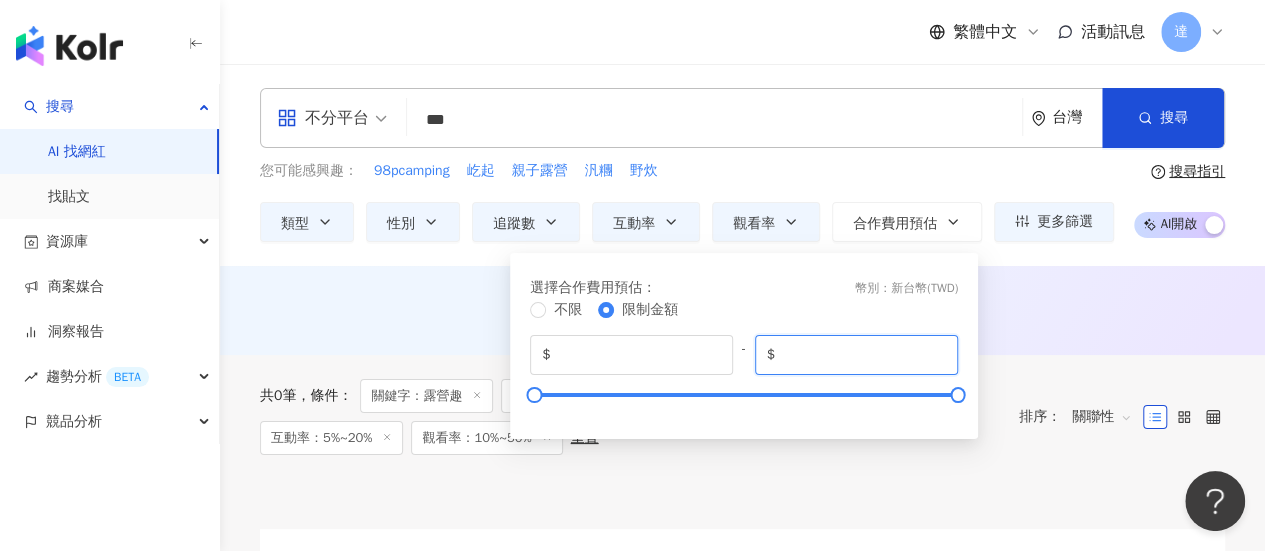 click on "*******" at bounding box center (862, 355) 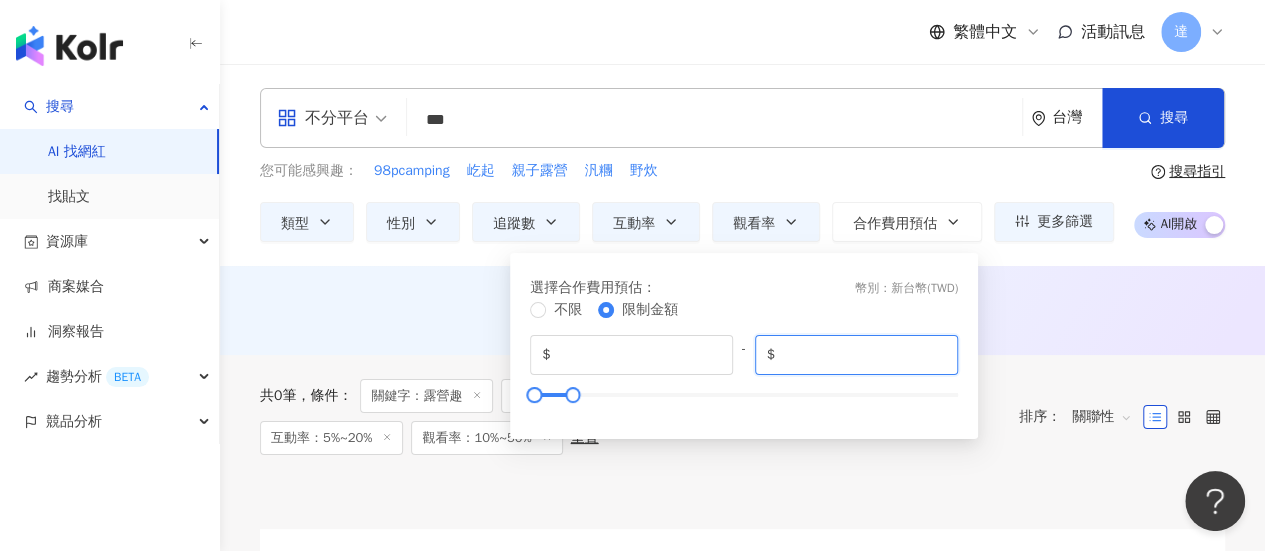 type on "******" 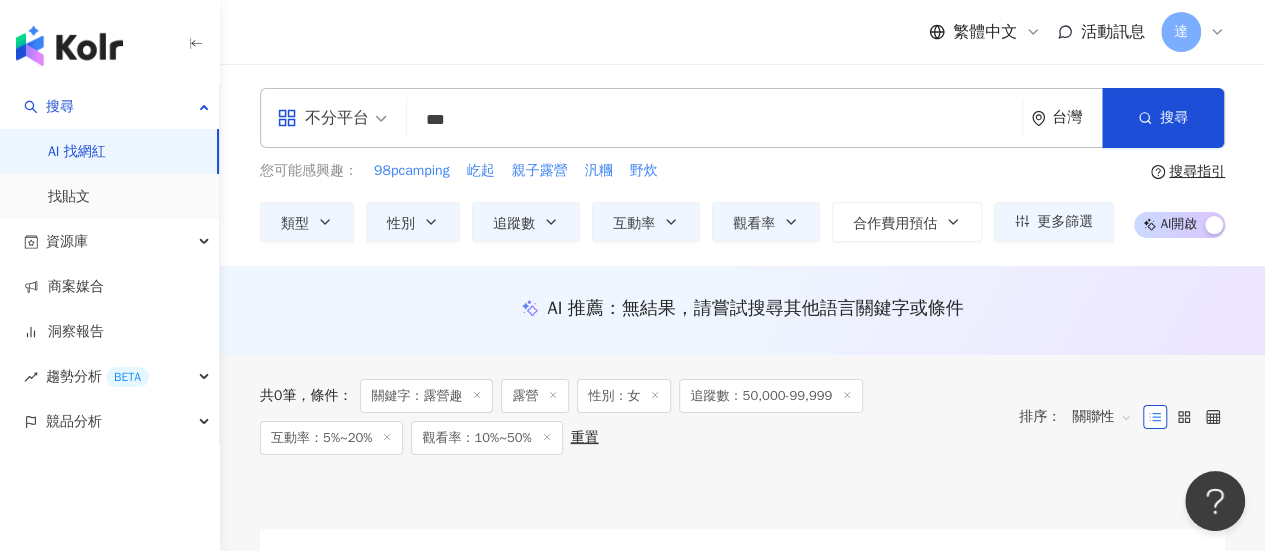 click on "不分平台 *** 台灣 搜尋 keyword 搜尋名稱、敘述、貼文含有關鍵字 “ 露營趣 ” 的網紅 您可能感興趣： 98pcamping  屹起  親子露營  汎糰  野炊  類型 性別 追蹤數 互動率 觀看率 合作費用預估  更多篩選 不限 女 男 其他 *****  -  ***** 不限 小型 奈米網紅 (<1萬) 微型網紅 (1萬-3萬) 小型網紅 (3萬-5萬) 中型 中小型網紅 (5萬-10萬) 中型網紅 (10萬-30萬) 中大型網紅 (30萬-50萬) 大型 大型網紅 (50萬-100萬) 百萬網紅 (>100萬) * %  -  ** % 不限 5% 以下 5%~20% 20% 以上 ** %  -  ** % 不限 10% 以下 10%~50% 50%~200% 200% 以上 選擇合作費用預估  ： 幣別 ： 新台幣 ( TWD ) 不限 限制金額 $ *****  -  $ ****** 搜尋指引 AI  開啟 AI  關閉" at bounding box center [742, 165] 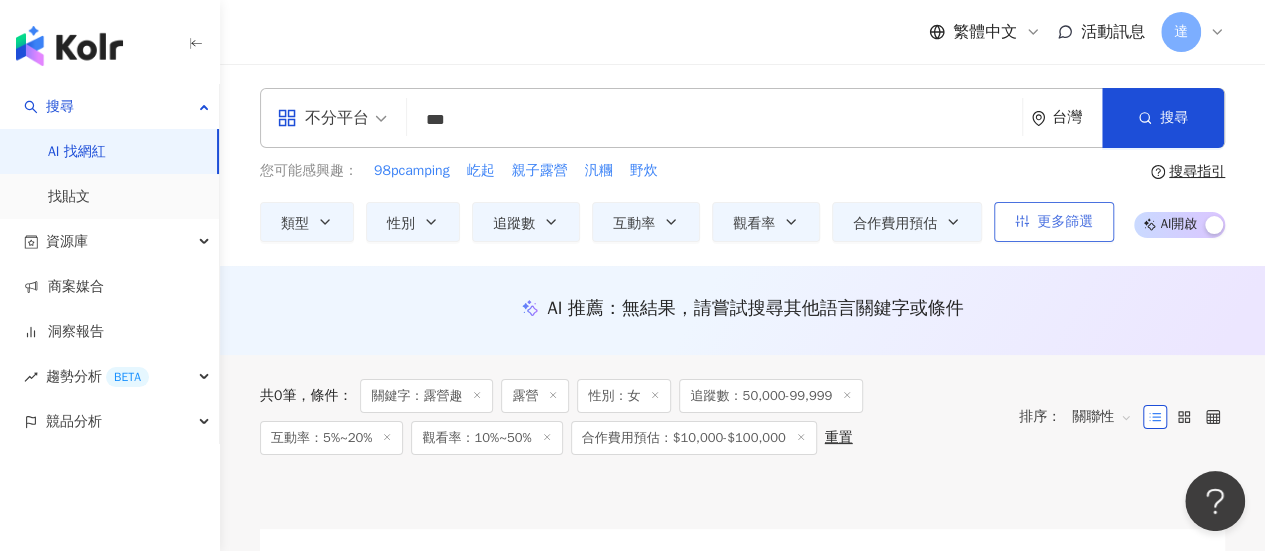 click on "更多篩選" at bounding box center (1065, 222) 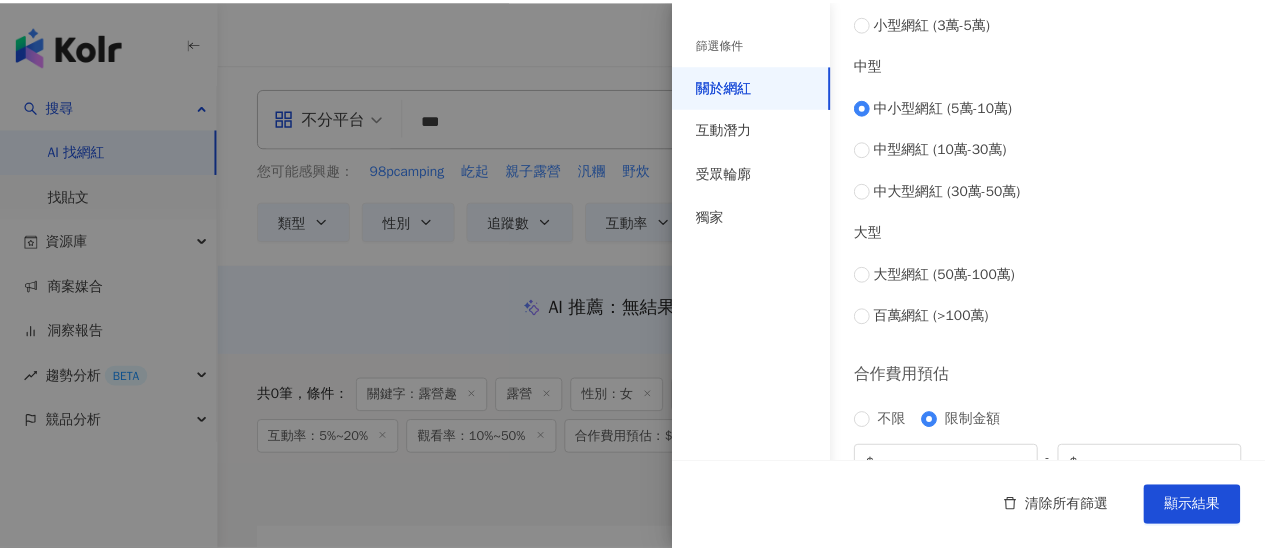 scroll, scrollTop: 955, scrollLeft: 0, axis: vertical 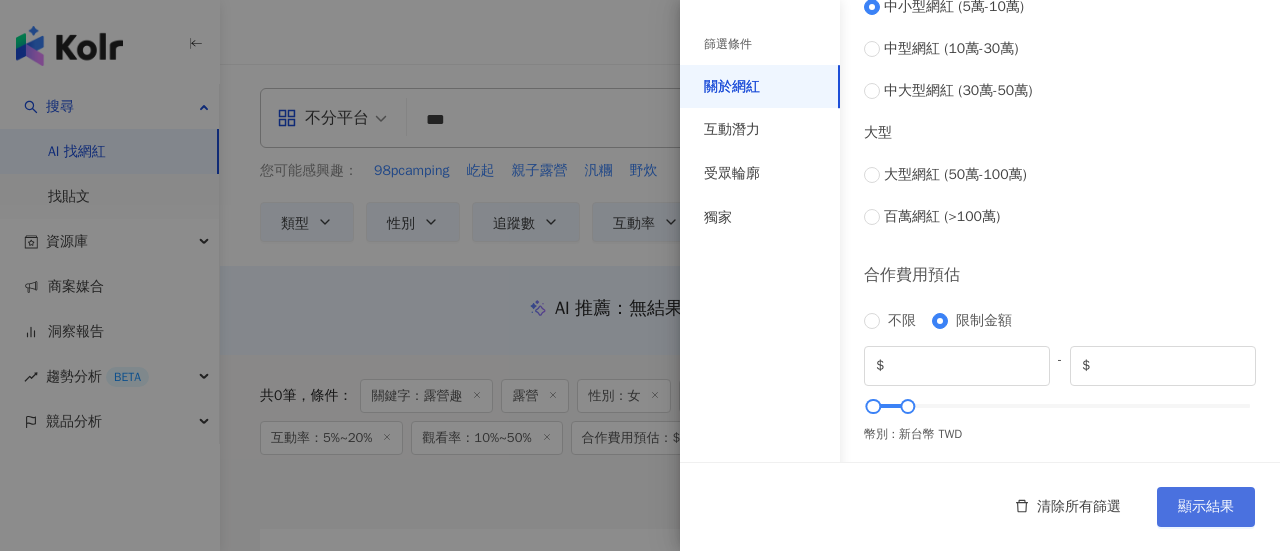 click on "顯示結果" at bounding box center [1206, 507] 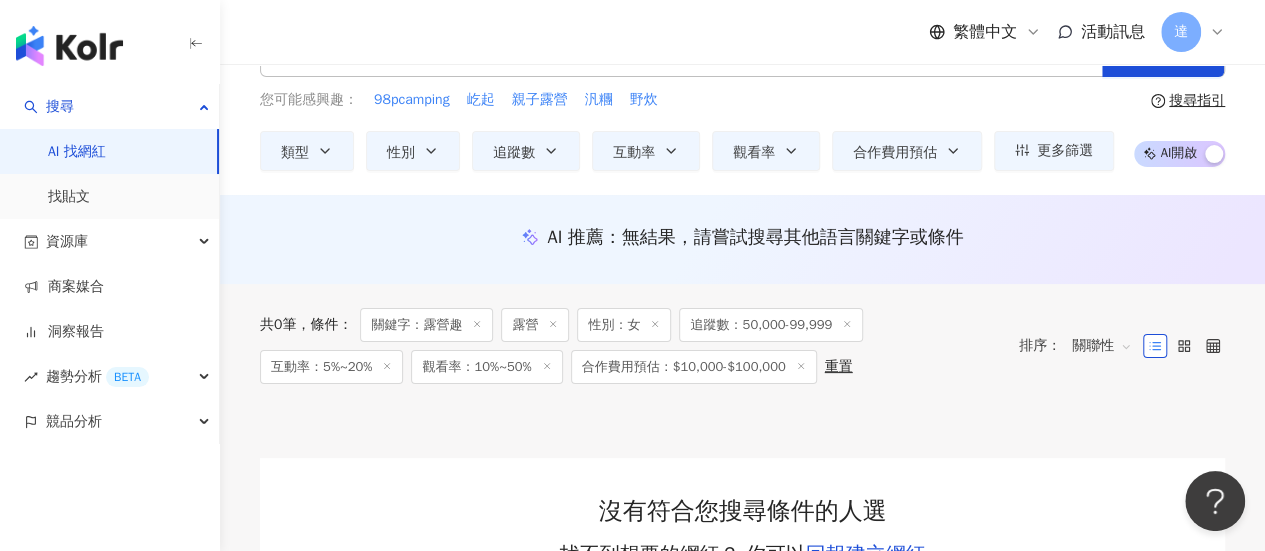 scroll, scrollTop: 0, scrollLeft: 0, axis: both 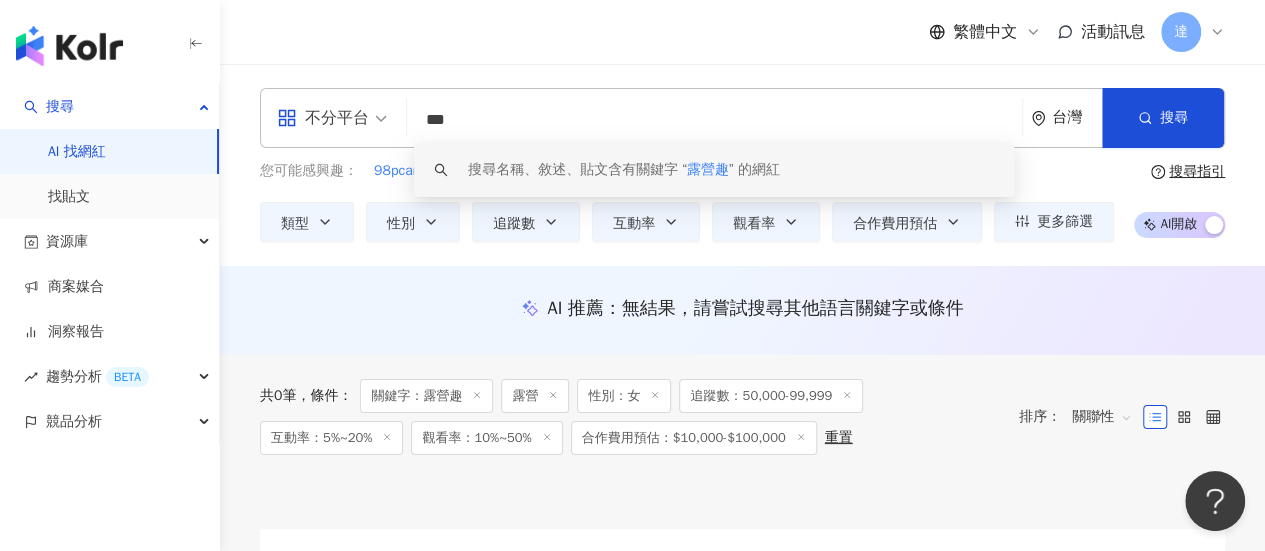 click on "***" at bounding box center [714, 120] 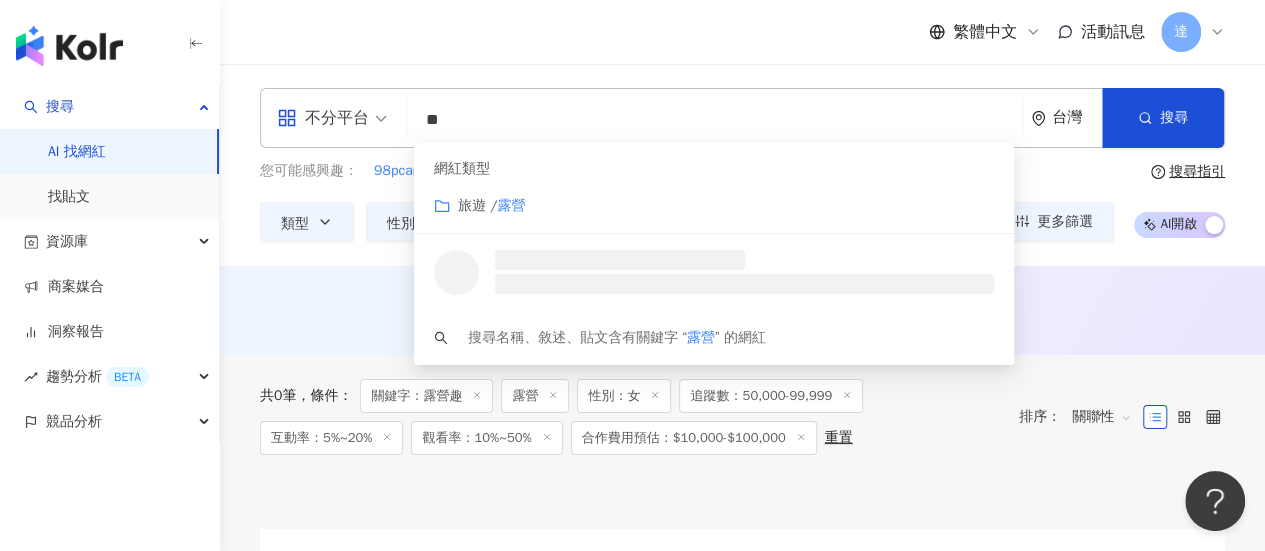 type on "*" 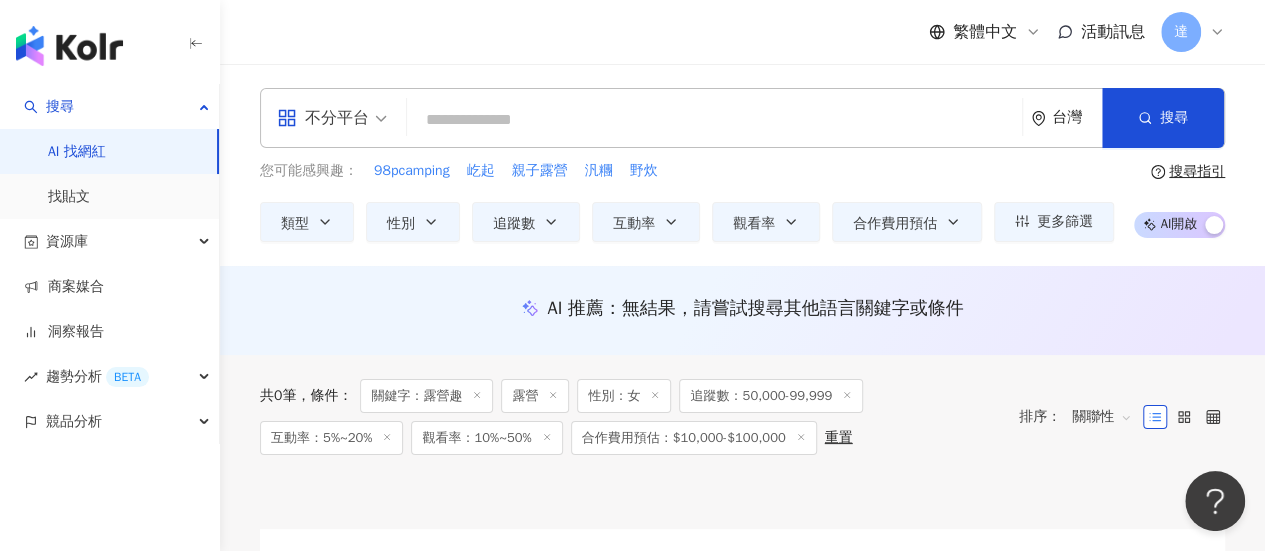 click at bounding box center [714, 120] 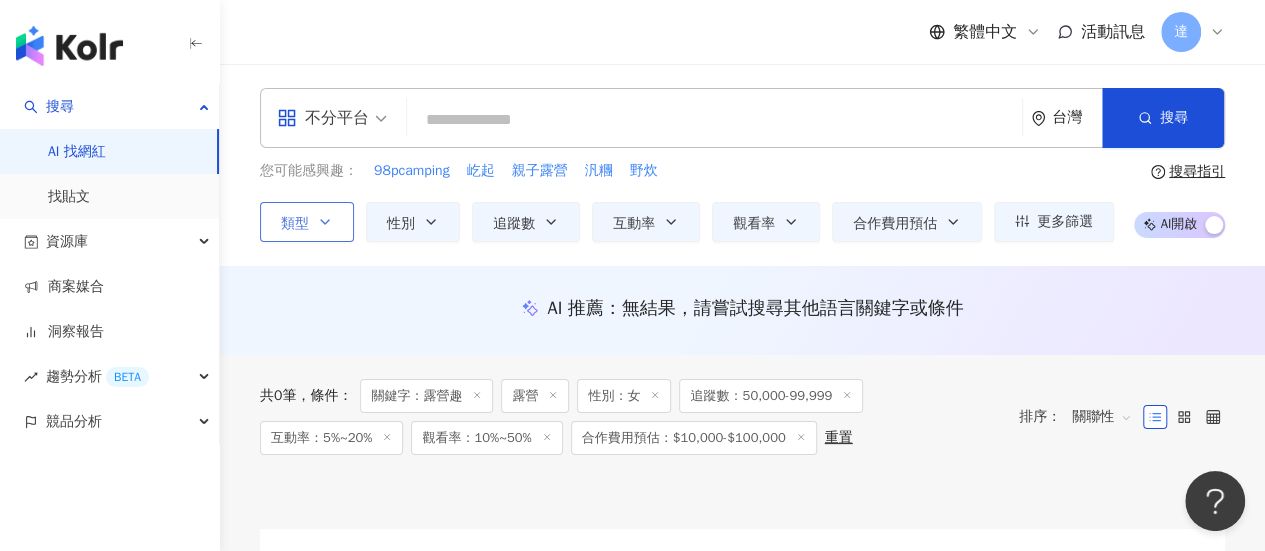 type 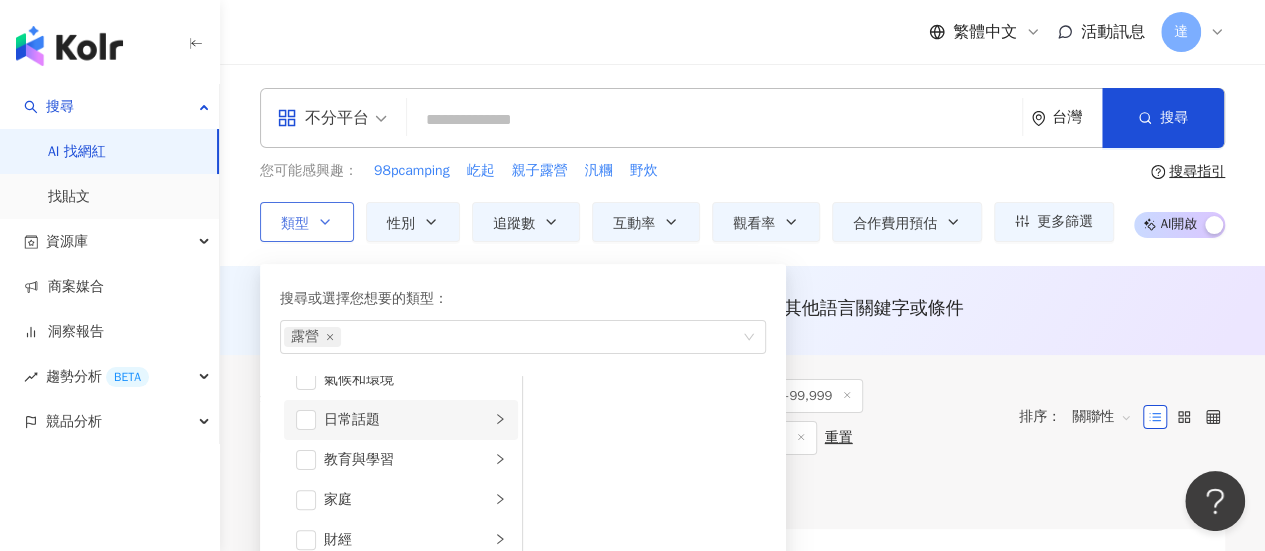scroll, scrollTop: 0, scrollLeft: 0, axis: both 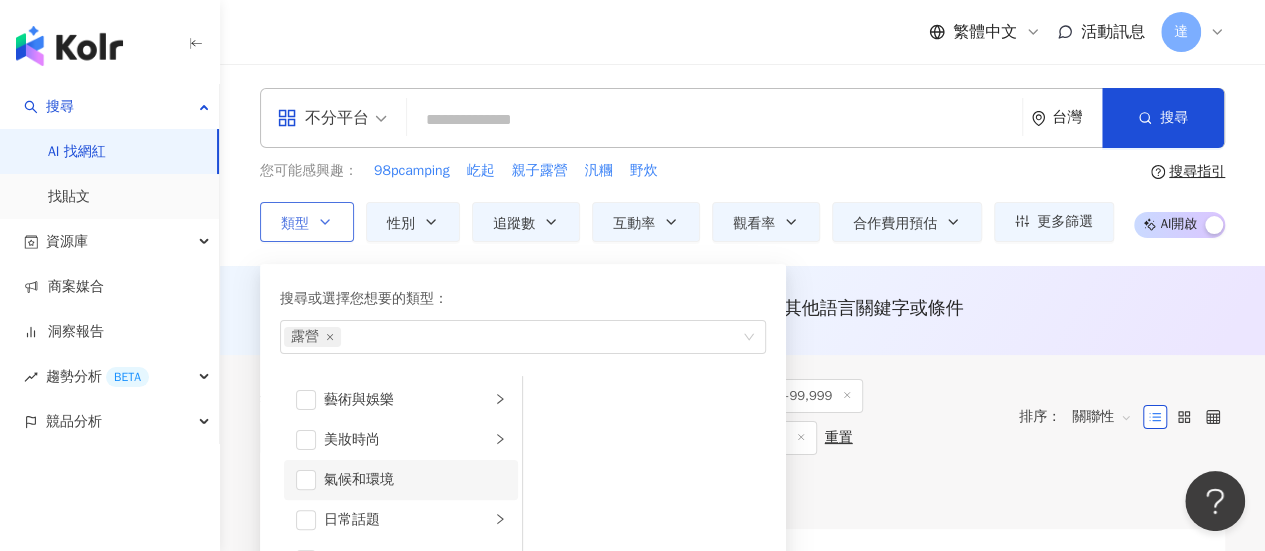 click on "氣候和環境" at bounding box center [415, 480] 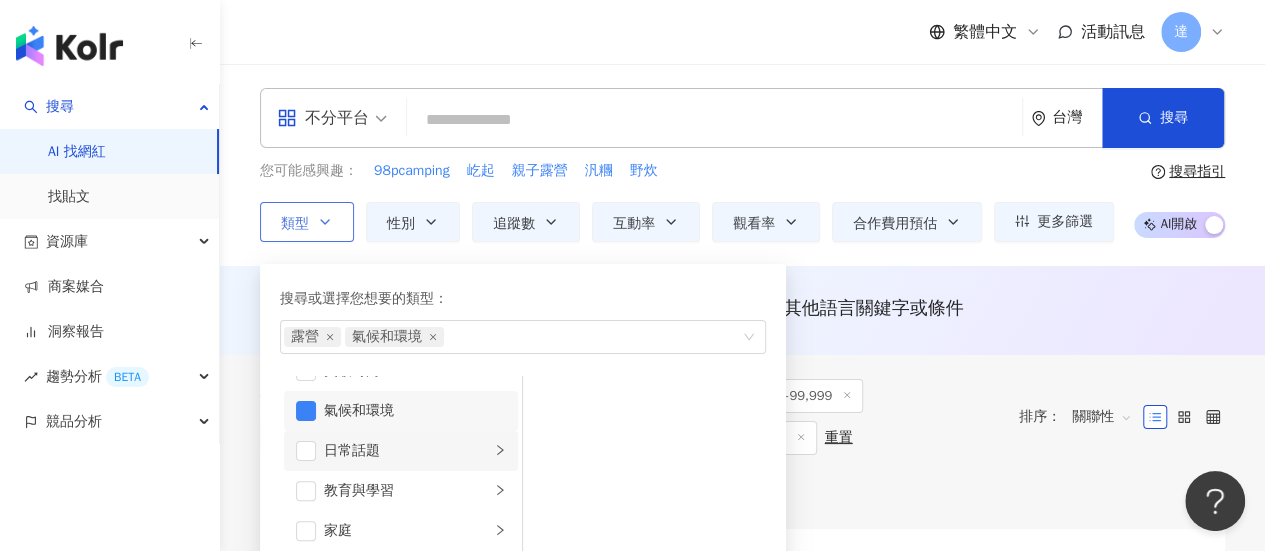 scroll, scrollTop: 100, scrollLeft: 0, axis: vertical 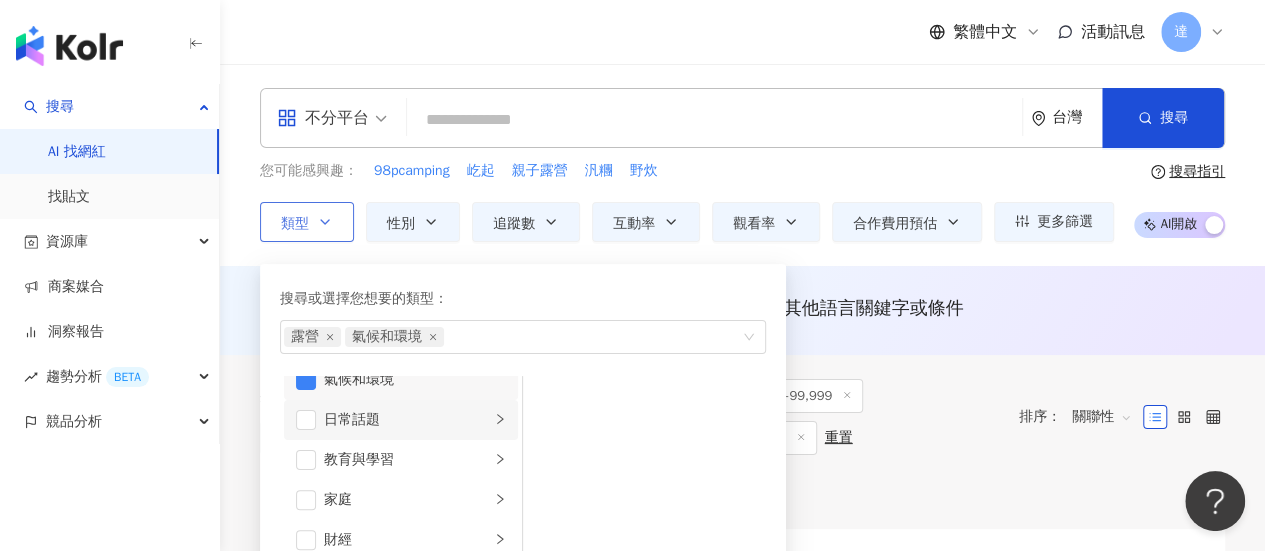 click on "日常話題" at bounding box center (407, 420) 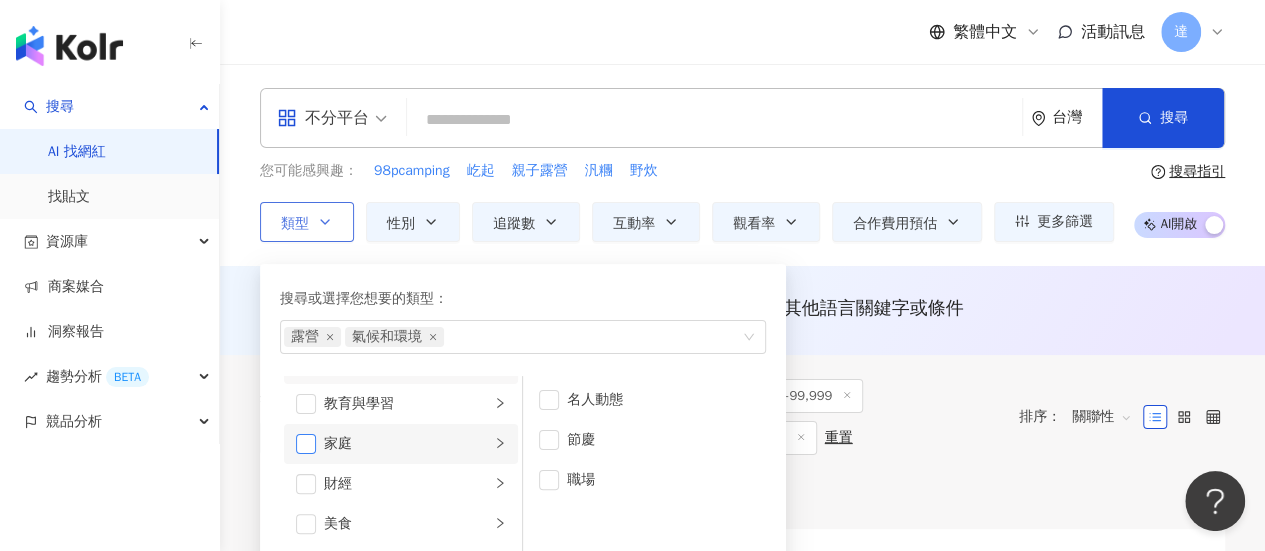 scroll, scrollTop: 200, scrollLeft: 0, axis: vertical 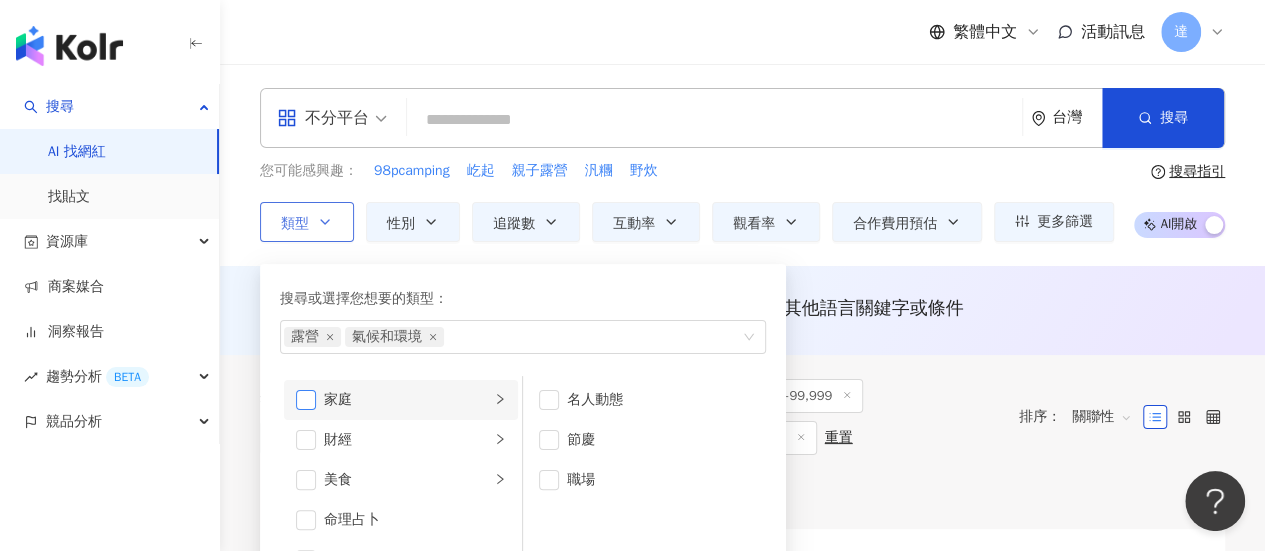 click at bounding box center [306, 400] 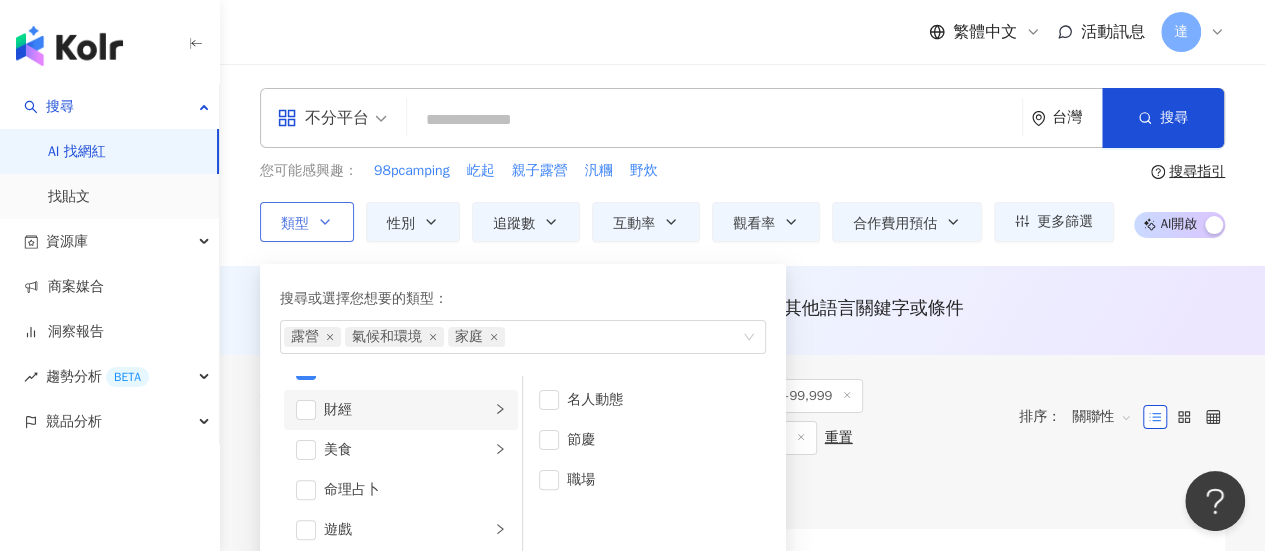 scroll, scrollTop: 200, scrollLeft: 0, axis: vertical 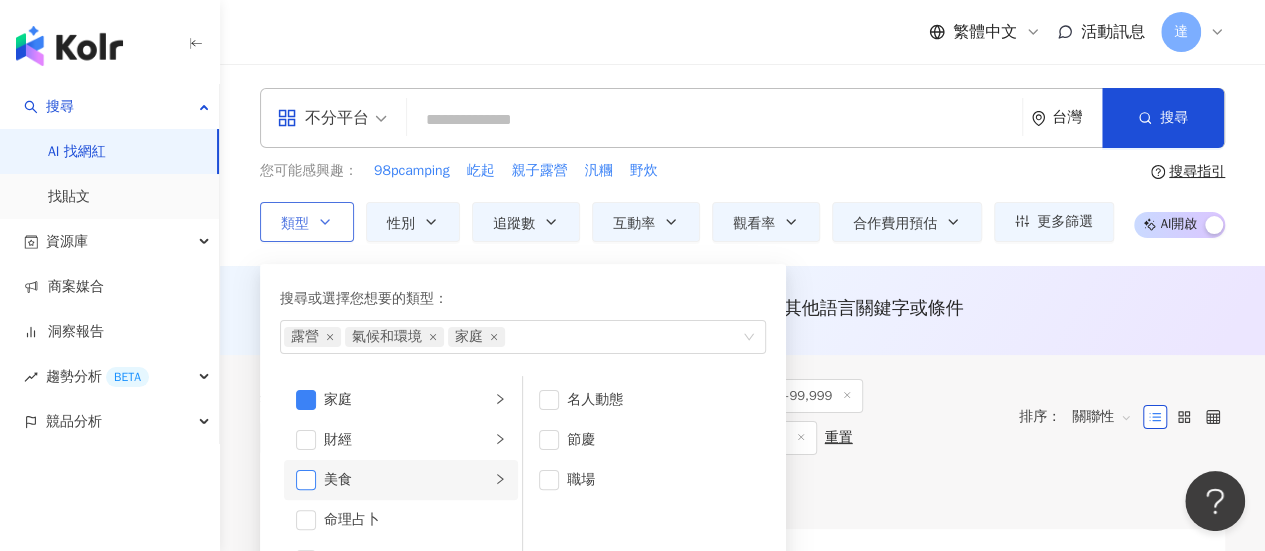 click at bounding box center [306, 480] 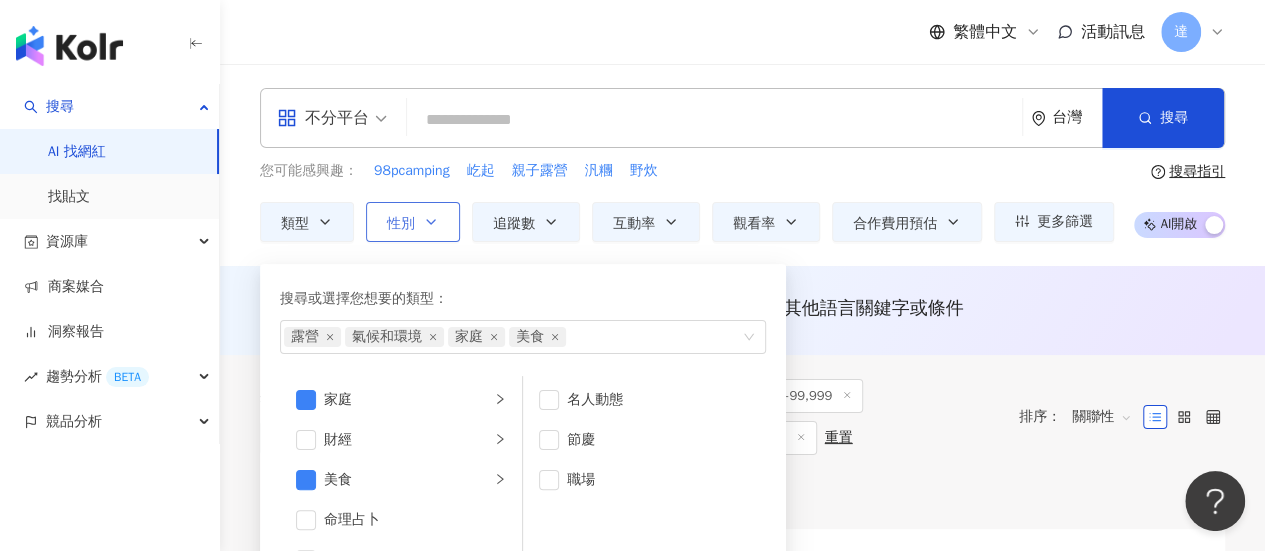 click 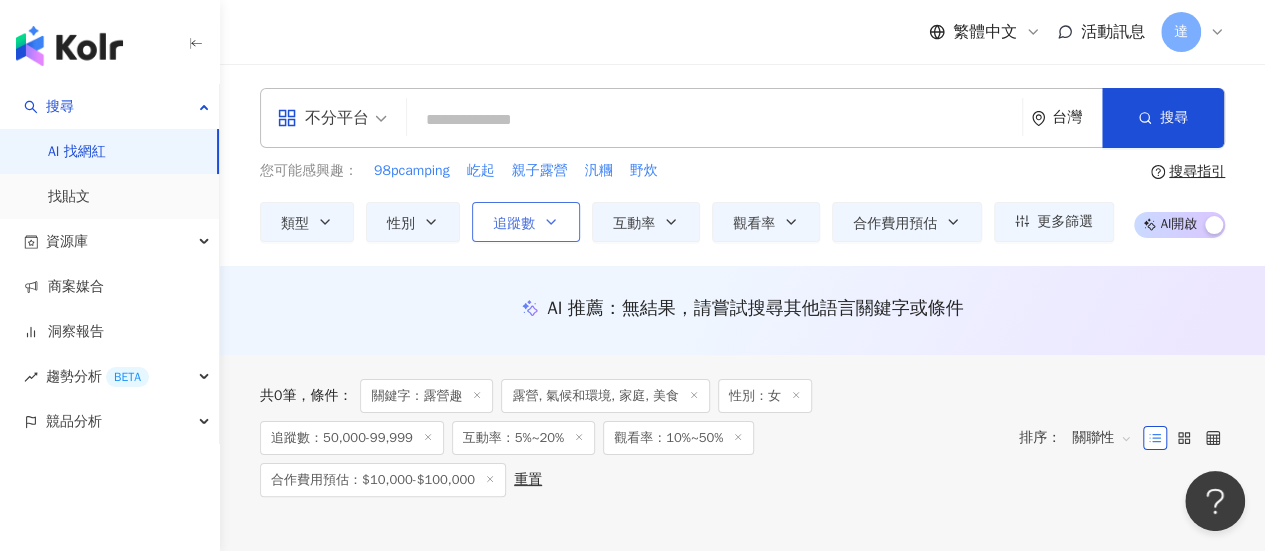 click on "追蹤數" at bounding box center (526, 222) 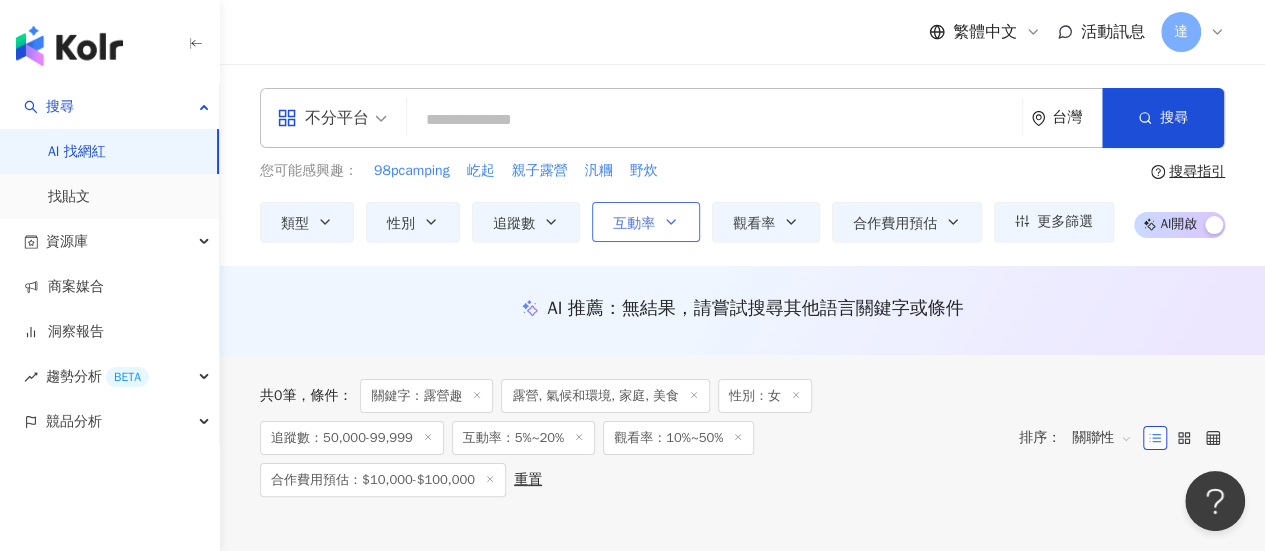 click on "互動率" at bounding box center [634, 224] 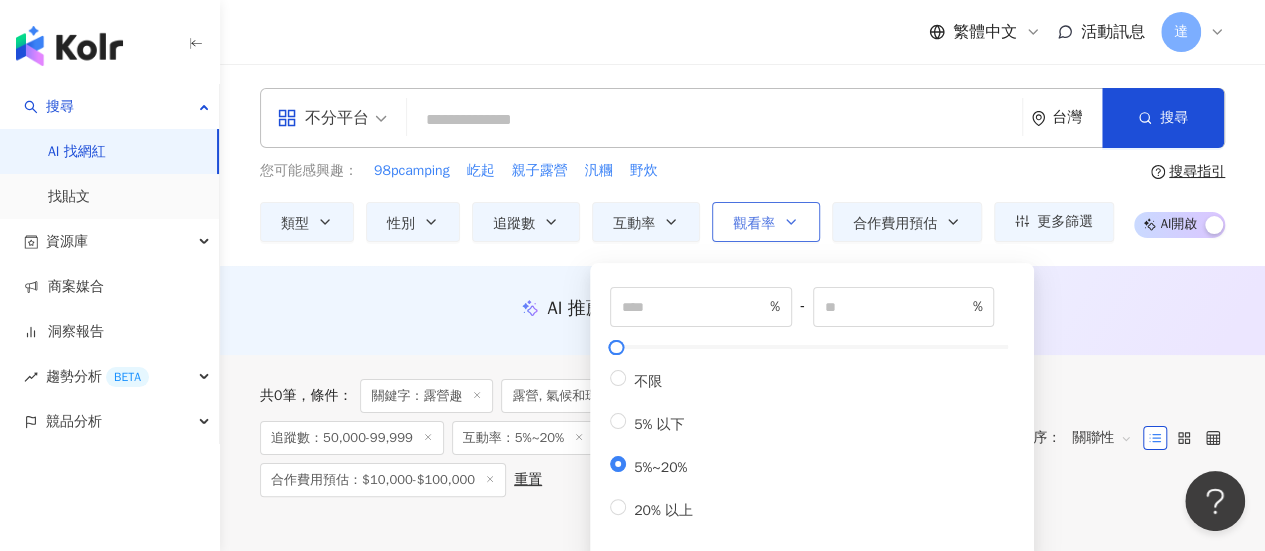 click on "觀看率" at bounding box center [754, 224] 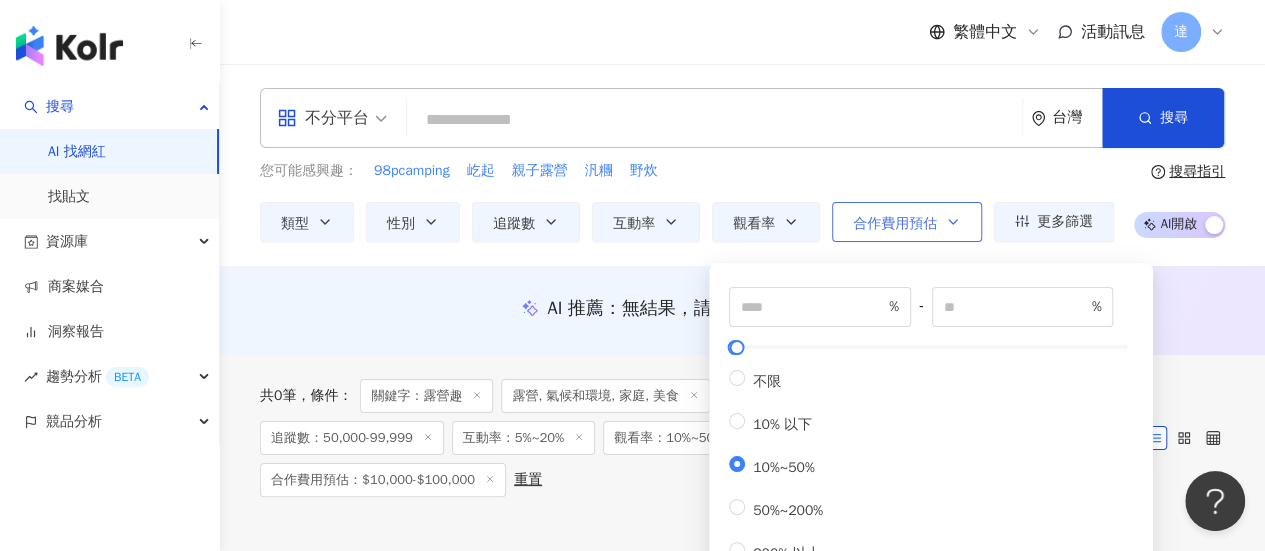 click on "合作費用預估" at bounding box center [895, 224] 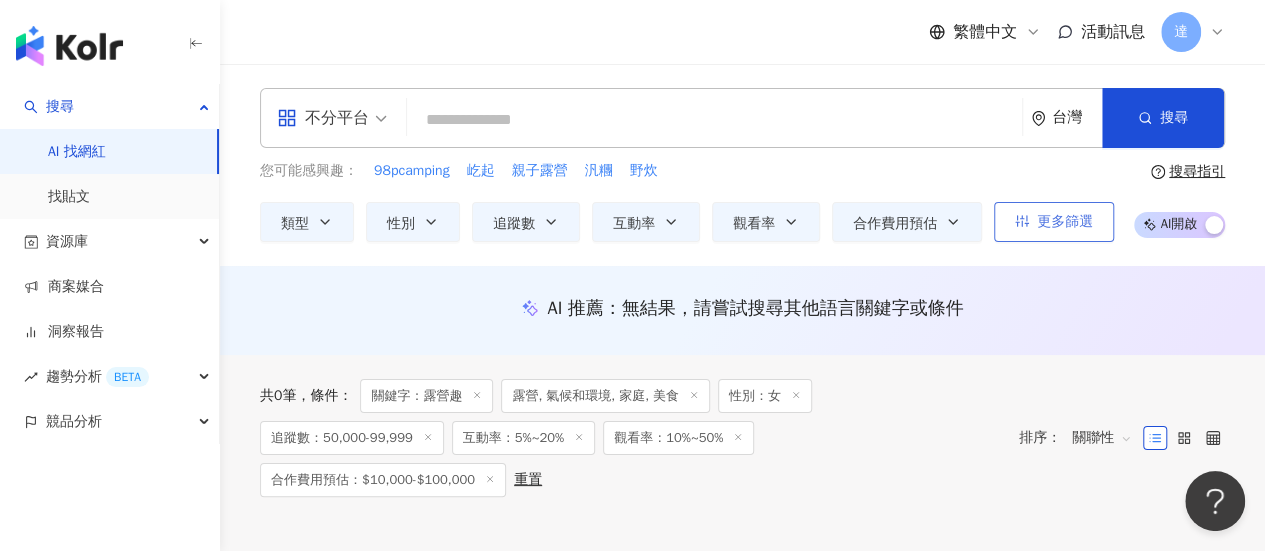 click on "更多篩選" at bounding box center (1065, 222) 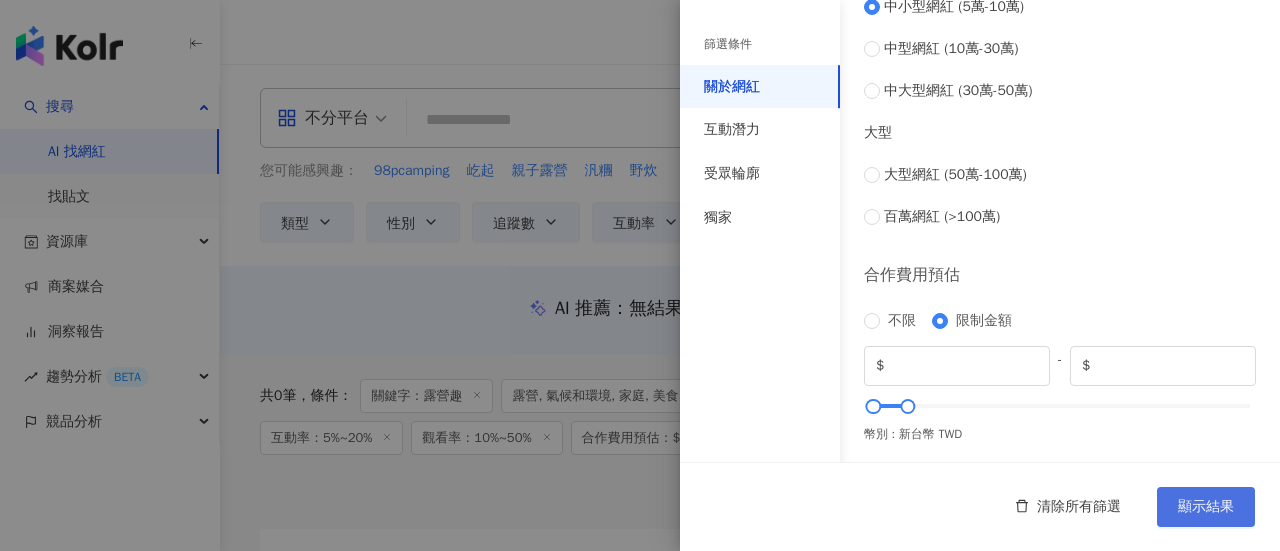 click on "顯示結果" at bounding box center (1206, 507) 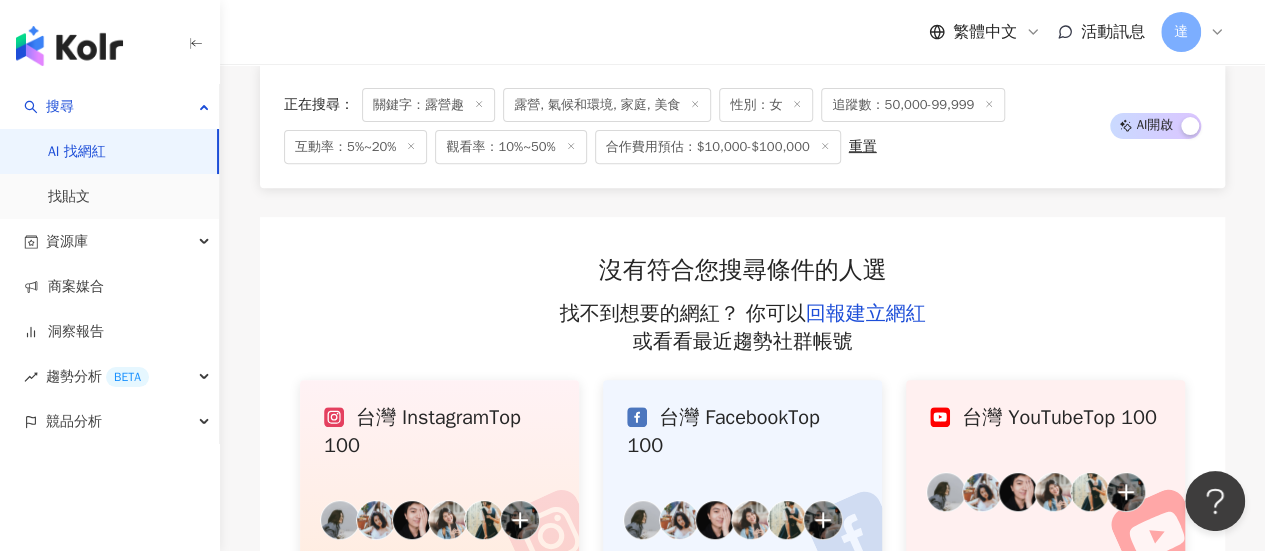 scroll, scrollTop: 400, scrollLeft: 0, axis: vertical 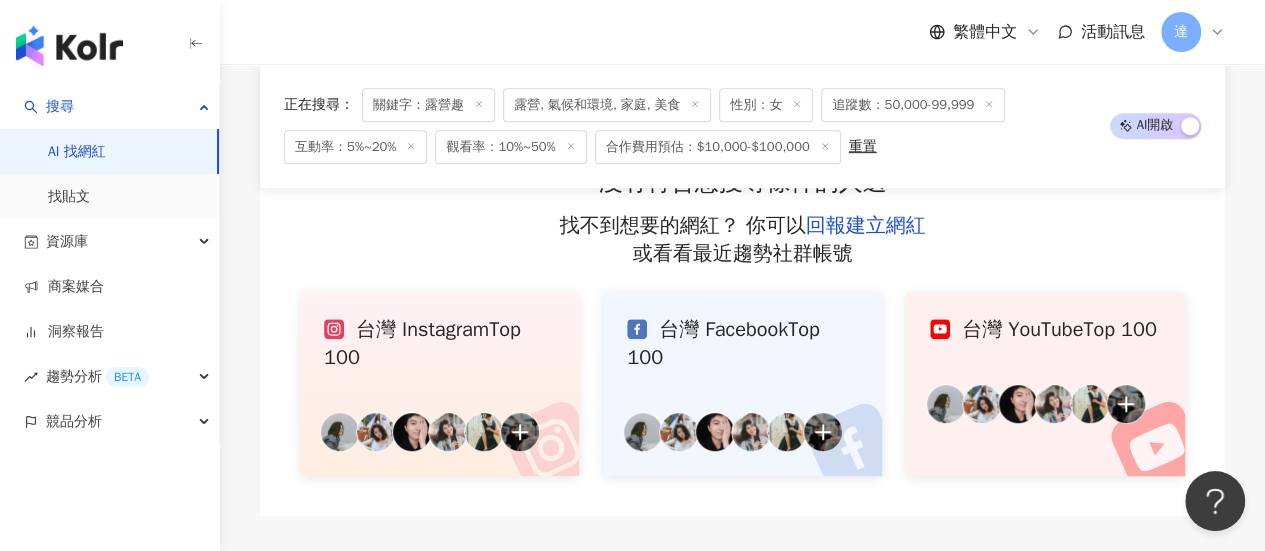 click on "台灣   Facebook  Top 100" at bounding box center [742, 384] 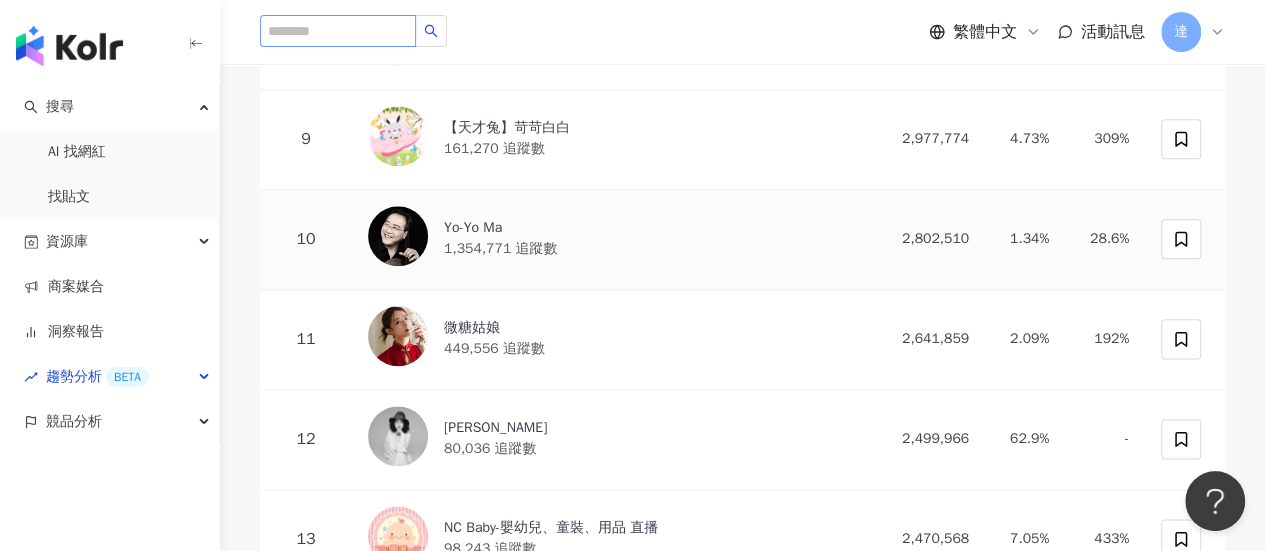 scroll, scrollTop: 1100, scrollLeft: 0, axis: vertical 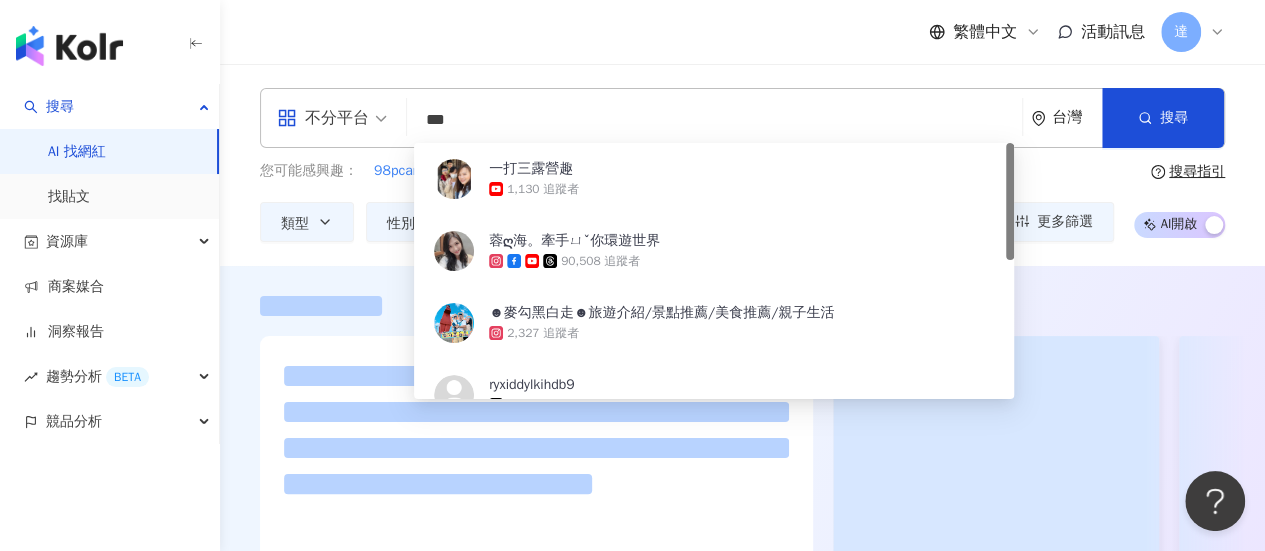 click on "***" at bounding box center (714, 120) 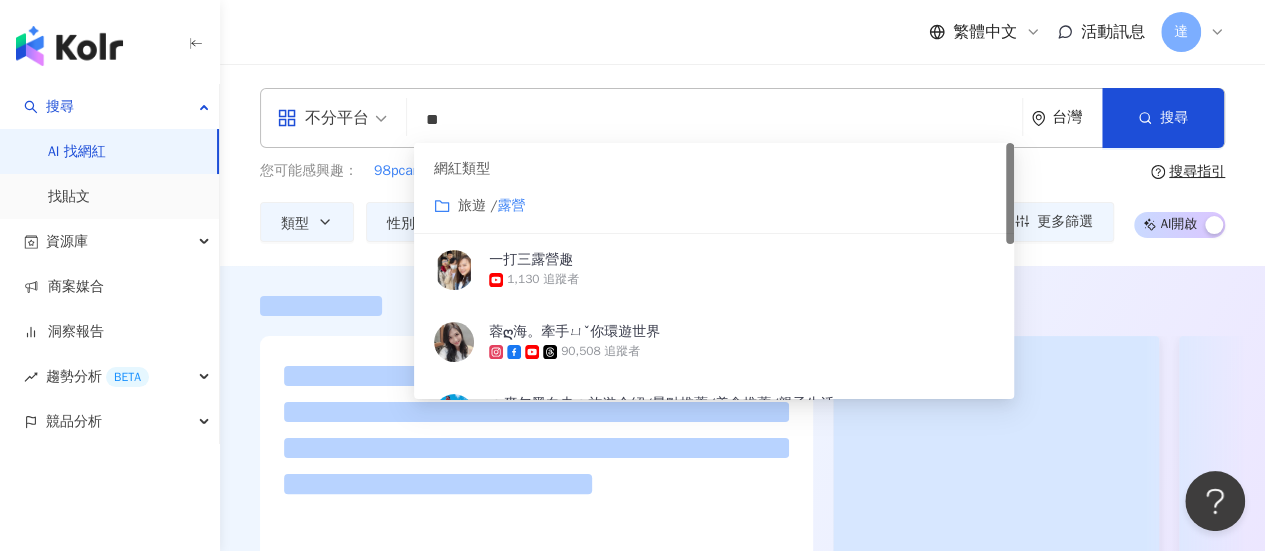 type on "*" 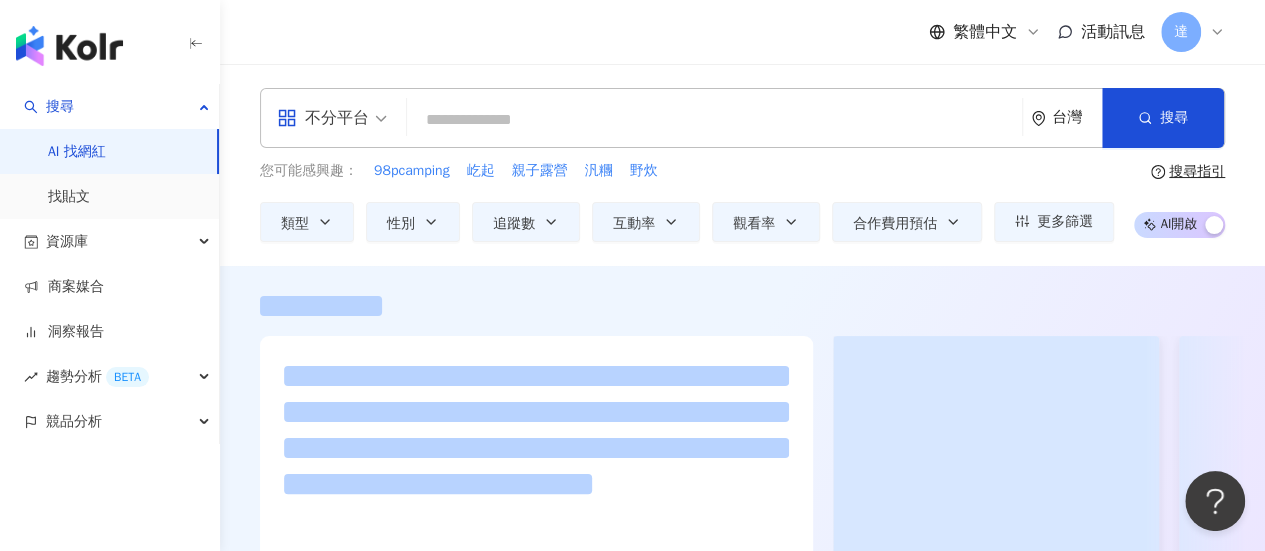 click at bounding box center [714, 120] 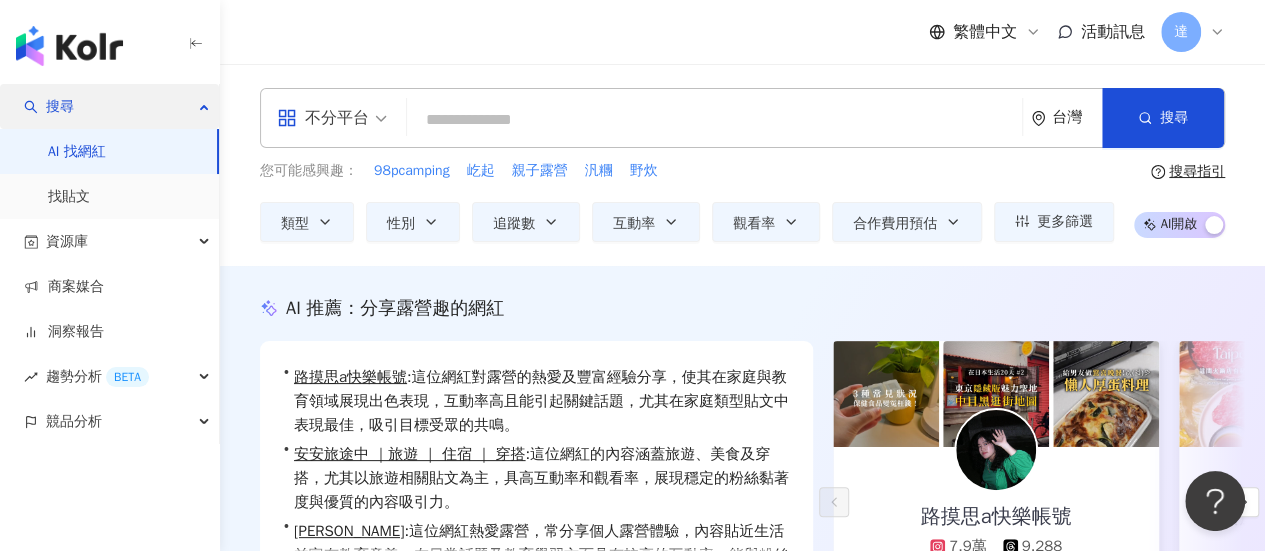 type 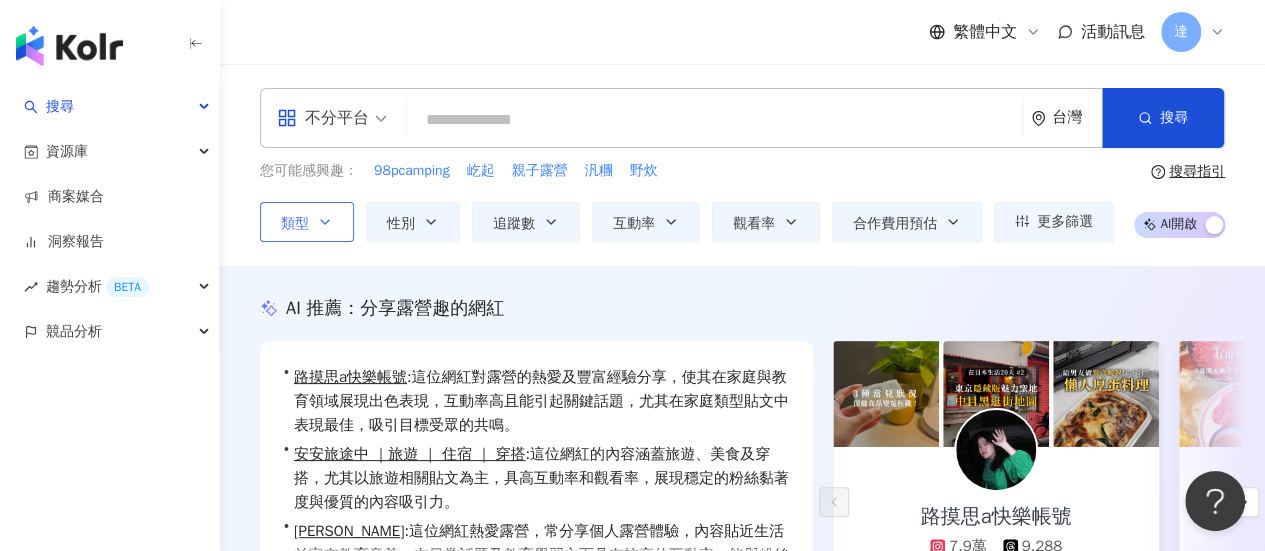 click on "類型" at bounding box center [295, 224] 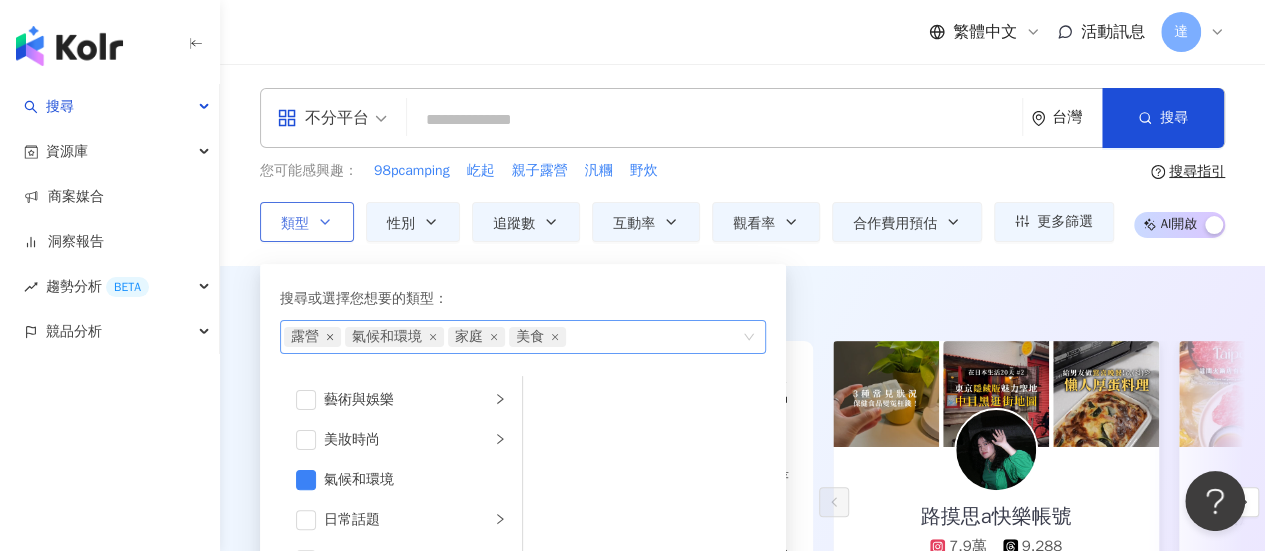 click 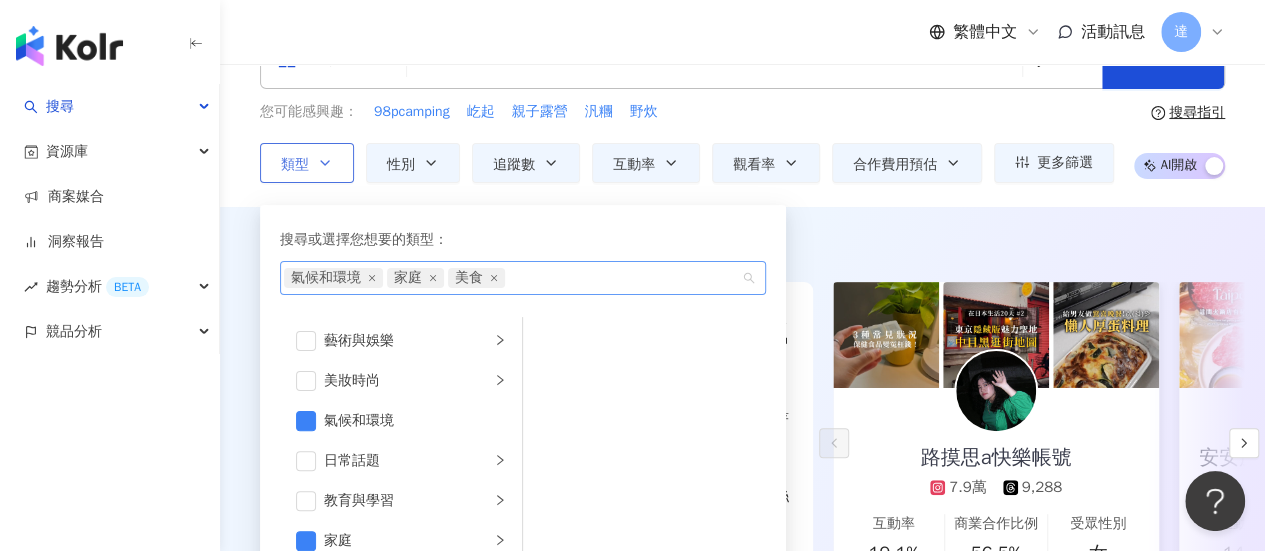 scroll, scrollTop: 100, scrollLeft: 0, axis: vertical 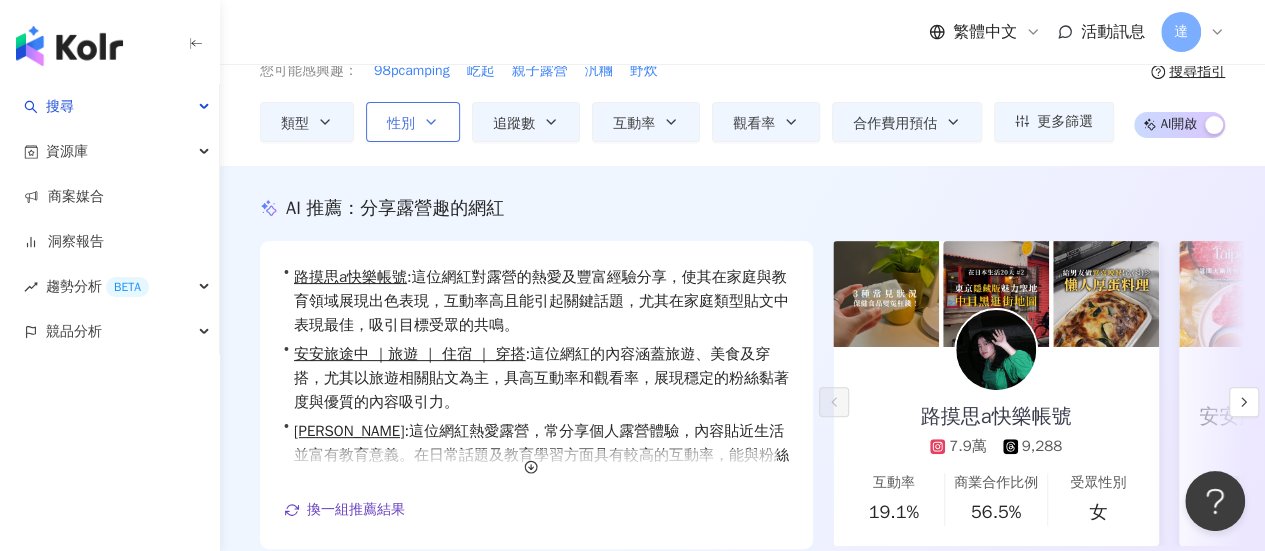 click 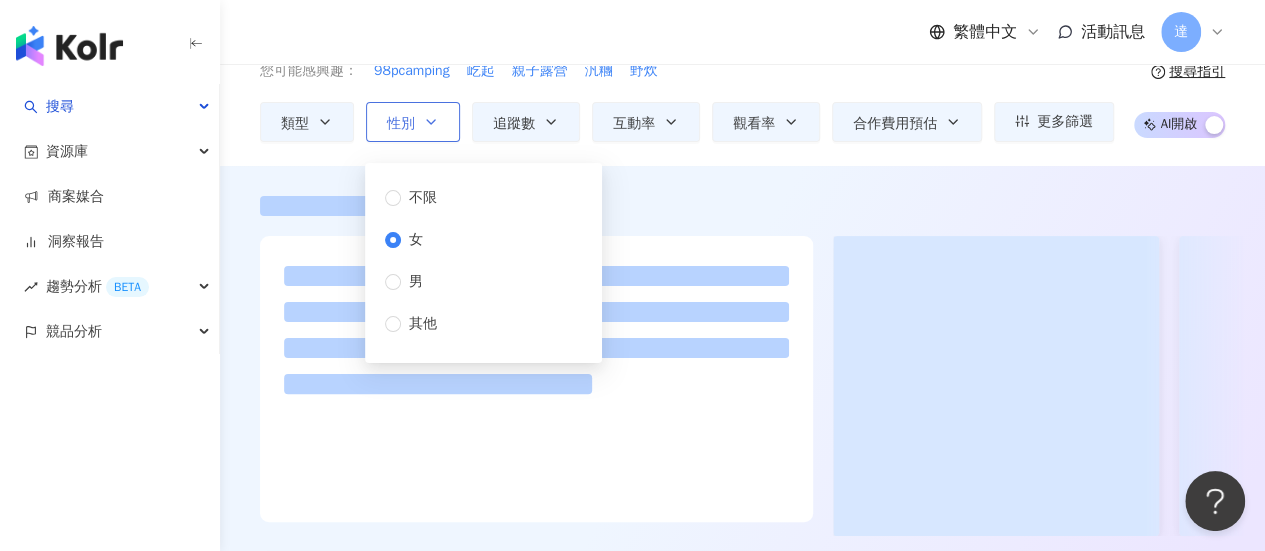 scroll, scrollTop: 0, scrollLeft: 0, axis: both 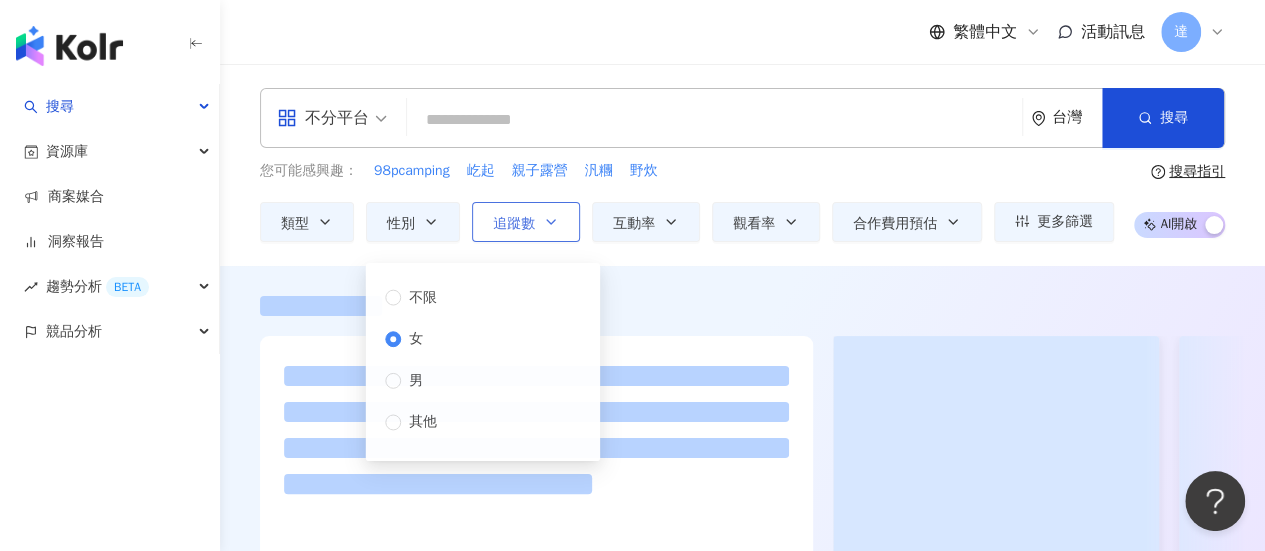 click on "追蹤數" at bounding box center [526, 222] 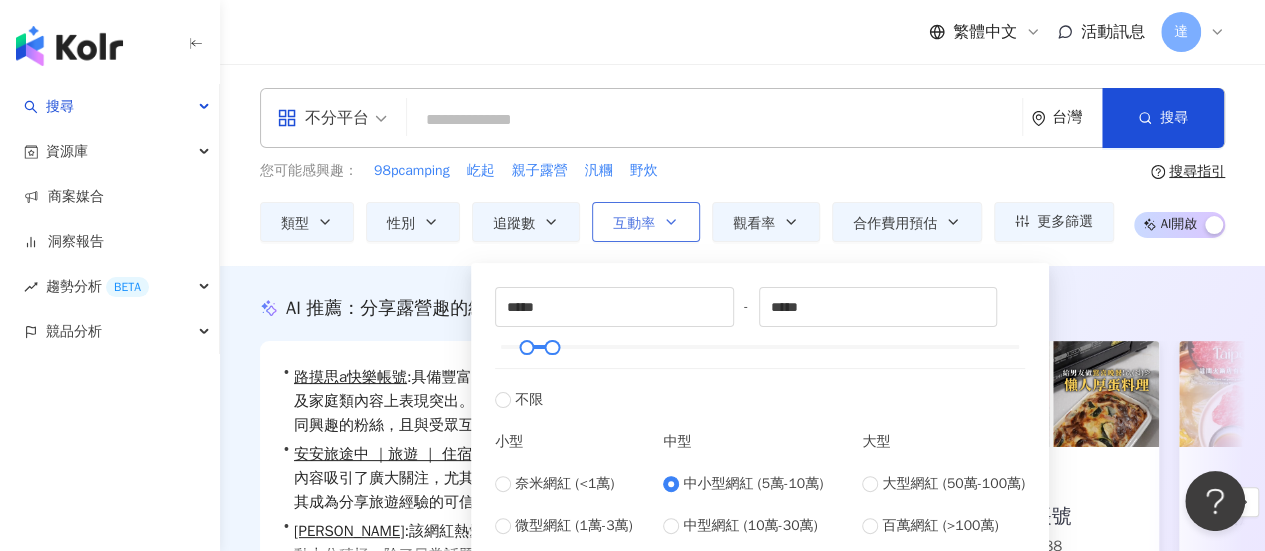 click on "互動率" at bounding box center [634, 224] 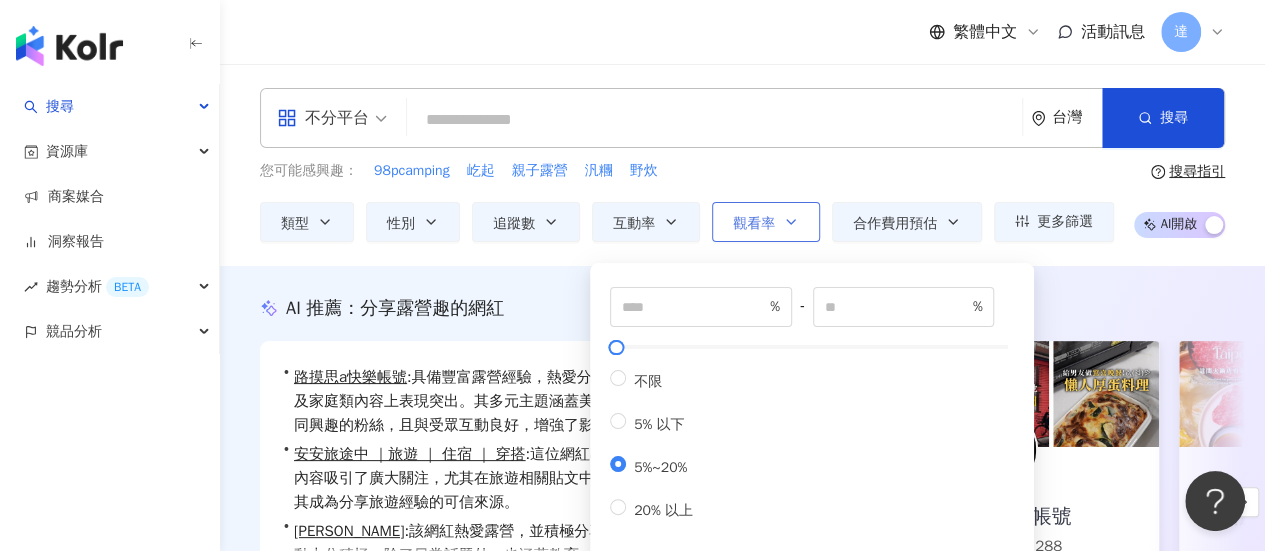 click on "觀看率" at bounding box center [754, 224] 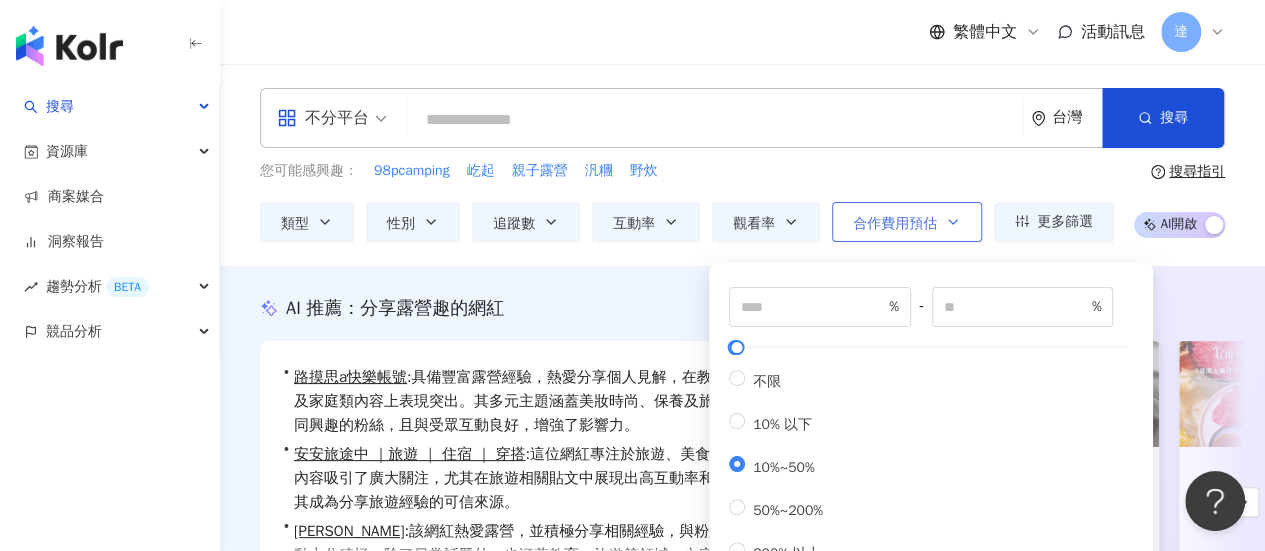 click on "合作費用預估" at bounding box center [895, 224] 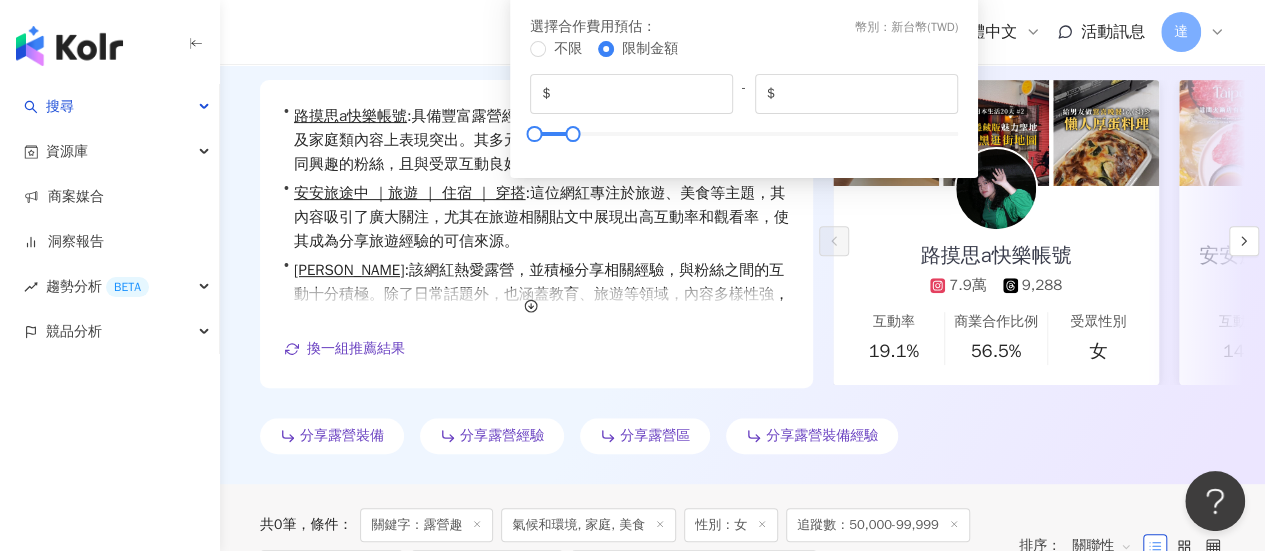 scroll, scrollTop: 148, scrollLeft: 0, axis: vertical 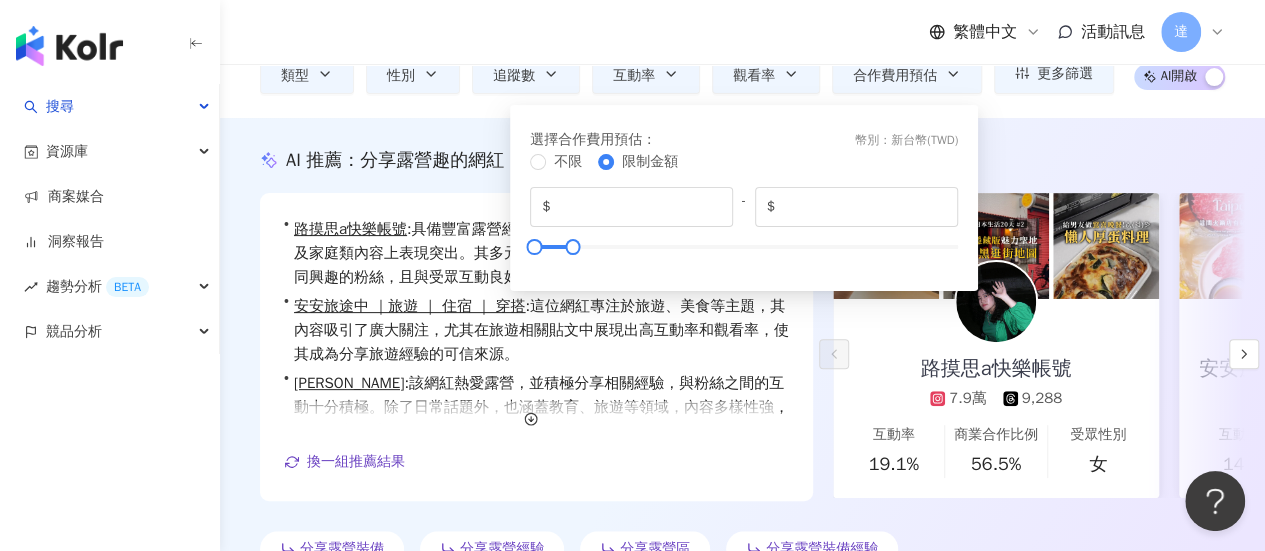 click on "AI 推薦 ： 分享露營趣的網紅 • 路摸思a快樂帳號  :  具備豐富露營經驗，熱愛分享個人見解，在教育與學習以及家庭類內容上表現突出。其多元主題涵蓋美妝時尚、保養及旅遊，吸引不同興趣的粉絲，且與受眾互動良好，增強了影響力。 • 安安旅途中    ｜旅遊 ｜ 住宿 ｜ 穿搭  :  這位網紅專注於旅遊、美食等主題，其內容吸引了廣大關注，尤其在旅遊相關貼文中展現出高互動率和觀看率，使其成為分享旅遊經驗的可信來源。 • [PERSON_NAME]:  該網紅熱愛露營，並積極分享相關經驗，與粉絲之間的互動十分積極。除了日常話題外，也涵蓋教育、旅遊等領域，內容多樣性強，能吸引廣泛受眾，提升了觀看率，展現出良好的網紅潛力。 換一組推薦結果 對您有幫助嗎？ 路摸思a快樂帳號 7.9萬 9,288 互動率 19.1% 商業合作比例 56.5% 受眾性別 女 安安旅途中    ｜旅遊 ｜ 住宿 ｜ 穿搭" at bounding box center (742, 361) 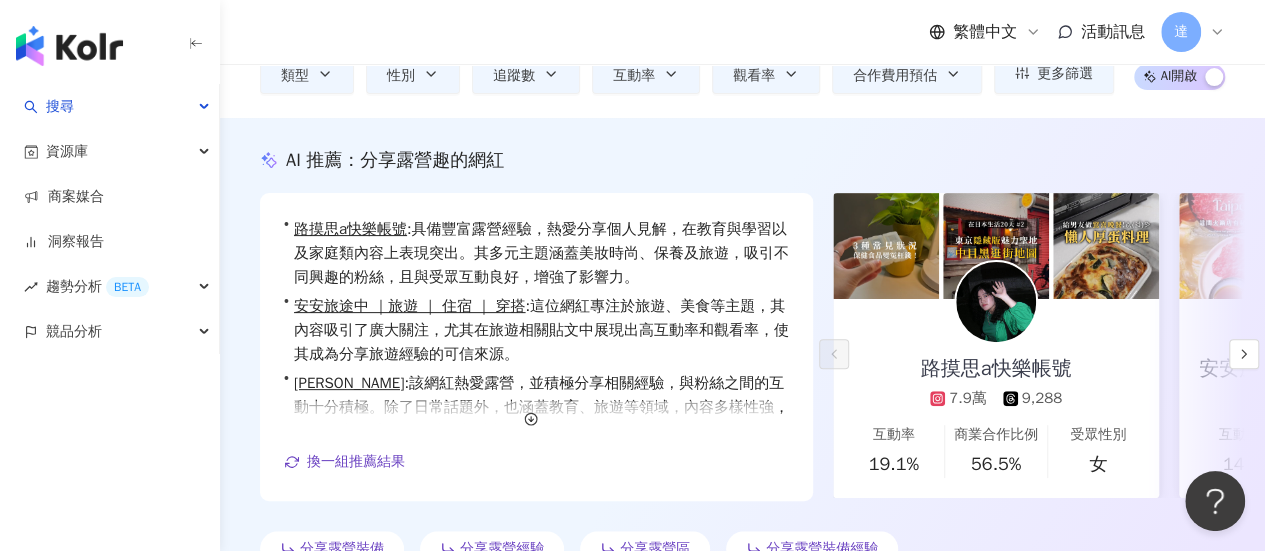 scroll, scrollTop: 0, scrollLeft: 0, axis: both 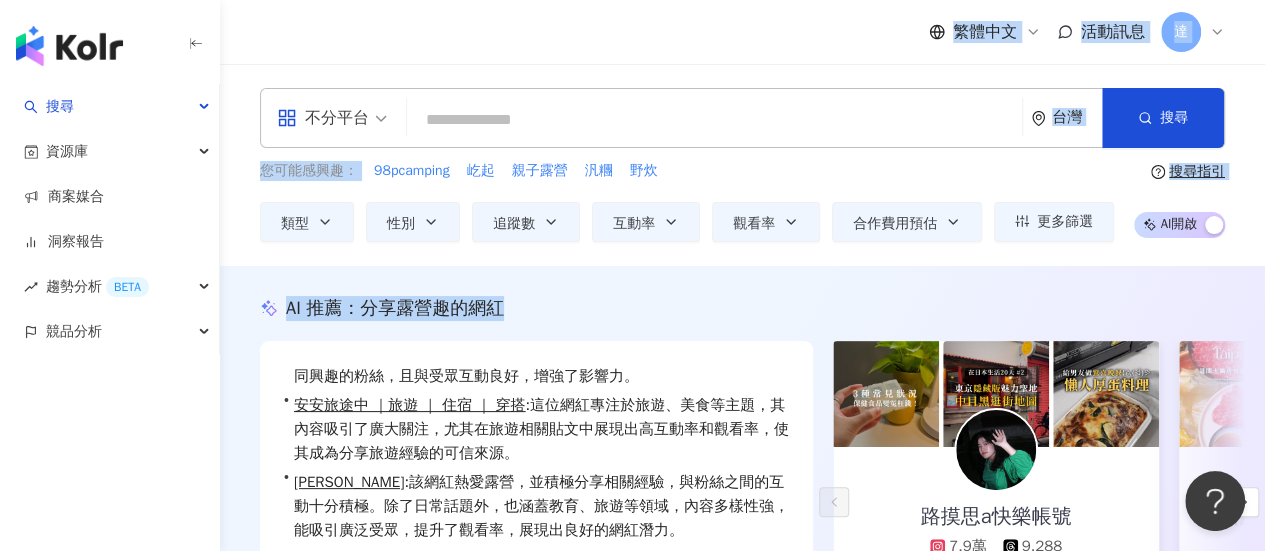 drag, startPoint x: 1076, startPoint y: 298, endPoint x: 210, endPoint y: 373, distance: 869.24164 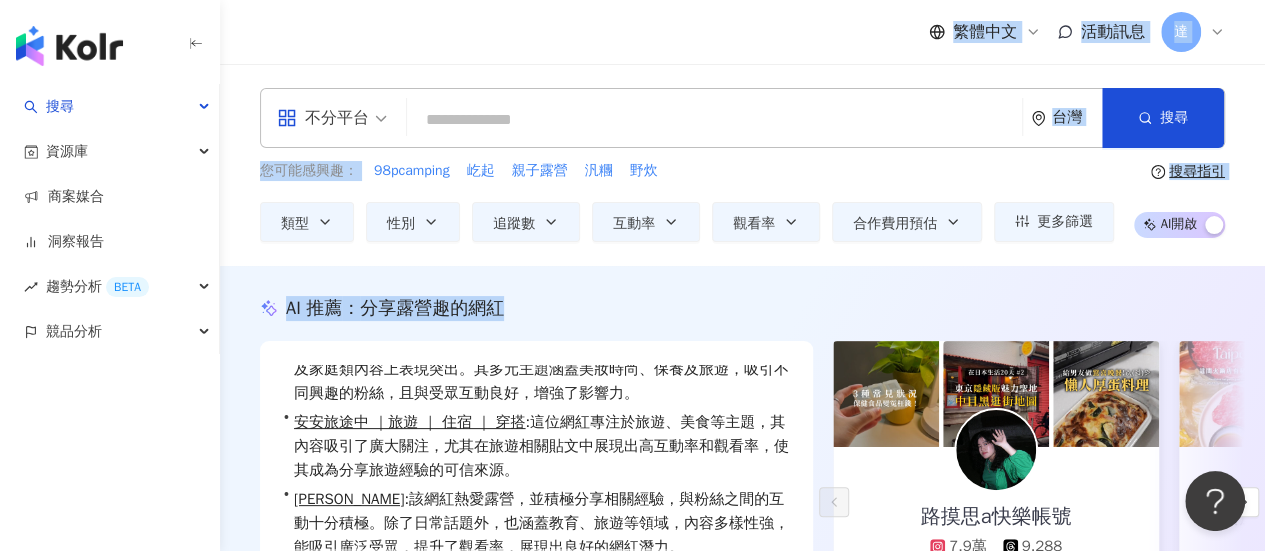 scroll, scrollTop: 49, scrollLeft: 0, axis: vertical 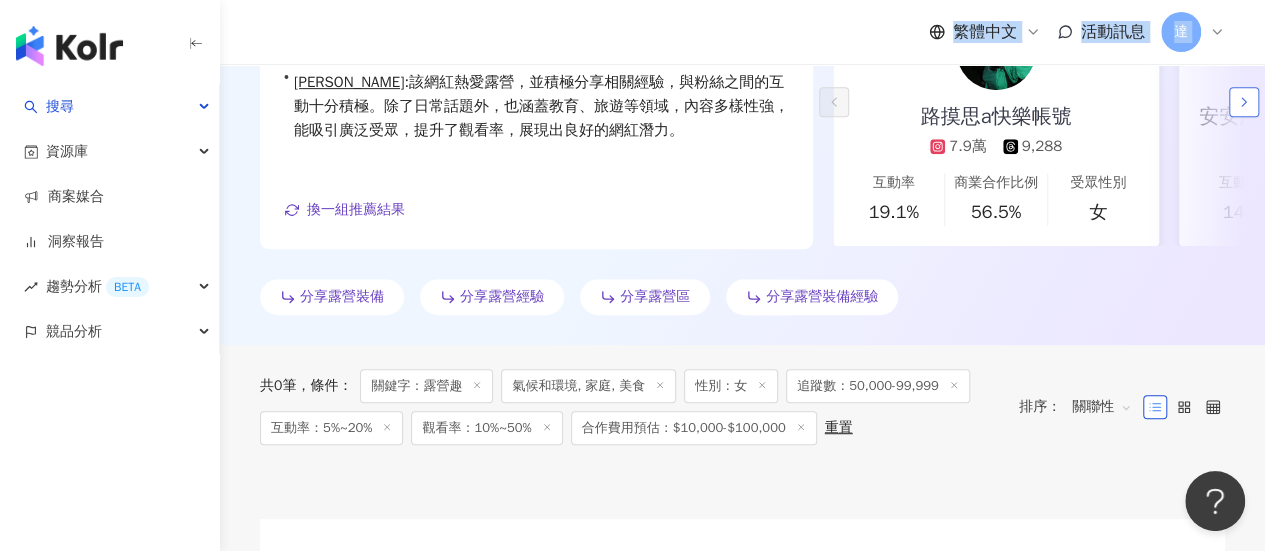 click 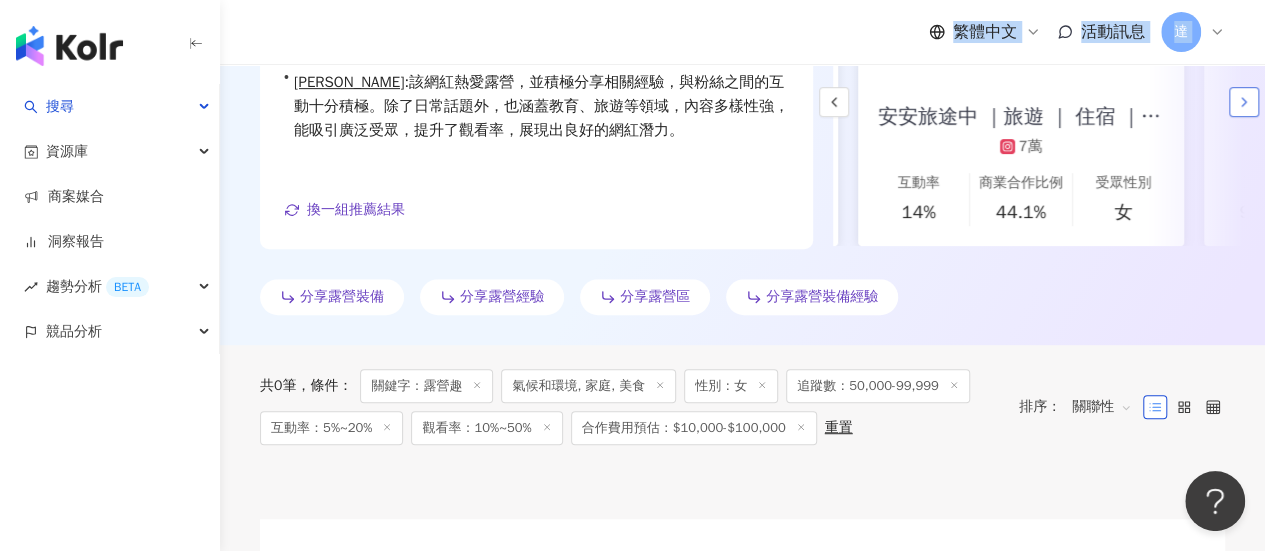 scroll, scrollTop: 0, scrollLeft: 346, axis: horizontal 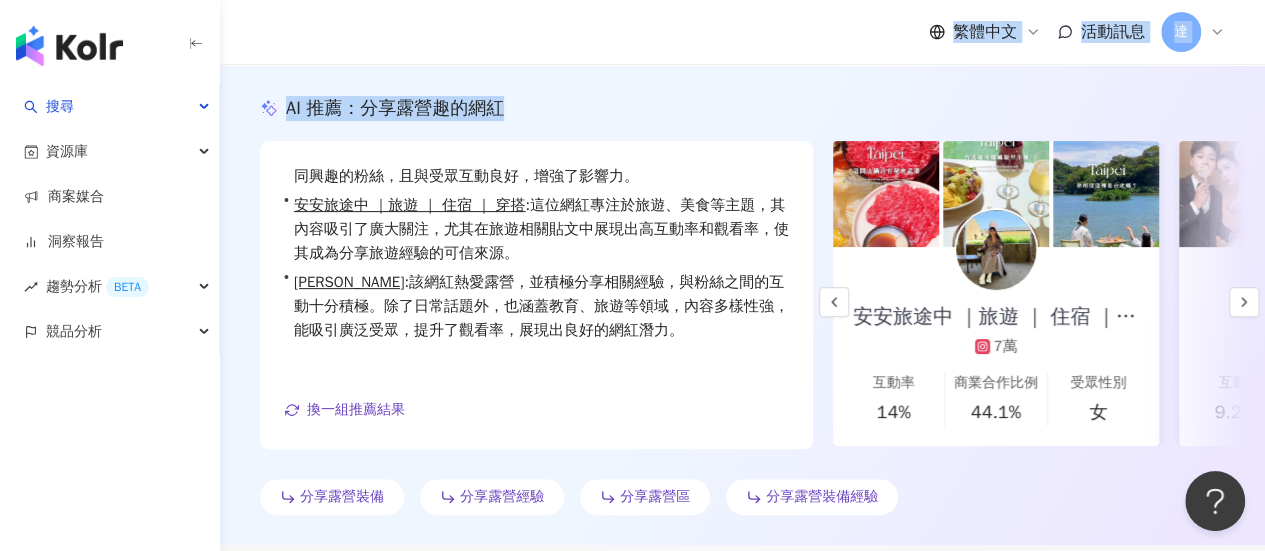 click at bounding box center [996, 250] 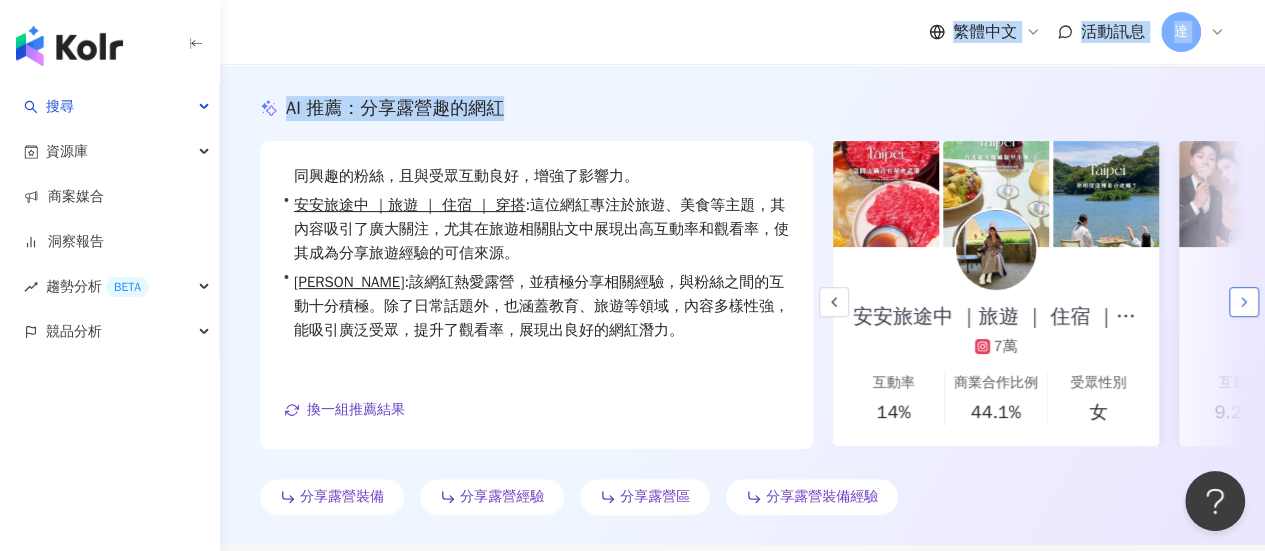 click 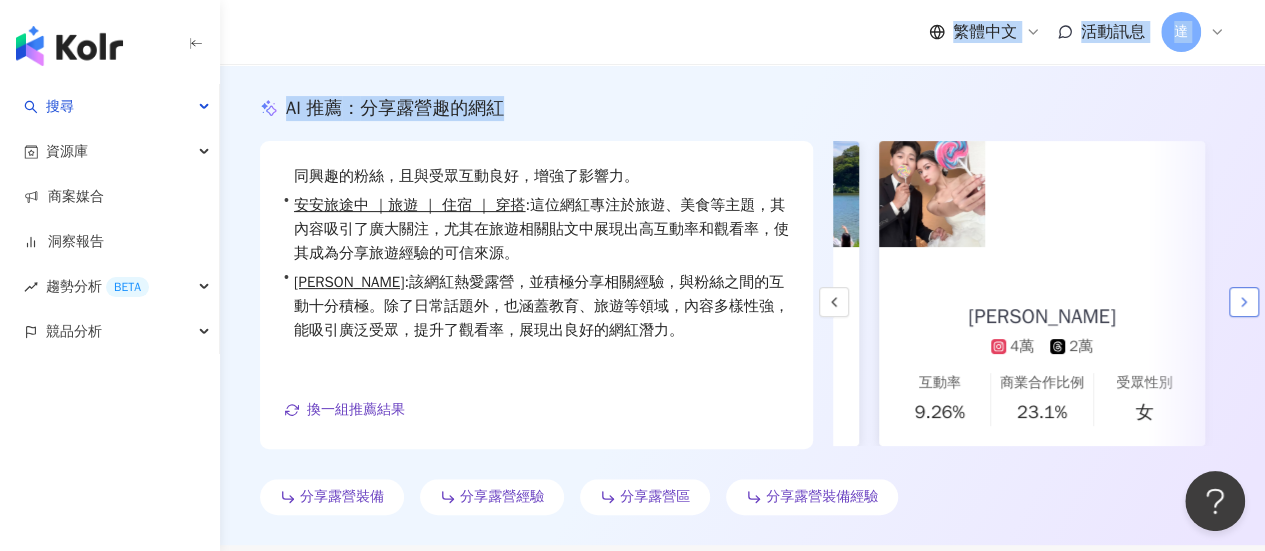 scroll, scrollTop: 0, scrollLeft: 666, axis: horizontal 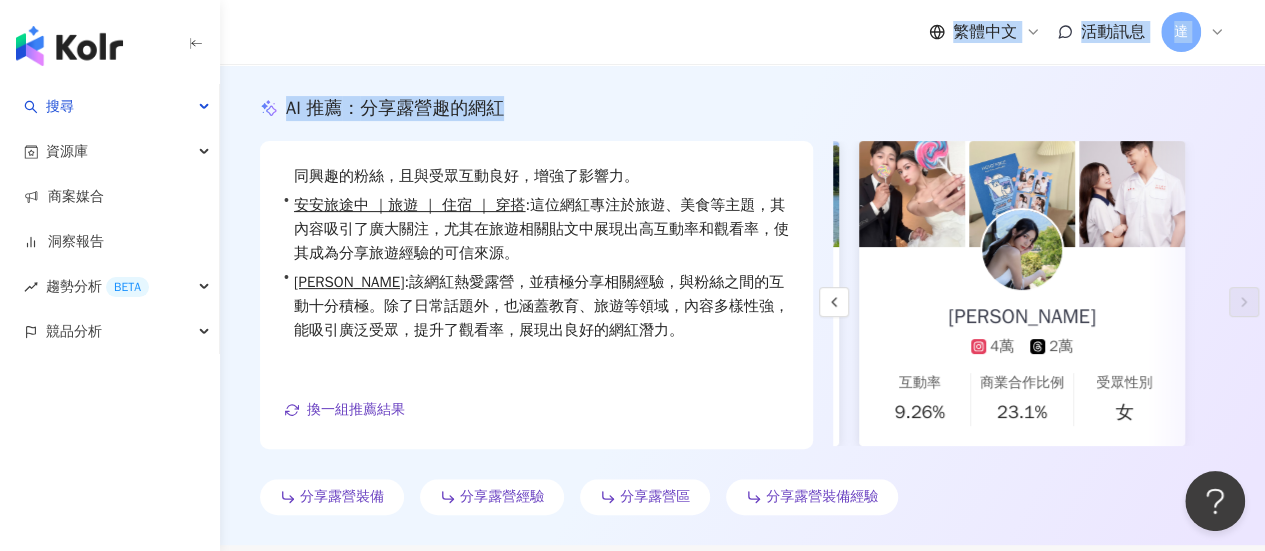 click on "[PERSON_NAME]4萬 2萬 互動率 9.26% 商業合作比例 23.1% 受眾性別 女" at bounding box center (1022, 346) 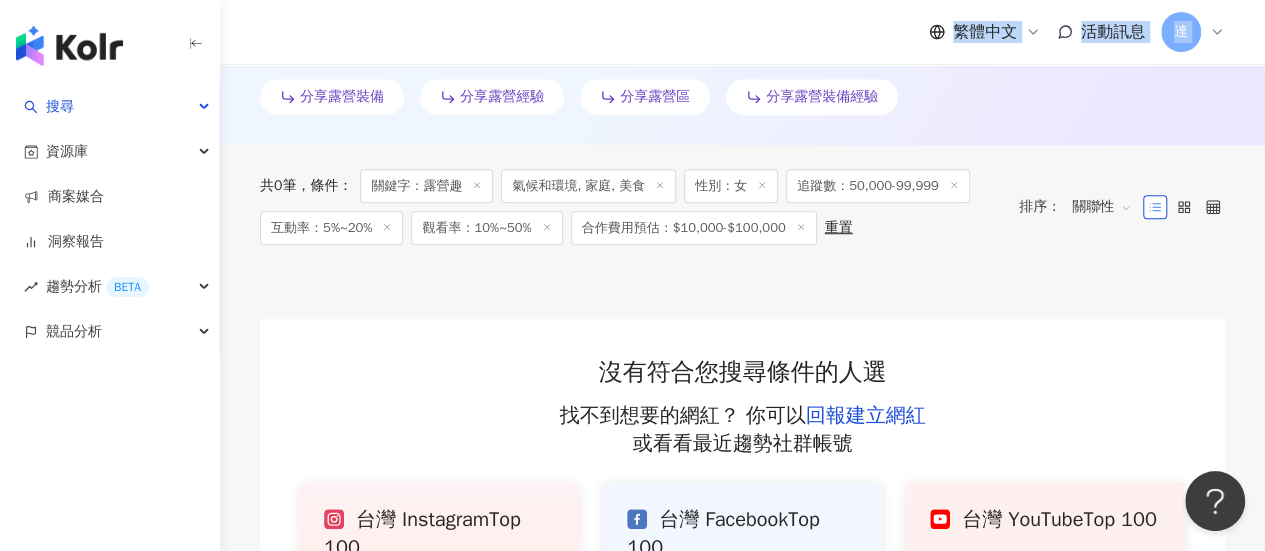 scroll, scrollTop: 300, scrollLeft: 0, axis: vertical 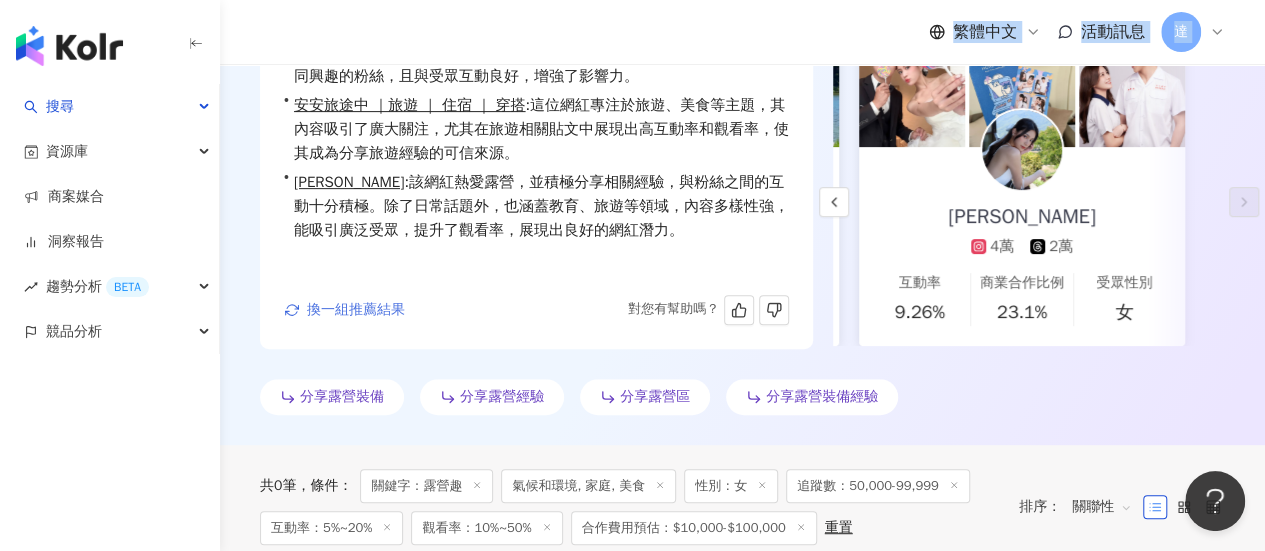 click on "換一組推薦結果" at bounding box center [356, 310] 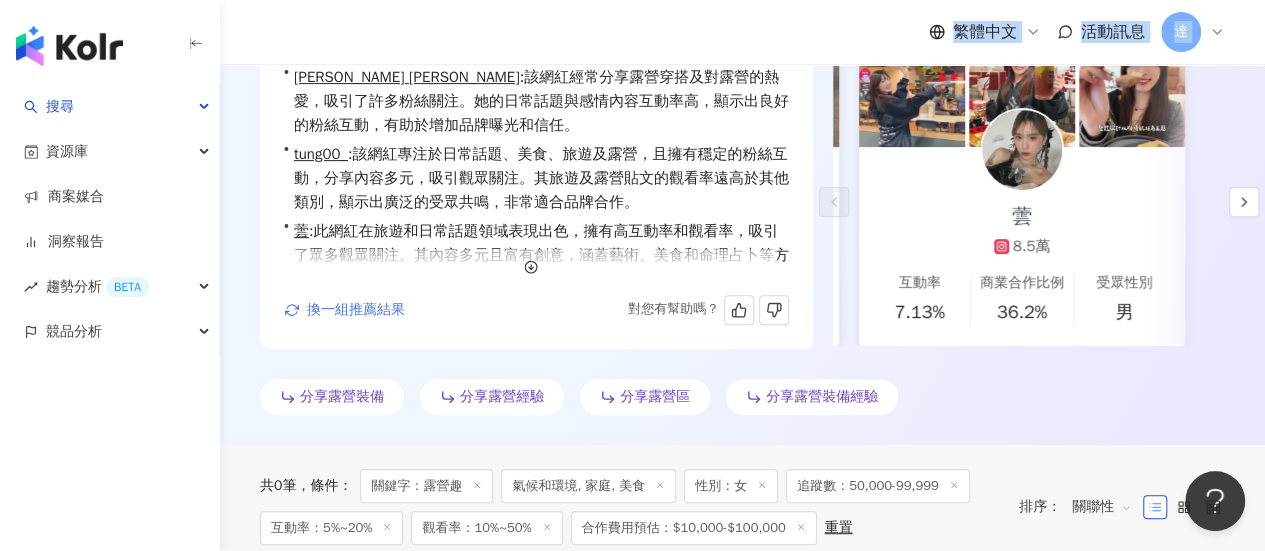 scroll, scrollTop: 0, scrollLeft: 0, axis: both 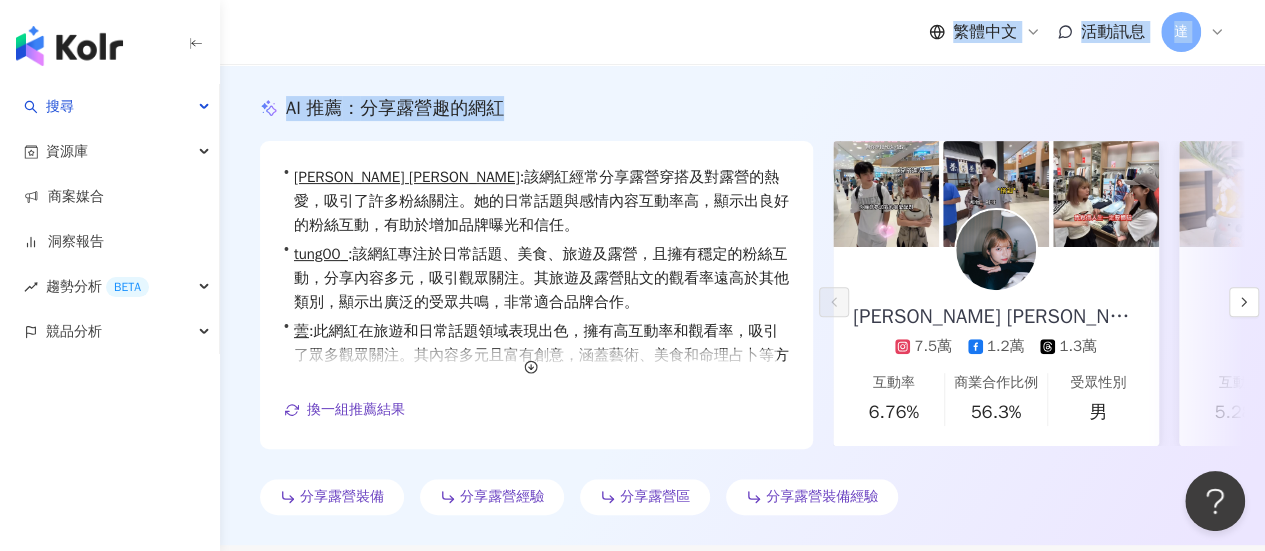 click at bounding box center (996, 250) 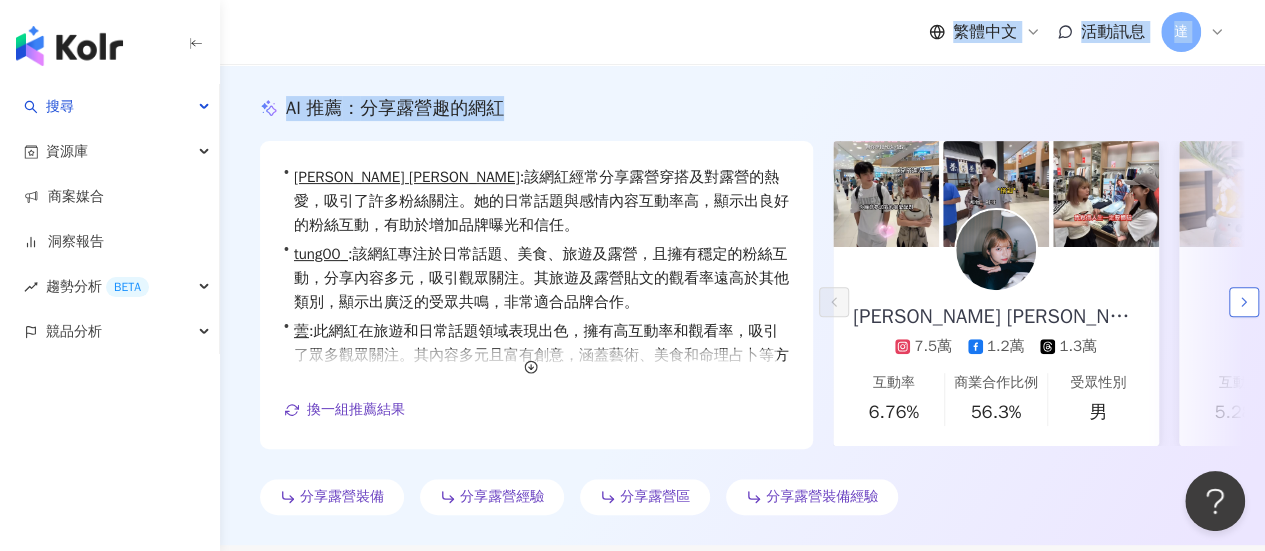 click 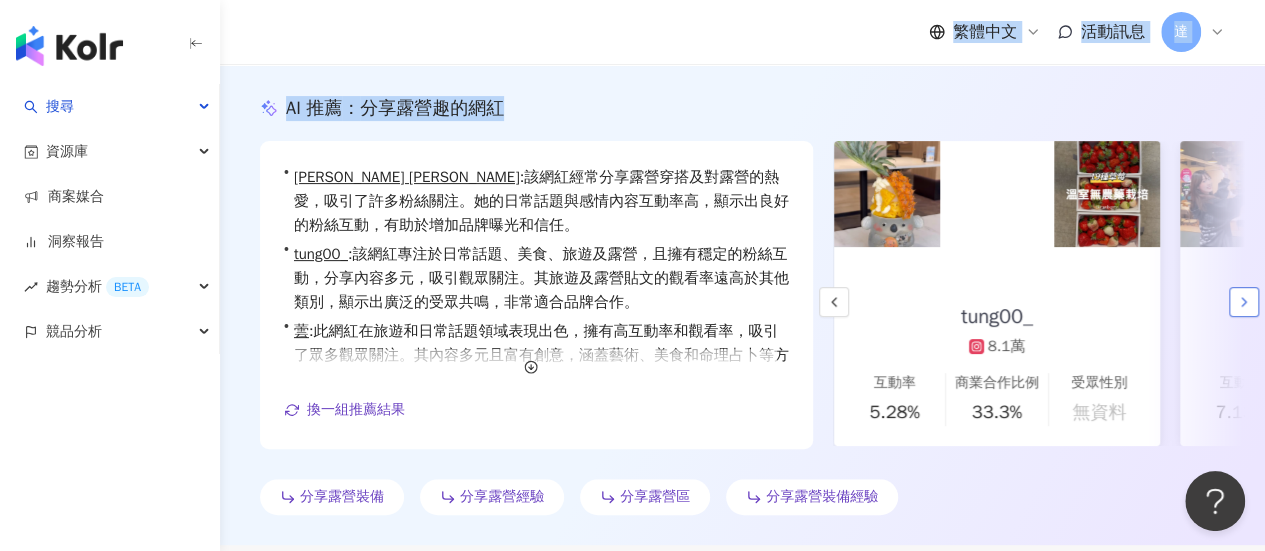scroll, scrollTop: 0, scrollLeft: 346, axis: horizontal 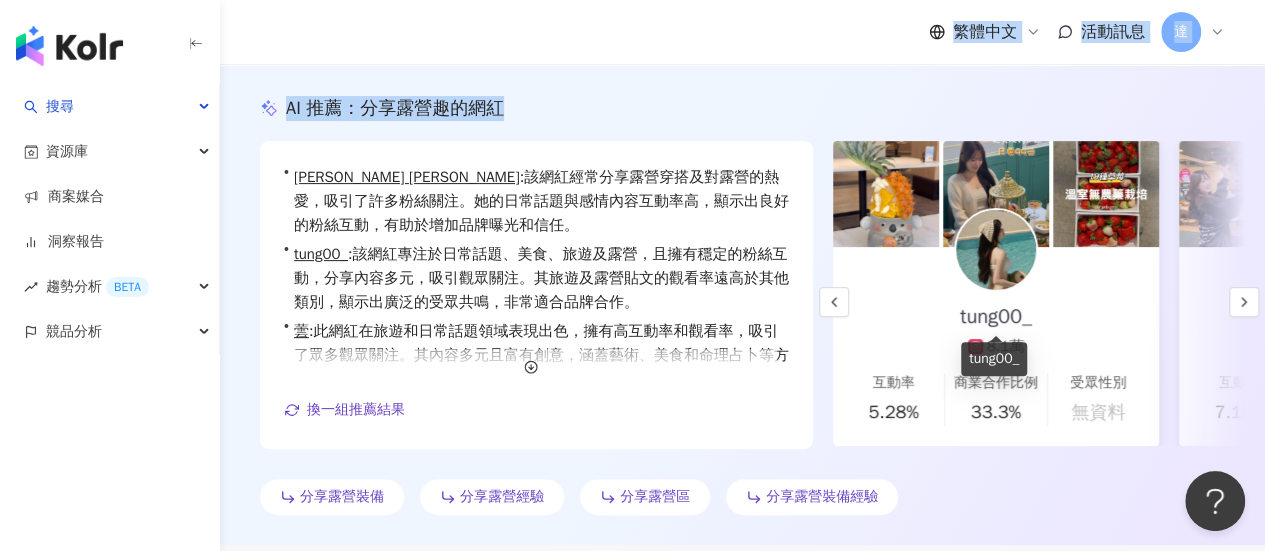 click on "tung00_" at bounding box center (996, 317) 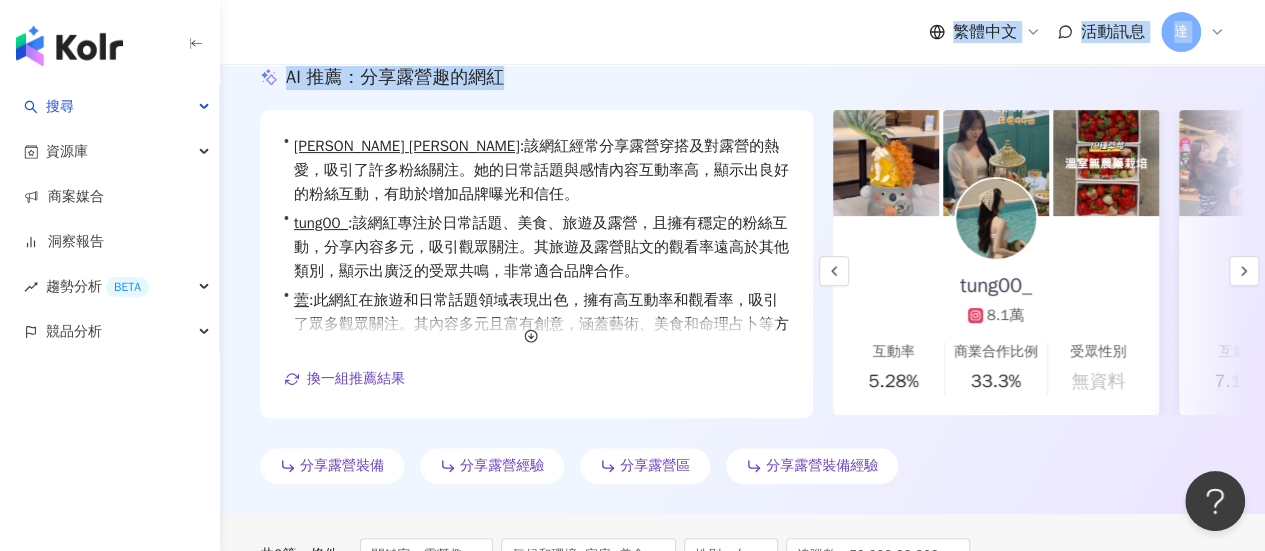 scroll, scrollTop: 200, scrollLeft: 0, axis: vertical 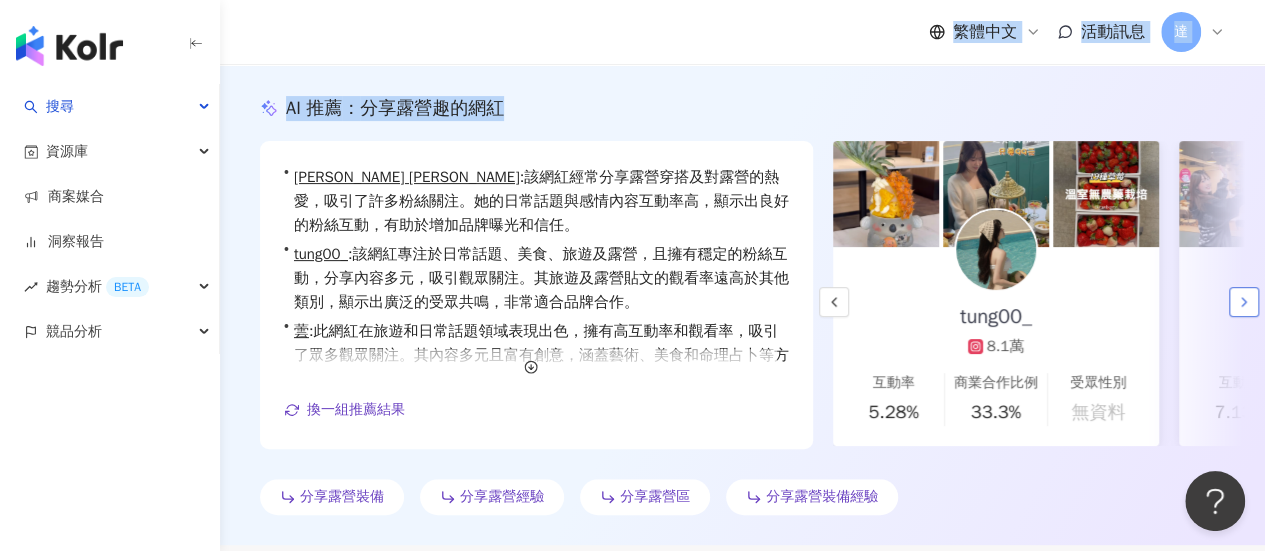 click at bounding box center (1244, 302) 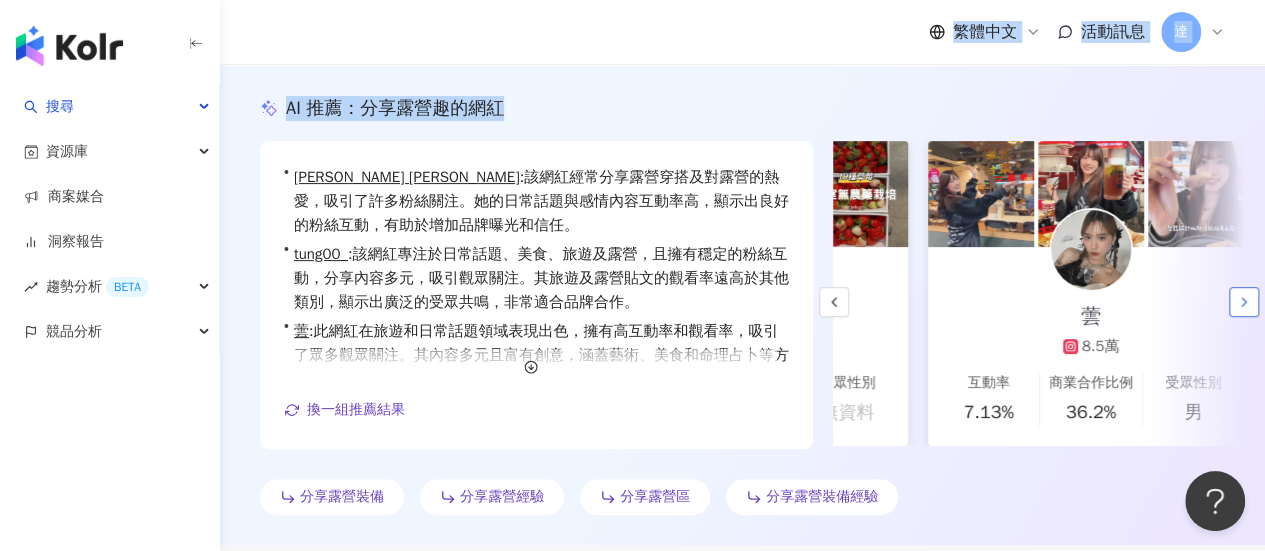 click at bounding box center [1244, 302] 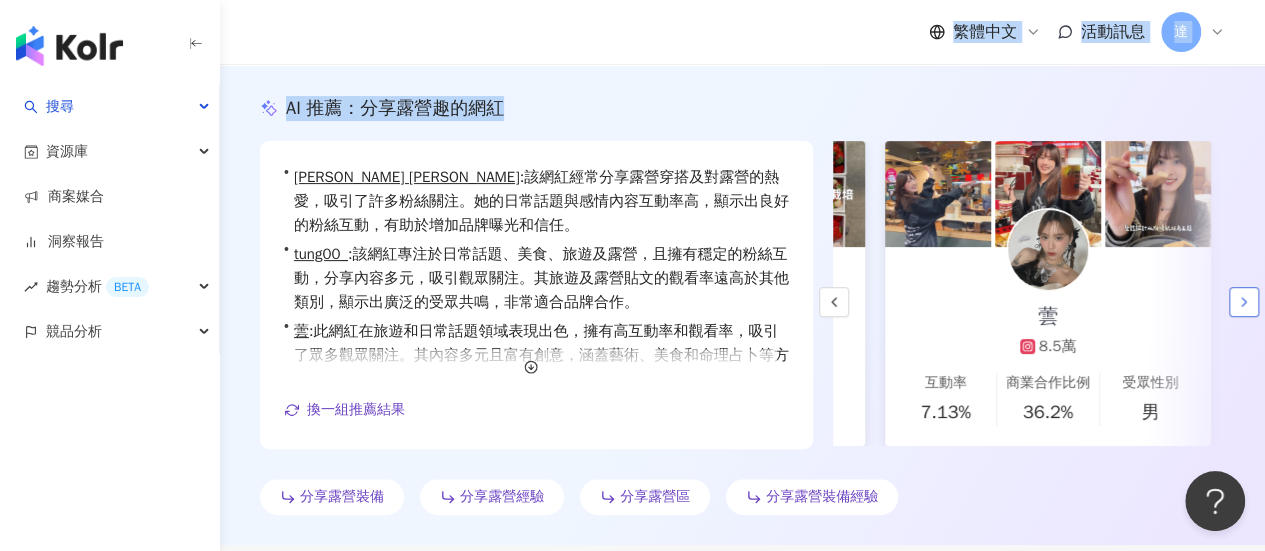 scroll, scrollTop: 0, scrollLeft: 666, axis: horizontal 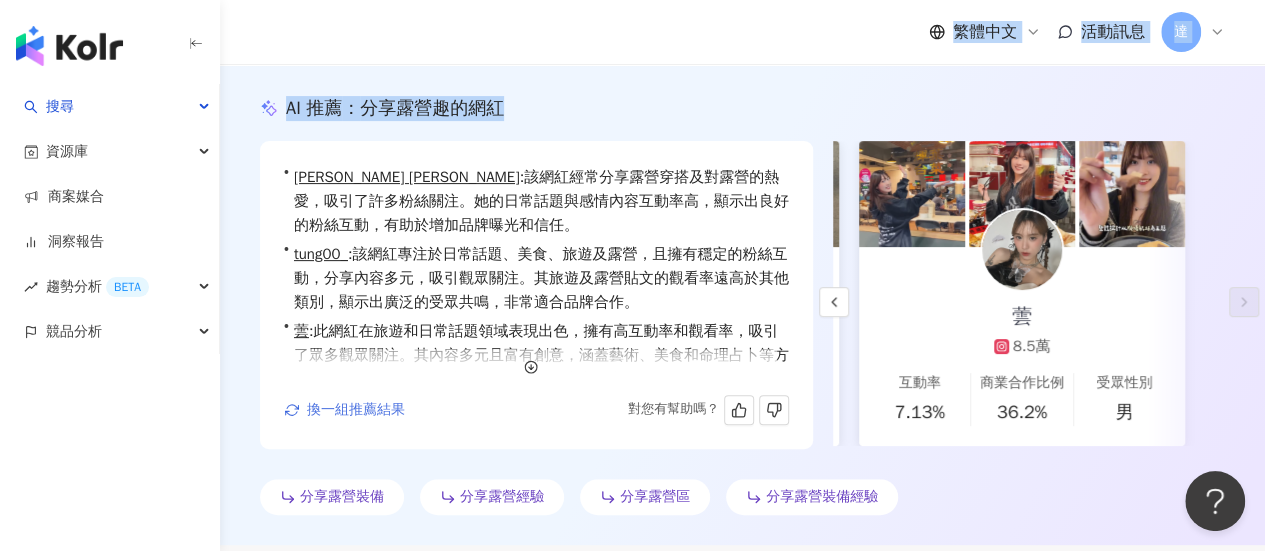 click on "換一組推薦結果" at bounding box center (356, 410) 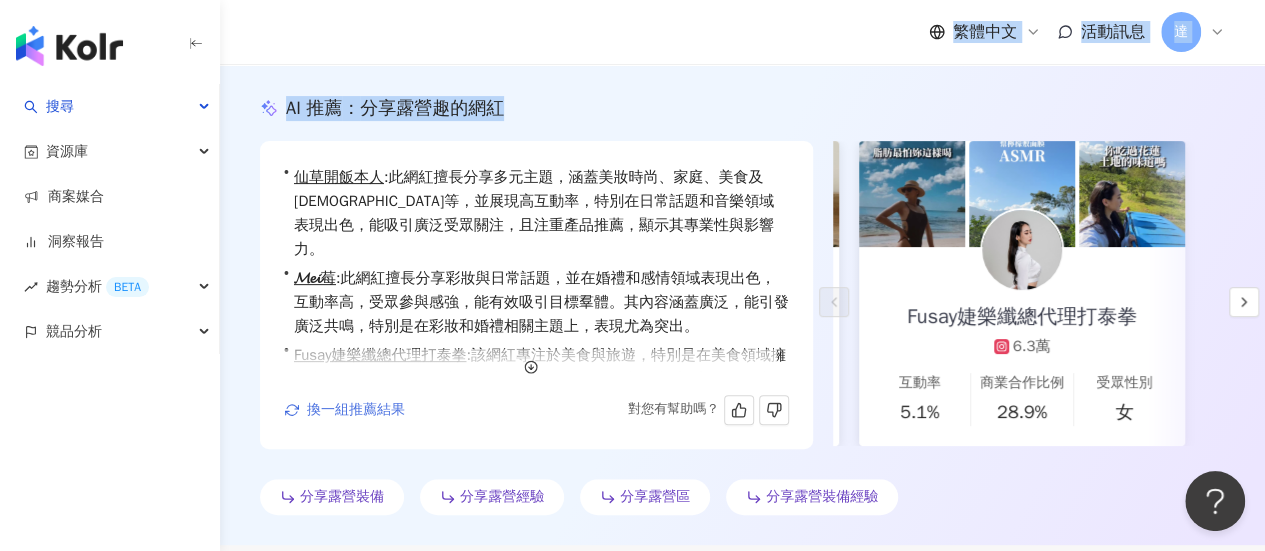 scroll, scrollTop: 0, scrollLeft: 0, axis: both 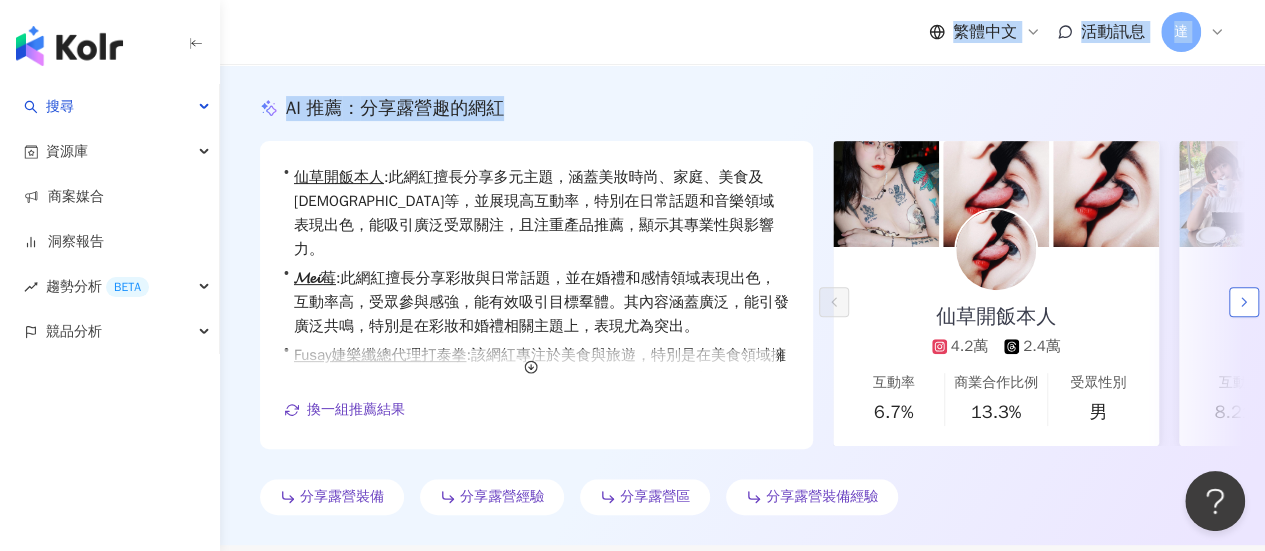 click 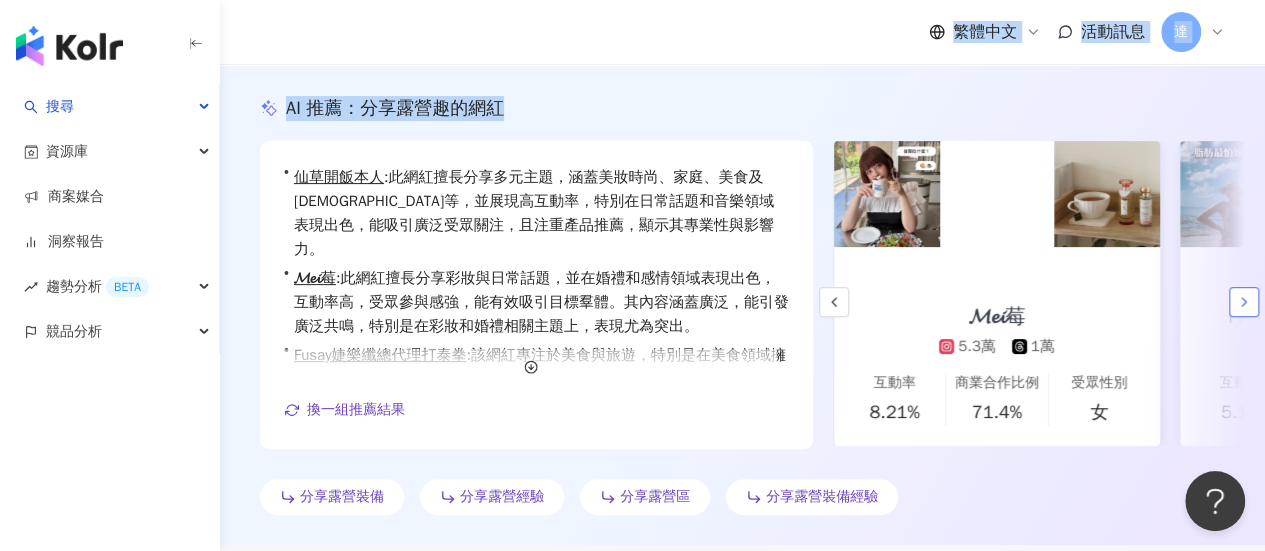 scroll, scrollTop: 0, scrollLeft: 346, axis: horizontal 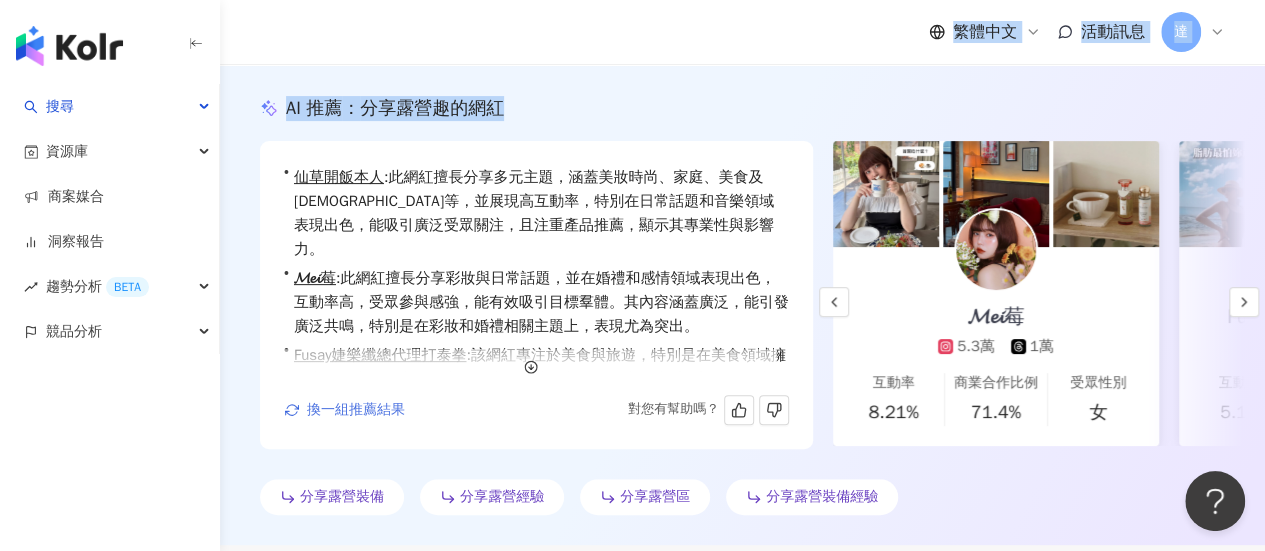 click on "換一組推薦結果" at bounding box center (356, 410) 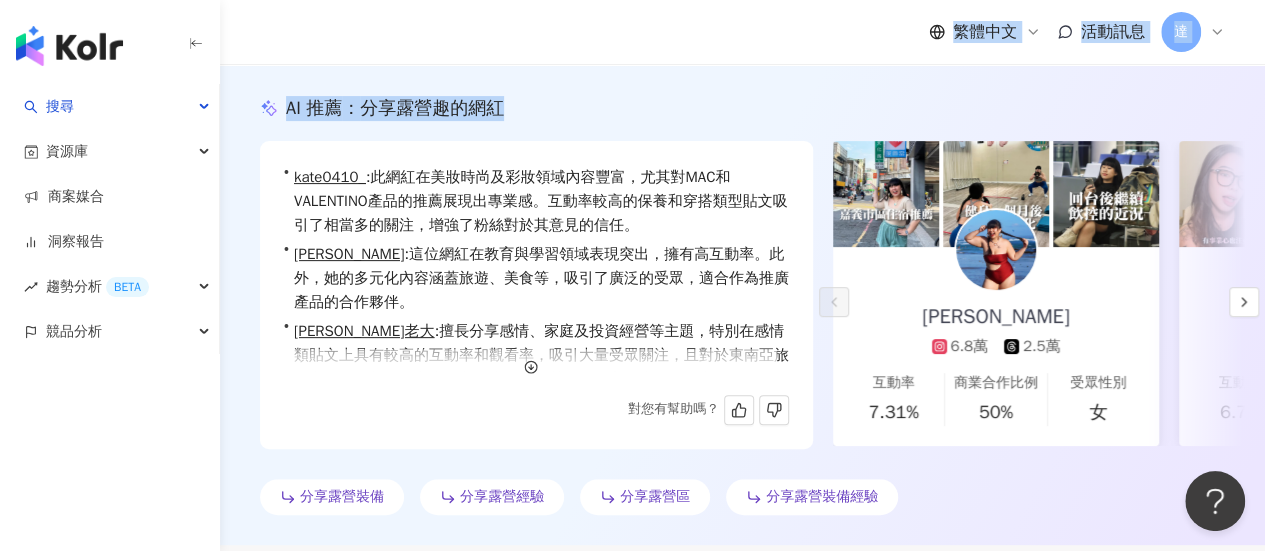 scroll, scrollTop: 0, scrollLeft: 0, axis: both 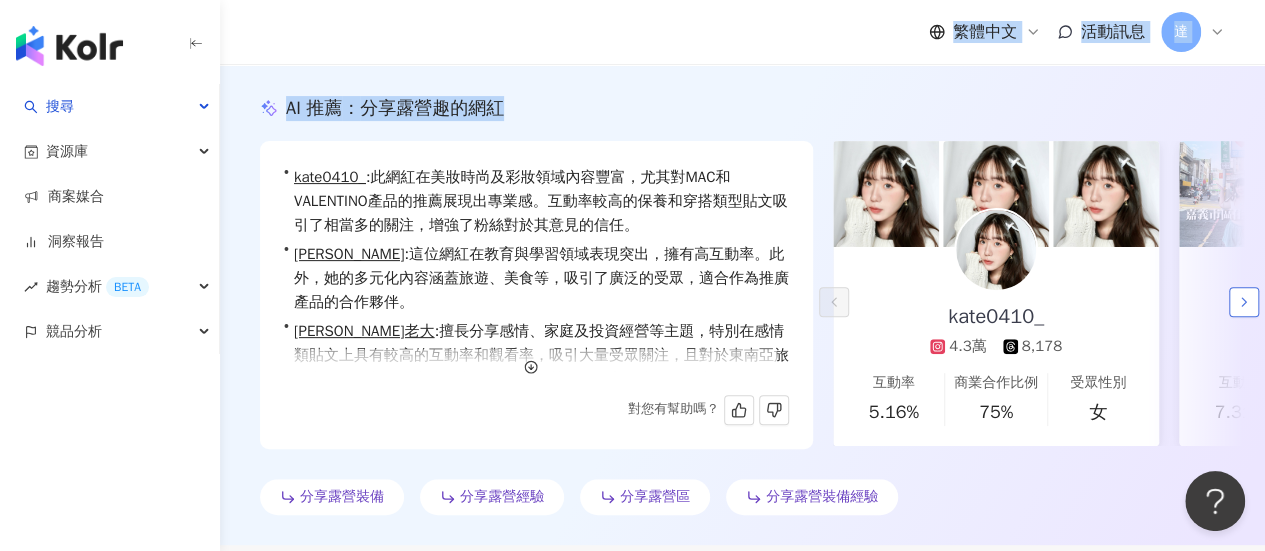 click 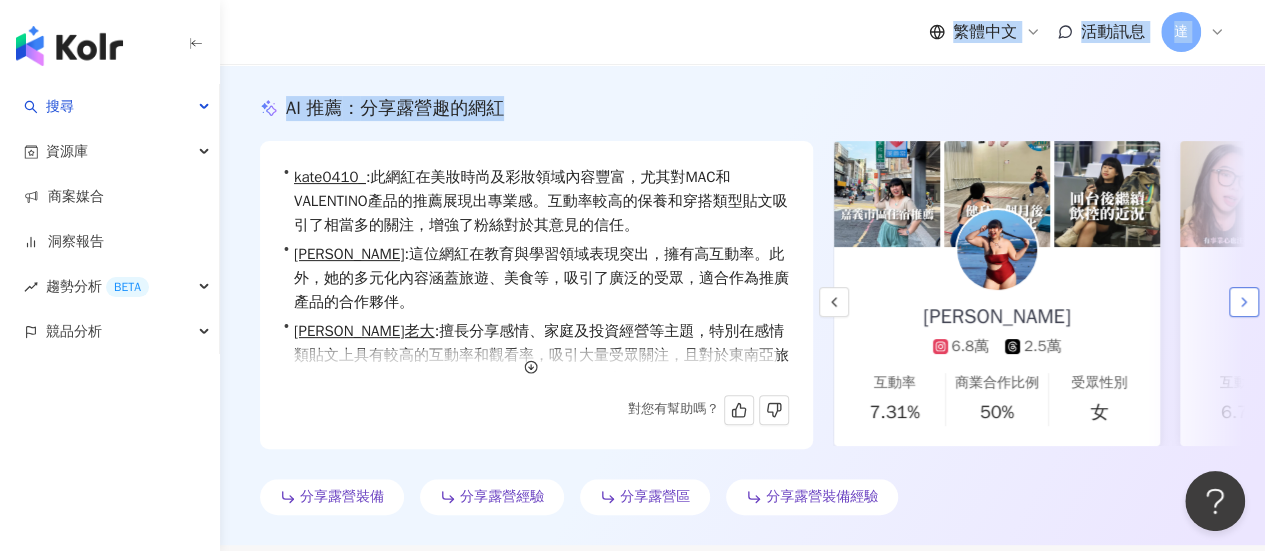 scroll, scrollTop: 0, scrollLeft: 346, axis: horizontal 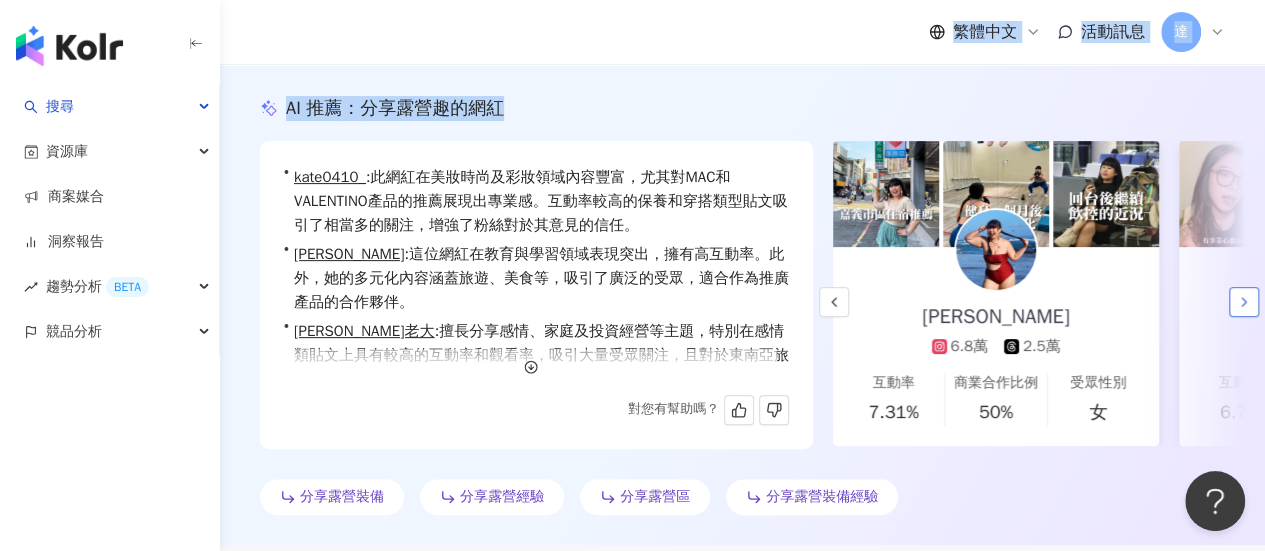click 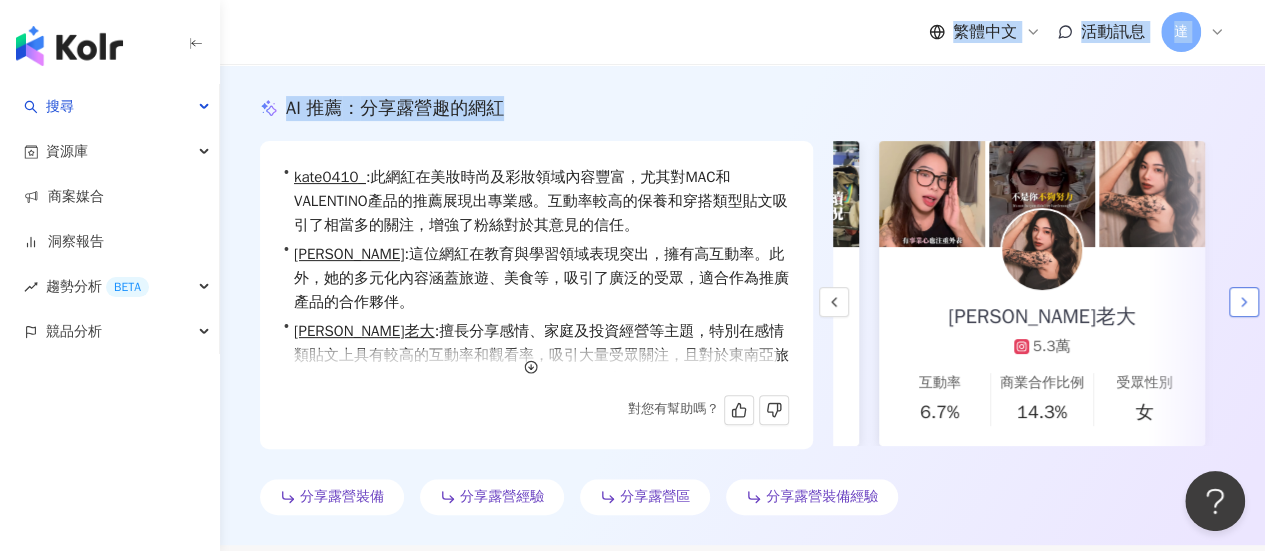 scroll, scrollTop: 0, scrollLeft: 666, axis: horizontal 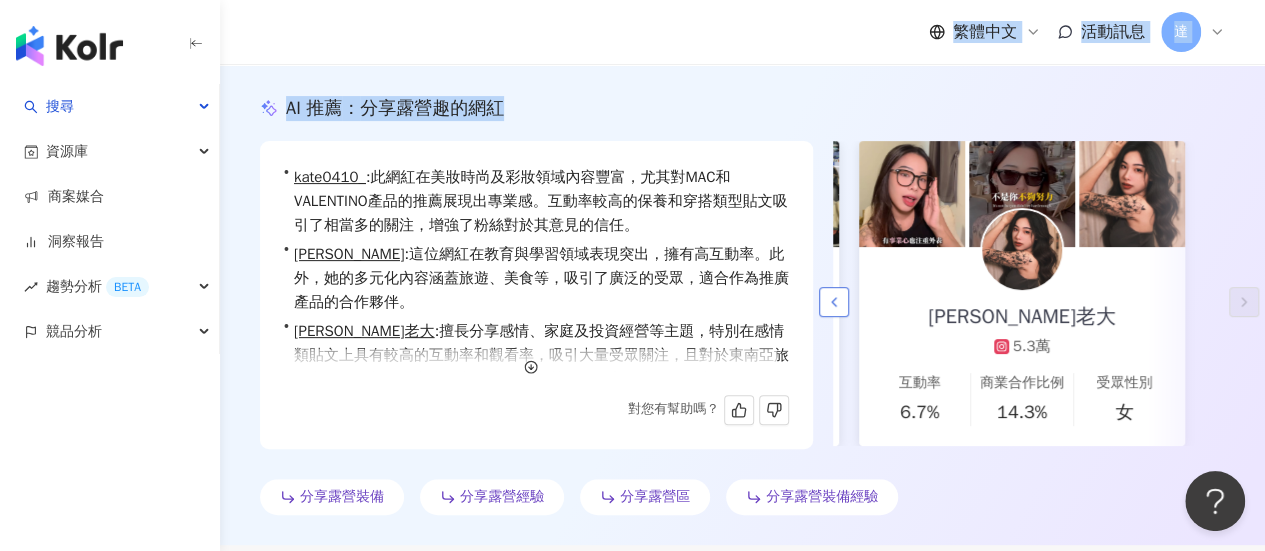 click 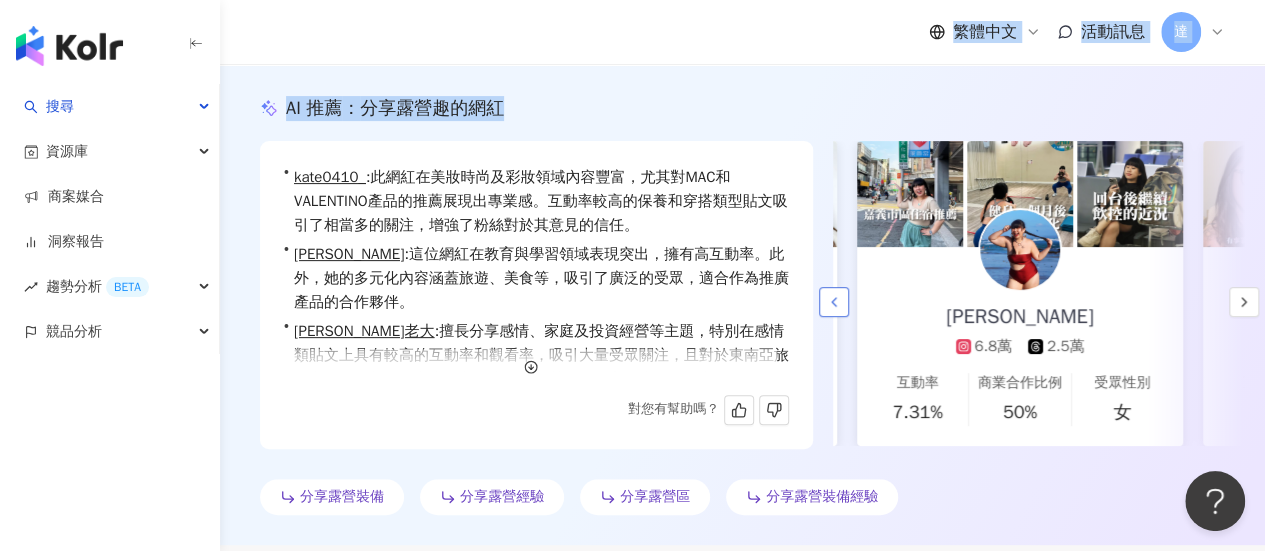 scroll, scrollTop: 0, scrollLeft: 320, axis: horizontal 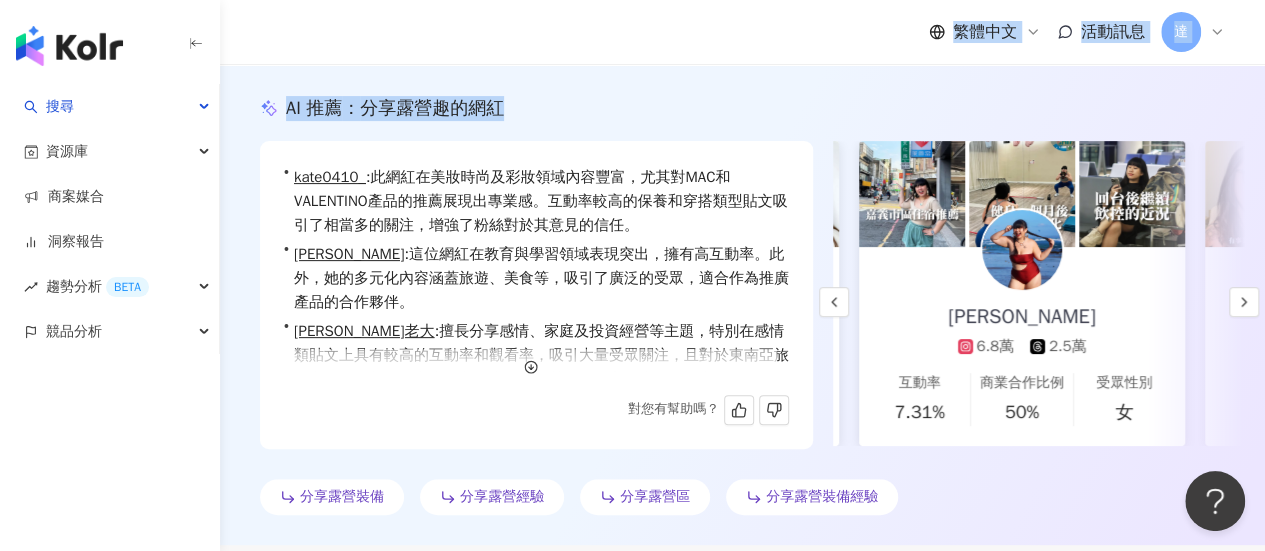 click at bounding box center [1022, 250] 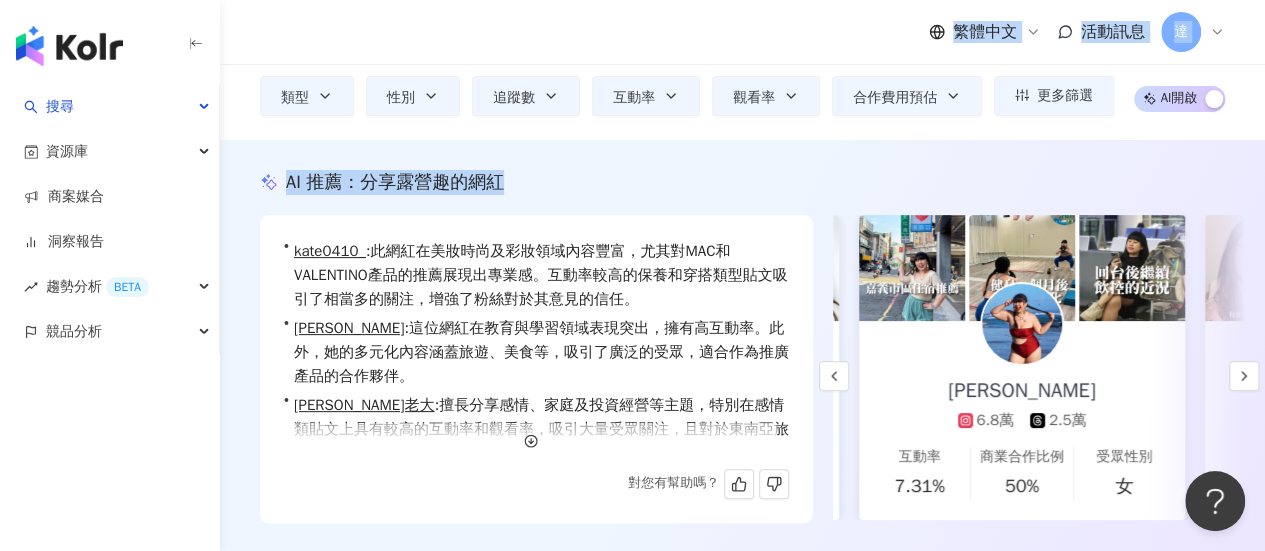 scroll, scrollTop: 0, scrollLeft: 0, axis: both 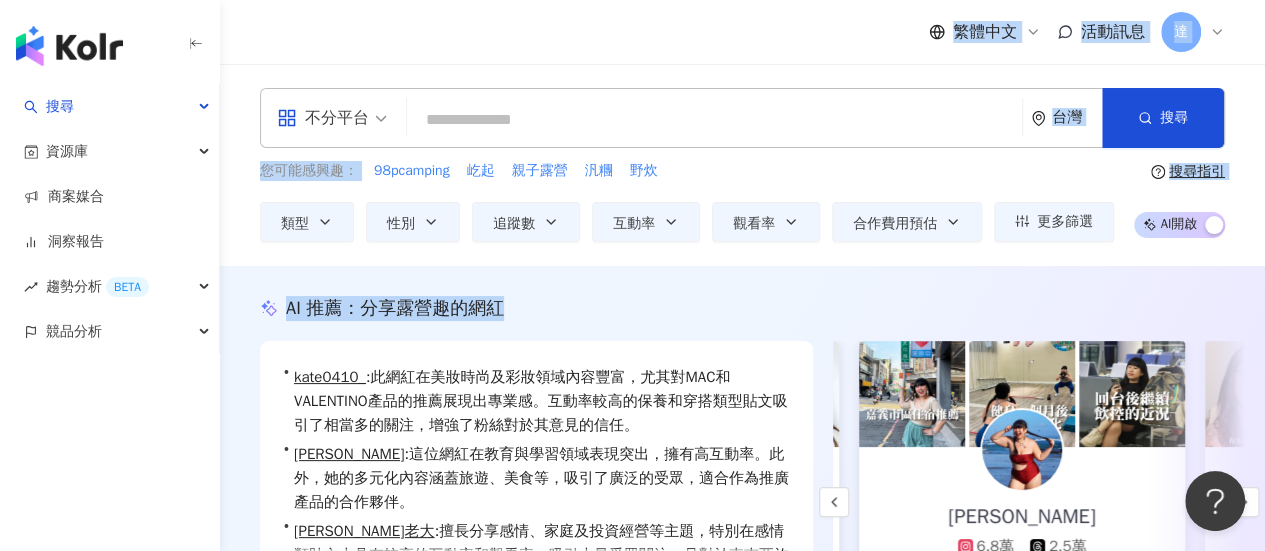 click on "您可能感興趣： 98pcamping  屹起  親子露營  汎糰  野炊" at bounding box center [687, 171] 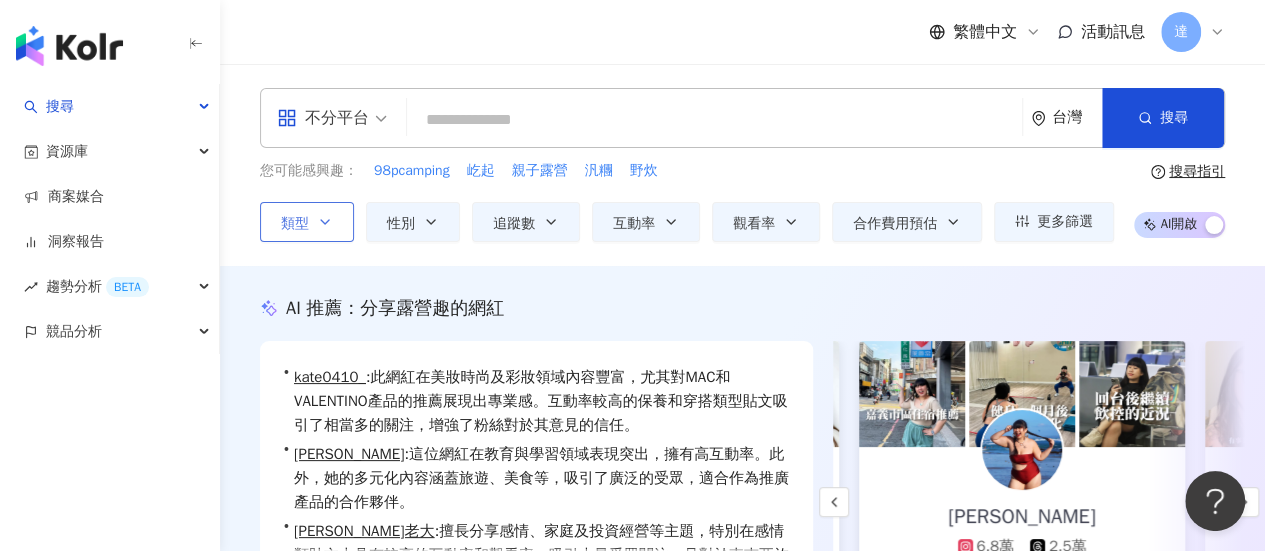 click 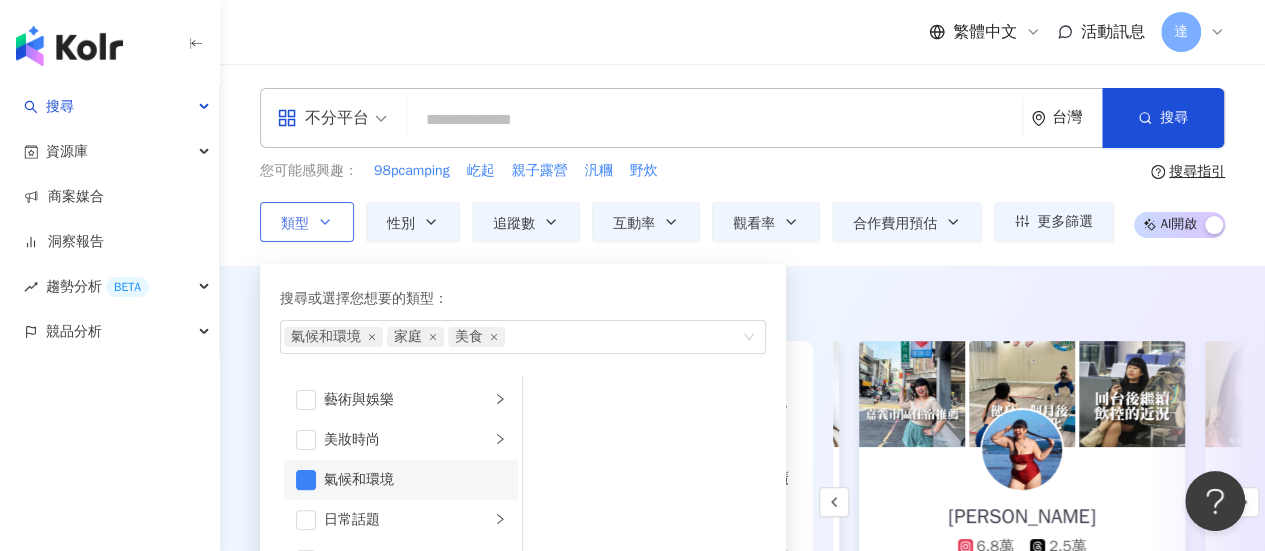 scroll, scrollTop: 100, scrollLeft: 0, axis: vertical 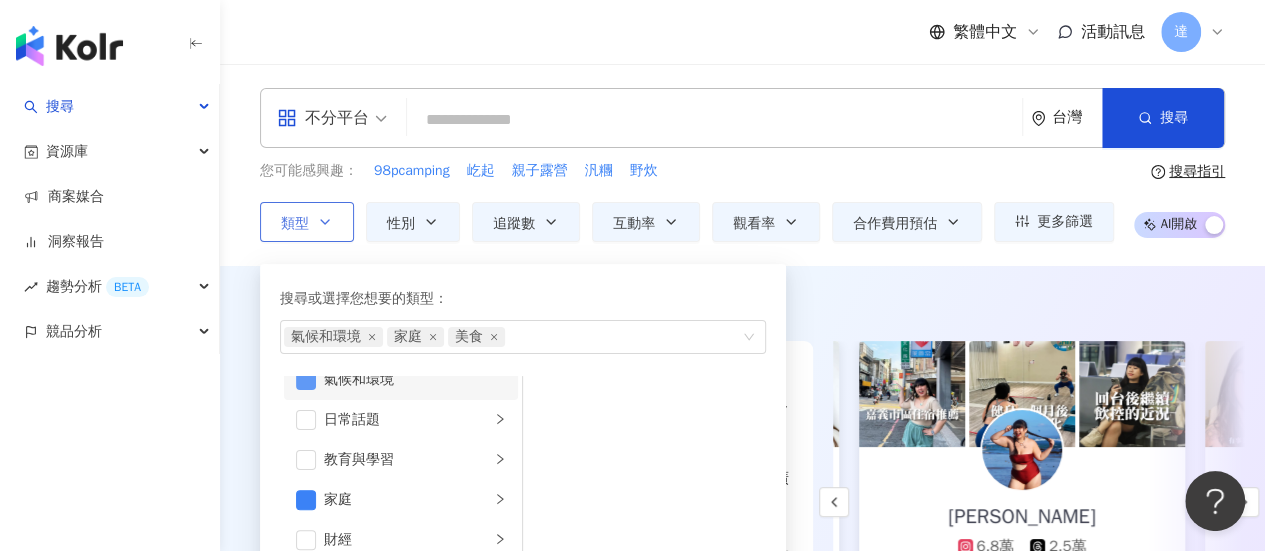 click at bounding box center (306, 380) 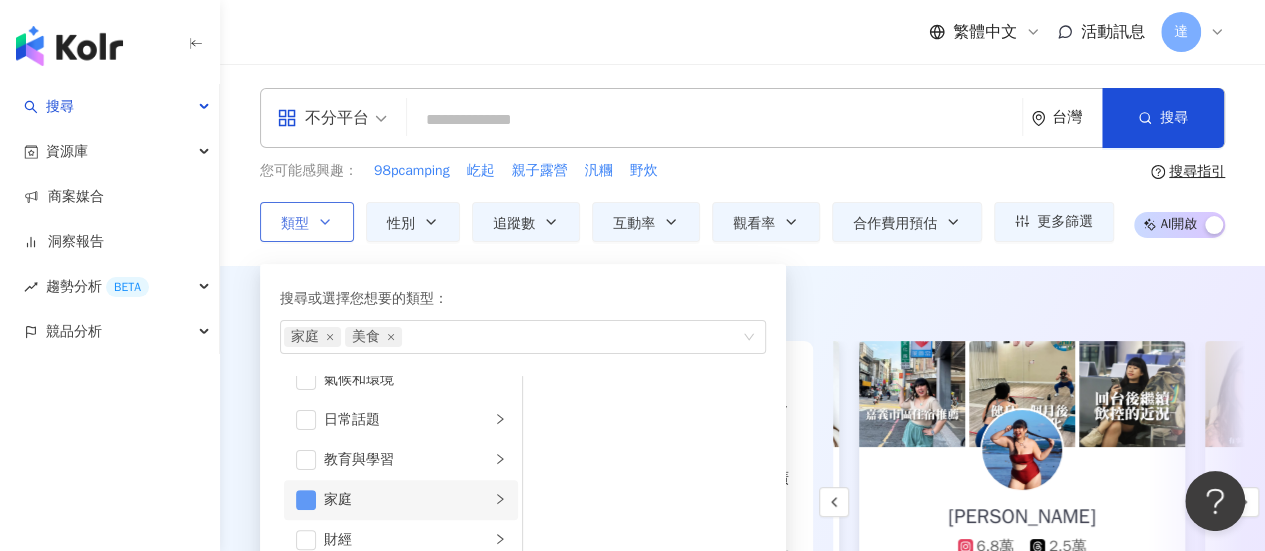 click at bounding box center (306, 500) 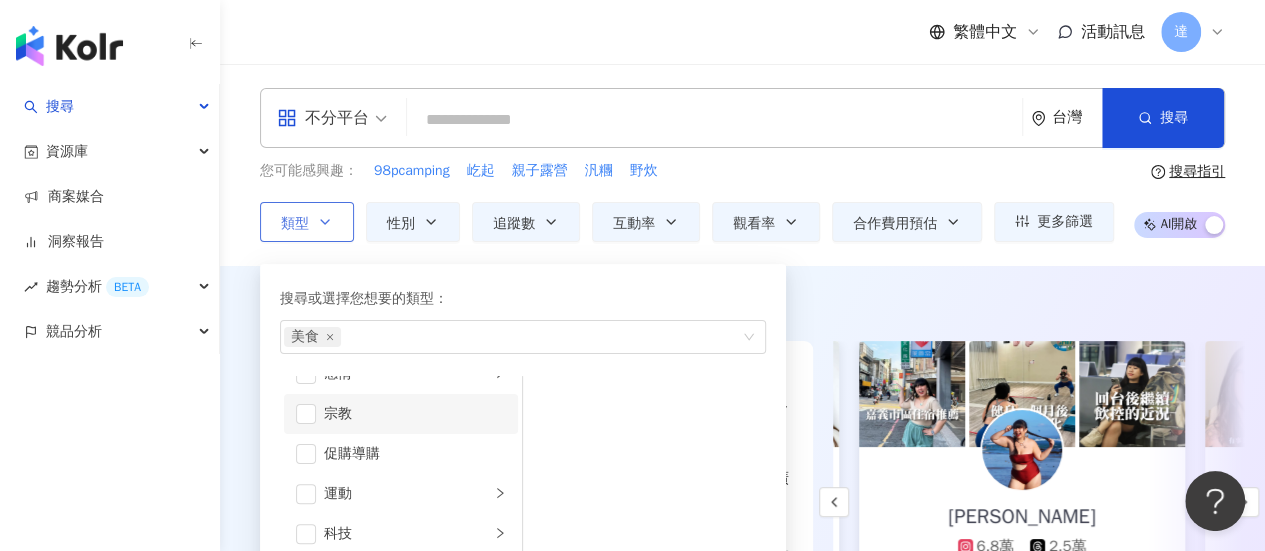 scroll, scrollTop: 692, scrollLeft: 0, axis: vertical 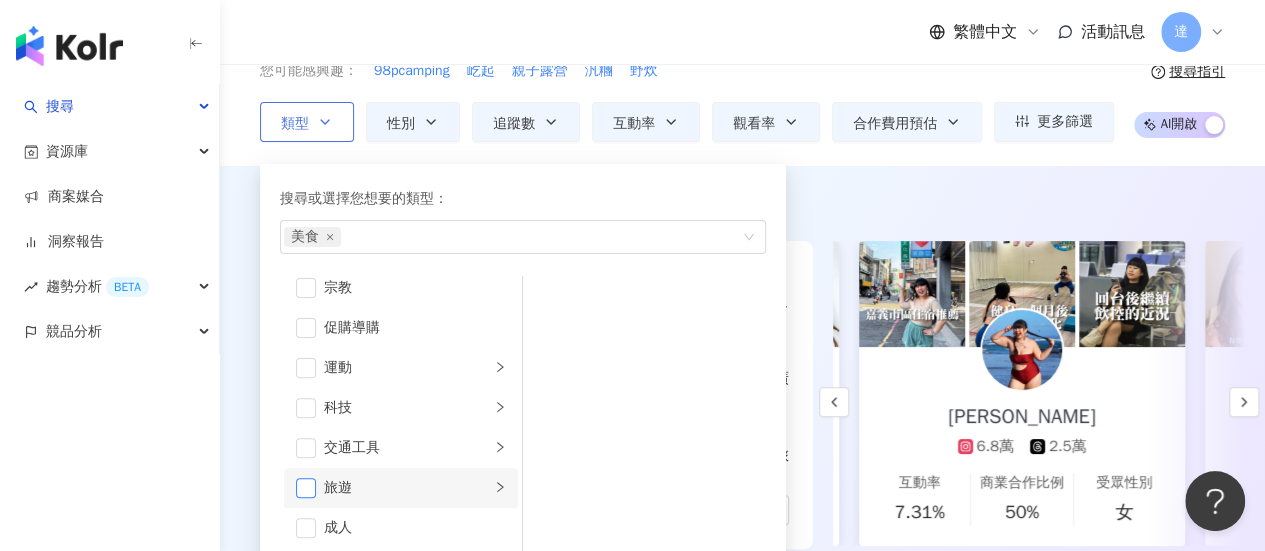 click at bounding box center [306, 488] 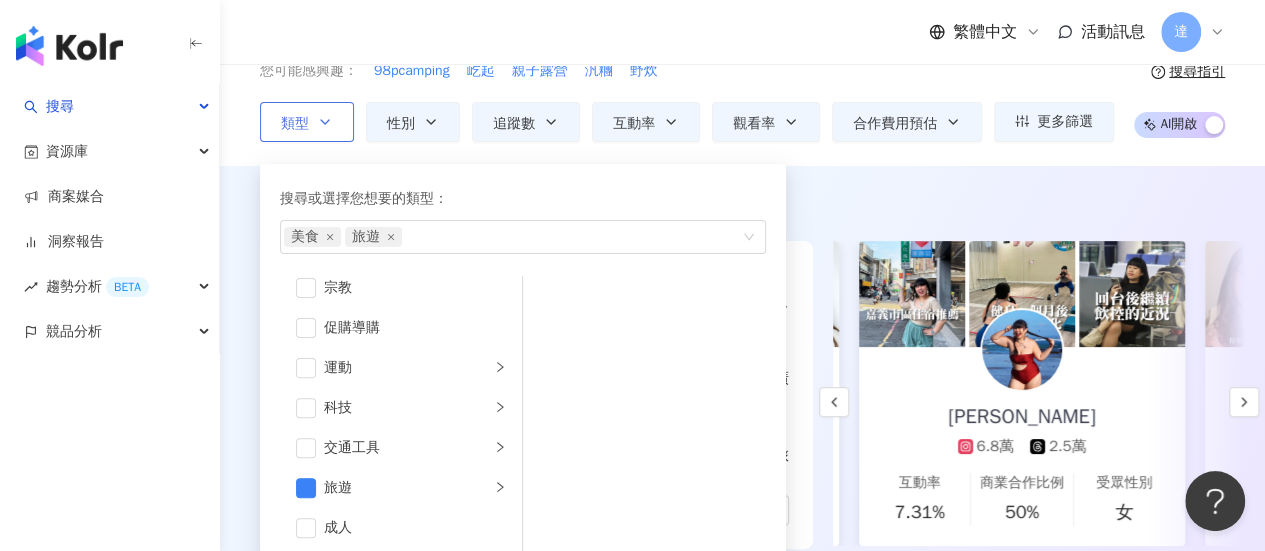 click on "搜尋或選擇您想要的類型： 美食 旅遊   藝術與娛樂 美妝時尚 氣候和環境 日常話題 教育與學習 家庭 財經 美食 命理占卜 遊戲 法政社會 生活風格 影視娛樂 醫療與健康 寵物 攝影 感情 宗教 促購導購 運動 科技 交通工具 旅遊 成人" at bounding box center (515, 364) 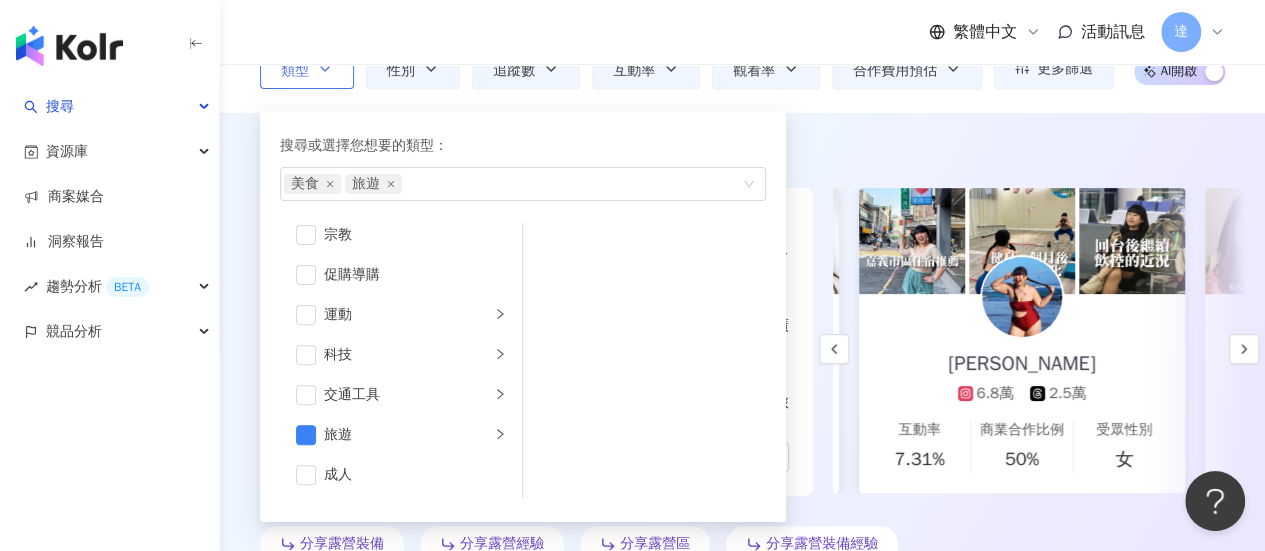 scroll, scrollTop: 0, scrollLeft: 0, axis: both 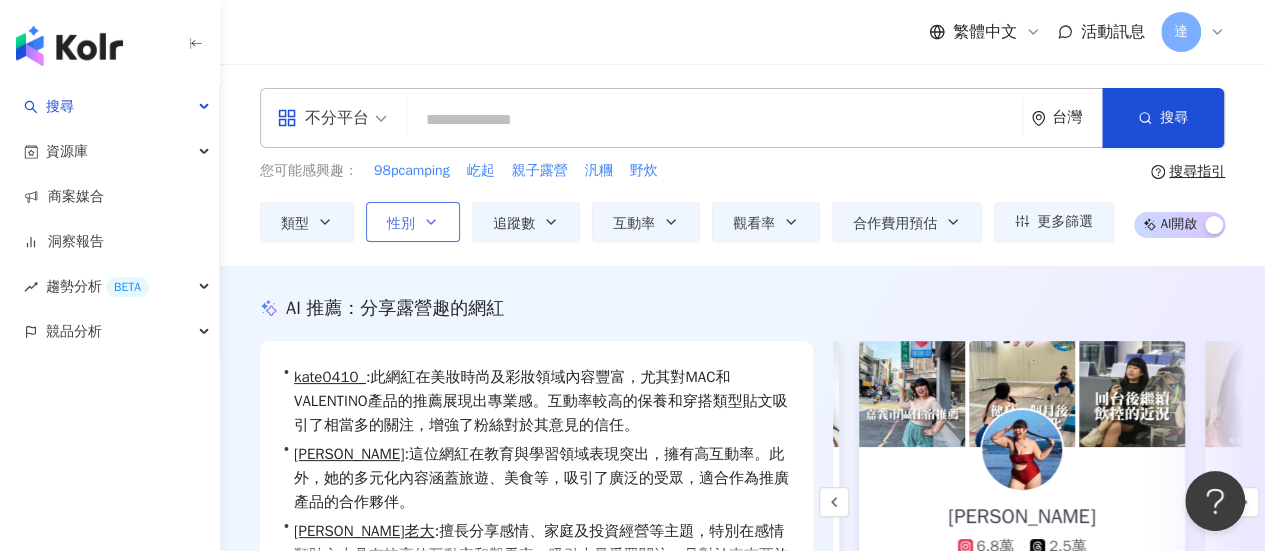 click 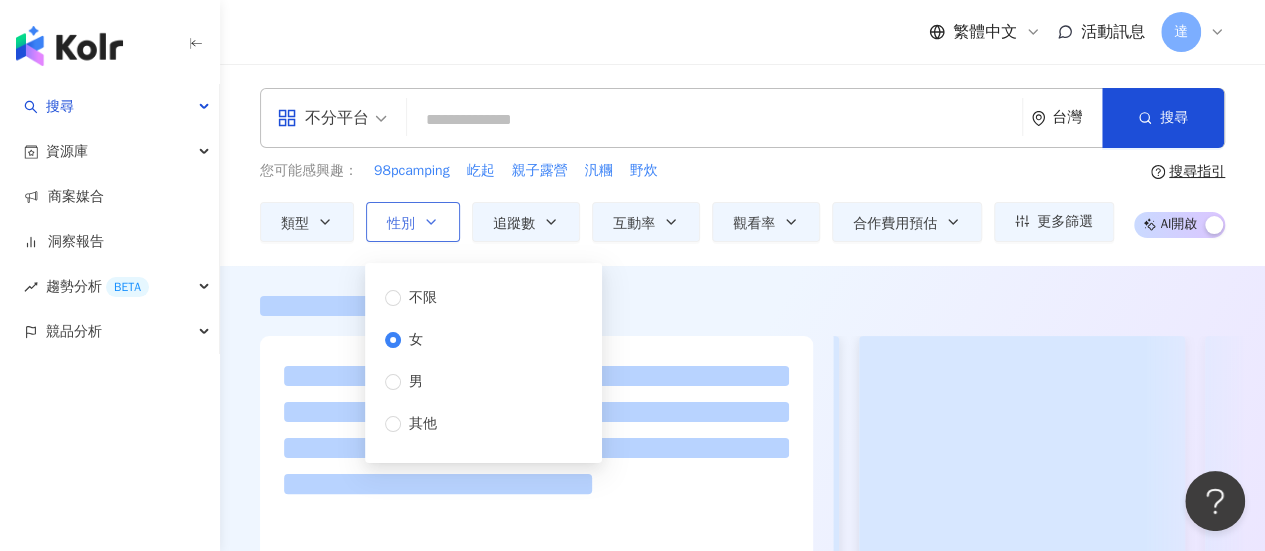 scroll, scrollTop: 0, scrollLeft: 0, axis: both 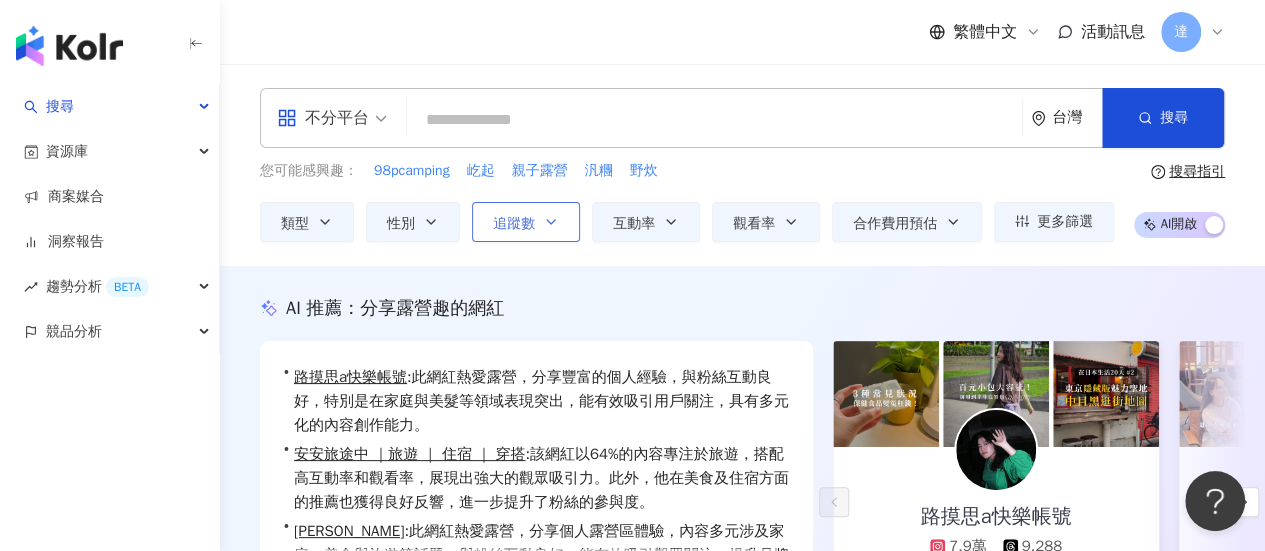 click 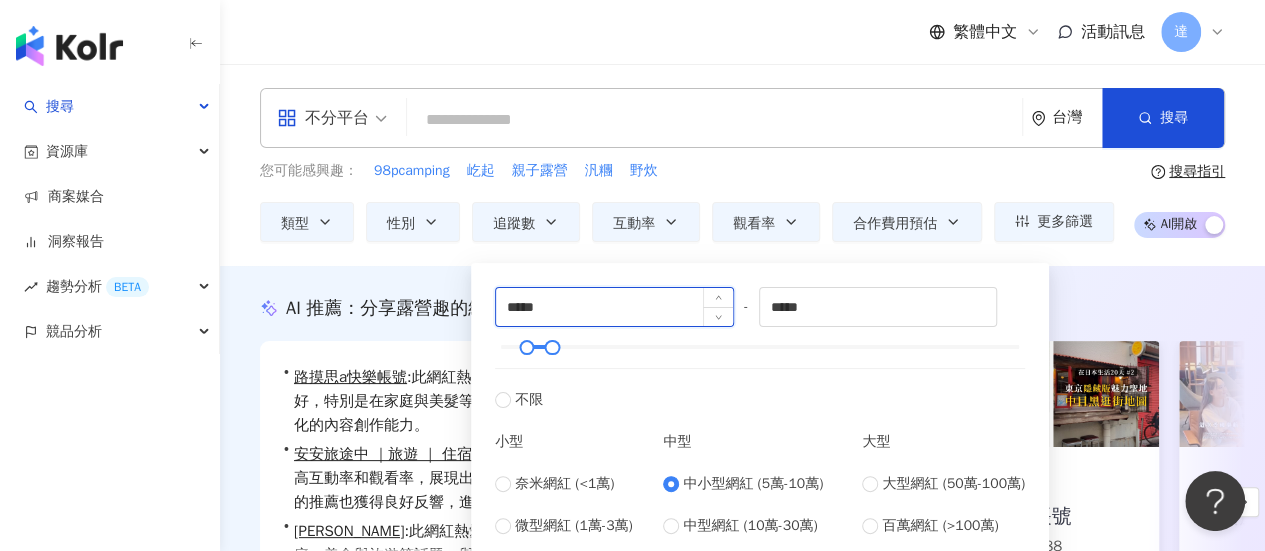 click on "*****" at bounding box center (614, 307) 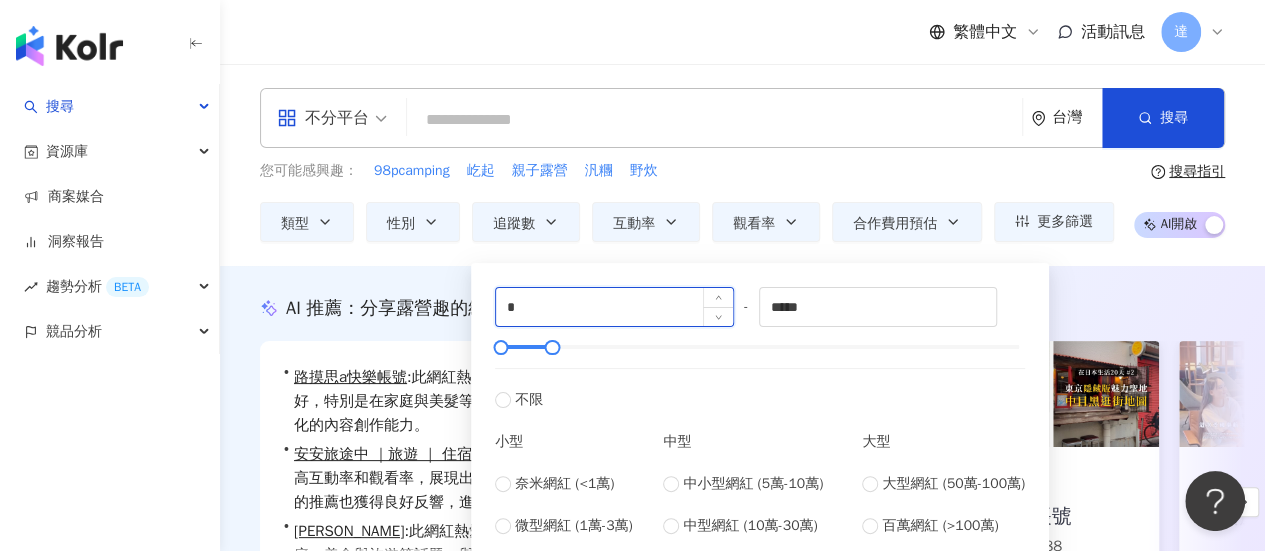 click on "*" at bounding box center [614, 307] 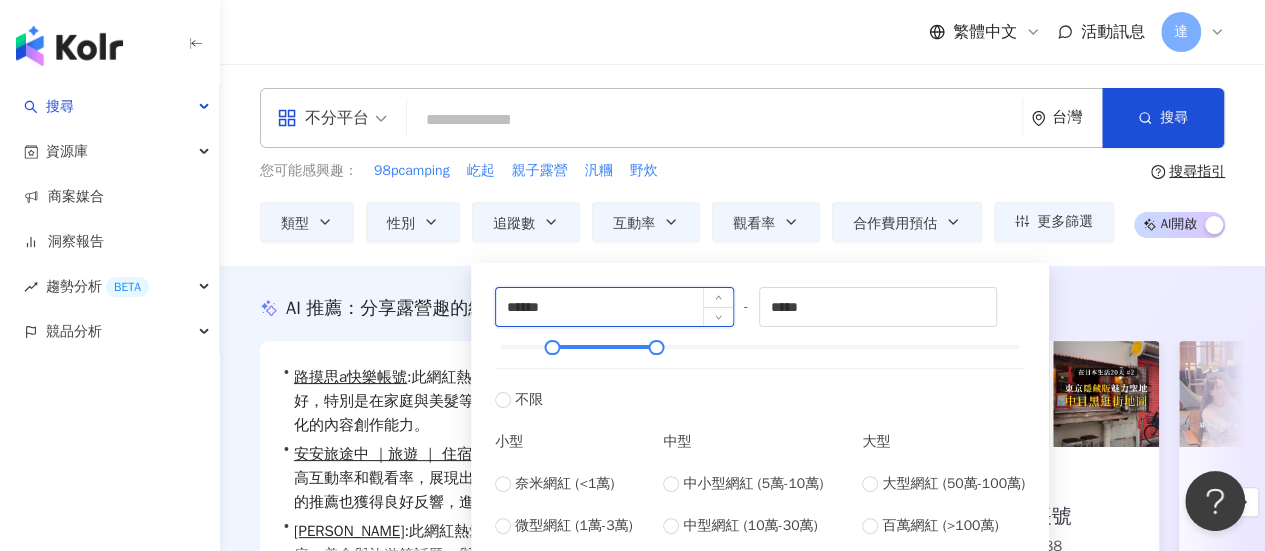 click on "******" at bounding box center [614, 307] 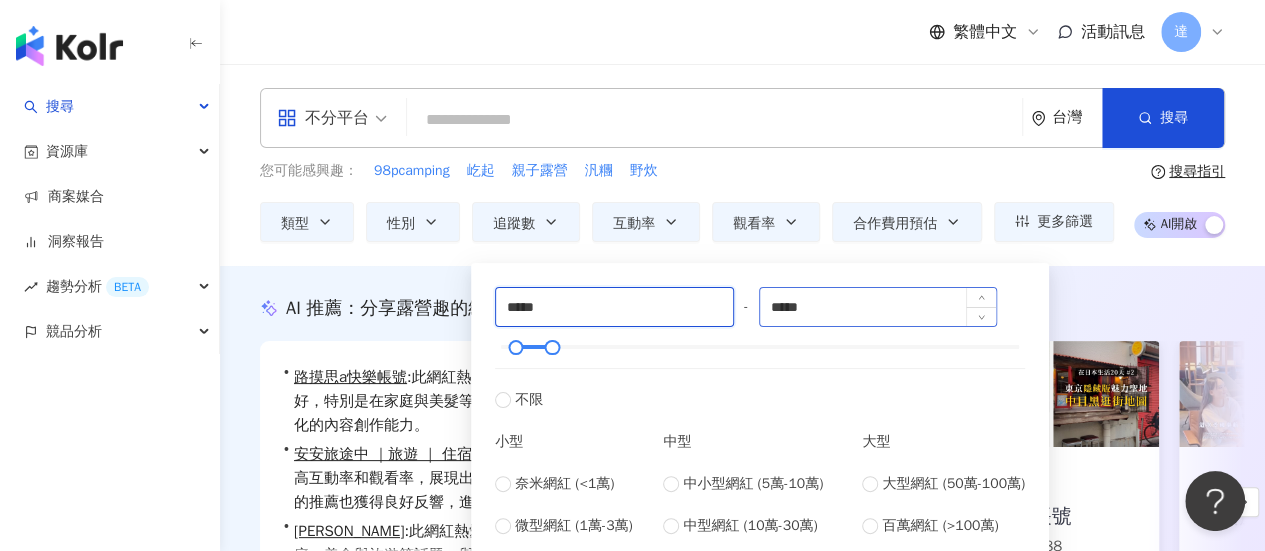 type on "*****" 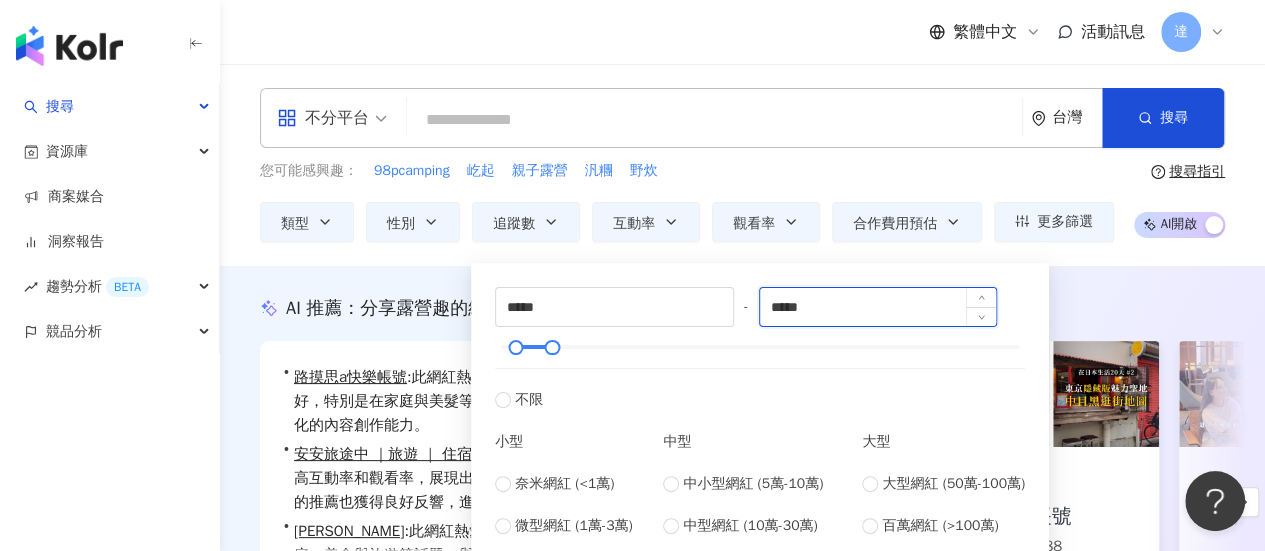 click on "*****" at bounding box center [878, 307] 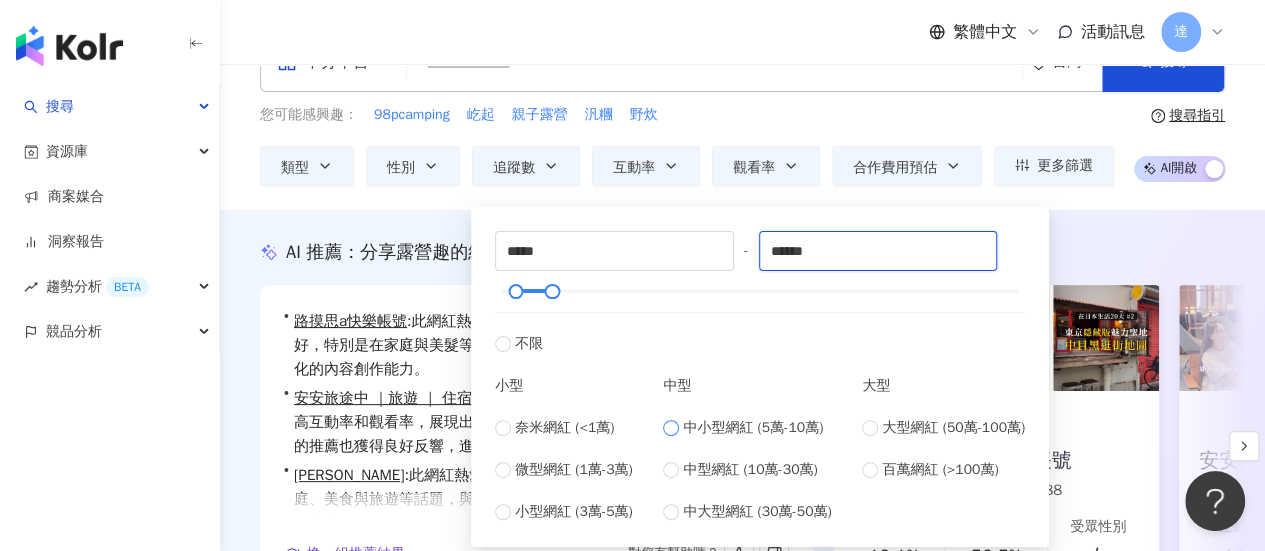 scroll, scrollTop: 100, scrollLeft: 0, axis: vertical 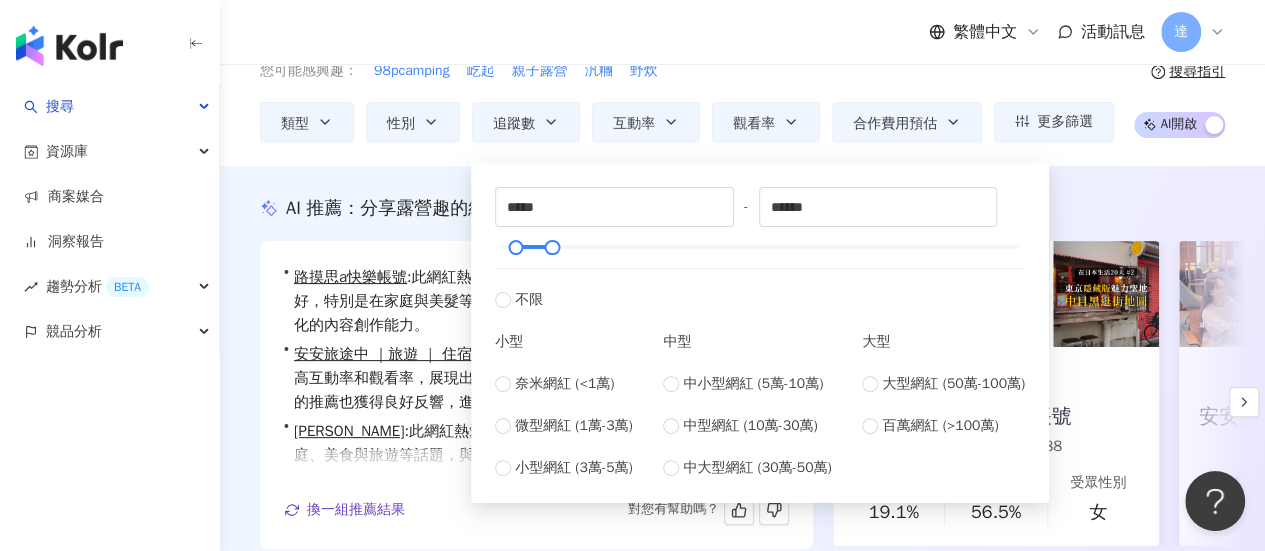 type on "*****" 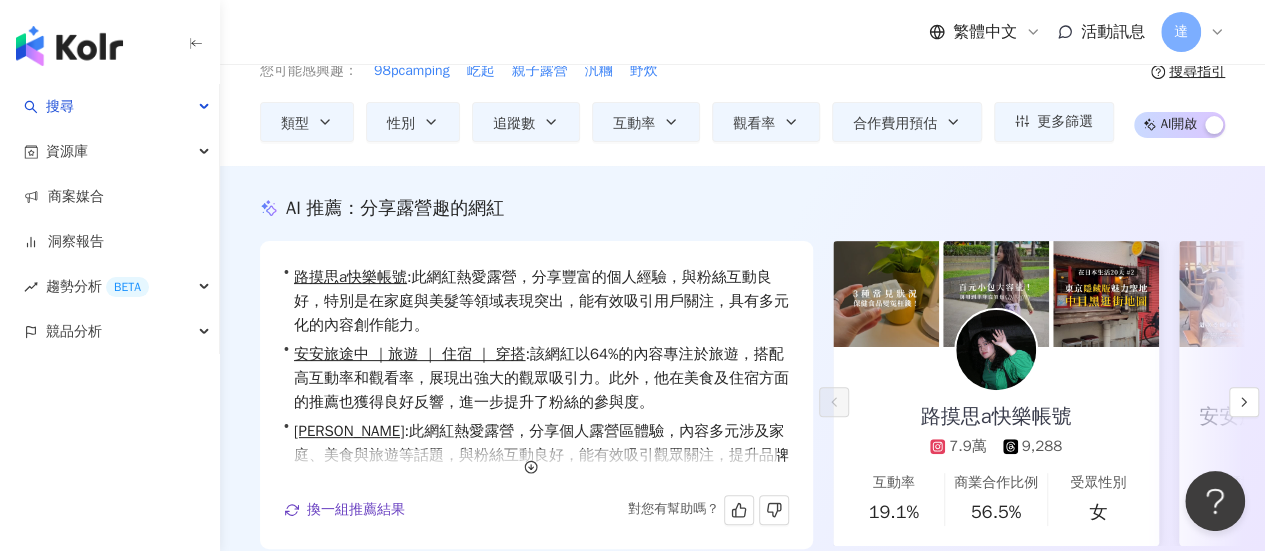click on "AI 推薦 ： 分享露營趣的網紅" at bounding box center (742, 208) 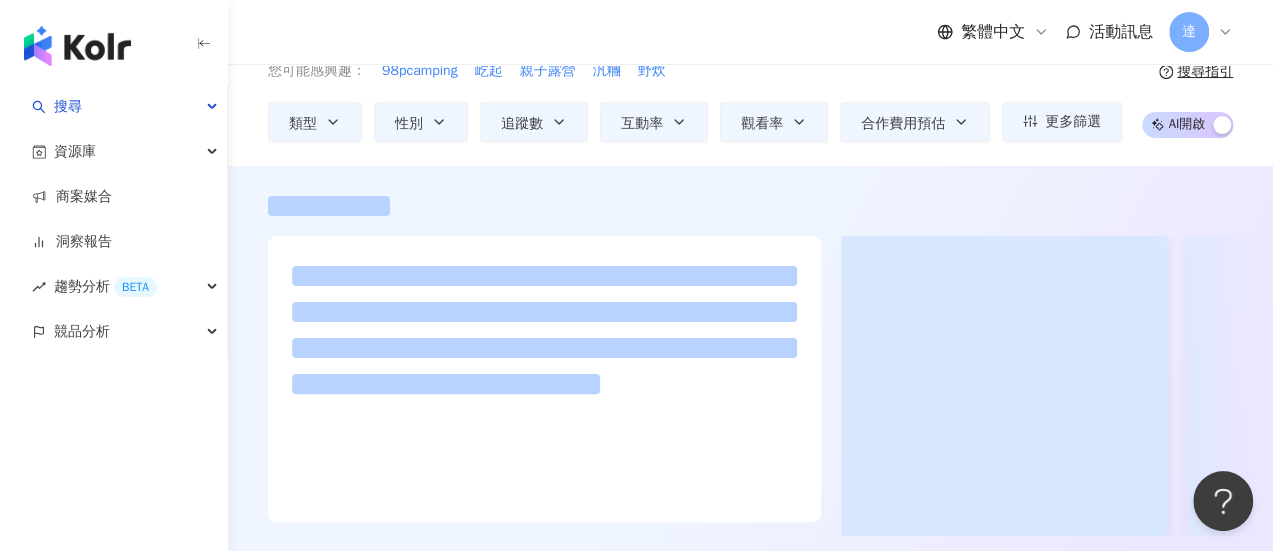 scroll, scrollTop: 0, scrollLeft: 0, axis: both 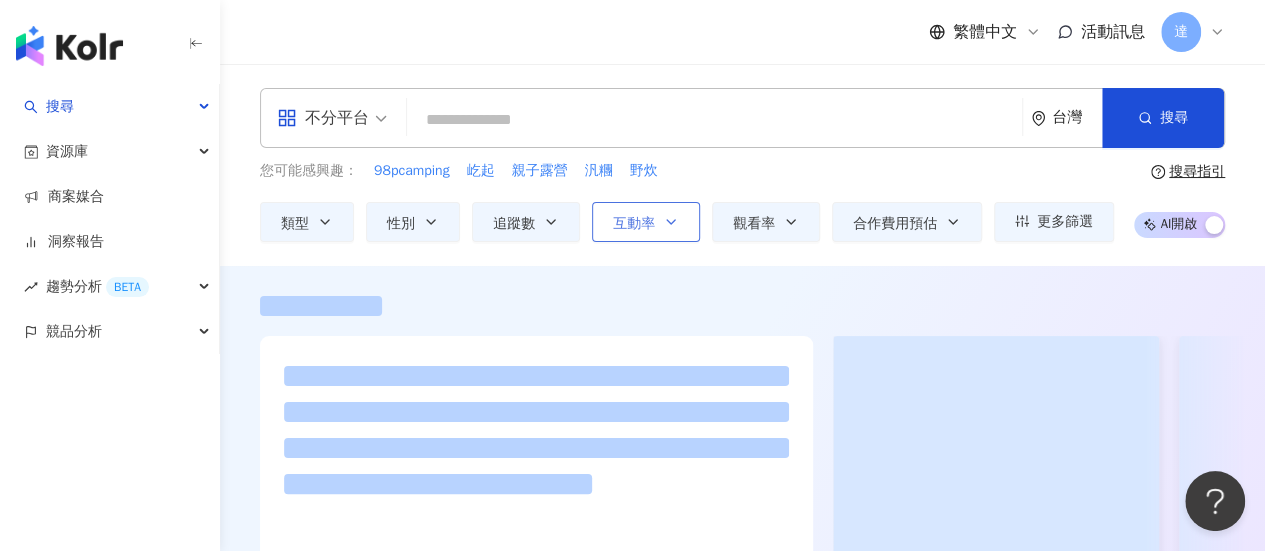 click 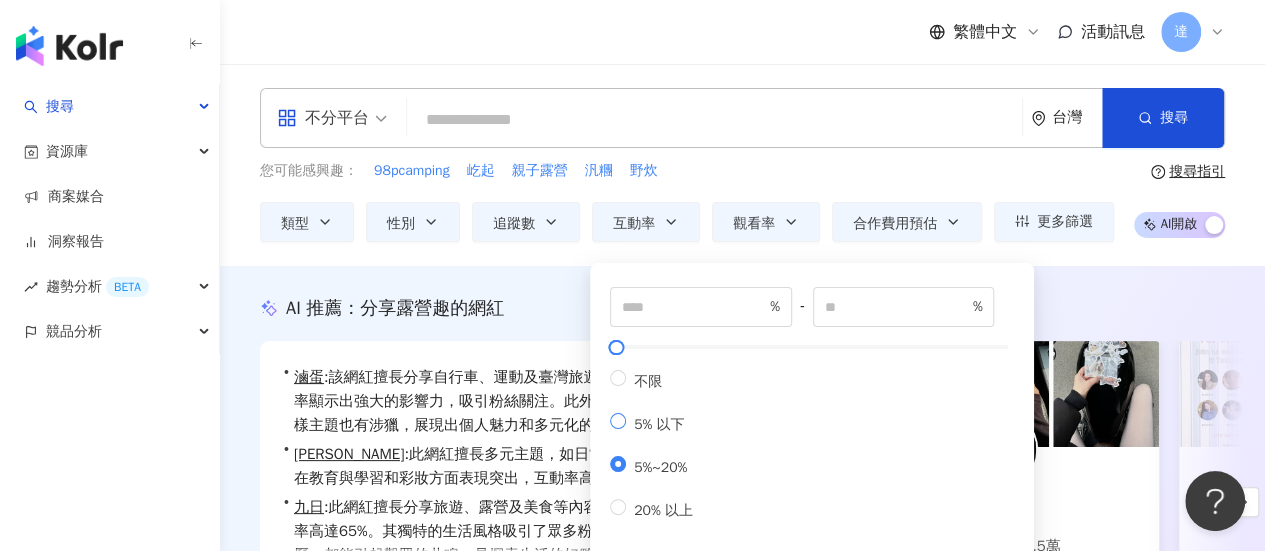 click on "5% 以下" at bounding box center [659, 424] 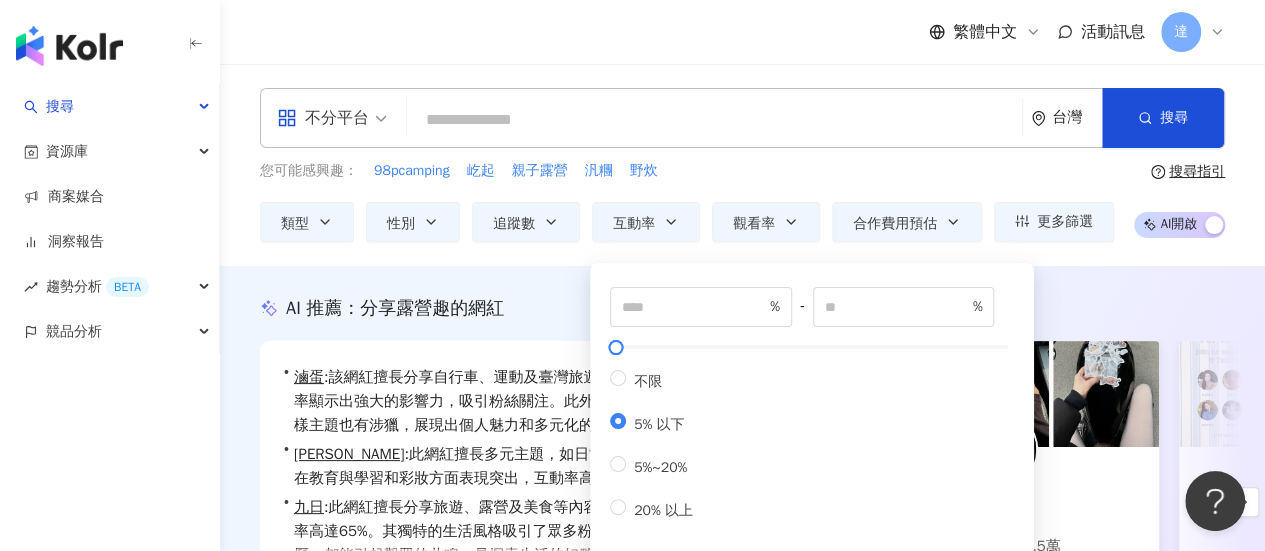 type 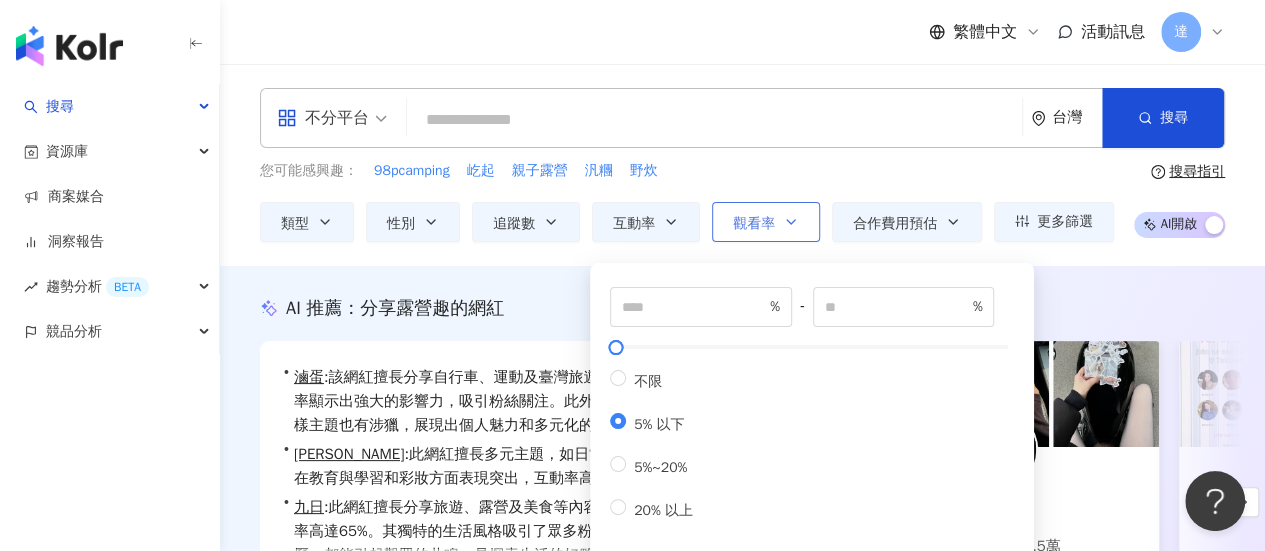 click on "觀看率" at bounding box center (766, 222) 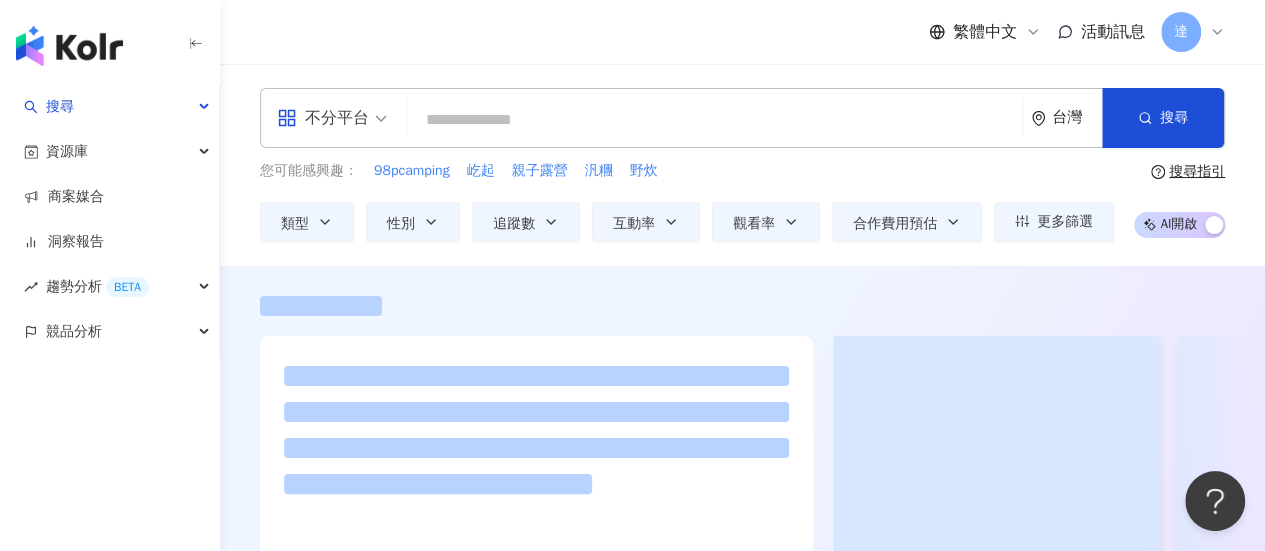click on "不分平台 台灣 搜尋 customizedTag 網紅類型 旅遊 /  露 營 一打三露營趣 1,130   追蹤者 蓉ღ海。牽手ㄩˇ你環遊世界 90,508   追蹤者 ☻︎麥勾黑白走☻︎旅遊介紹/景點推薦/美食推薦/親子生活 2,327   追蹤者 ryxiddylkihdb9 tiktok-icon 1,182   追蹤者 您可能感興趣： 98pcamping  屹起  親子露營  汎糰  野炊  類型 性別 追蹤數 互動率 觀看率 合作費用預估  更多篩選 不限 女 男 其他 *****  -  ***** 不限 小型 奈米網紅 (<1萬) 微型網紅 (1萬-3萬) 小型網紅 (3萬-5萬) 中型 中小型網紅 (5萬-10萬) 中型網紅 (10萬-30萬) 中大型網紅 (30萬-50萬) 大型 大型網紅 (50萬-100萬) 百萬網紅 (>100萬) %  -  * % 不限 5% 以下 5%~20% 20% 以上 ** %  -  ** % 不限 10% 以下 10%~50% 50%~200% 200% 以上 選擇合作費用預估  ： 幣別 ： 新台幣 ( TWD ) 不限 限制金額 $ *****  -  $ ****** 搜尋指引 AI  開啟 AI  關閉" at bounding box center [742, 165] 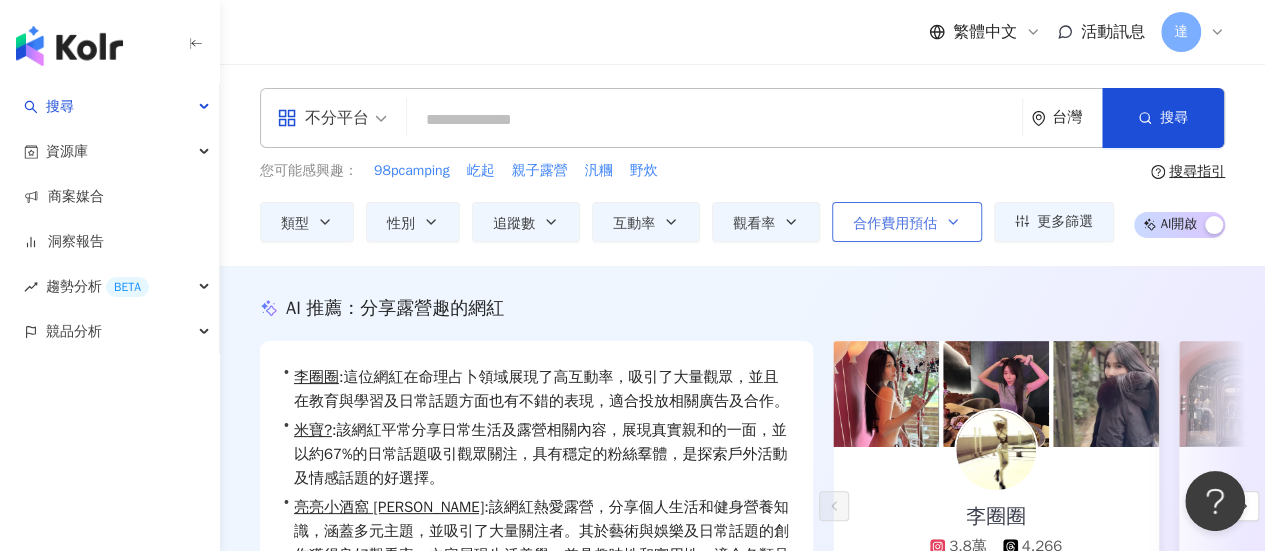 click 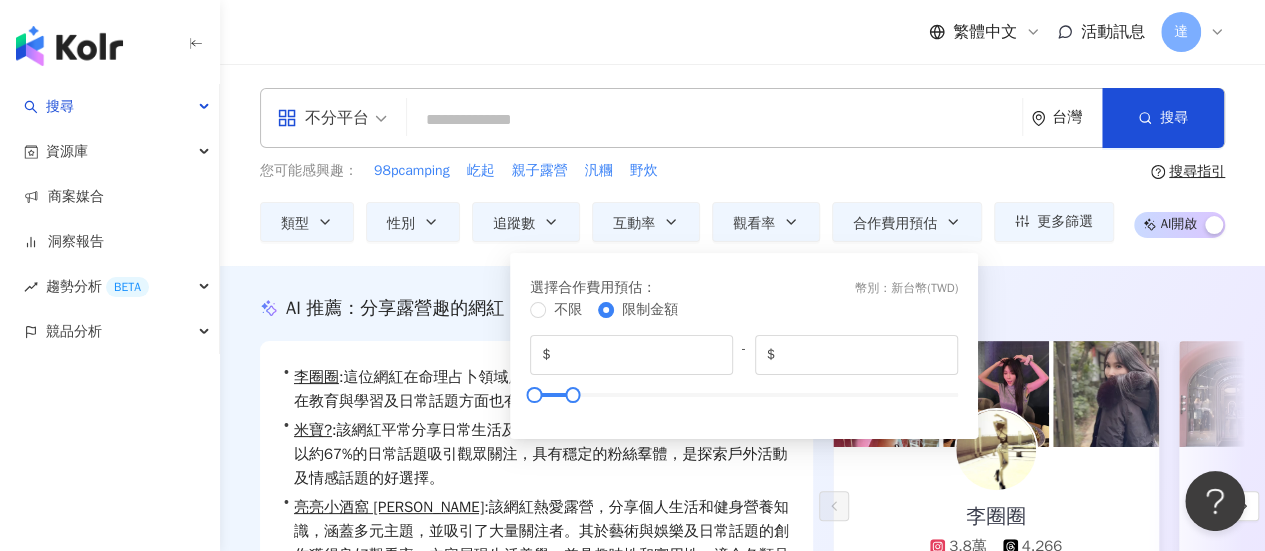 click on "不分平台 台灣 搜尋 customizedTag 網紅類型 旅遊 /  露 營 一打三露營趣 1,130   追蹤者 蓉ღ海。牽手ㄩˇ你環遊世界 90,508   追蹤者 ☻︎麥勾黑白走☻︎旅遊介紹/景點推薦/美食推薦/親子生活 2,327   追蹤者 ryxiddylkihdb9 tiktok-icon 1,182   追蹤者 您可能感興趣： 98pcamping  屹起  親子露營  汎糰  野炊  類型 性別 追蹤數 互動率 觀看率 合作費用預估  更多篩選 不限 女 男 其他 *****  -  ***** 不限 小型 奈米網紅 (<1萬) 微型網紅 (1萬-3萬) 小型網紅 (3萬-5萬) 中型 中小型網紅 (5萬-10萬) 中型網紅 (10萬-30萬) 中大型網紅 (30萬-50萬) 大型 大型網紅 (50萬-100萬) 百萬網紅 (>100萬) %  -  * % 不限 5% 以下 5%~20% 20% 以上 ** %  -  ** % 不限 10% 以下 10%~50% 50%~200% 200% 以上 選擇合作費用預估  ： 幣別 ： 新台幣 ( TWD ) 不限 限制金額 $ *****  -  $ ****** 搜尋指引 AI  開啟 AI  關閉" at bounding box center (742, 165) 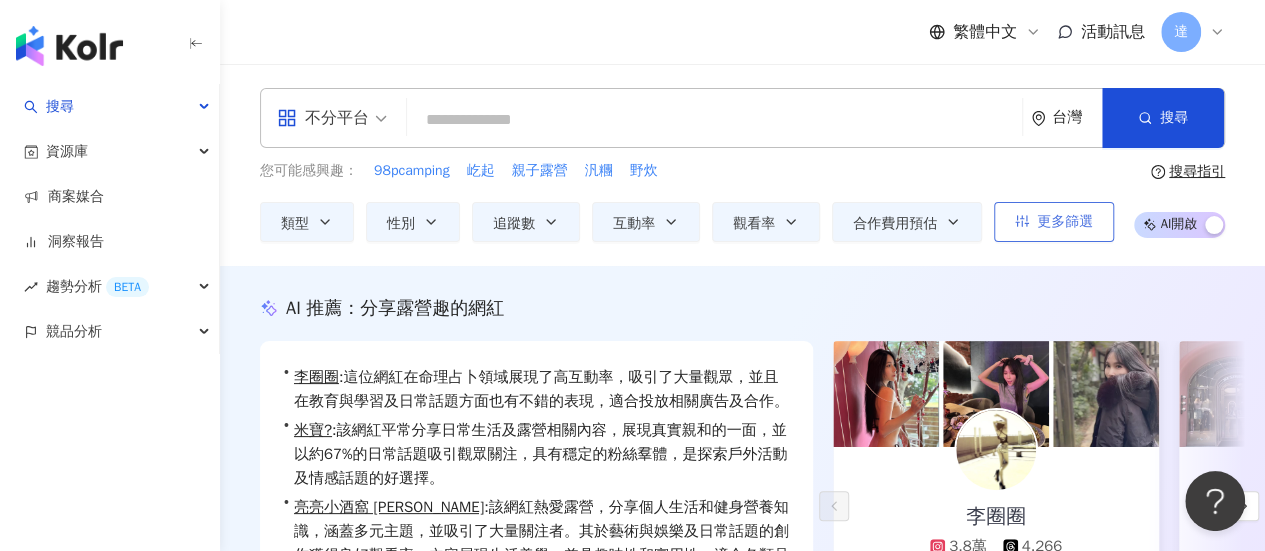 click on "更多篩選" at bounding box center [1065, 222] 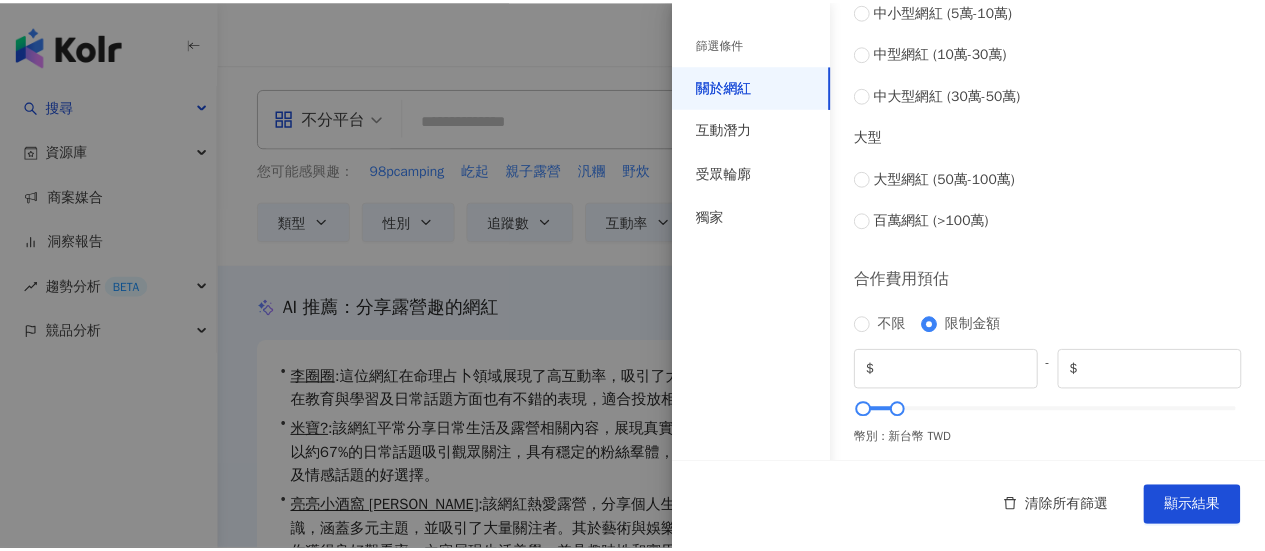scroll, scrollTop: 955, scrollLeft: 0, axis: vertical 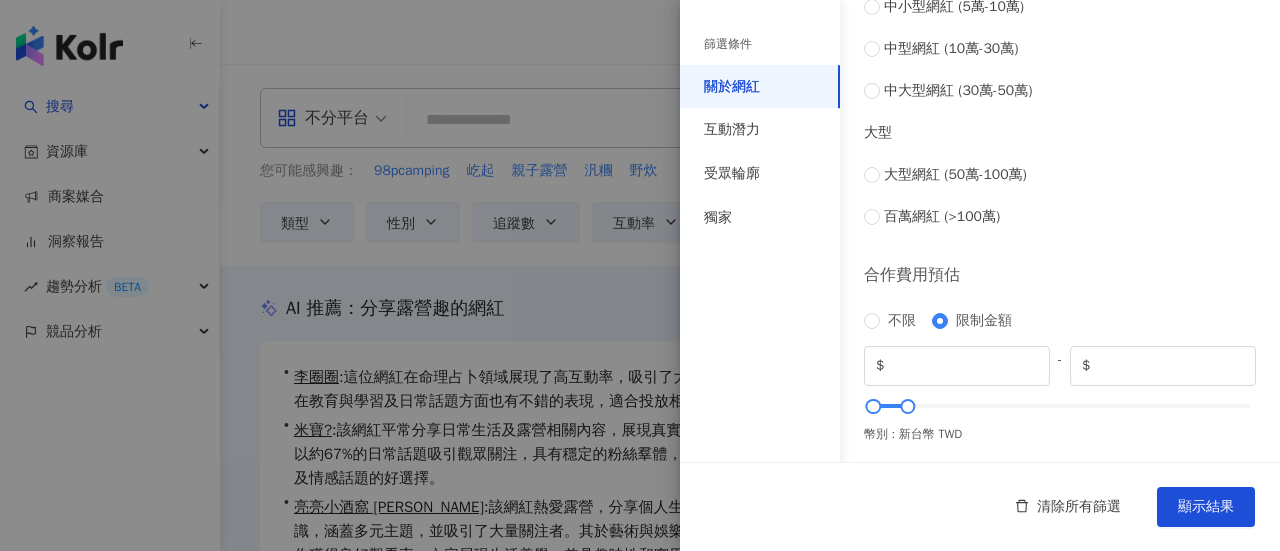 click at bounding box center (640, 275) 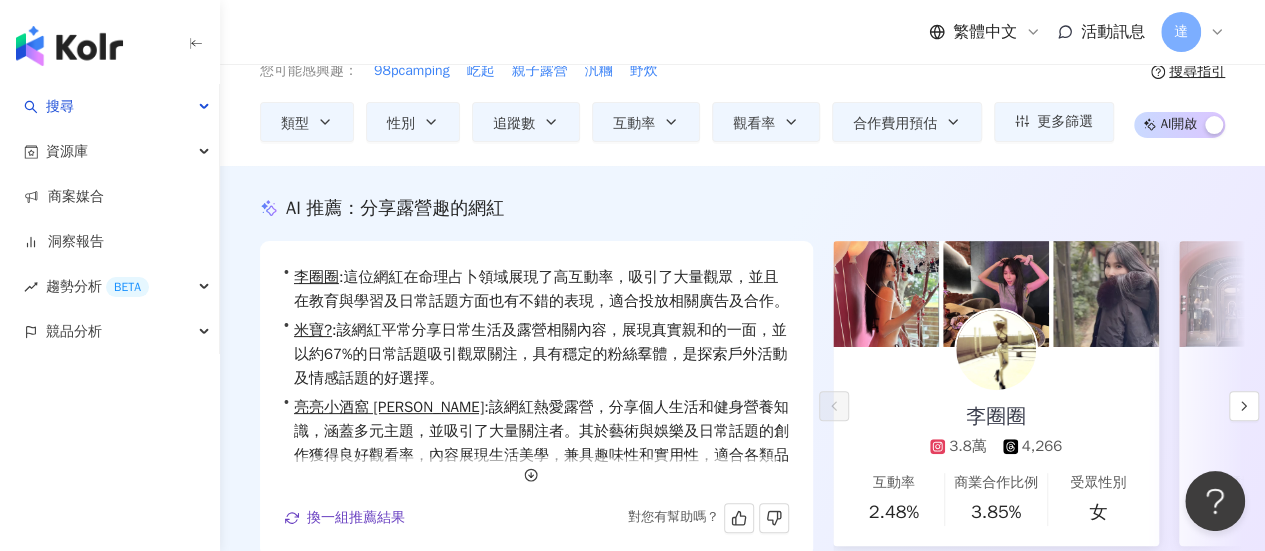 scroll, scrollTop: 0, scrollLeft: 0, axis: both 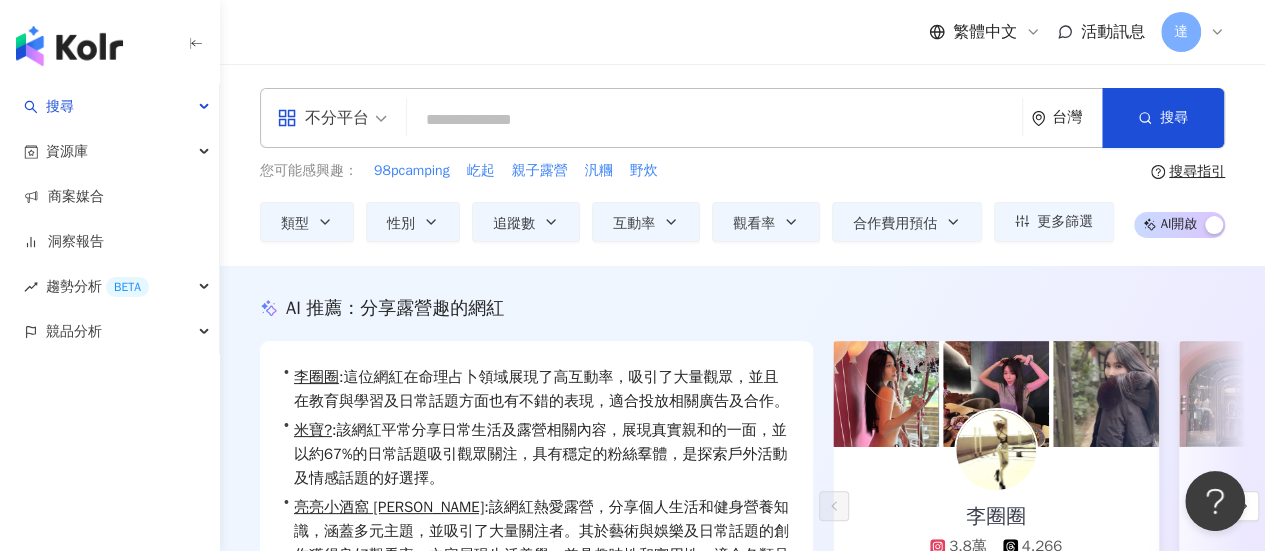 click at bounding box center [714, 120] 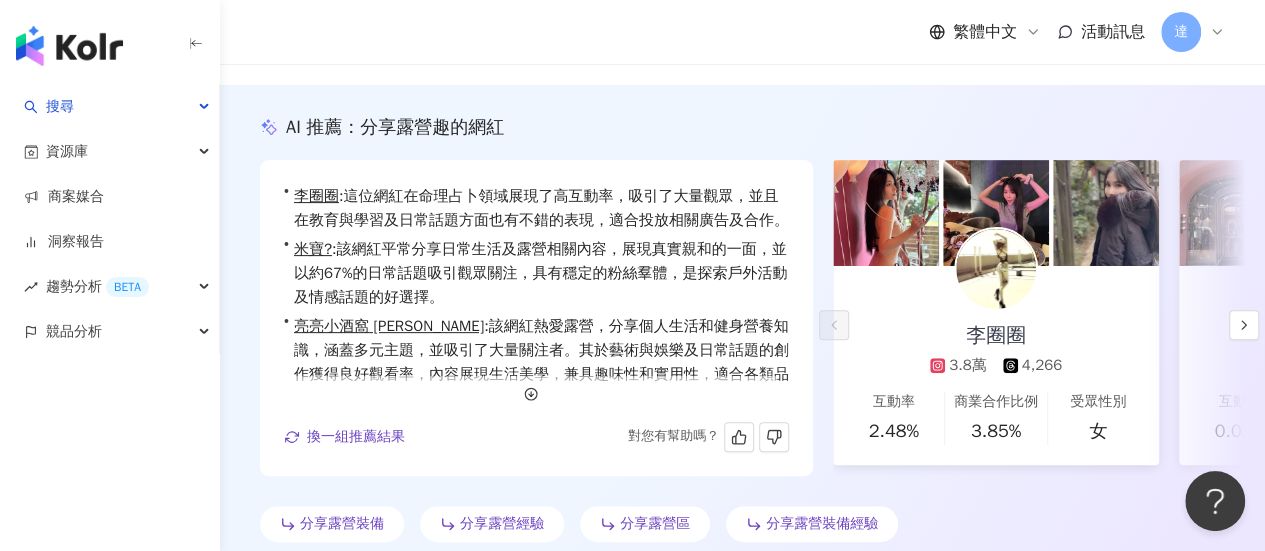 scroll, scrollTop: 200, scrollLeft: 0, axis: vertical 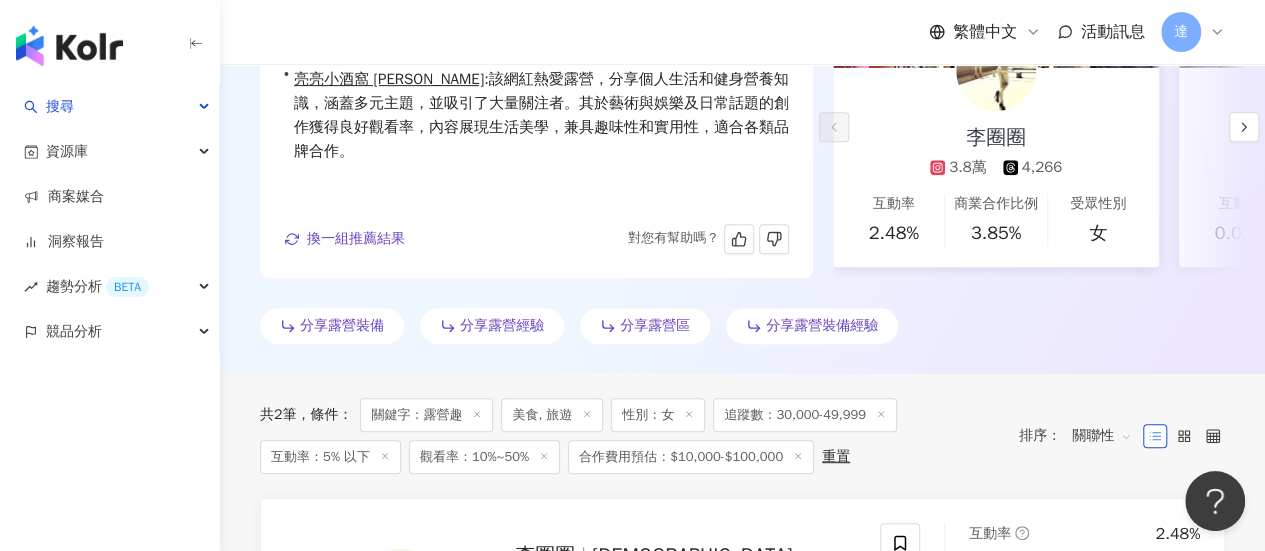 click on "重置" at bounding box center [836, 457] 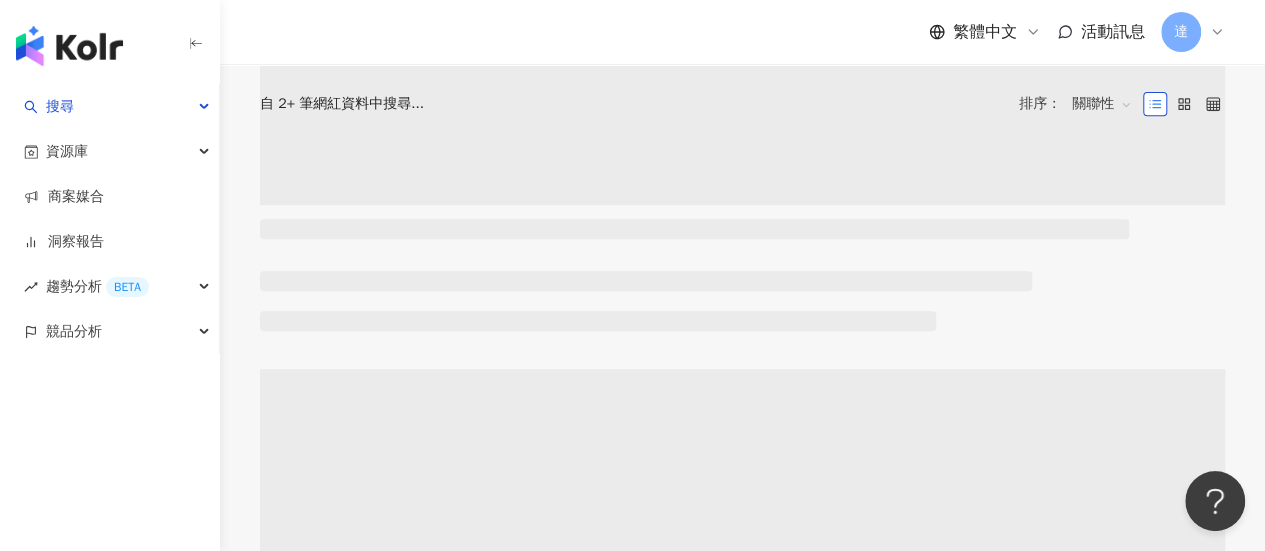 scroll, scrollTop: 0, scrollLeft: 0, axis: both 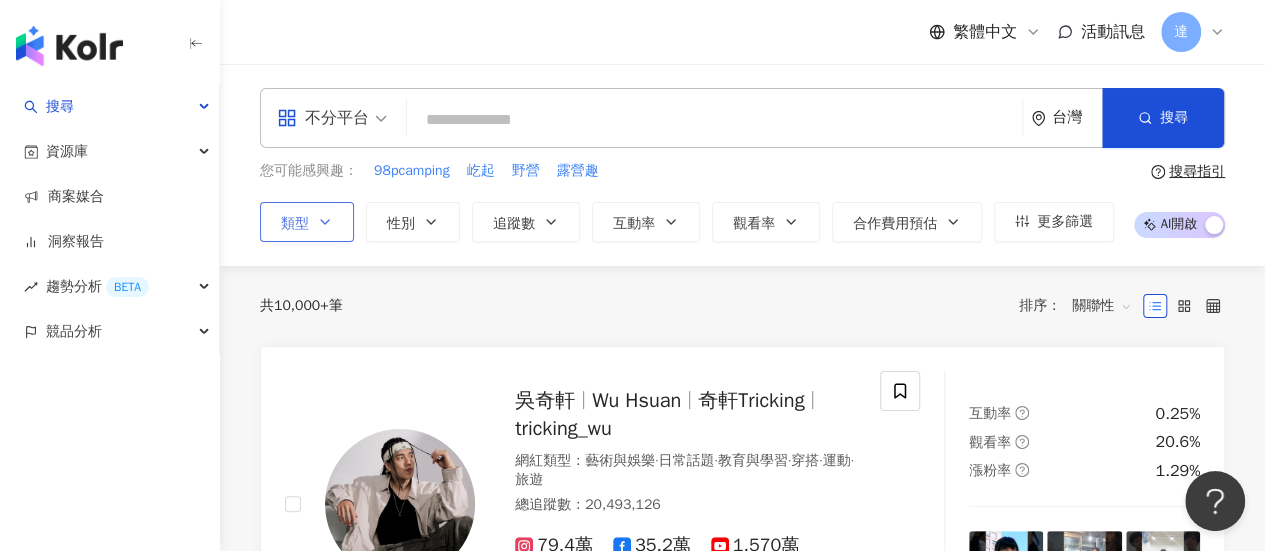 click on "類型" at bounding box center [295, 224] 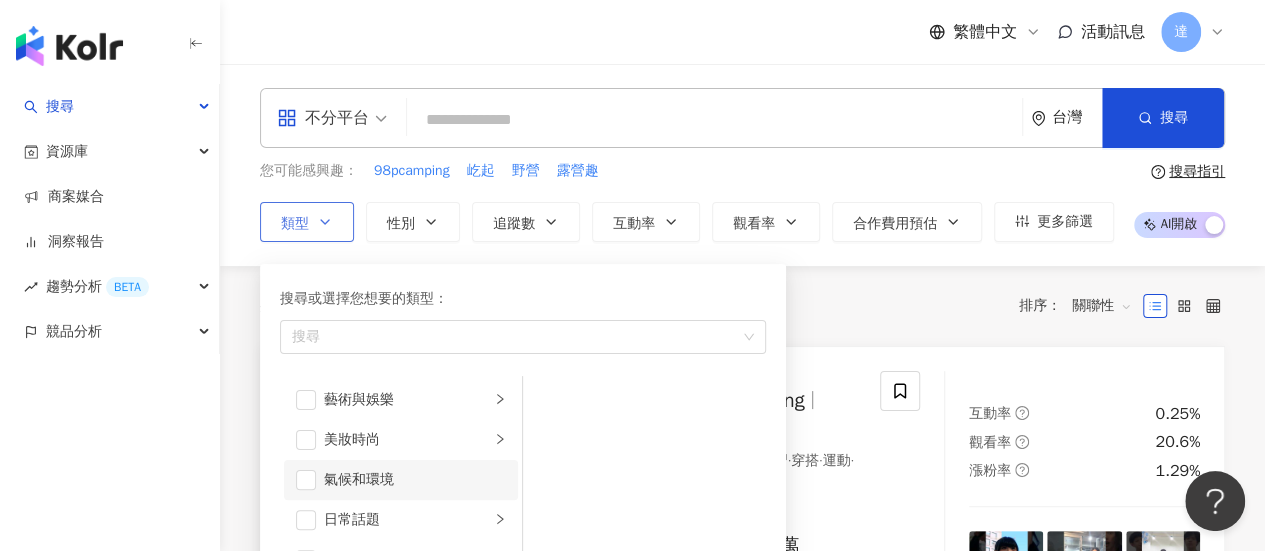scroll, scrollTop: 200, scrollLeft: 0, axis: vertical 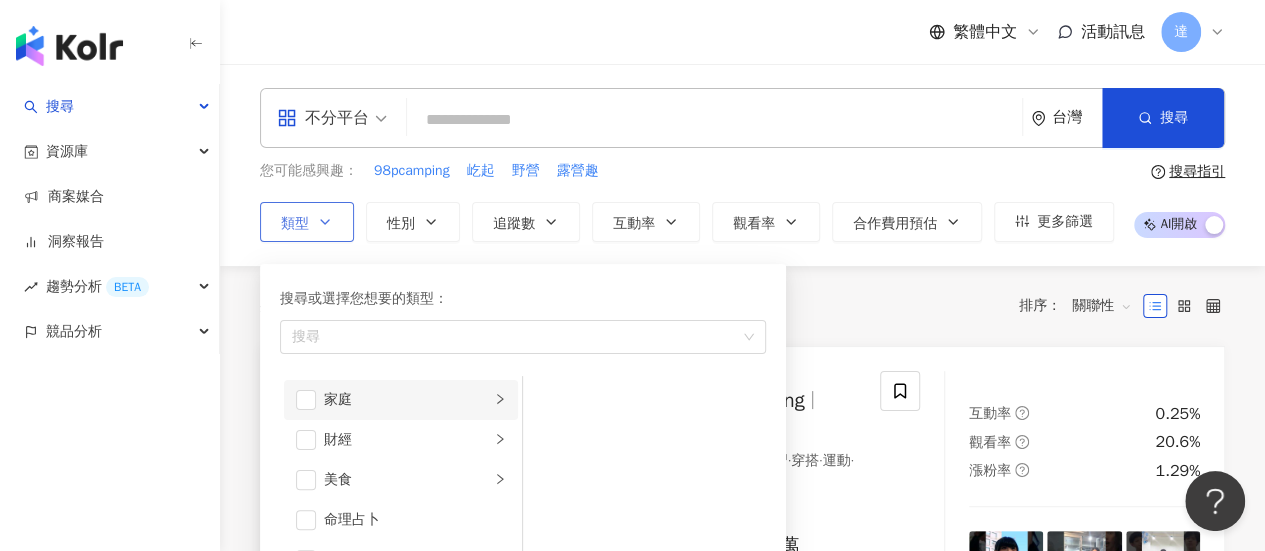 click on "家庭" at bounding box center [407, 400] 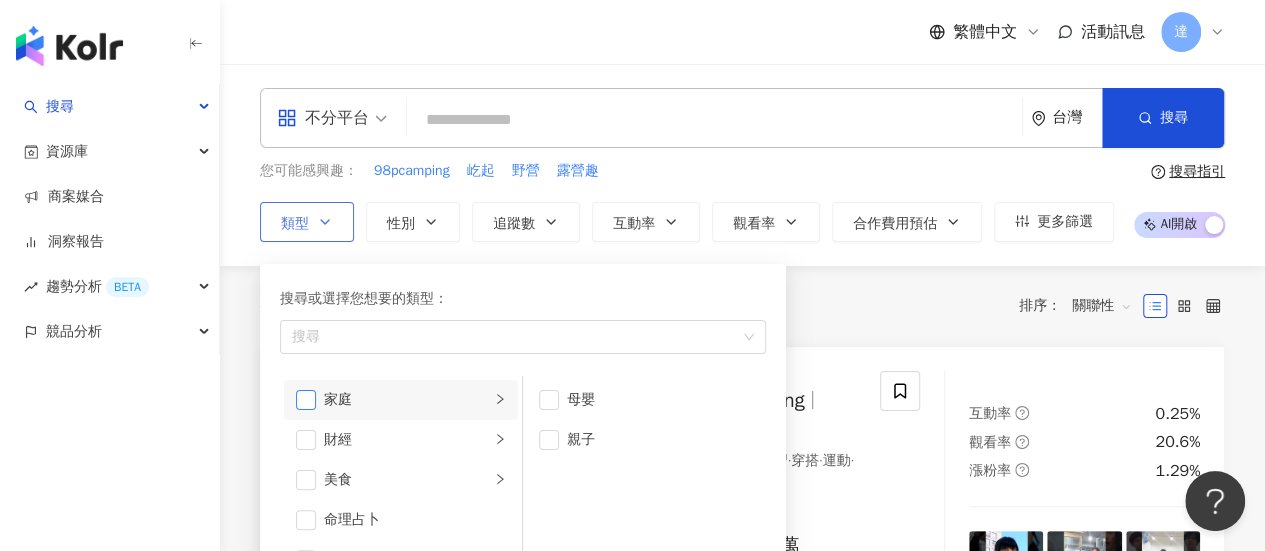 click at bounding box center [306, 400] 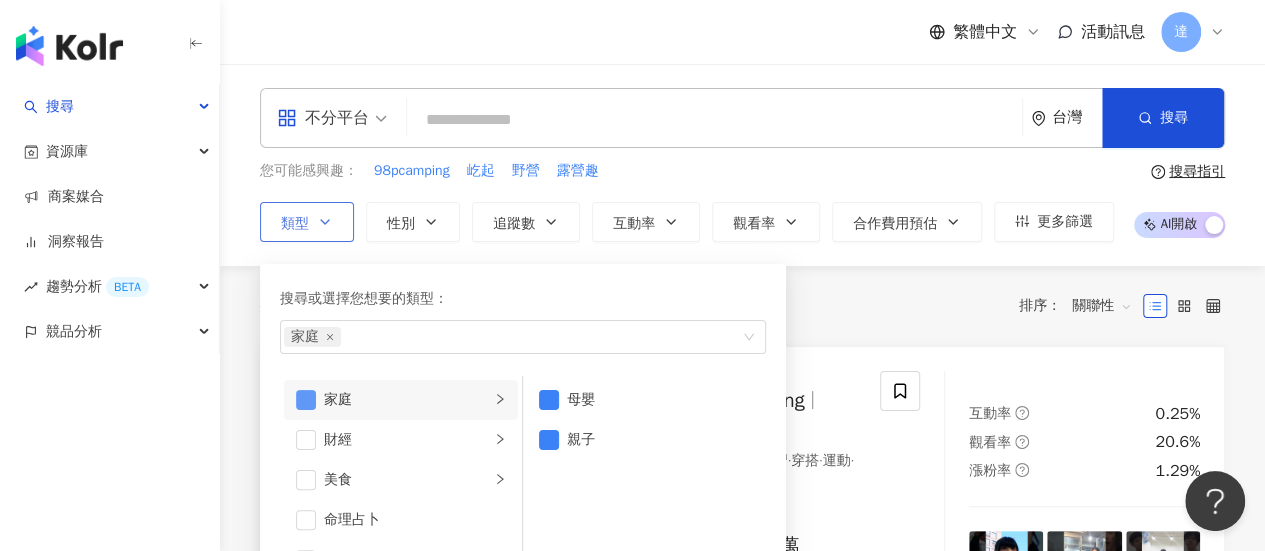 click at bounding box center (306, 400) 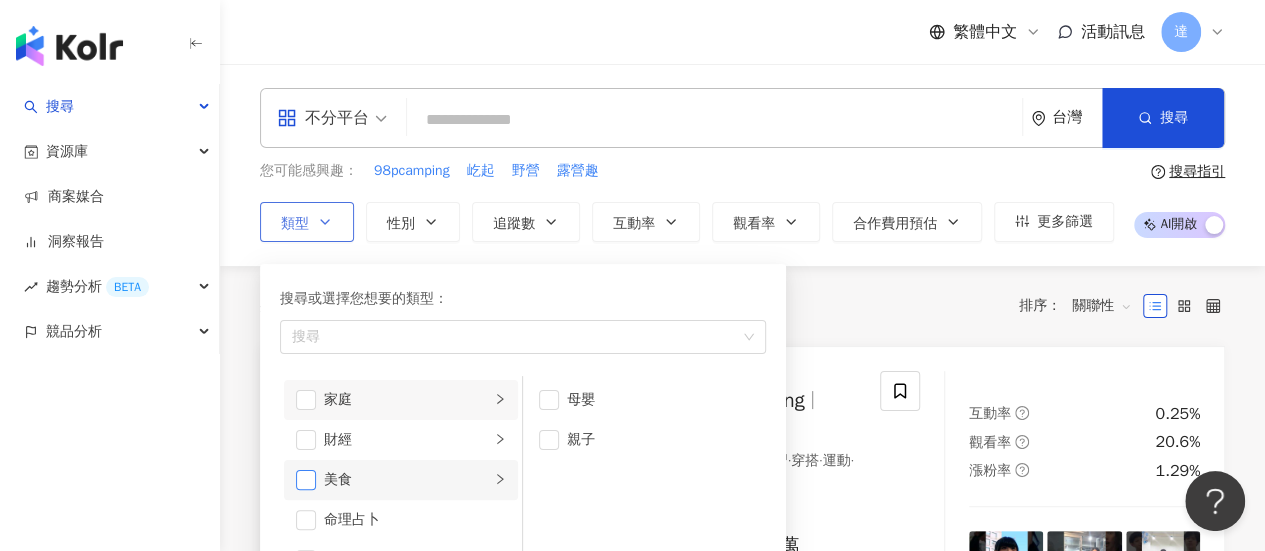 click at bounding box center (306, 480) 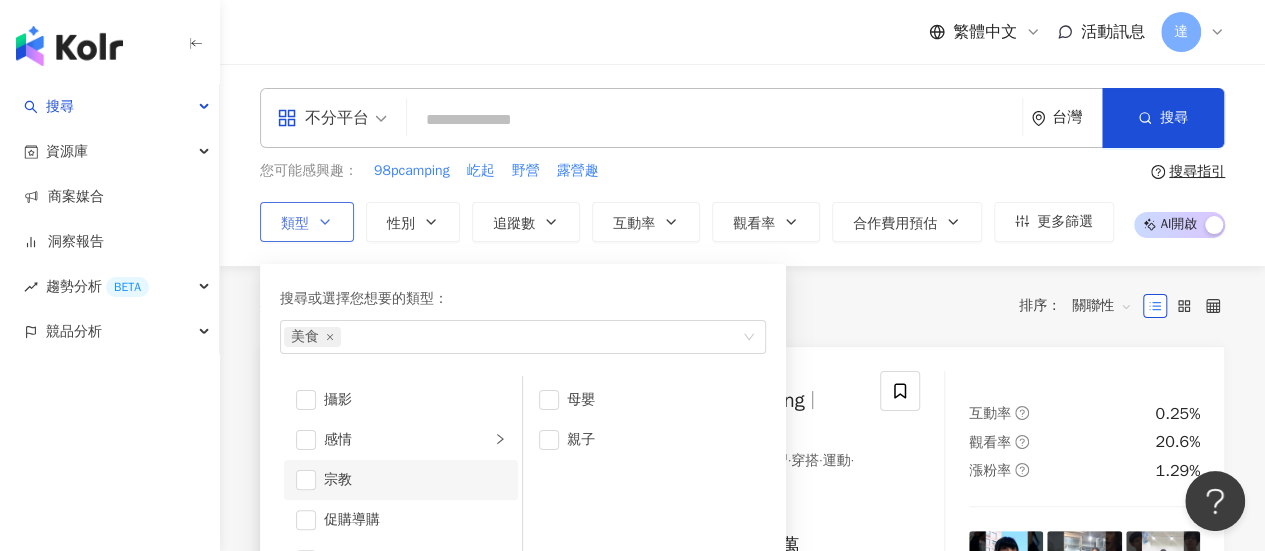 scroll, scrollTop: 692, scrollLeft: 0, axis: vertical 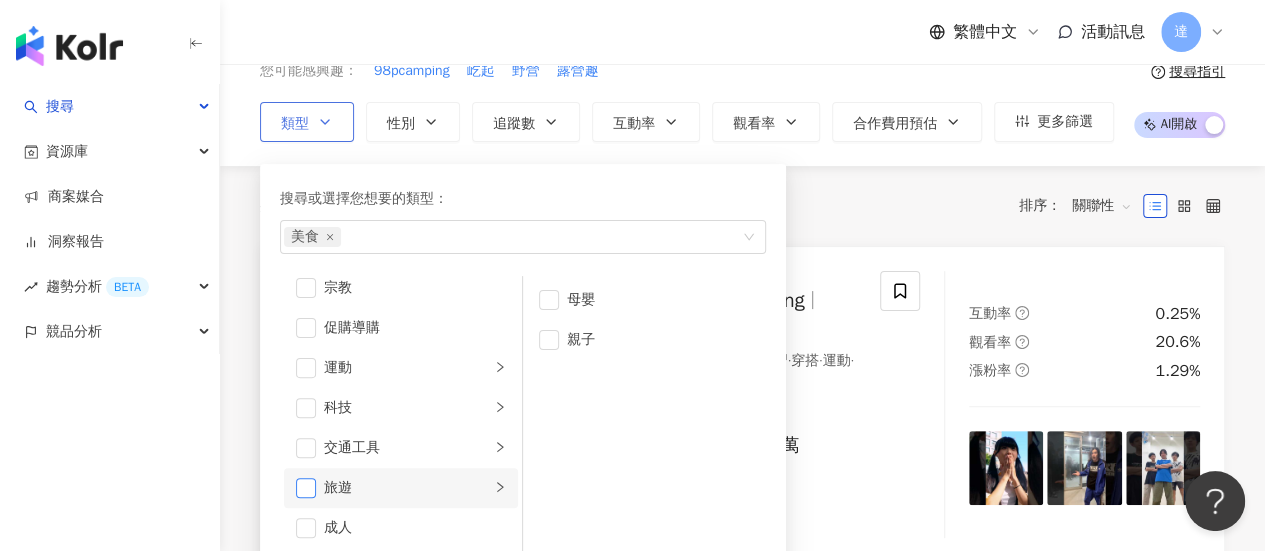 click at bounding box center [306, 488] 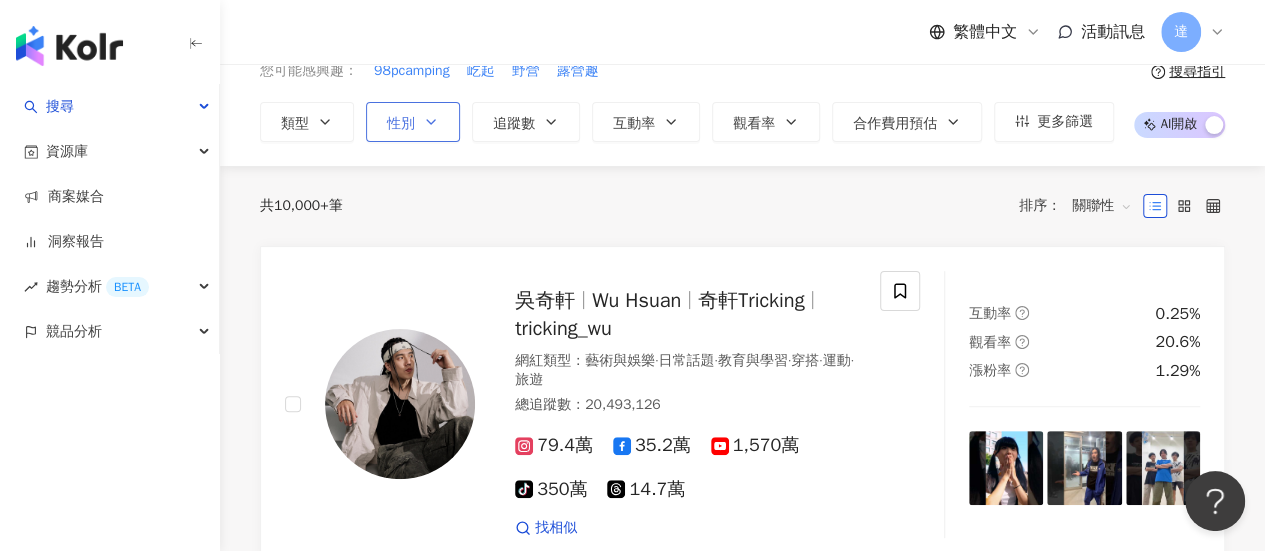 click on "性別" at bounding box center [401, 124] 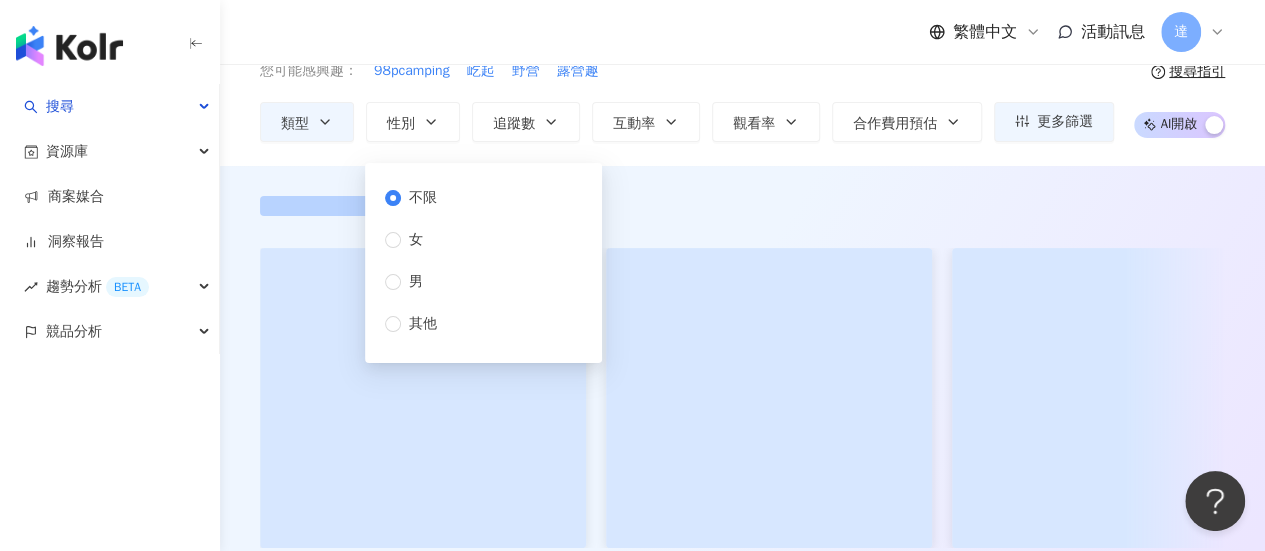 scroll, scrollTop: 0, scrollLeft: 0, axis: both 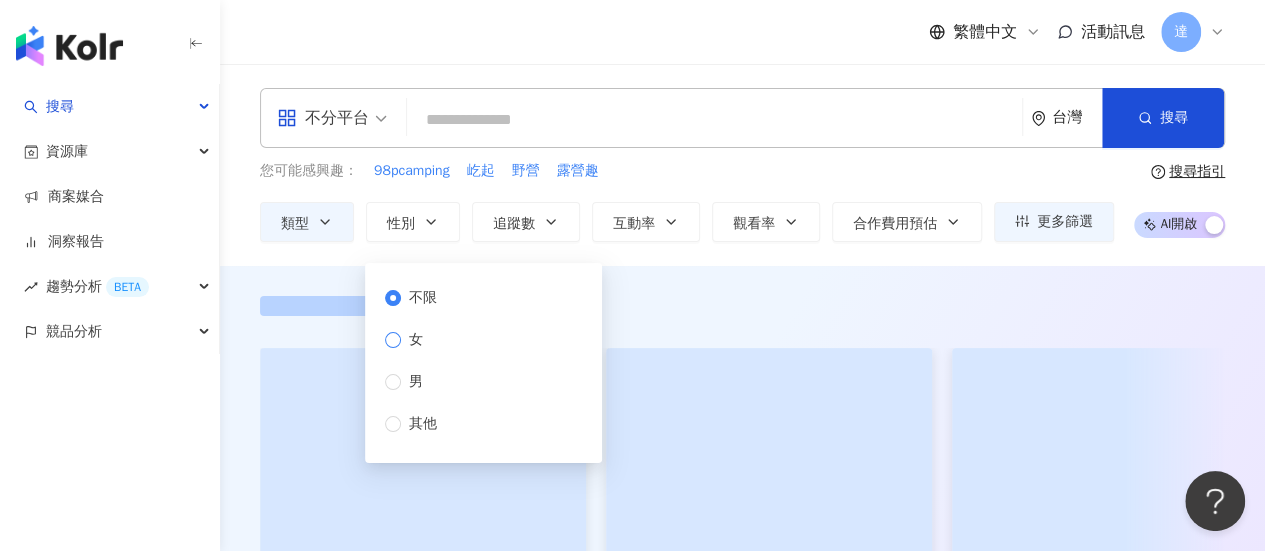 click on "女" at bounding box center (416, 340) 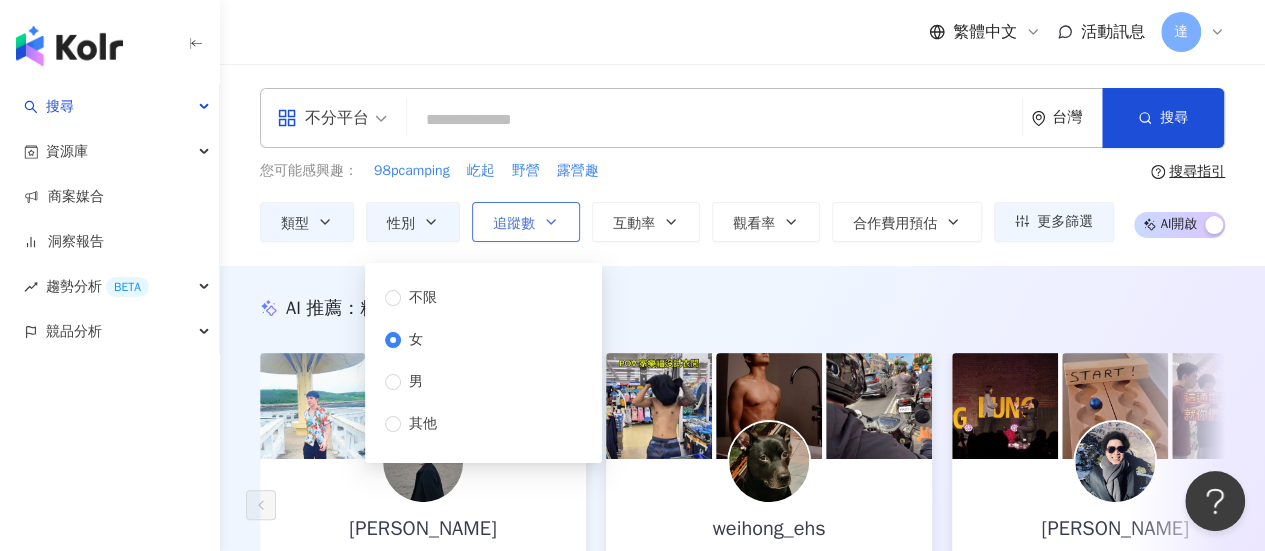 click on "追蹤數" at bounding box center (514, 224) 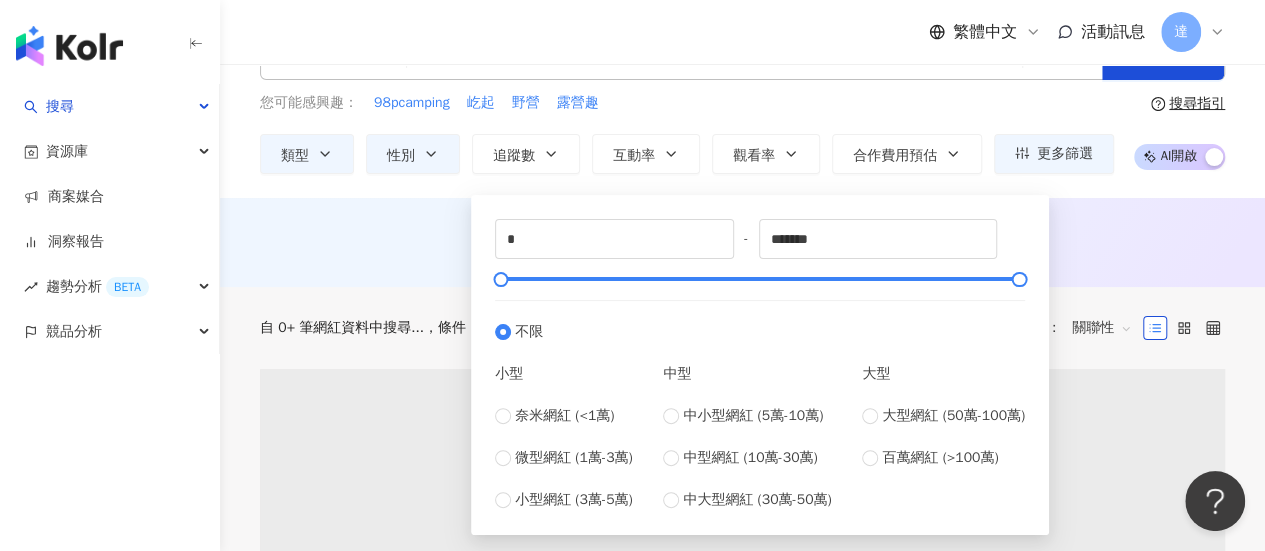 scroll, scrollTop: 100, scrollLeft: 0, axis: vertical 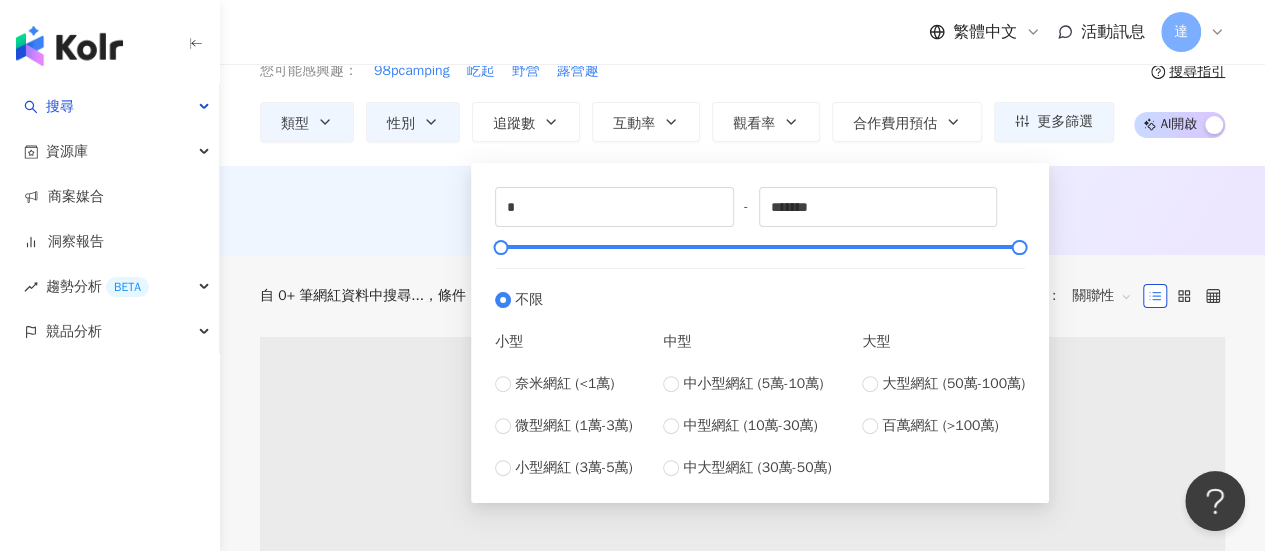 type on "*****" 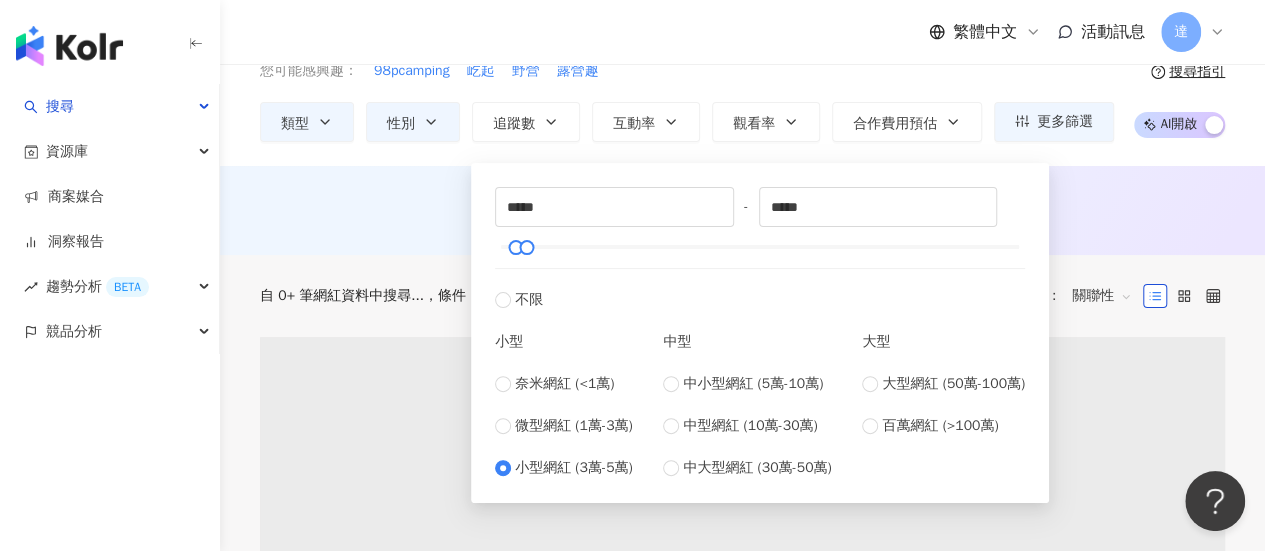 click on "AI 推薦 ： 無結果，請嘗試搜尋其他語言關鍵字或條件" at bounding box center [742, 214] 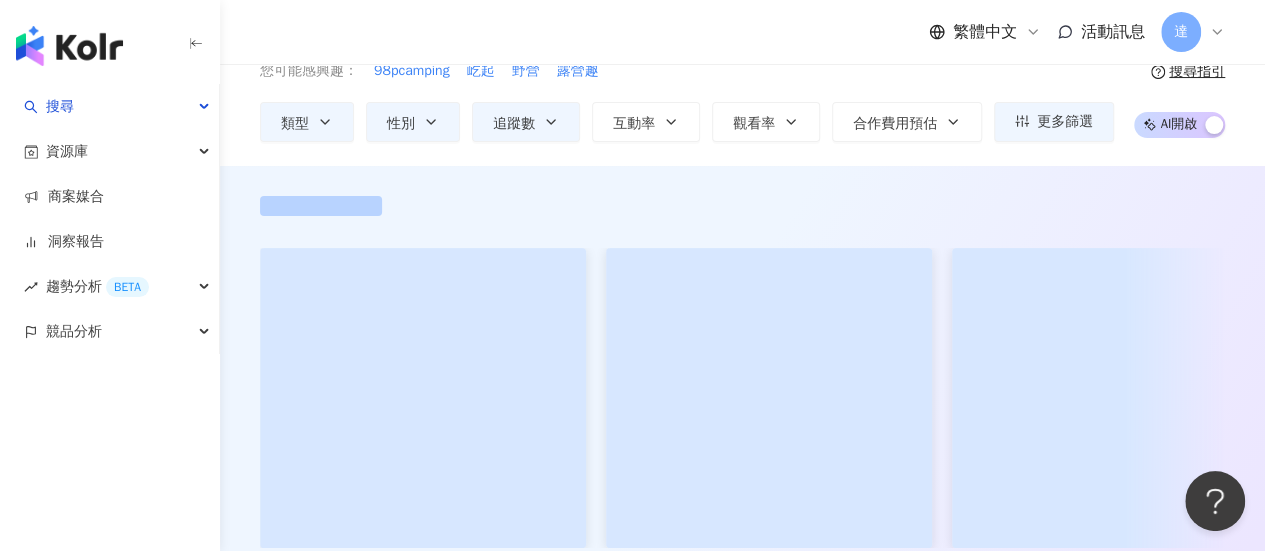 scroll, scrollTop: 0, scrollLeft: 0, axis: both 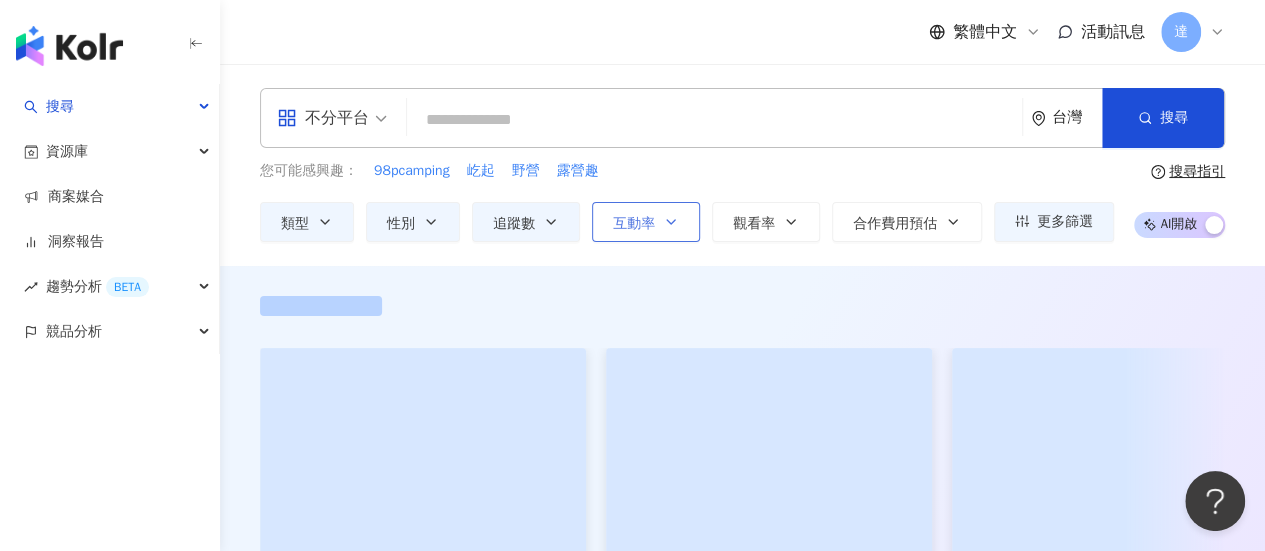 click on "互動率" at bounding box center (646, 222) 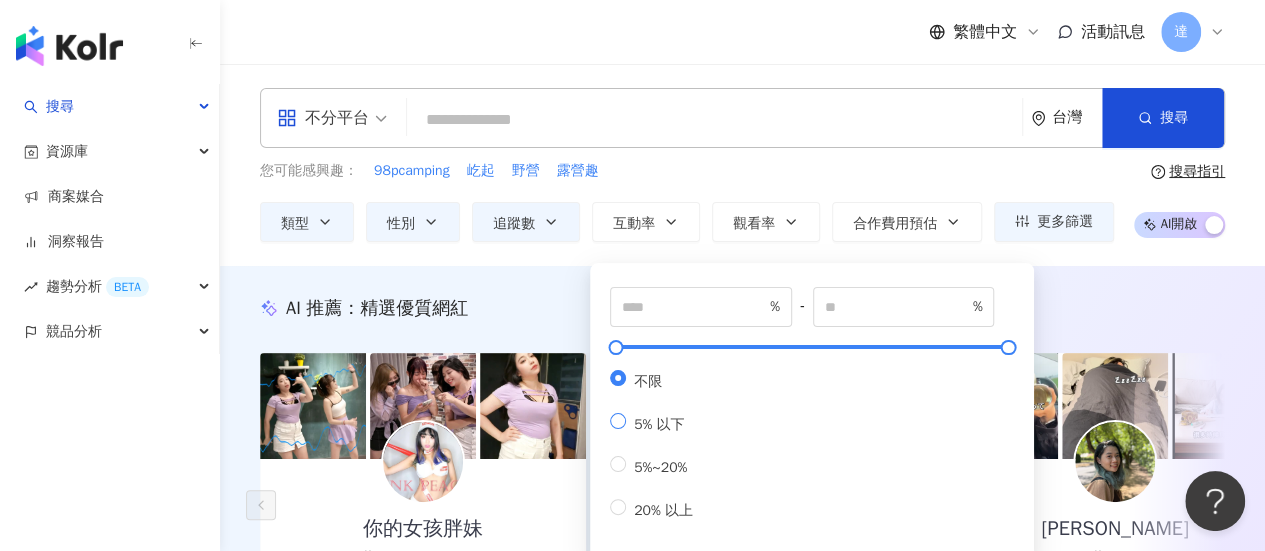 click on "5% 以下" at bounding box center [659, 424] 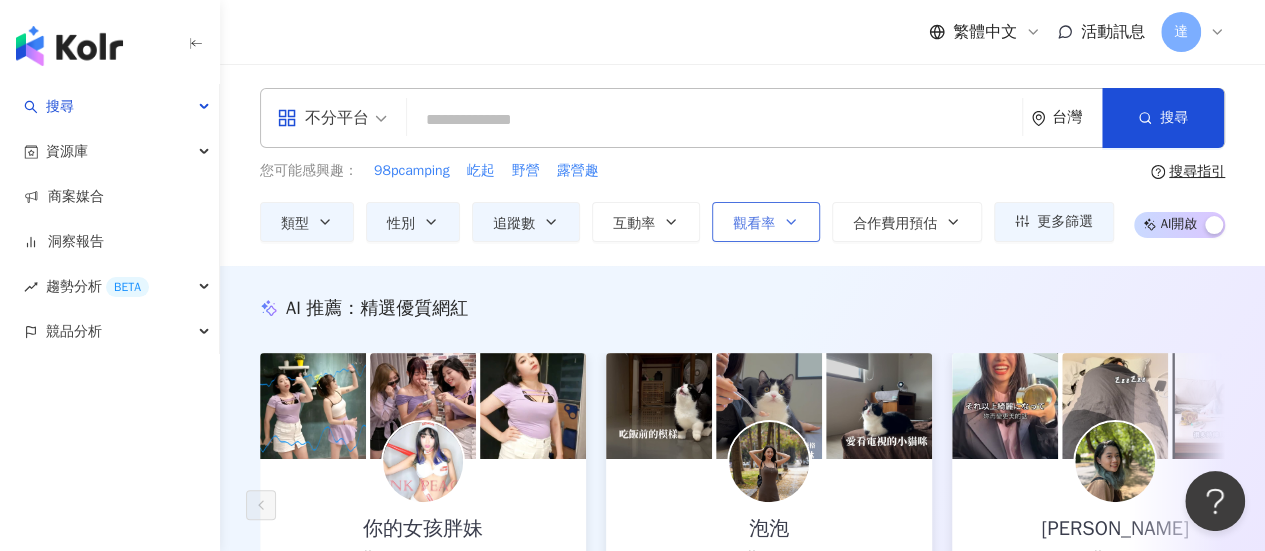 click on "觀看率" at bounding box center (754, 224) 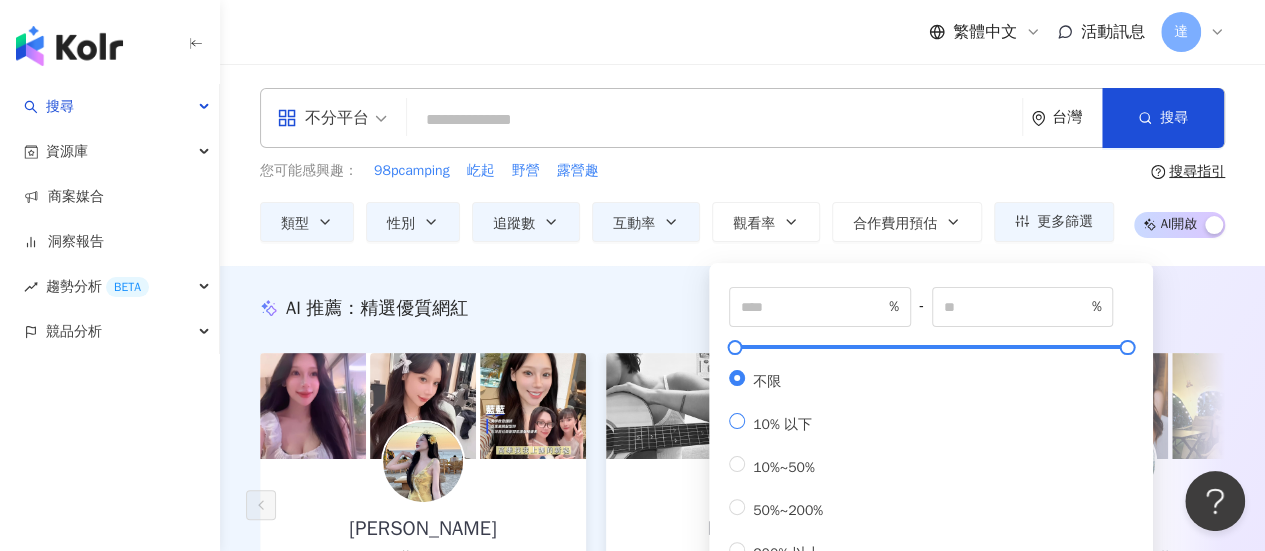 click on "10% 以下" at bounding box center (782, 424) 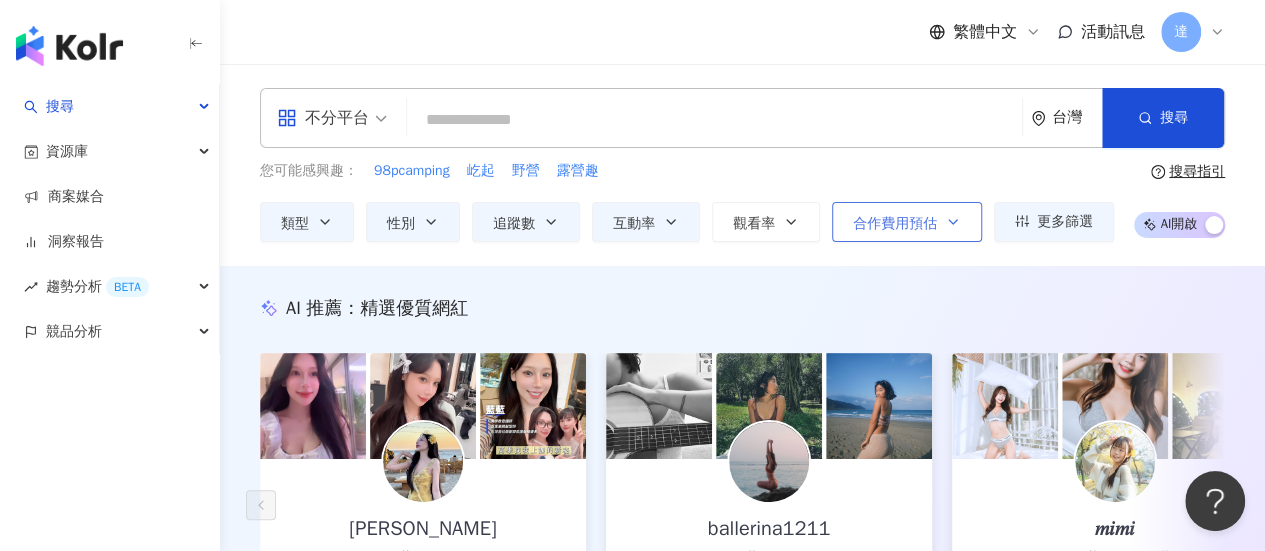 click on "合作費用預估" at bounding box center (895, 224) 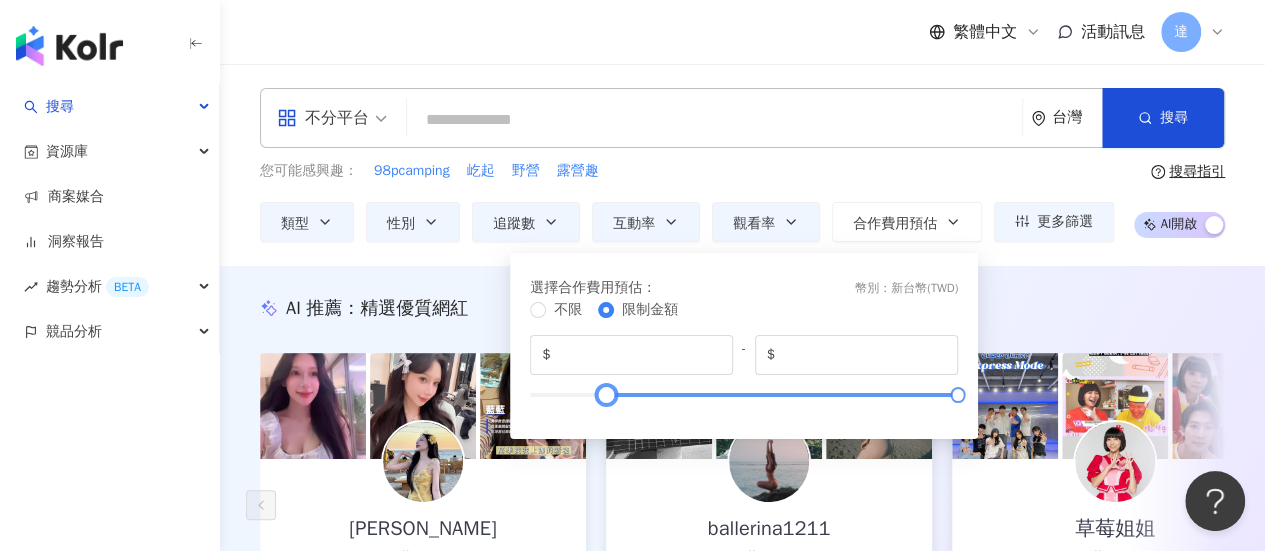 click at bounding box center (744, 395) 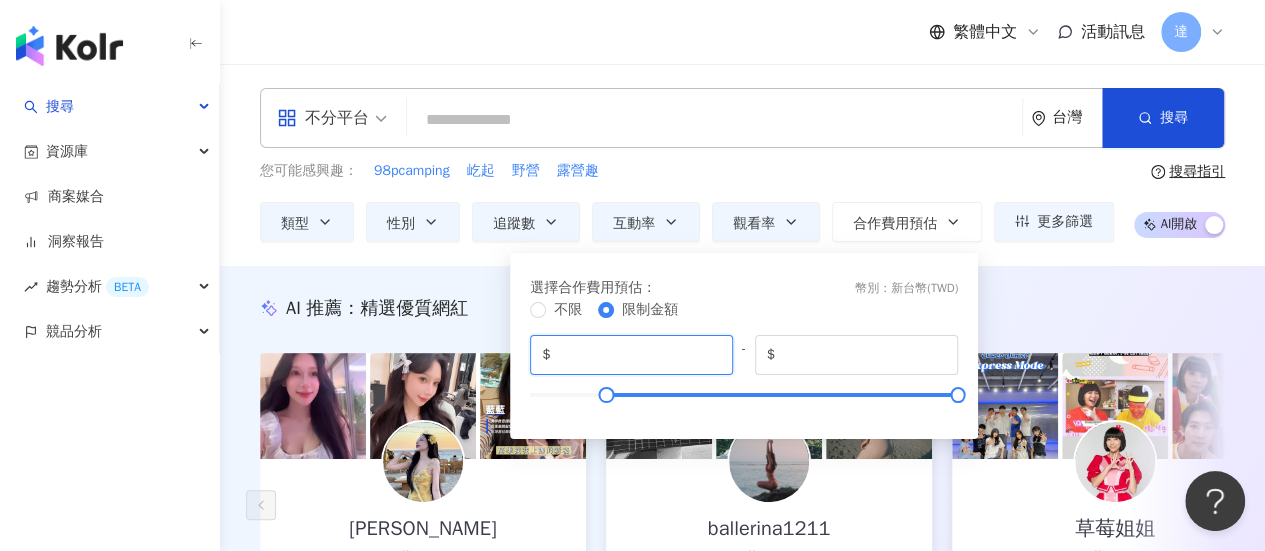 click on "******" at bounding box center (637, 355) 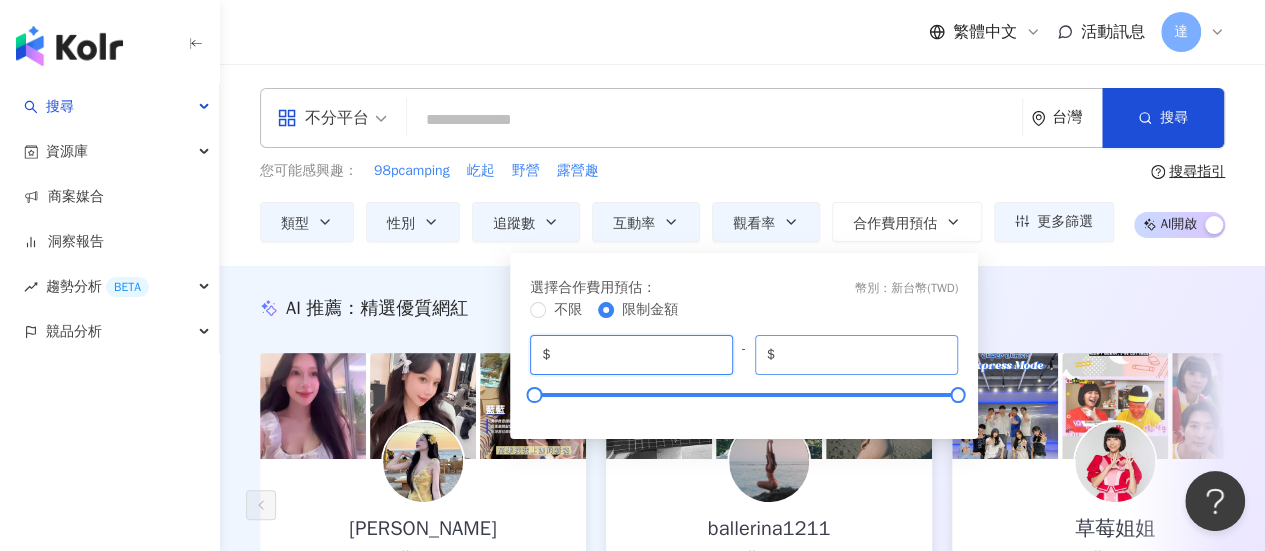 type on "*****" 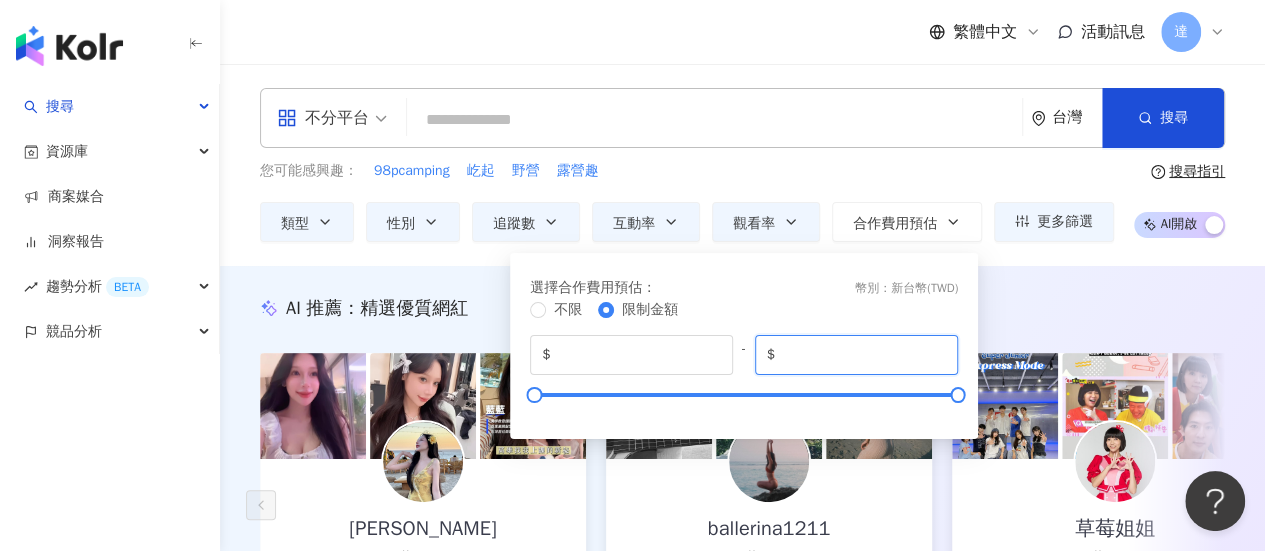 click on "*******" at bounding box center (862, 355) 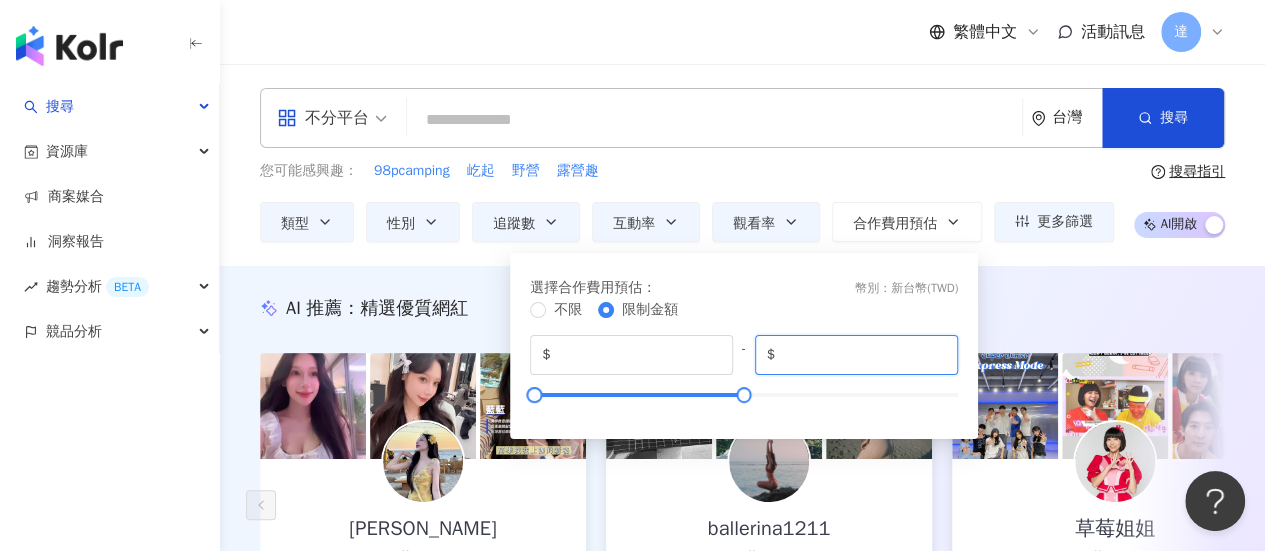 click on "******" at bounding box center (862, 355) 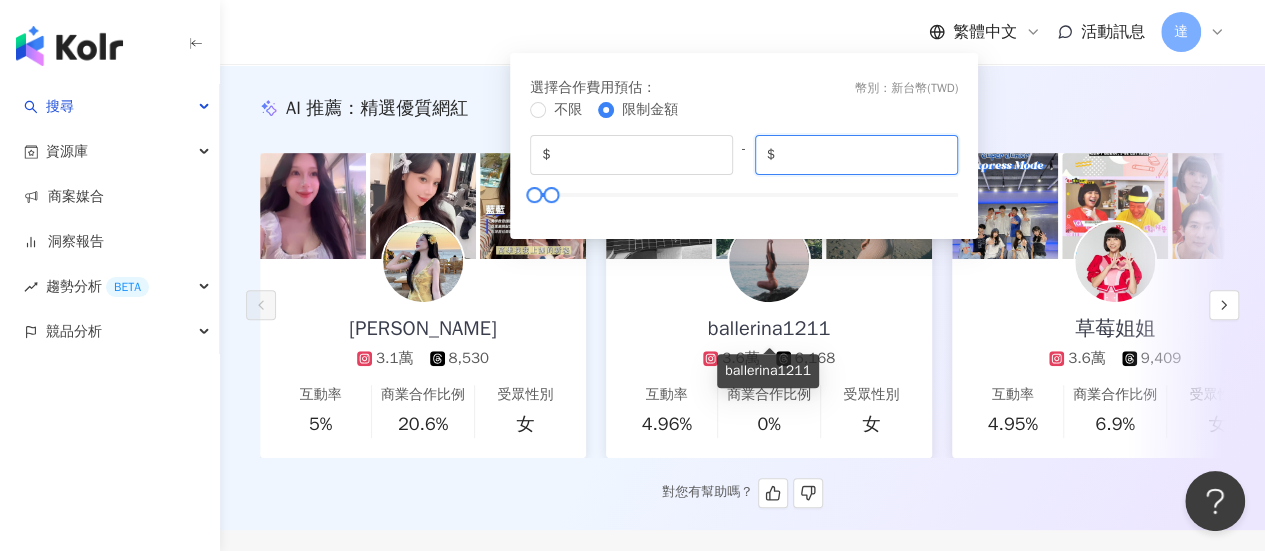 scroll, scrollTop: 0, scrollLeft: 0, axis: both 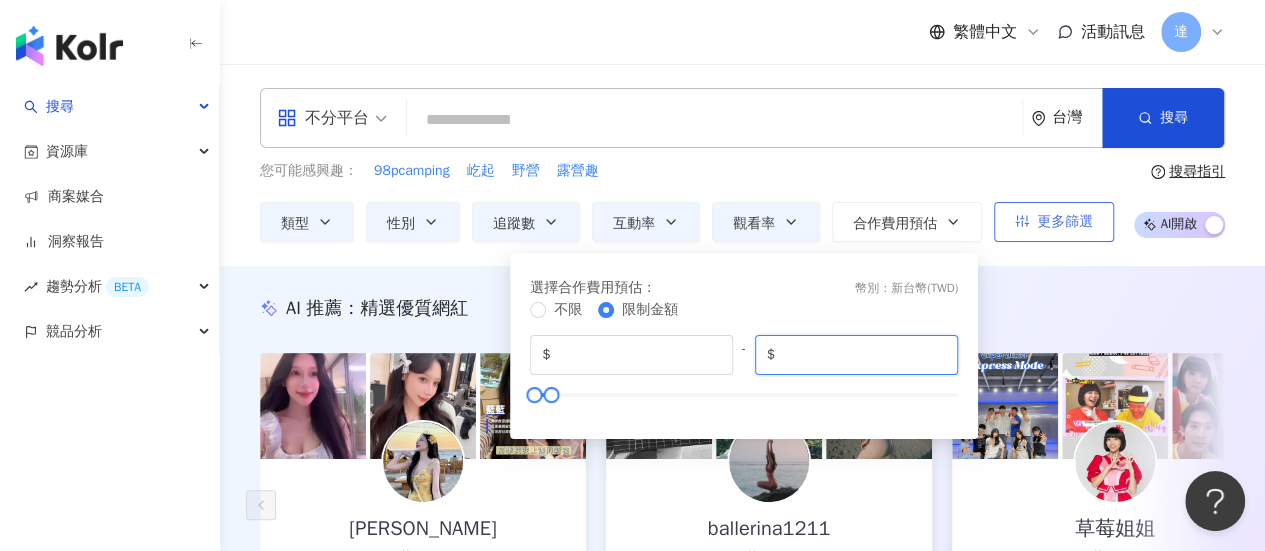 type on "*****" 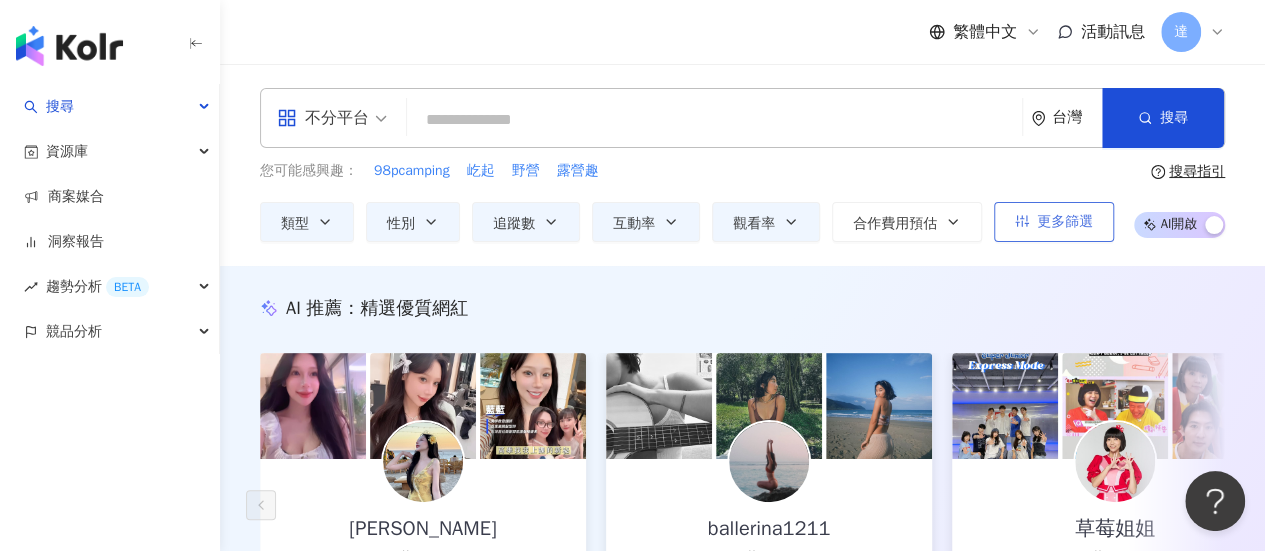 click on "更多篩選" at bounding box center [1054, 222] 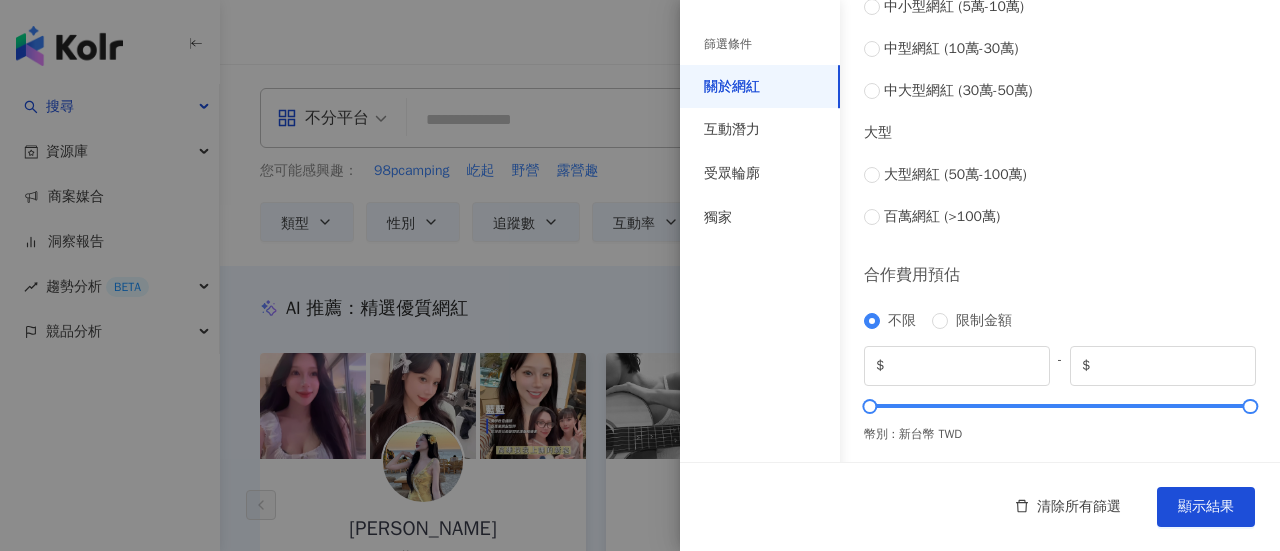 type on "*****" 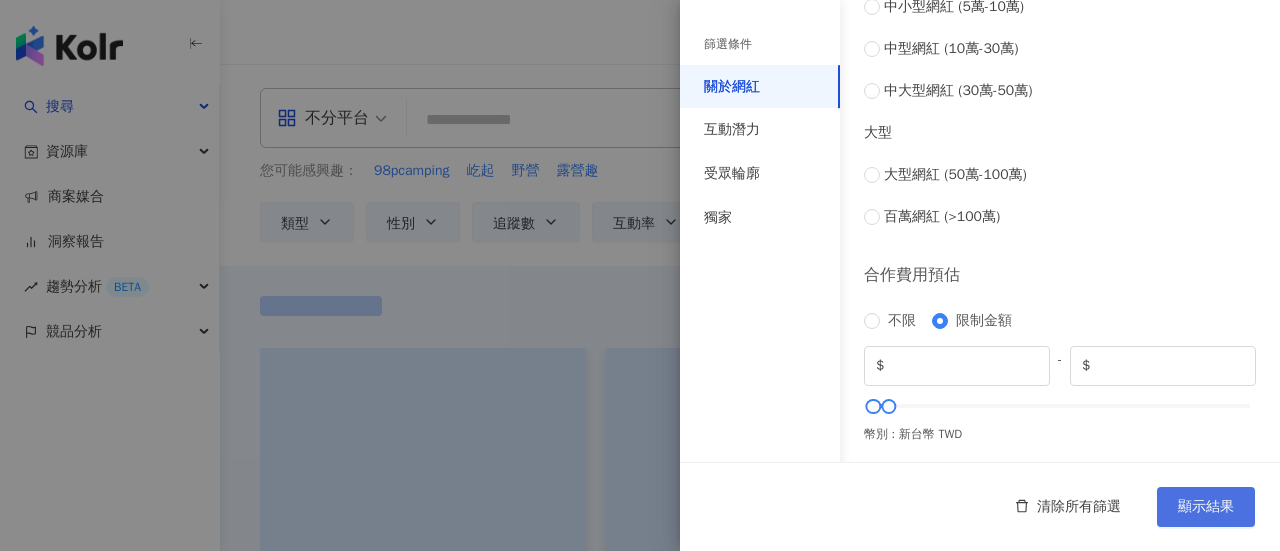 click on "顯示結果" at bounding box center (1206, 507) 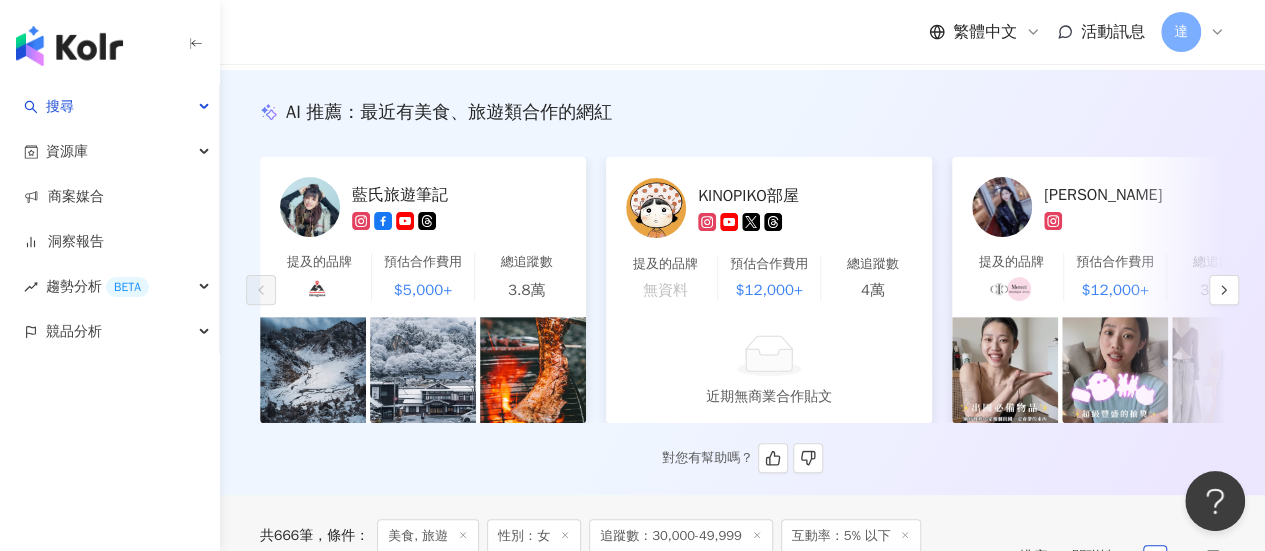 scroll, scrollTop: 200, scrollLeft: 0, axis: vertical 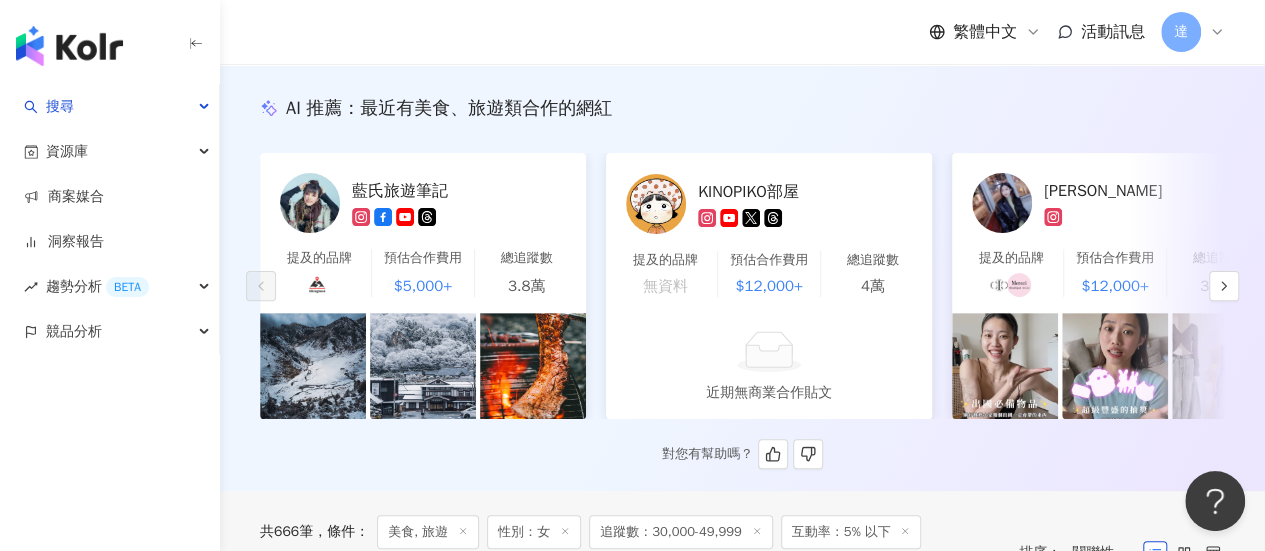 click at bounding box center (310, 203) 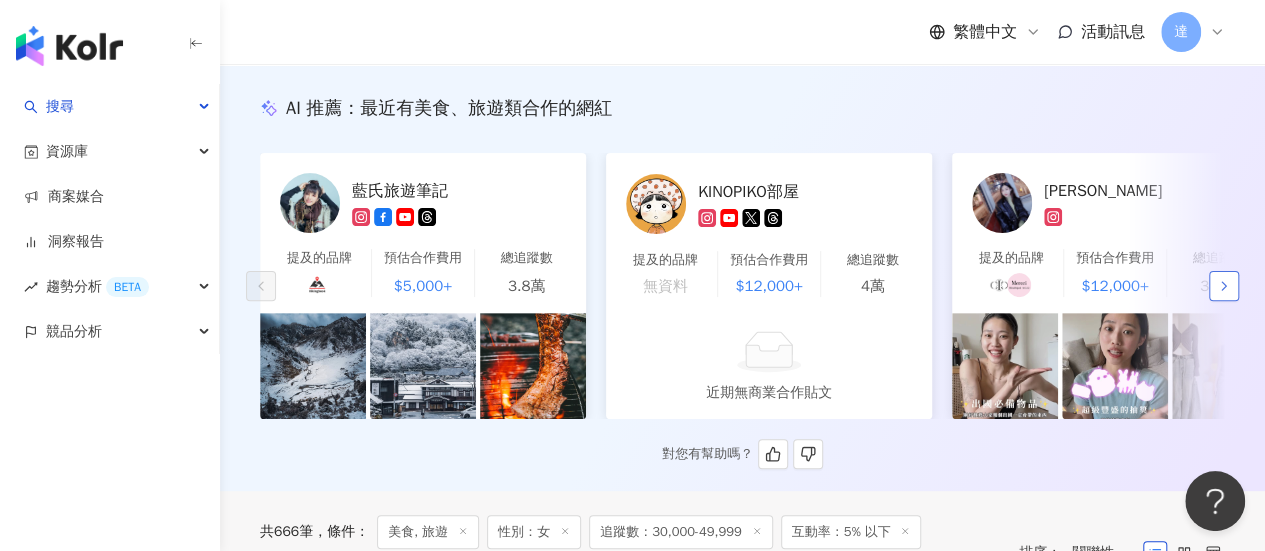 click 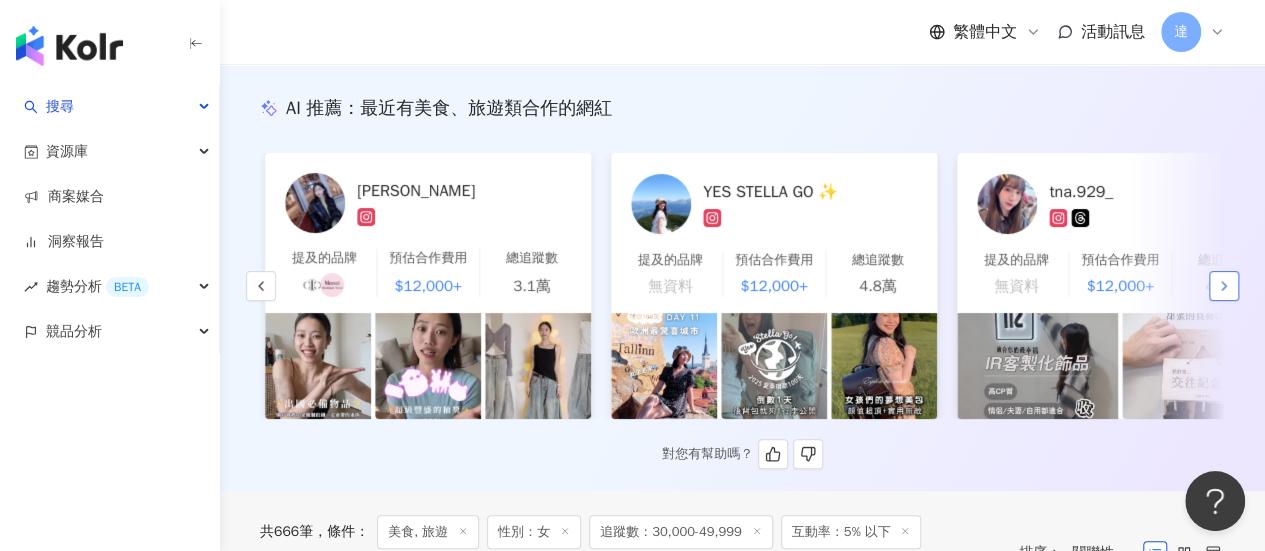 scroll, scrollTop: 0, scrollLeft: 692, axis: horizontal 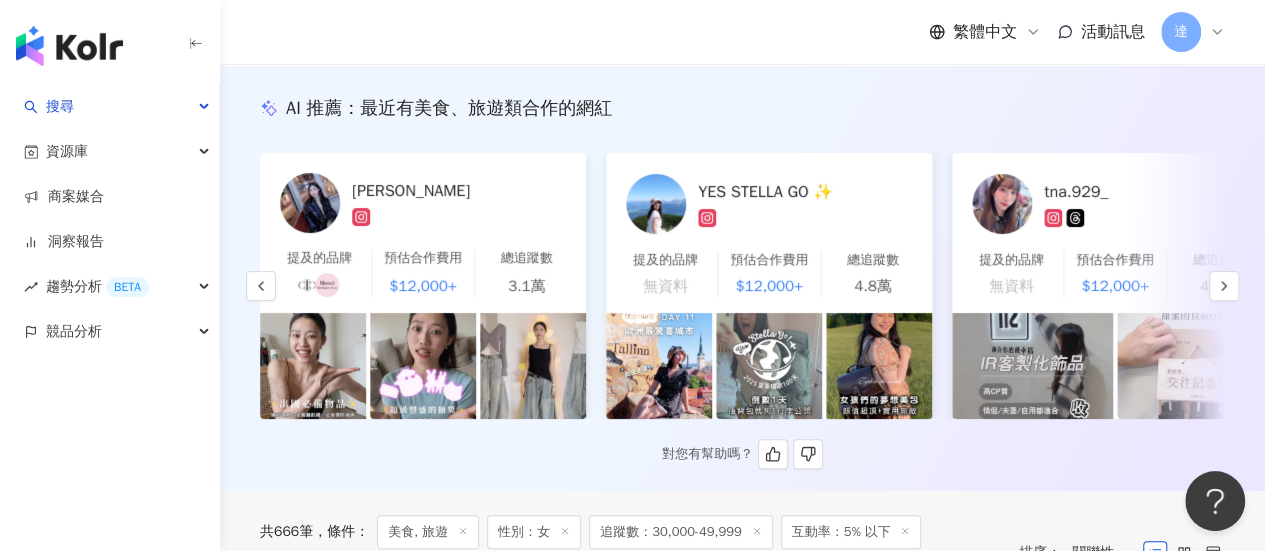 click at bounding box center (656, 204) 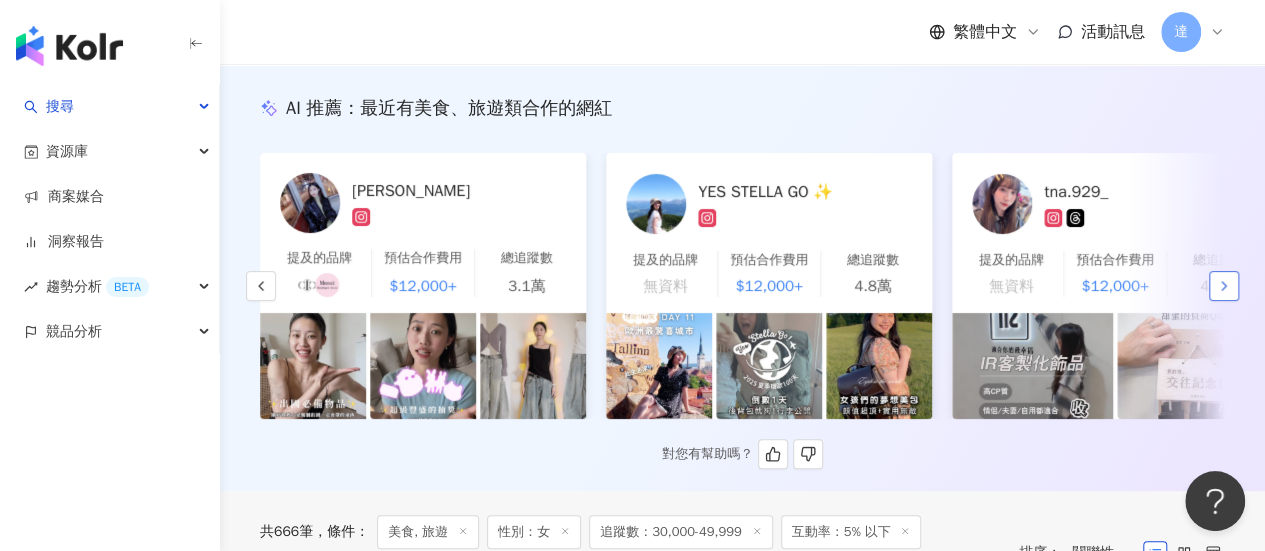 click 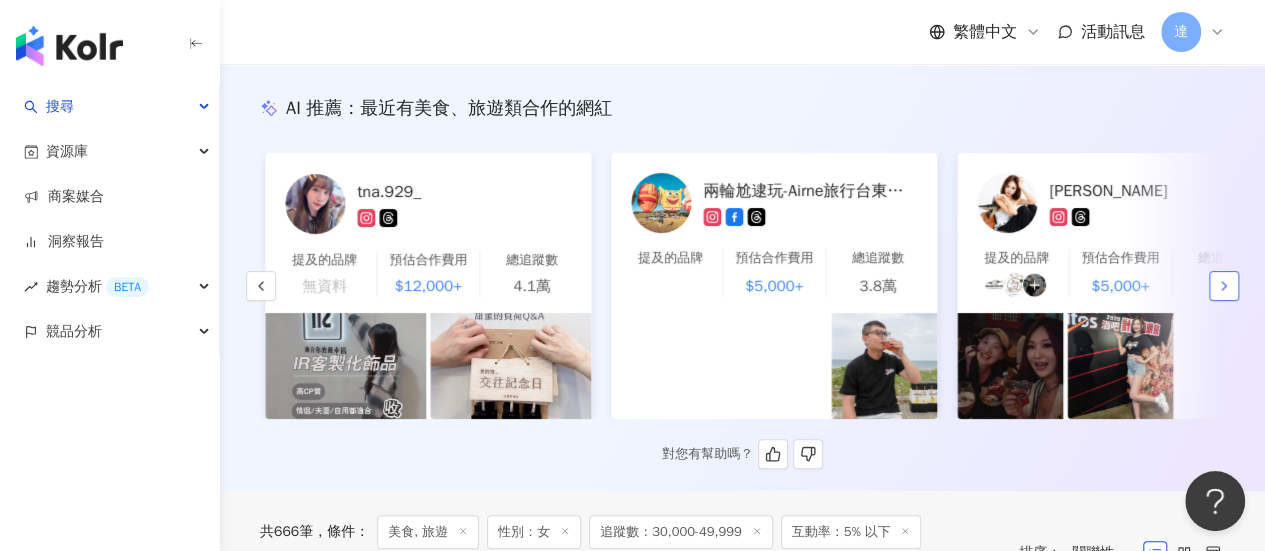 scroll, scrollTop: 0, scrollLeft: 1384, axis: horizontal 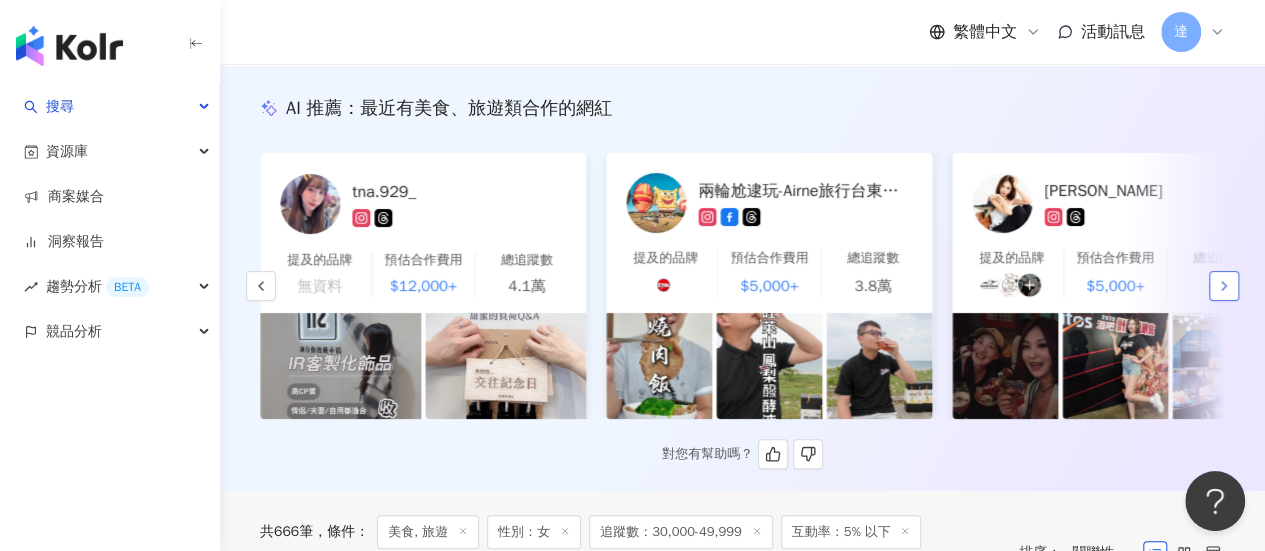 click 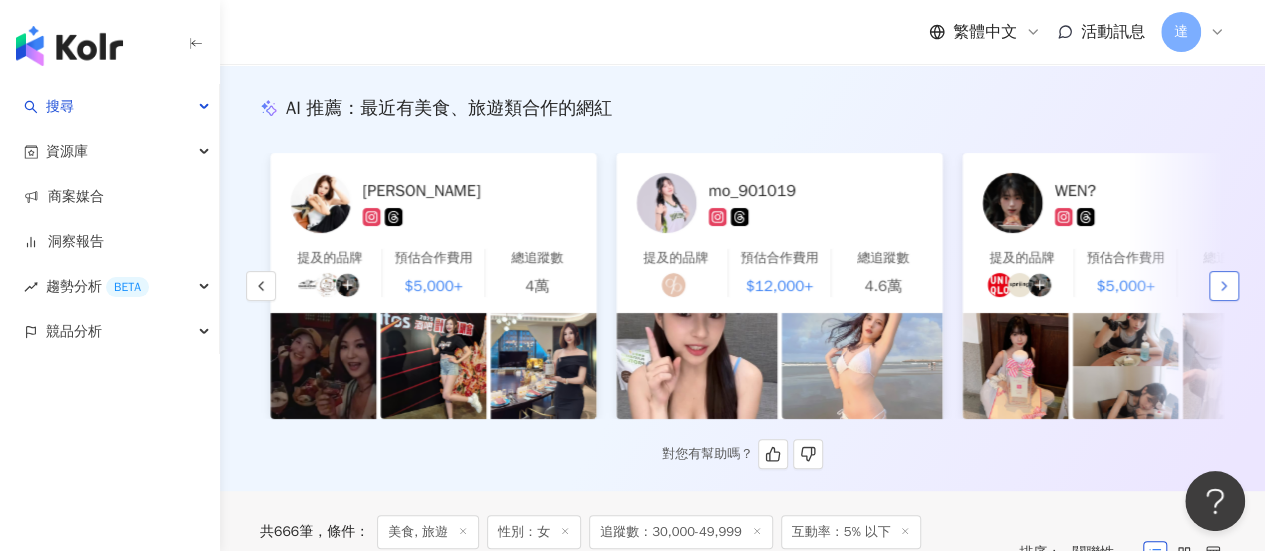 scroll, scrollTop: 0, scrollLeft: 2076, axis: horizontal 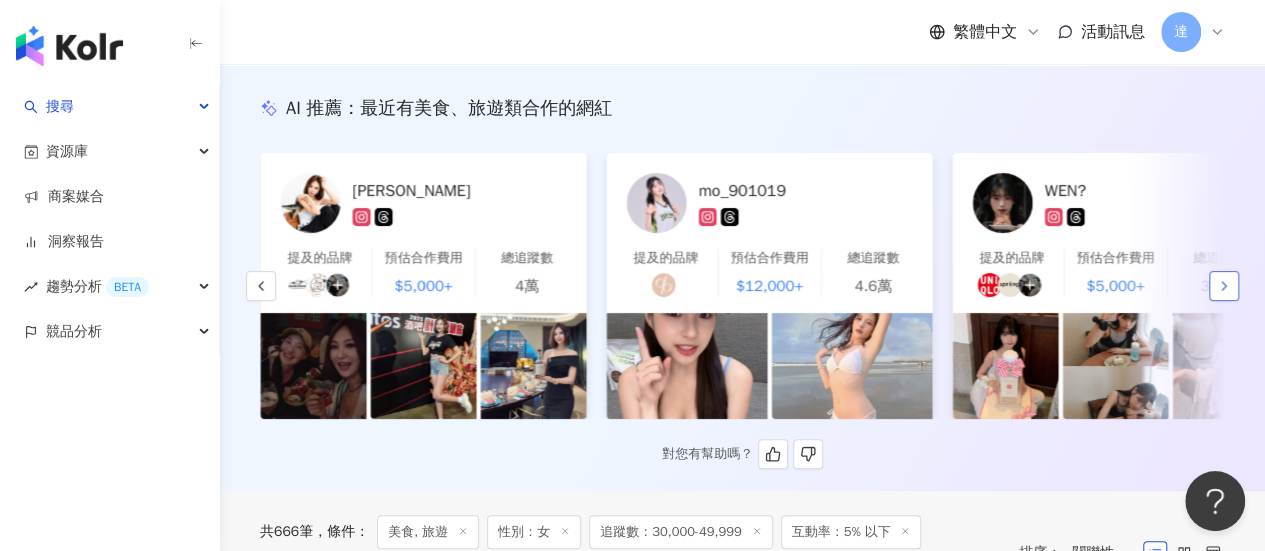 click 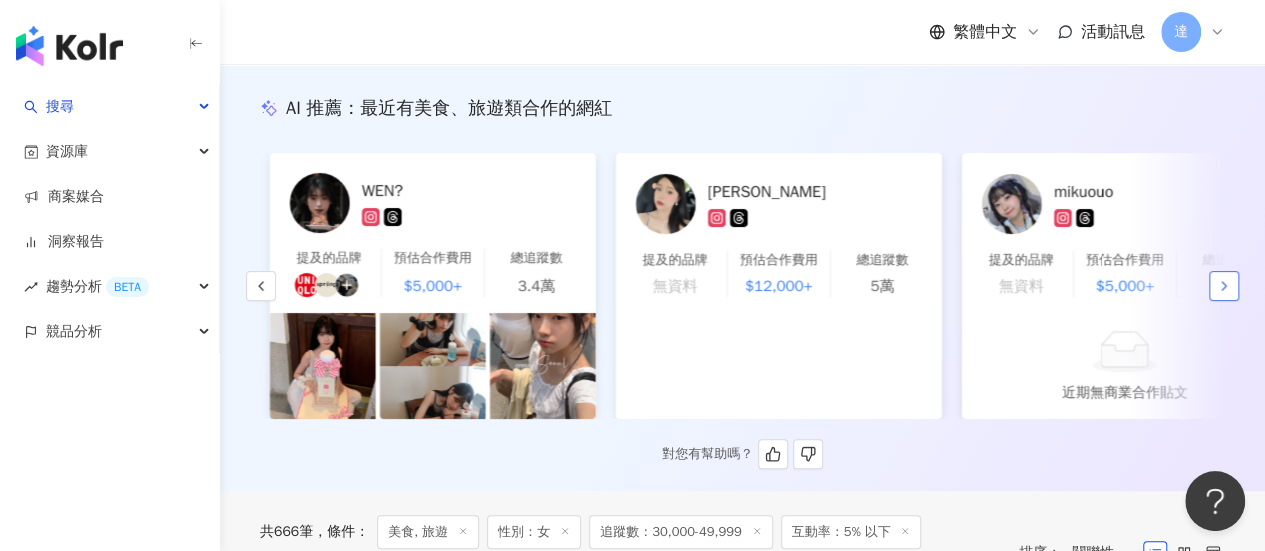 scroll, scrollTop: 0, scrollLeft: 2768, axis: horizontal 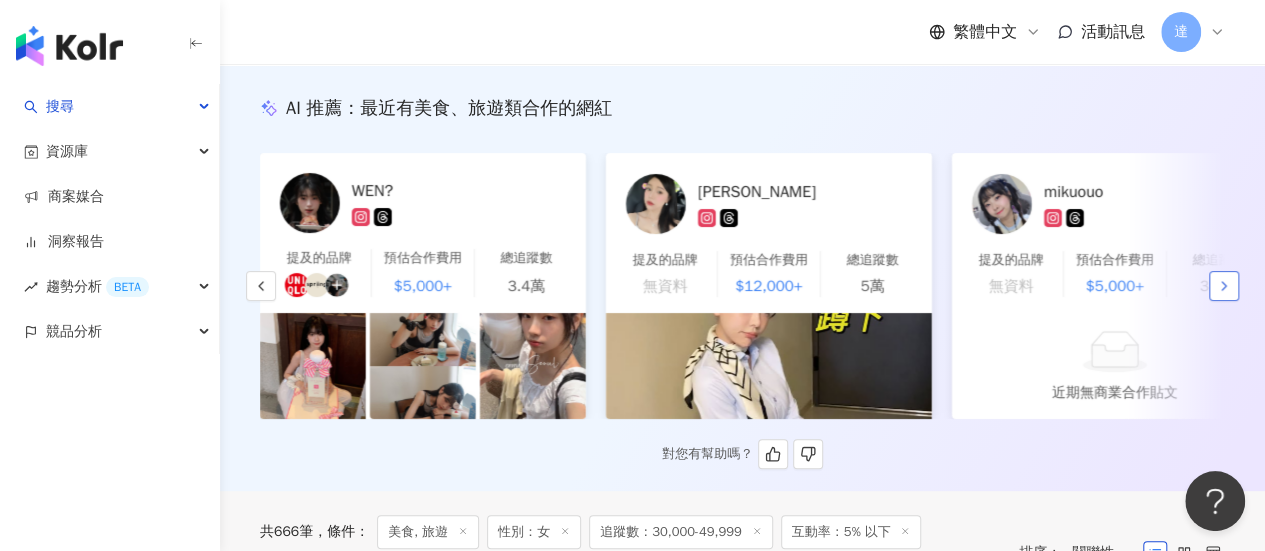 click 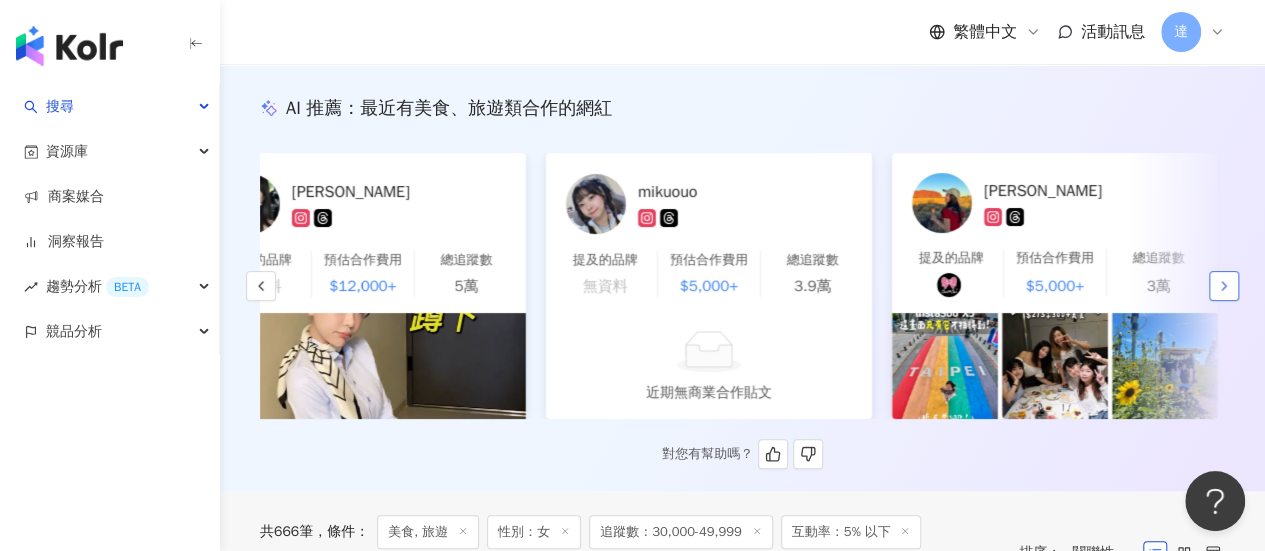 scroll, scrollTop: 0, scrollLeft: 3227, axis: horizontal 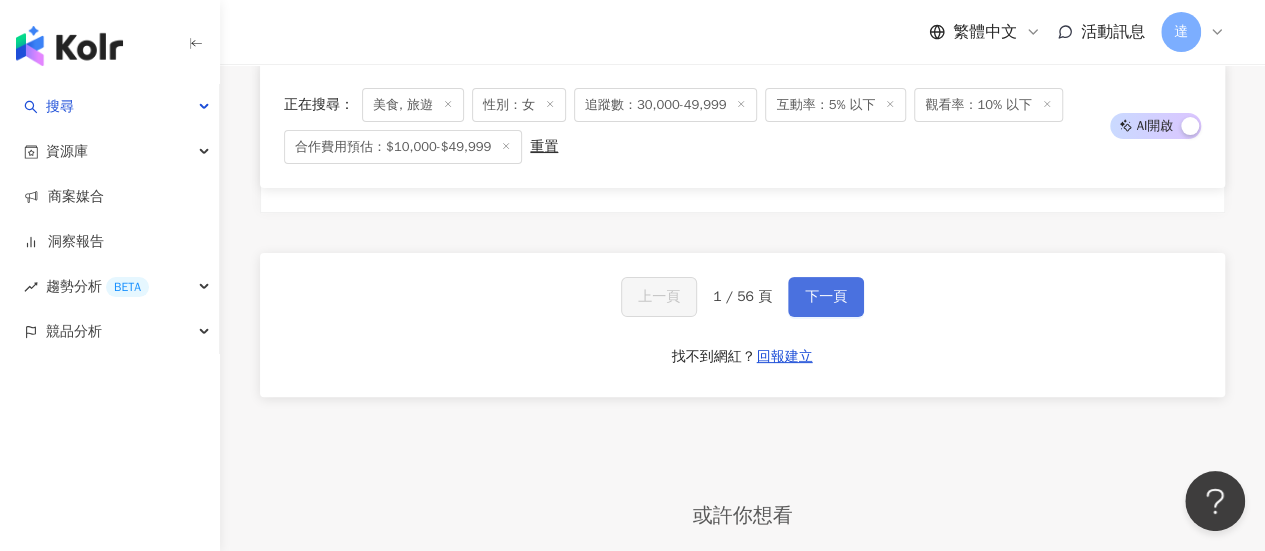 click on "下一頁" at bounding box center [826, 297] 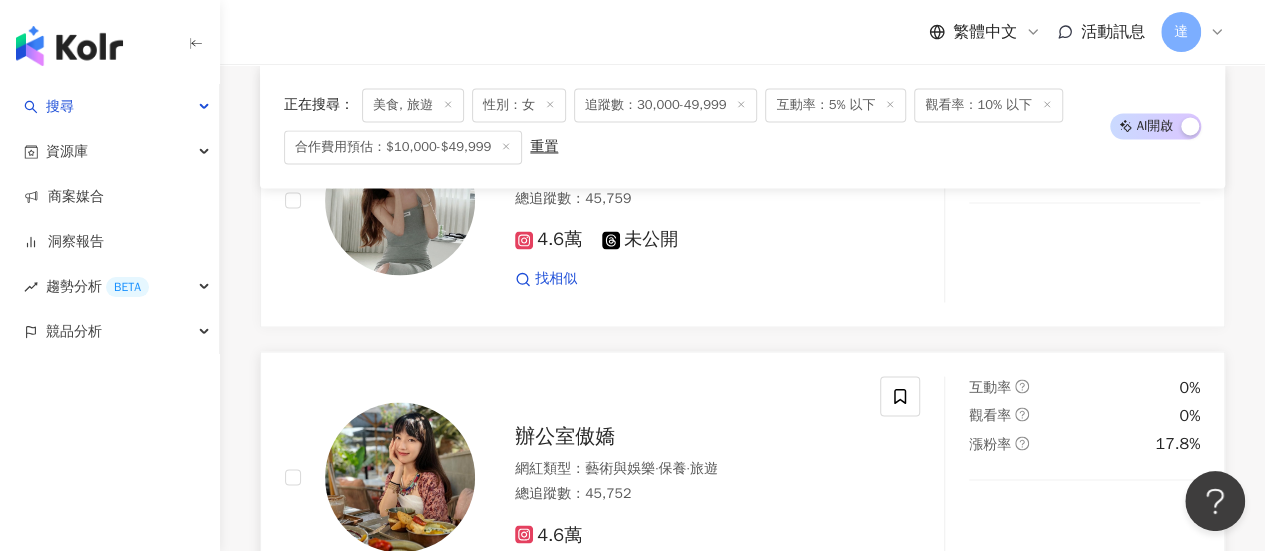 scroll, scrollTop: 1804, scrollLeft: 0, axis: vertical 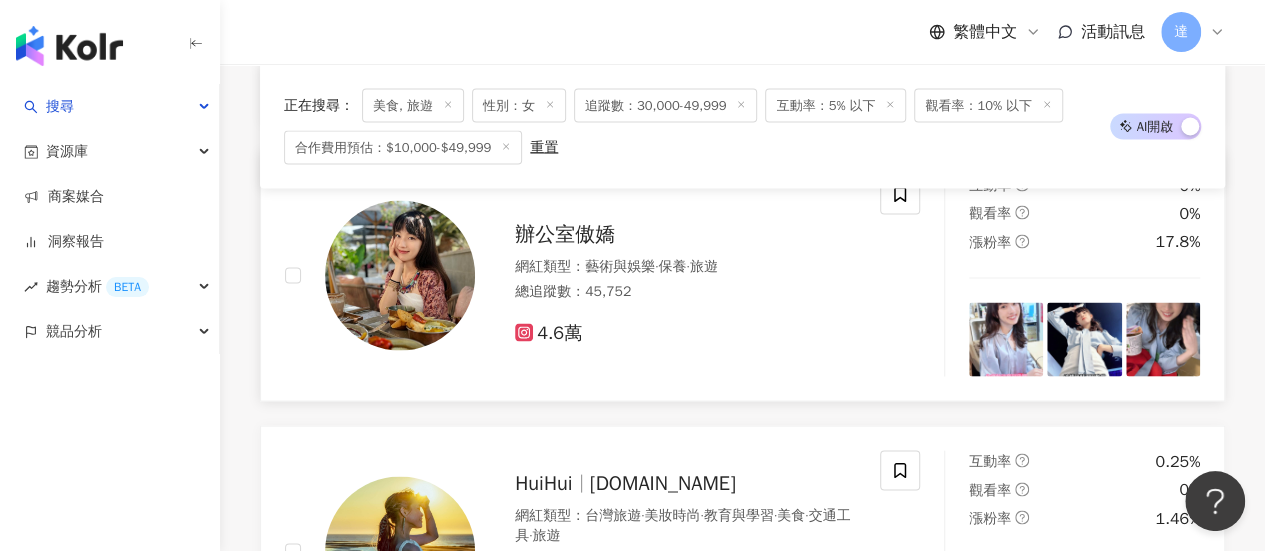 click on "辦公室傲嬌" at bounding box center (565, 233) 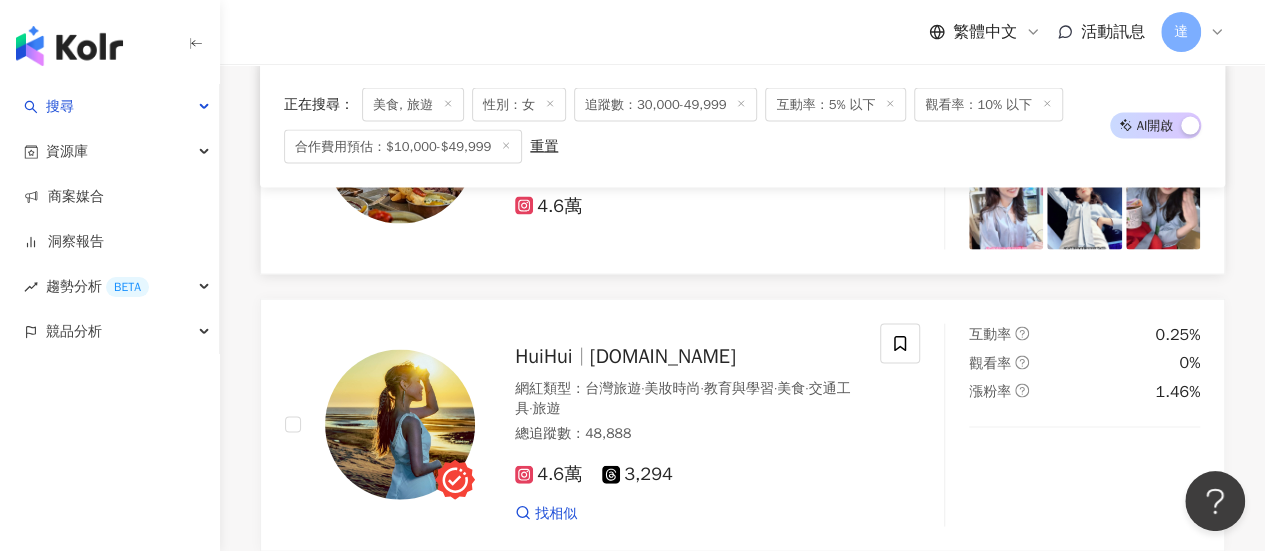 scroll, scrollTop: 2004, scrollLeft: 0, axis: vertical 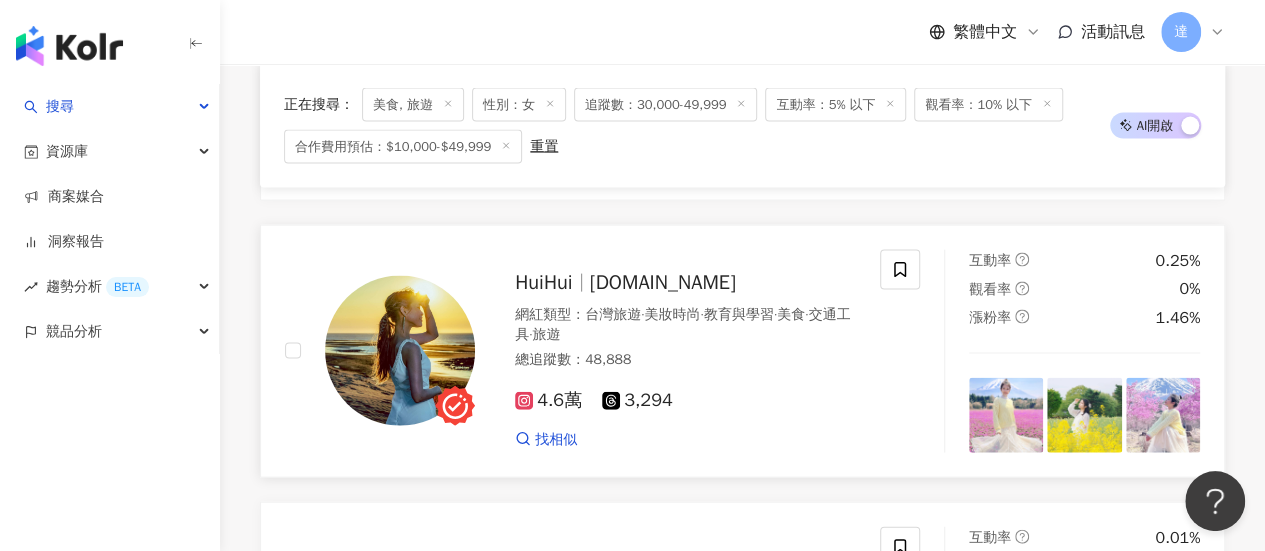 click on "[DOMAIN_NAME]" at bounding box center [663, 282] 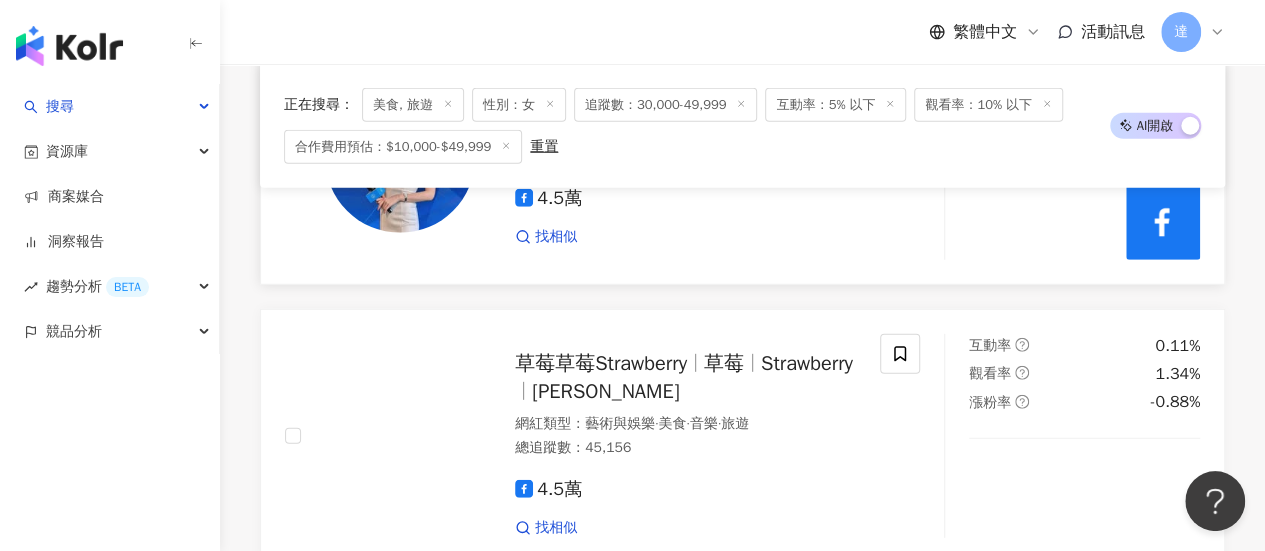 scroll, scrollTop: 2904, scrollLeft: 0, axis: vertical 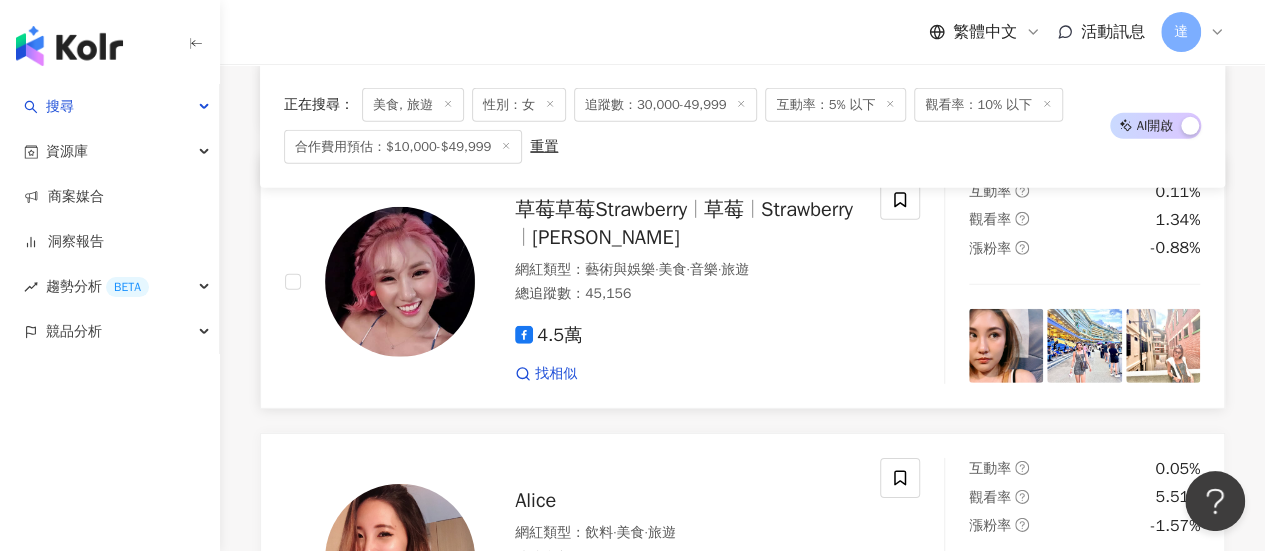 click on "草莓草莓Strawberry 草莓 Strawberry [PERSON_NAME] 網紅類型 ： 藝術與娛樂  ·  美食  ·  音樂  ·  旅遊 總追蹤數 ： 45,156 4.5萬 找相似" at bounding box center [665, 282] 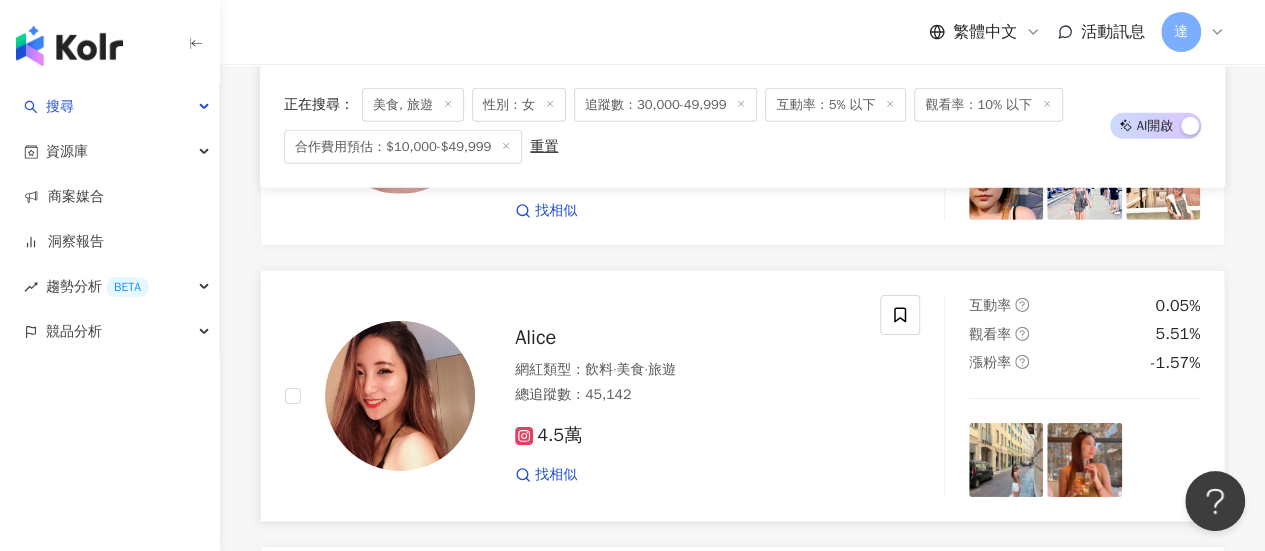 scroll, scrollTop: 3204, scrollLeft: 0, axis: vertical 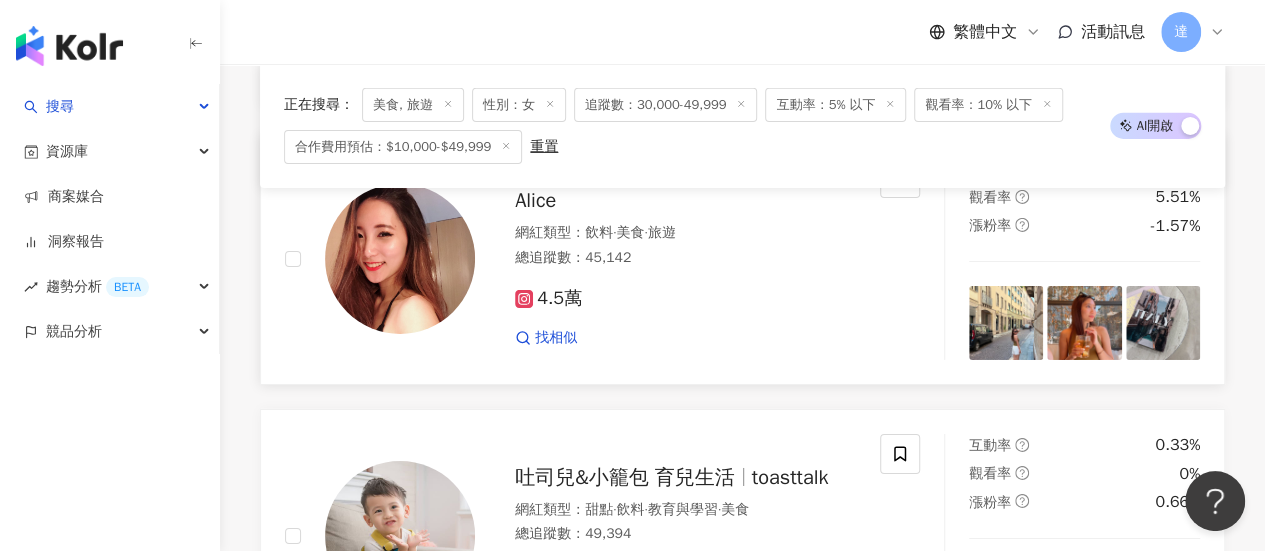 click on "Alice" at bounding box center (535, 200) 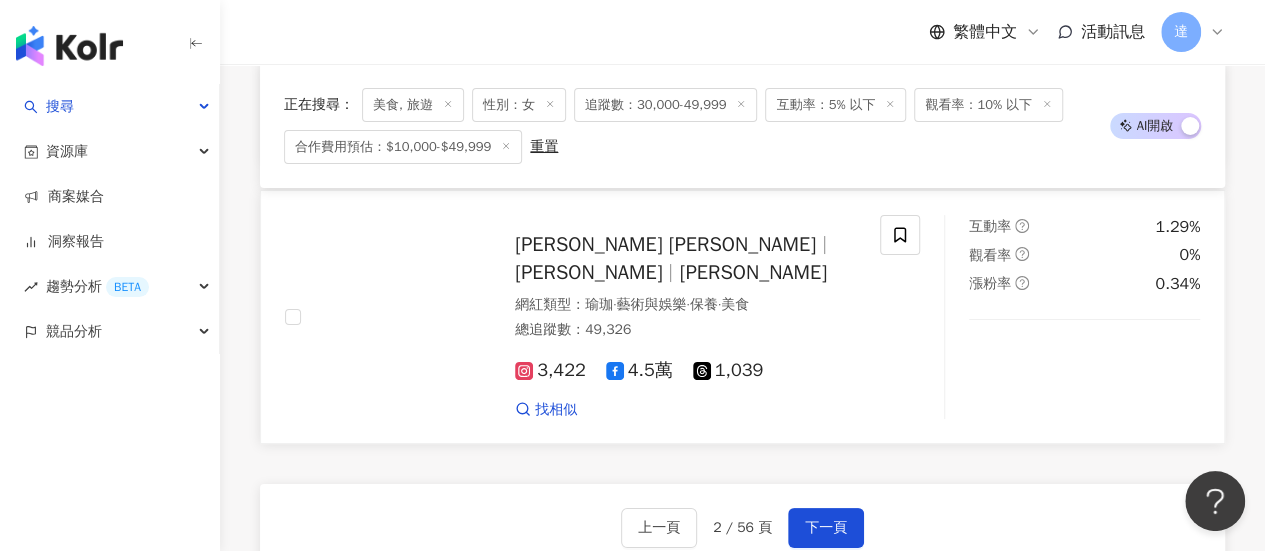 scroll, scrollTop: 3704, scrollLeft: 0, axis: vertical 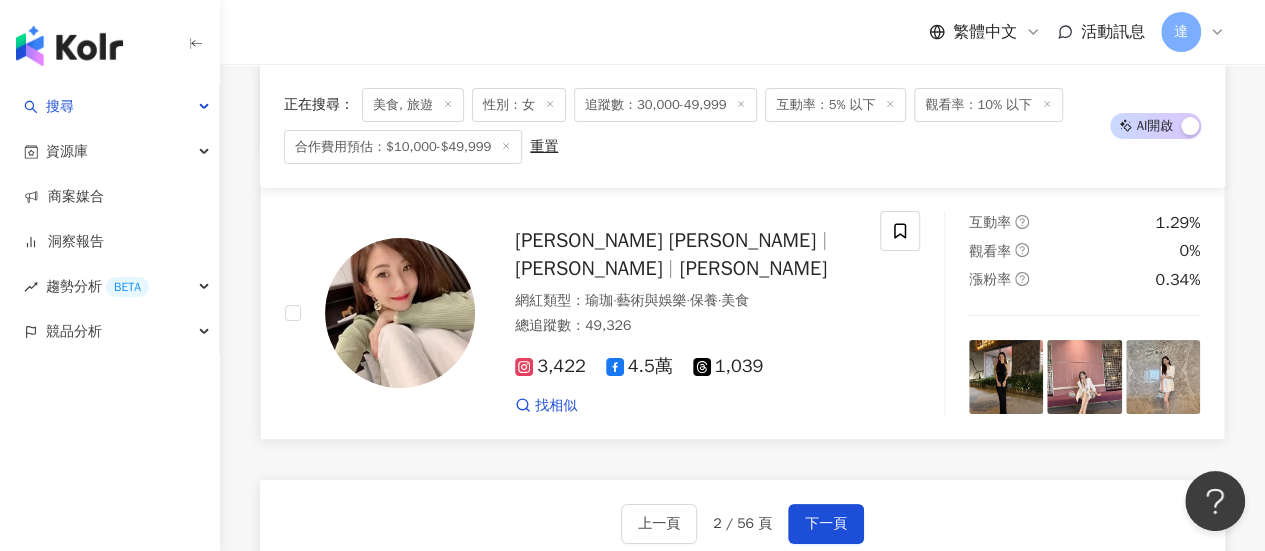 click on "[PERSON_NAME] [PERSON_NAME]" at bounding box center (665, 240) 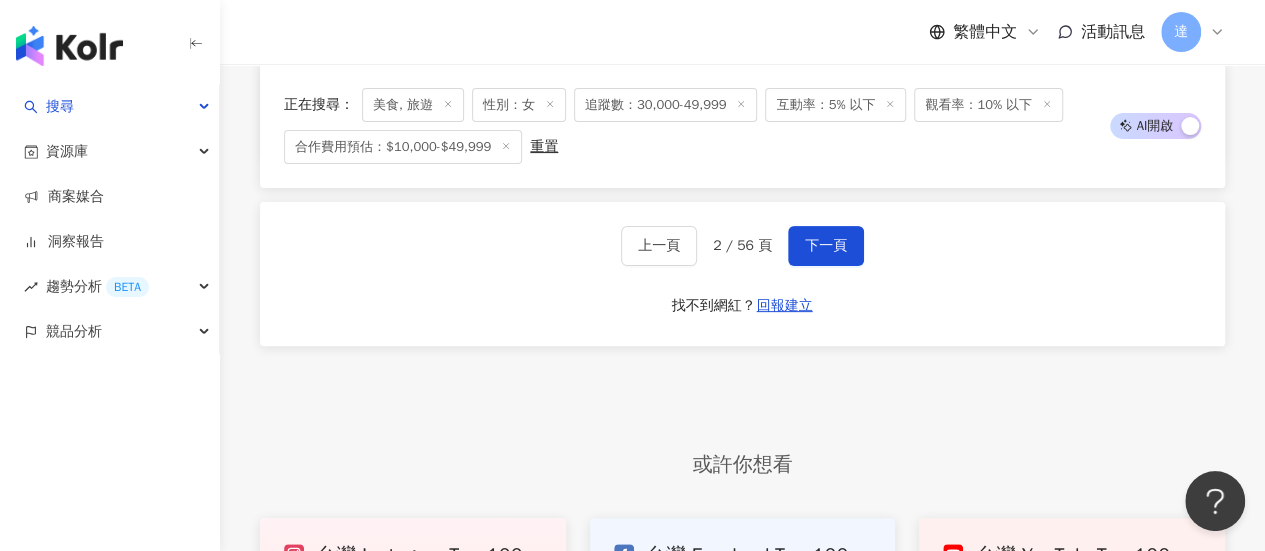 scroll, scrollTop: 4004, scrollLeft: 0, axis: vertical 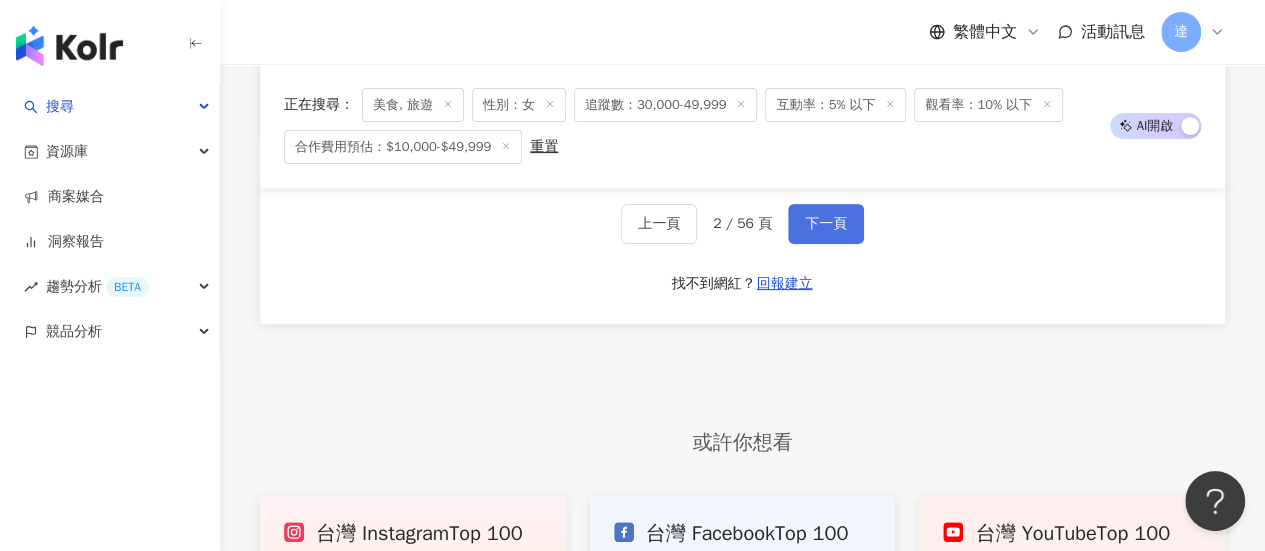click on "下一頁" at bounding box center (826, 224) 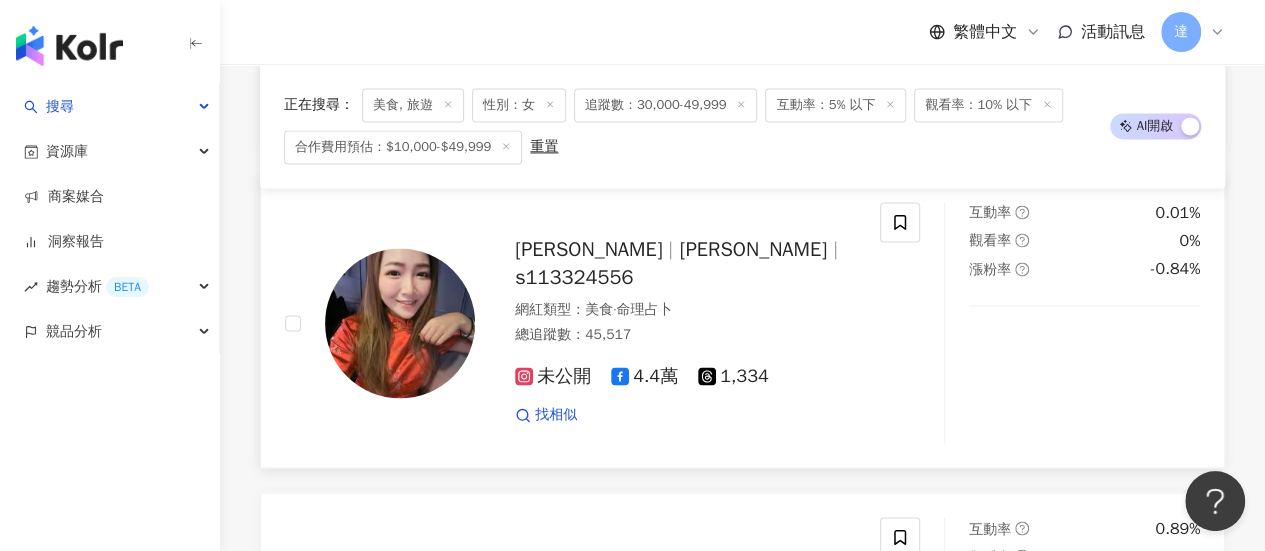 scroll, scrollTop: 1461, scrollLeft: 0, axis: vertical 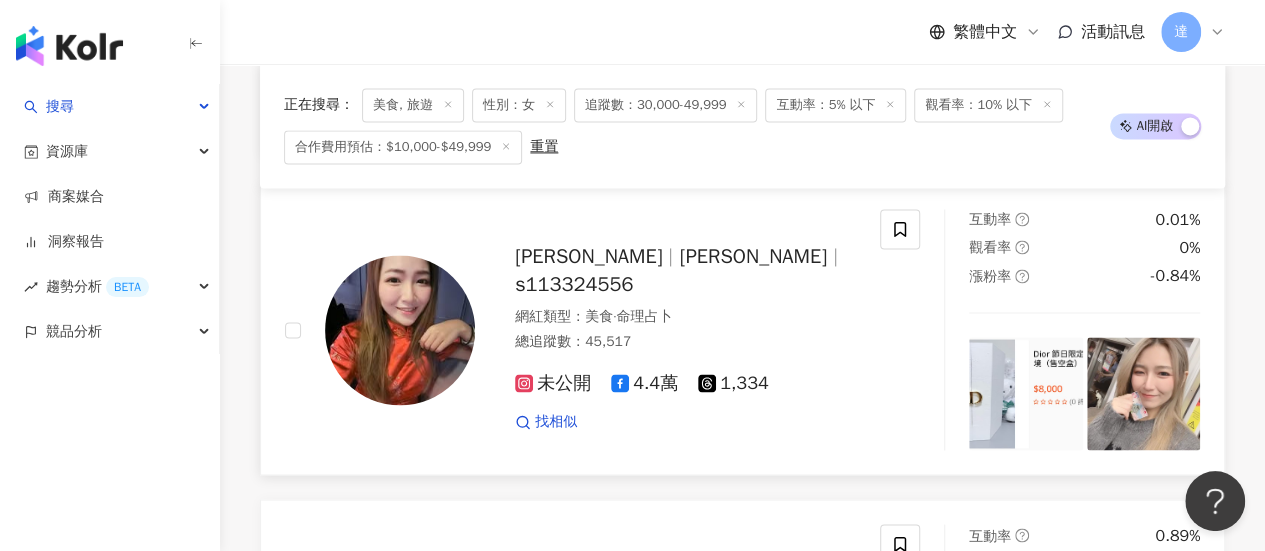 click on "s113324556" at bounding box center [574, 284] 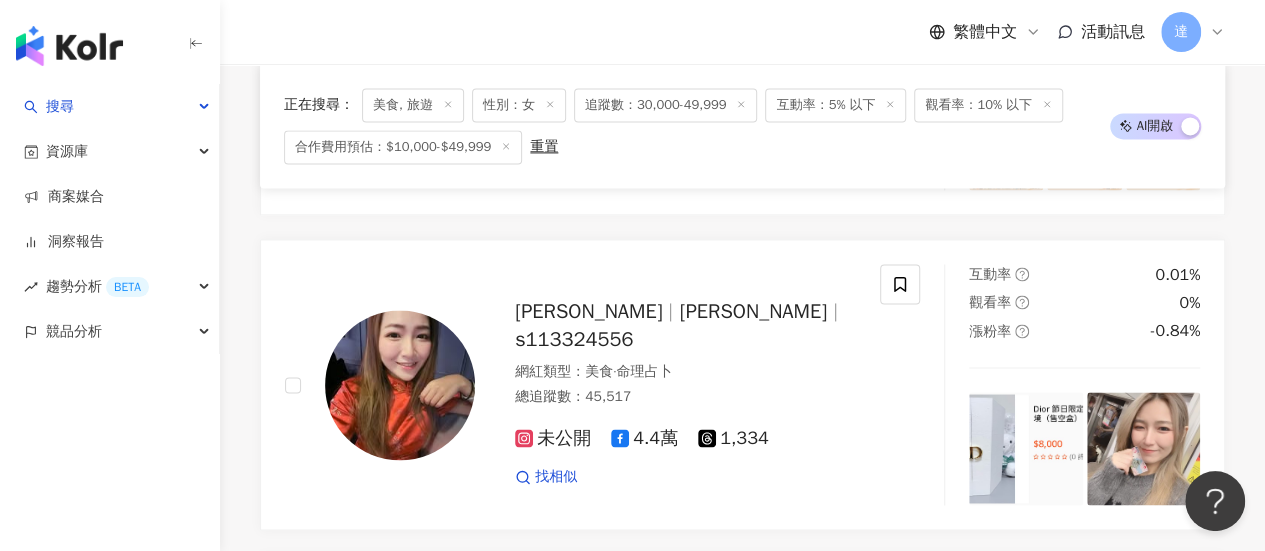 scroll, scrollTop: 1361, scrollLeft: 0, axis: vertical 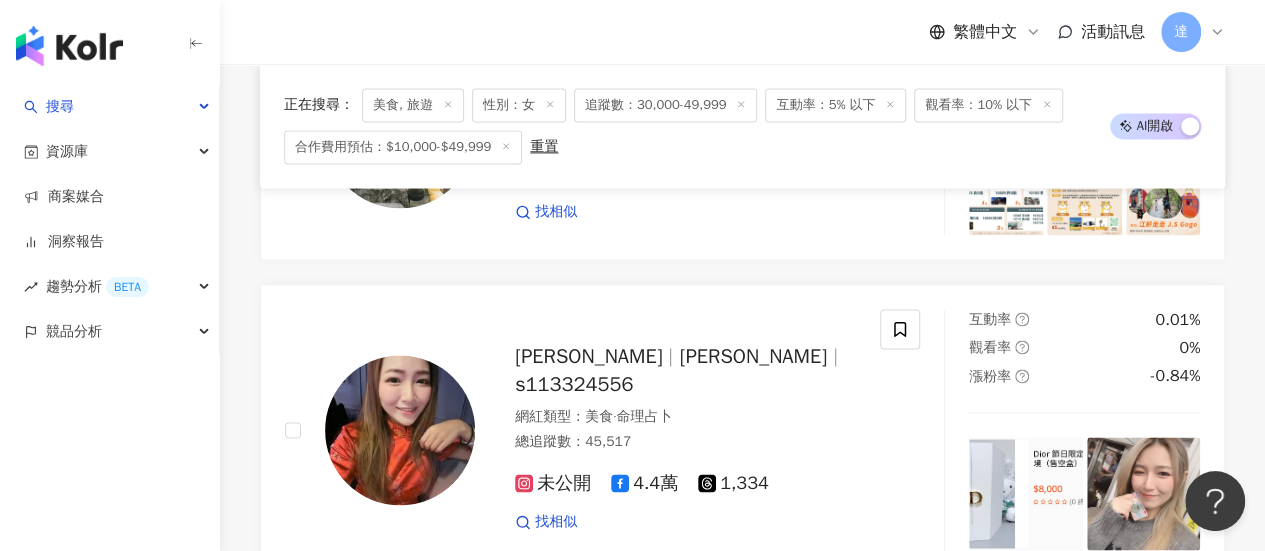 click 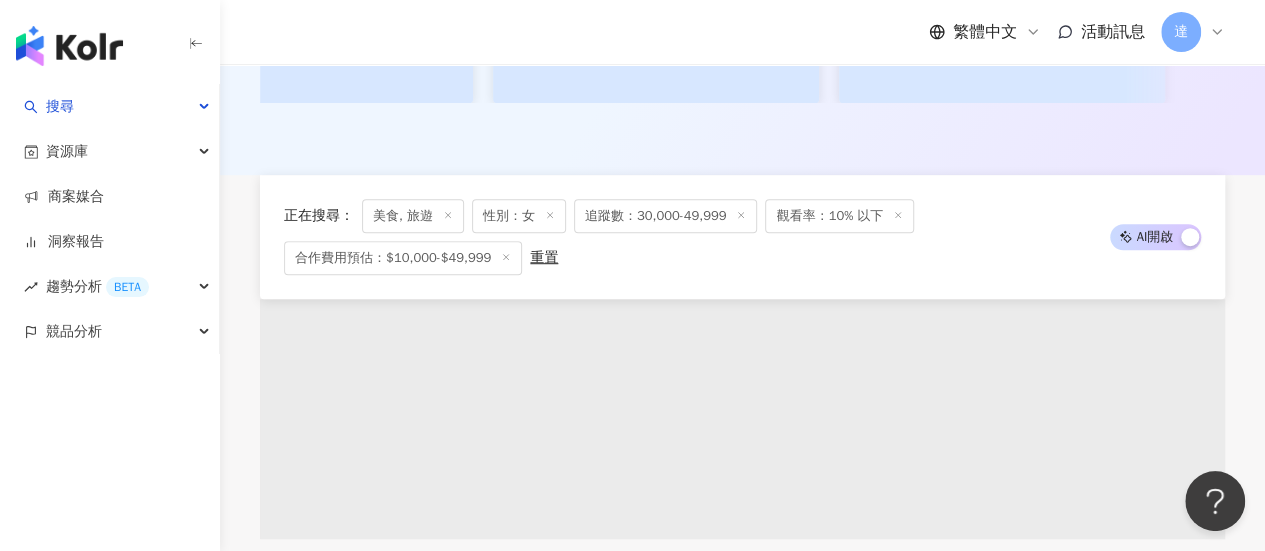 scroll, scrollTop: 0, scrollLeft: 0, axis: both 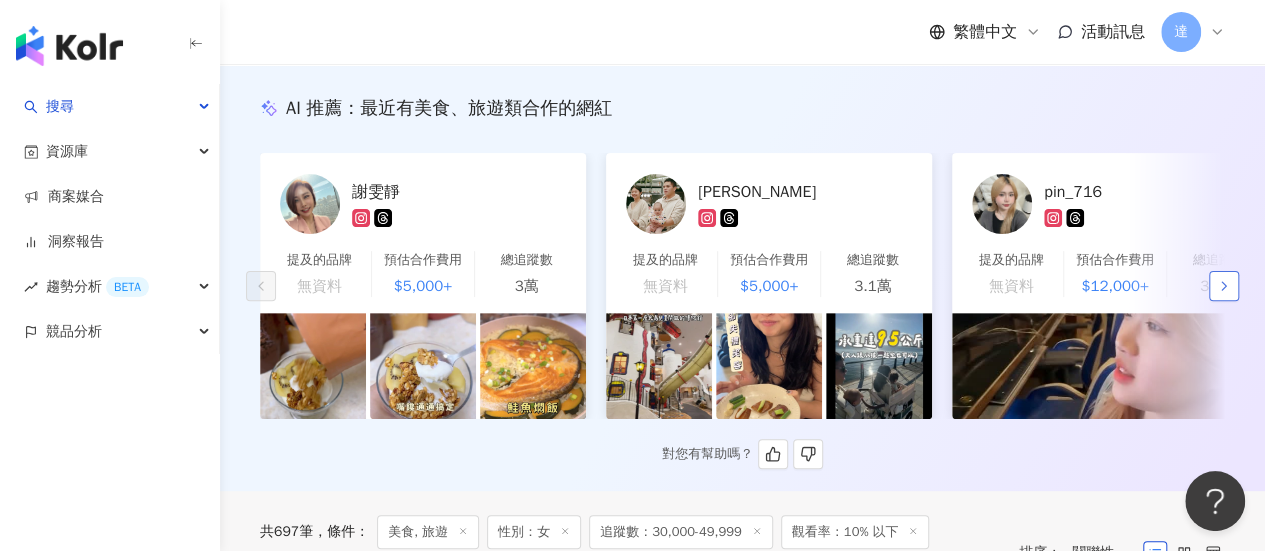 click 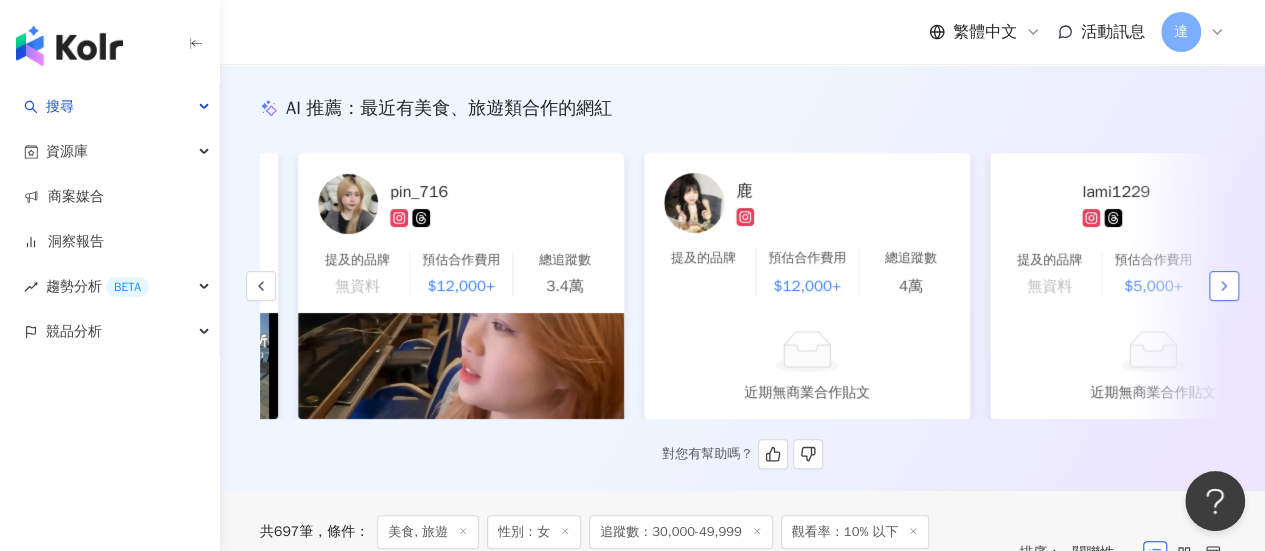 scroll, scrollTop: 0, scrollLeft: 692, axis: horizontal 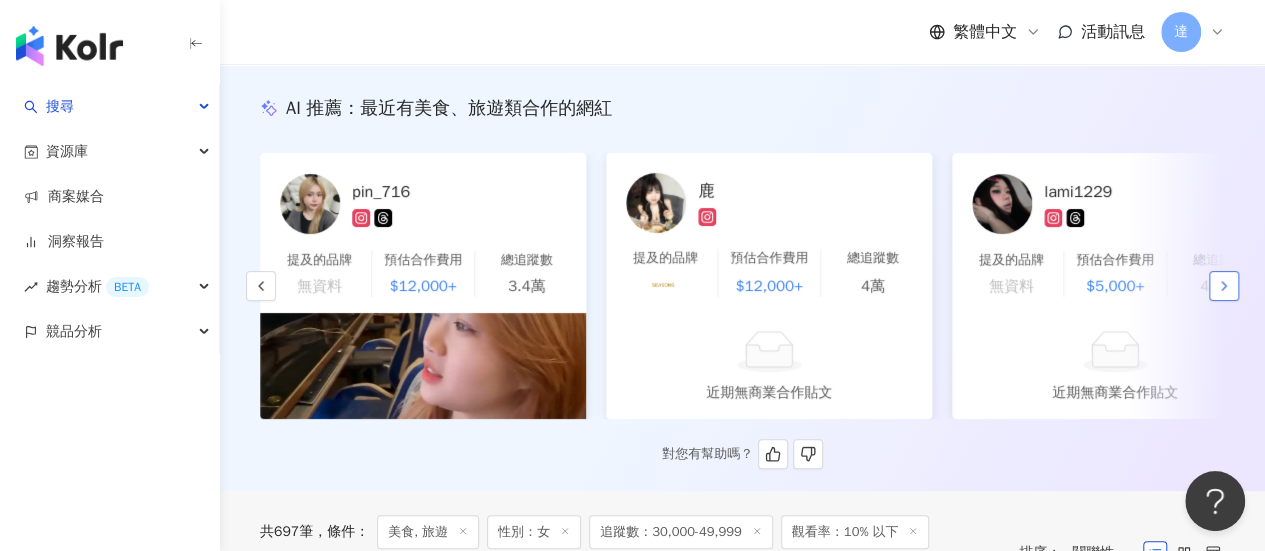 click 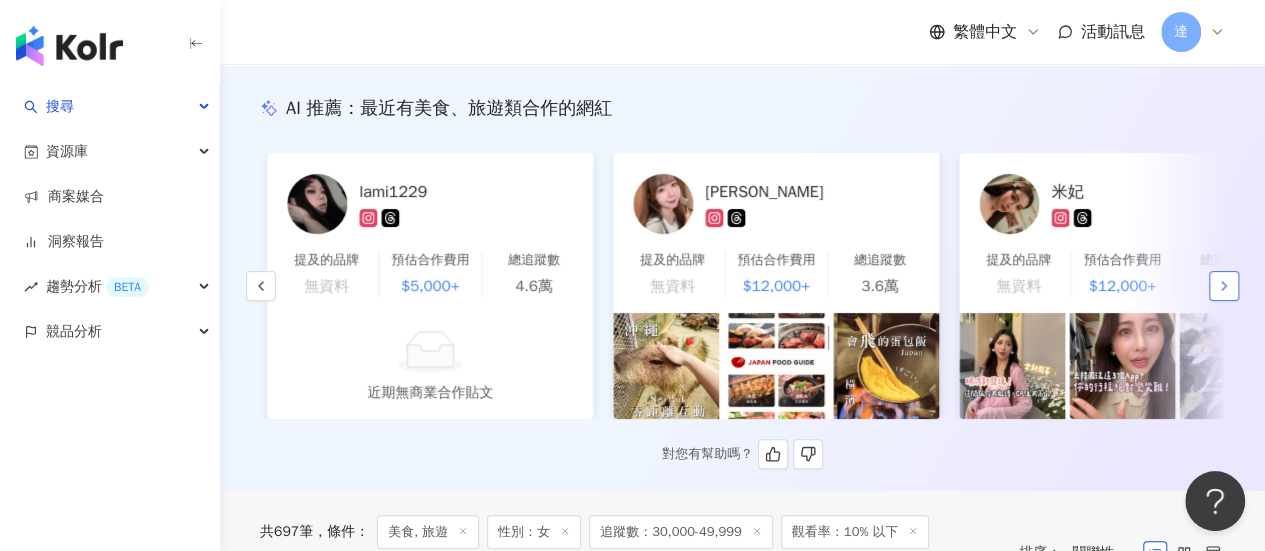scroll, scrollTop: 0, scrollLeft: 1384, axis: horizontal 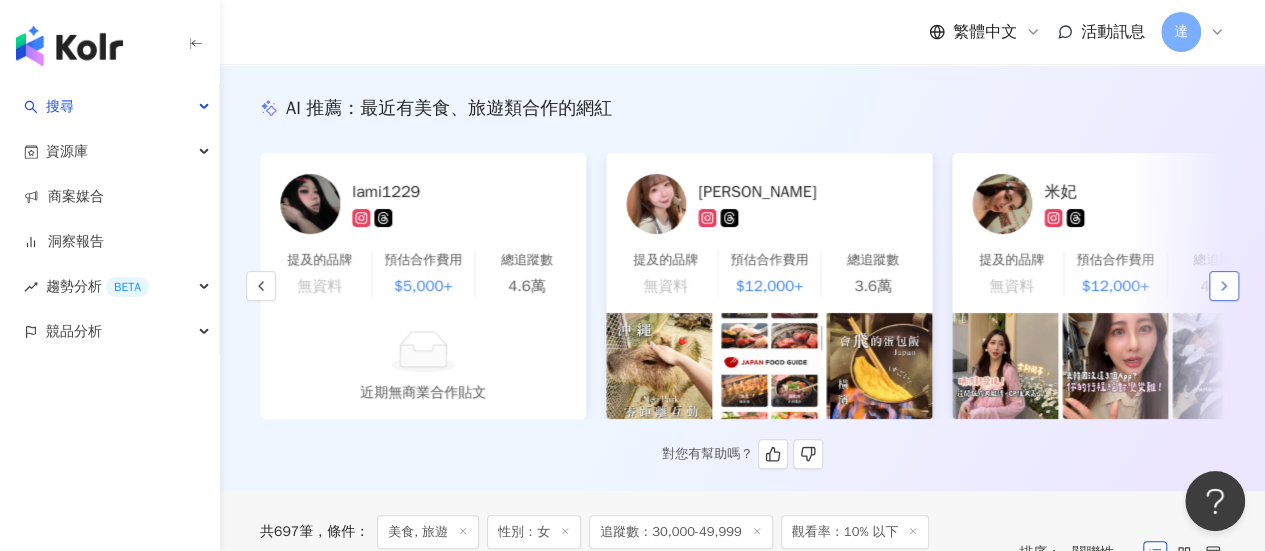 click 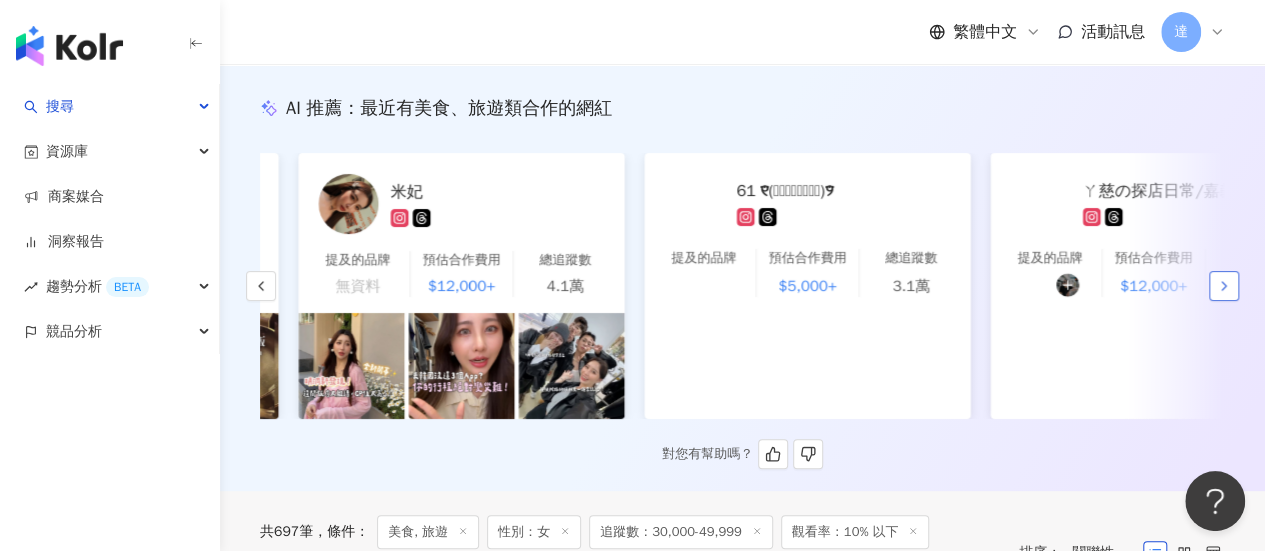 scroll, scrollTop: 0, scrollLeft: 2076, axis: horizontal 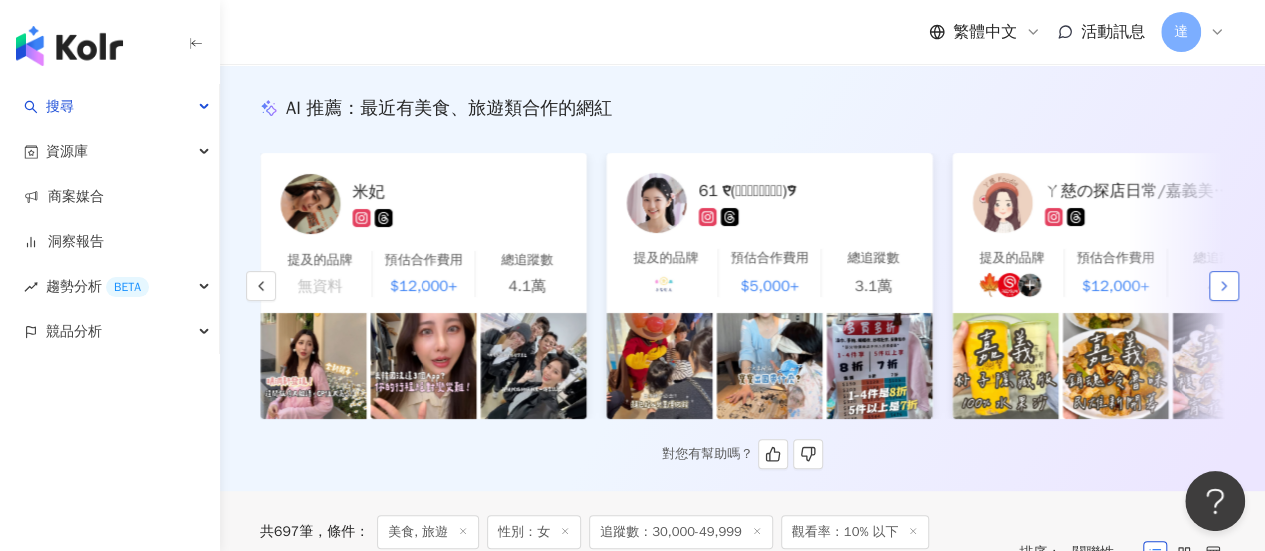 click 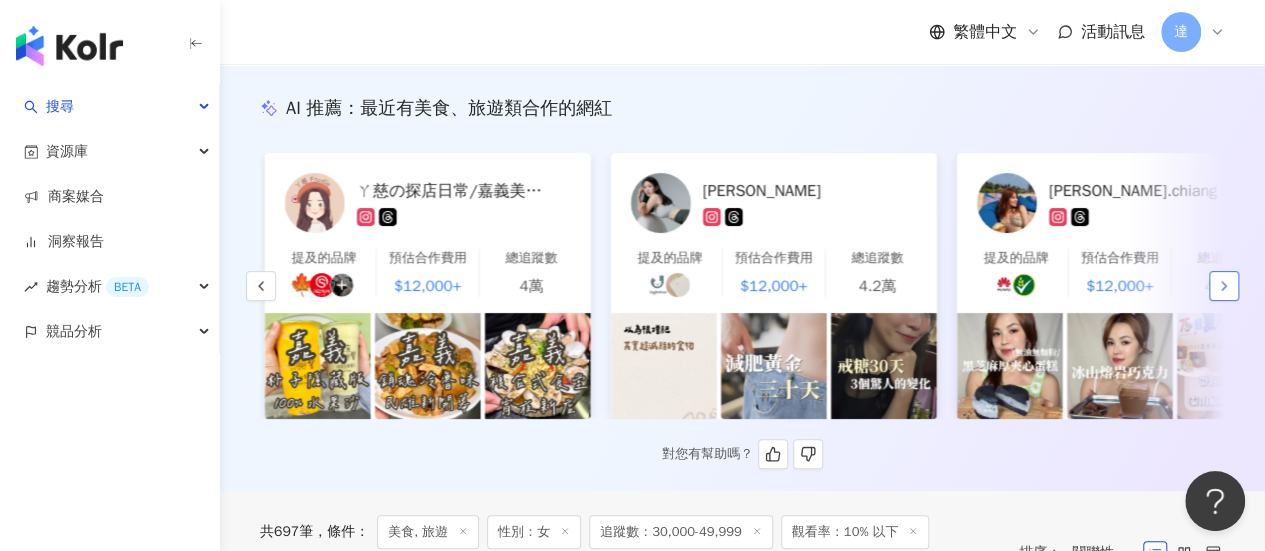 scroll, scrollTop: 0, scrollLeft: 2768, axis: horizontal 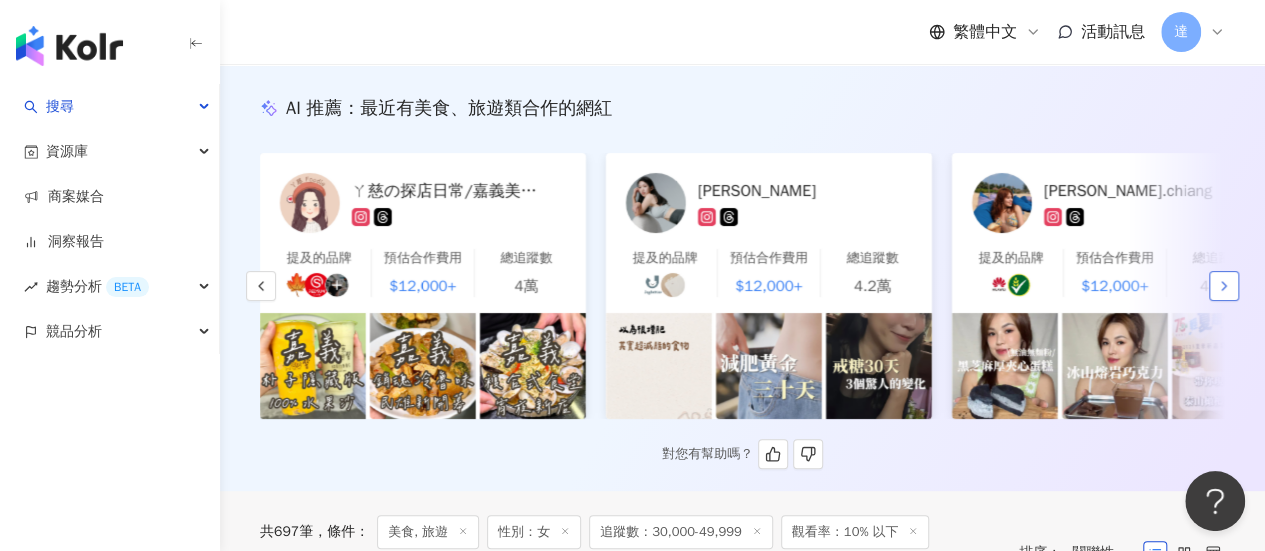 click 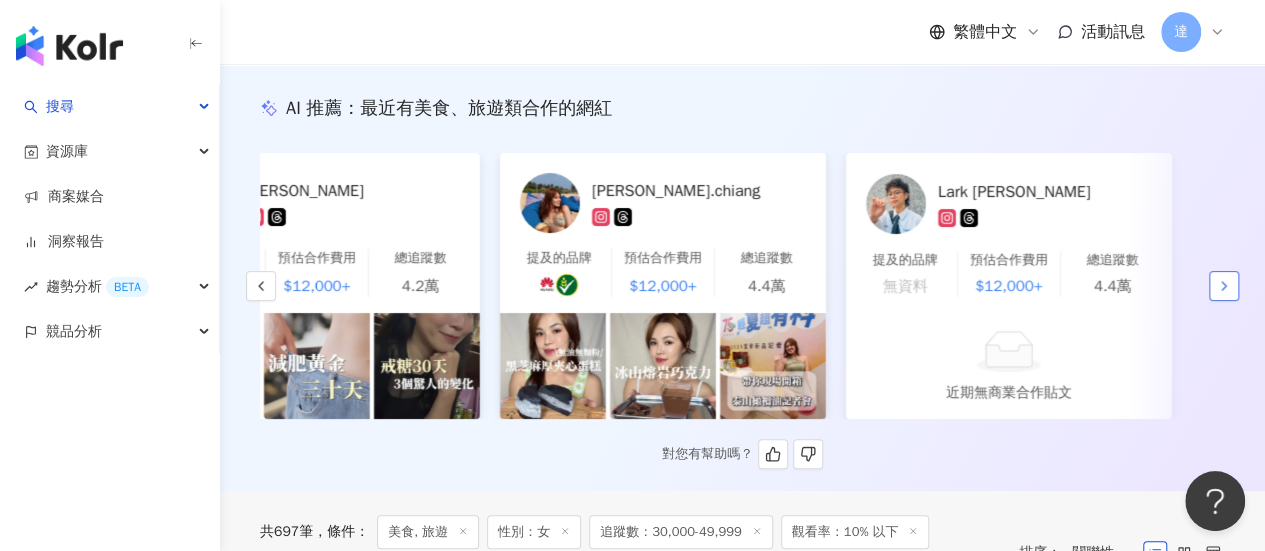 scroll, scrollTop: 0, scrollLeft: 3227, axis: horizontal 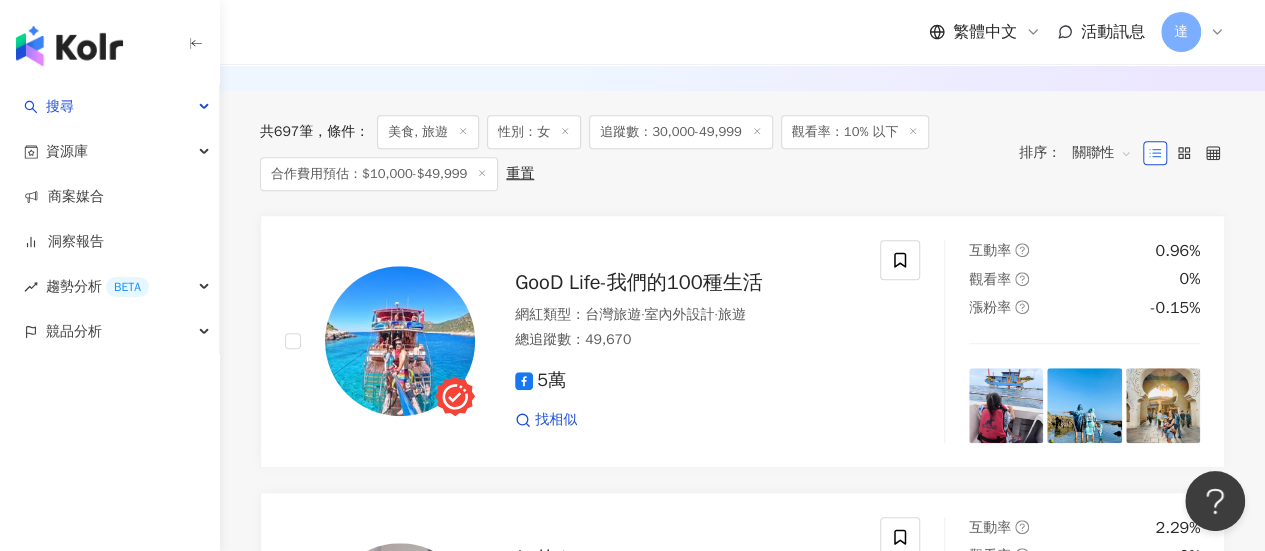 click on "重置" at bounding box center (520, 174) 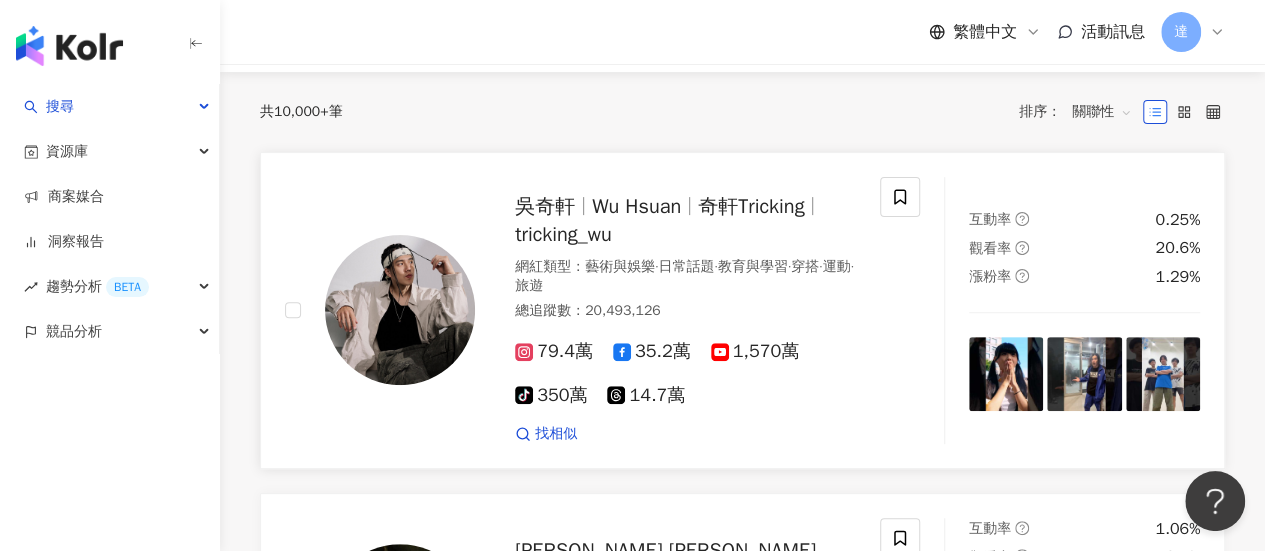 scroll, scrollTop: 0, scrollLeft: 0, axis: both 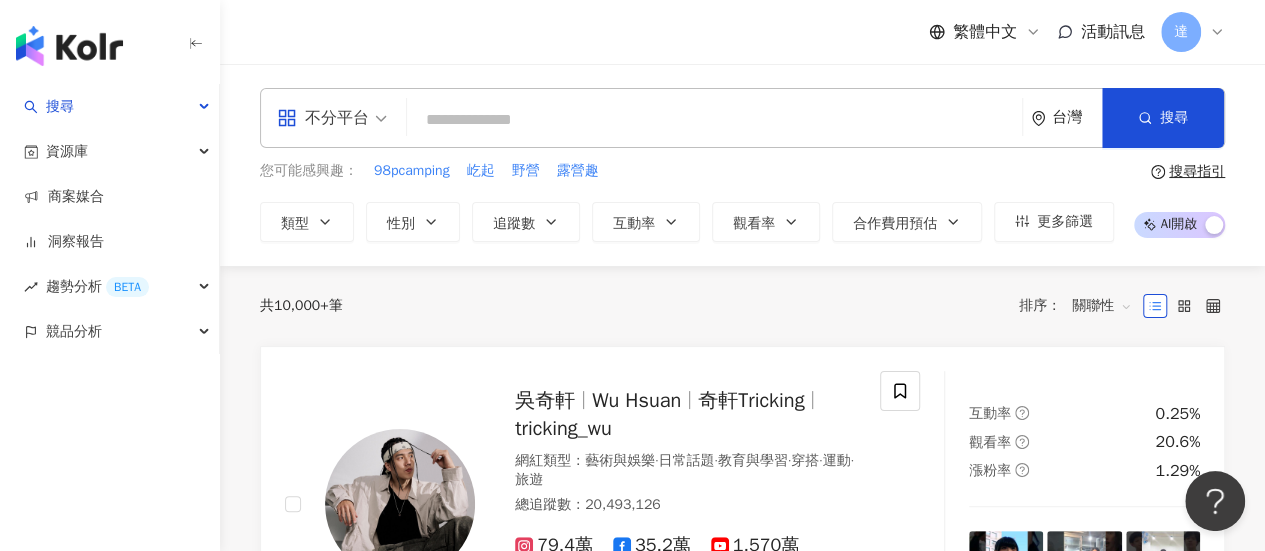 click at bounding box center [714, 120] 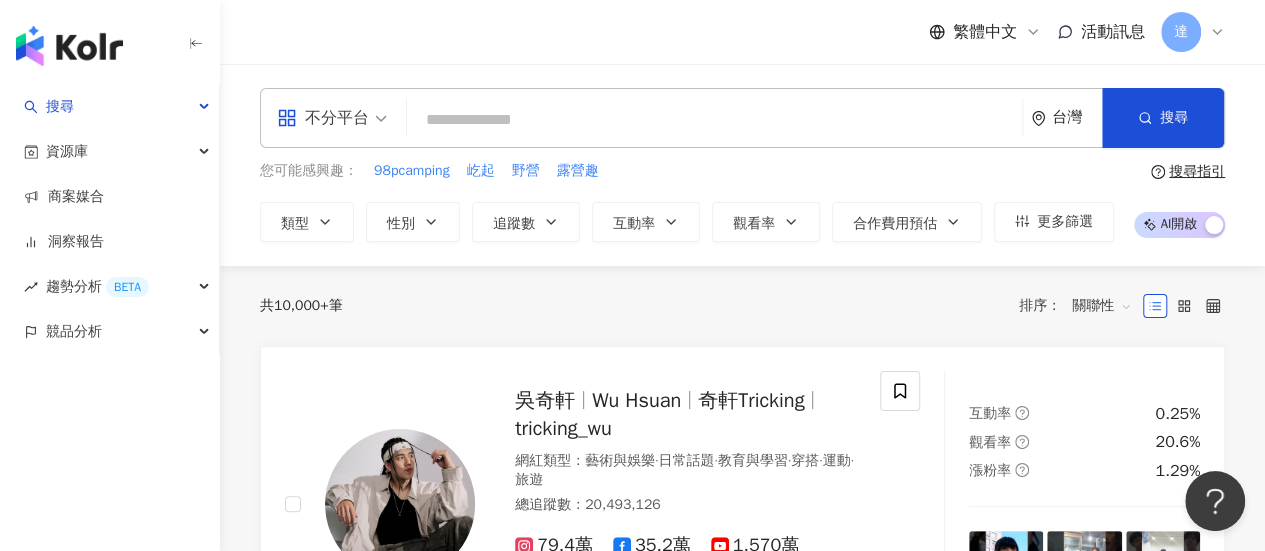 click on "不分平台" at bounding box center [323, 118] 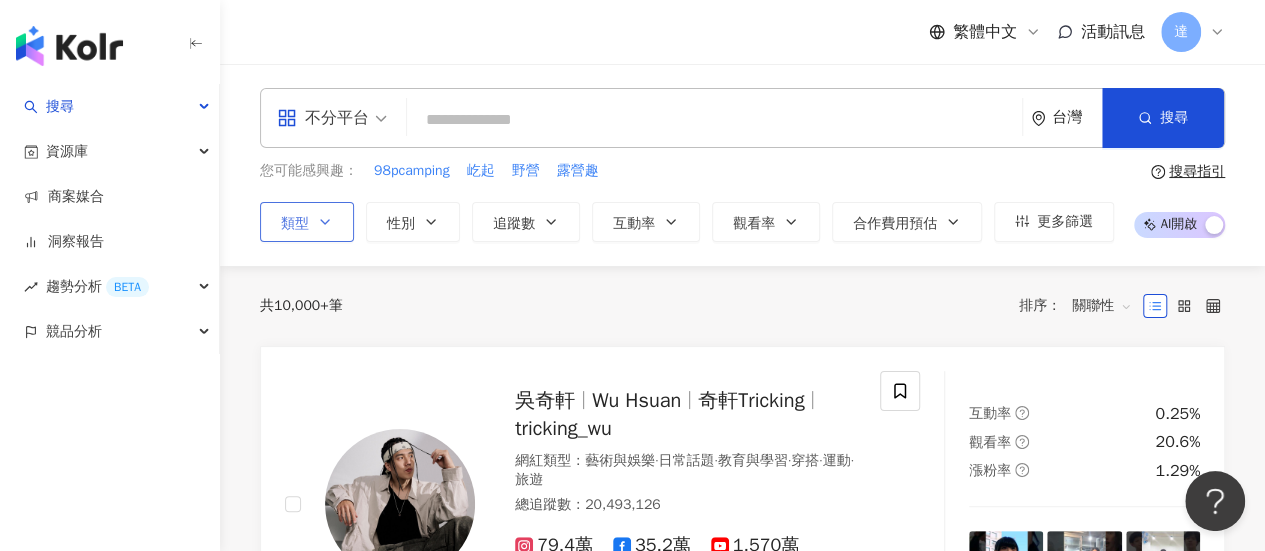 click 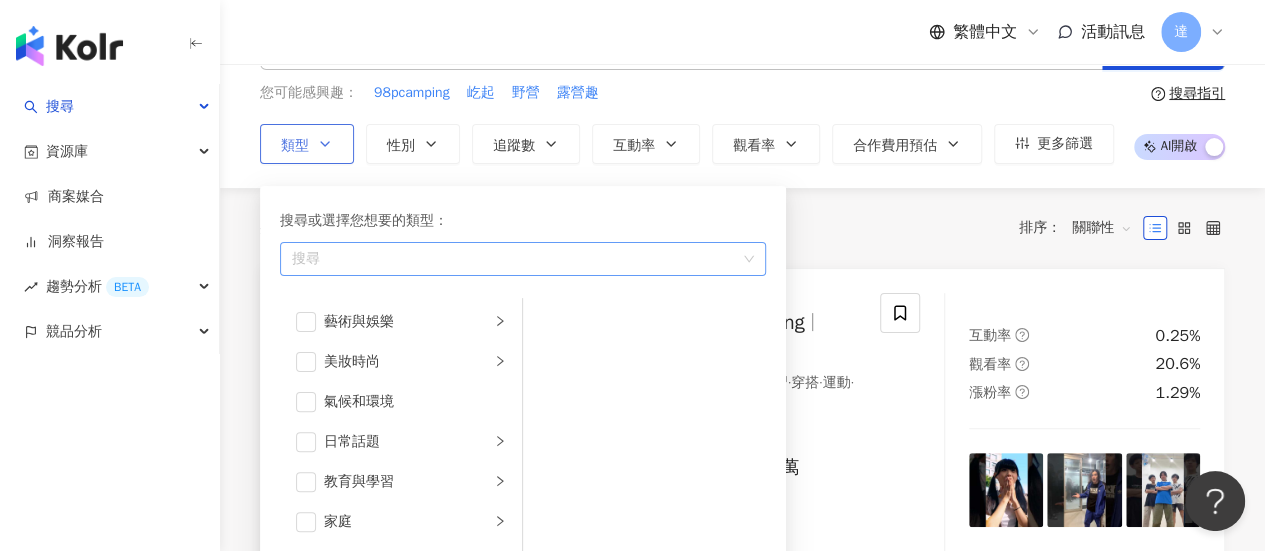 scroll, scrollTop: 200, scrollLeft: 0, axis: vertical 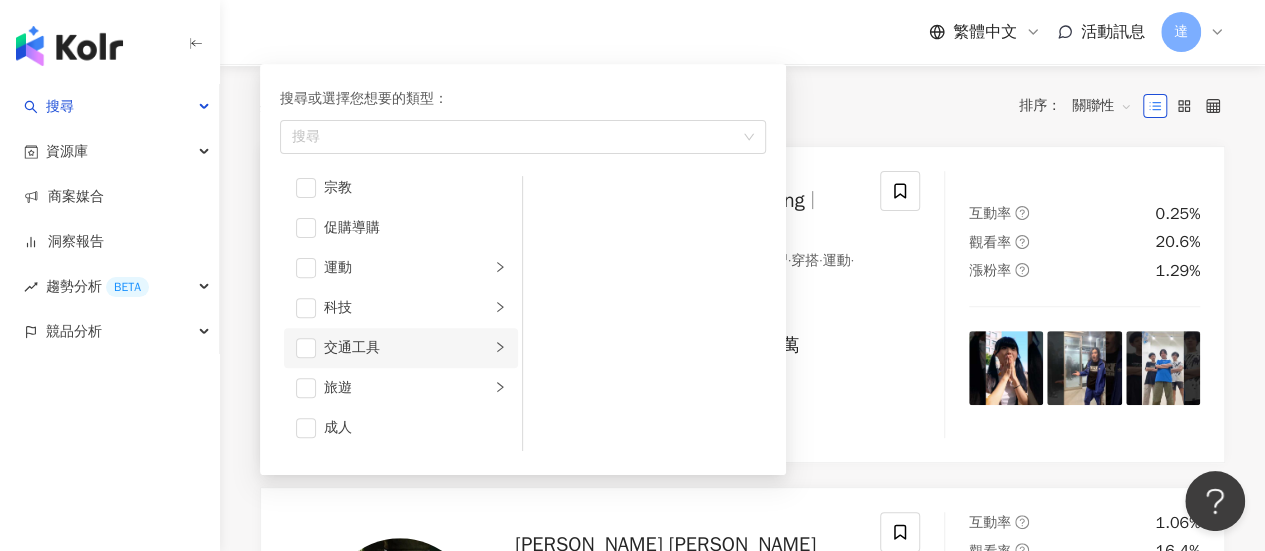 click on "交通工具" at bounding box center [407, 348] 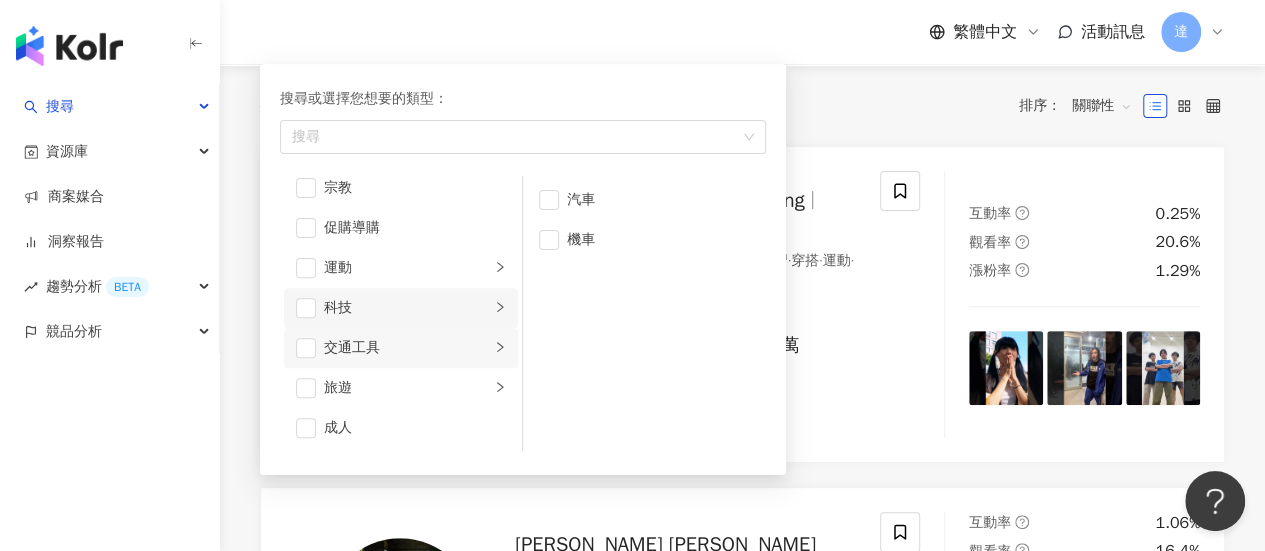 click on "科技" at bounding box center (407, 308) 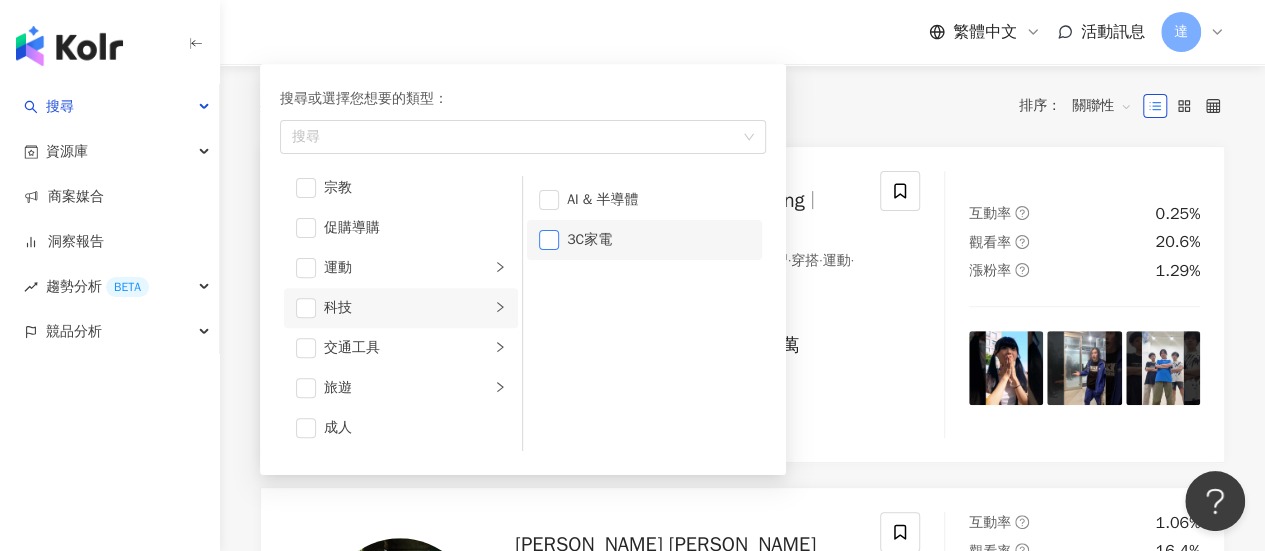 click at bounding box center [549, 240] 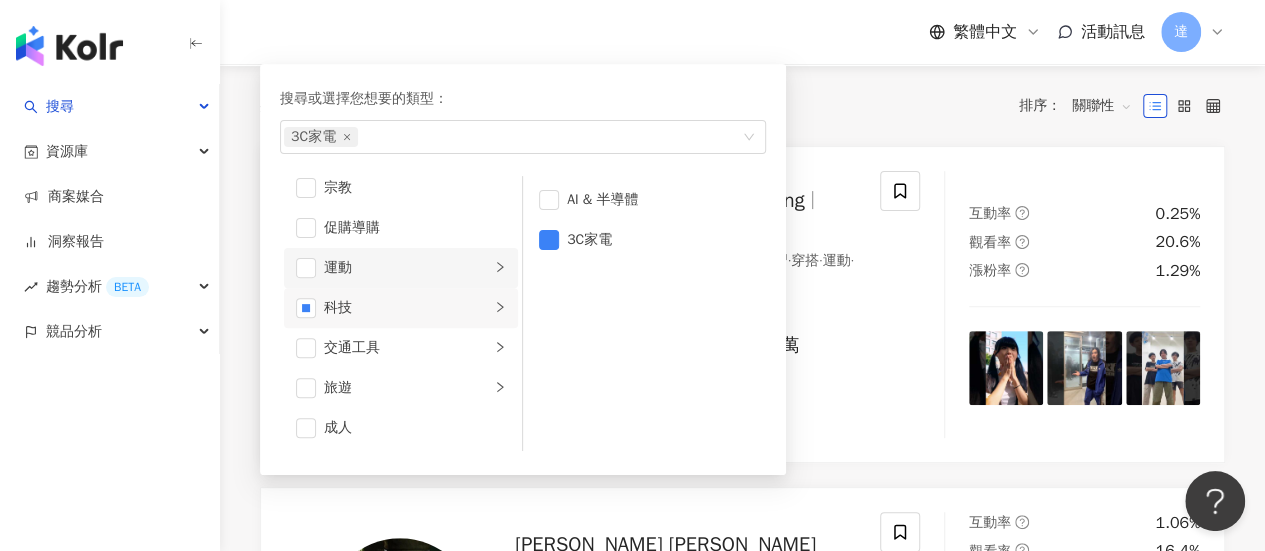 click on "運動" at bounding box center (407, 268) 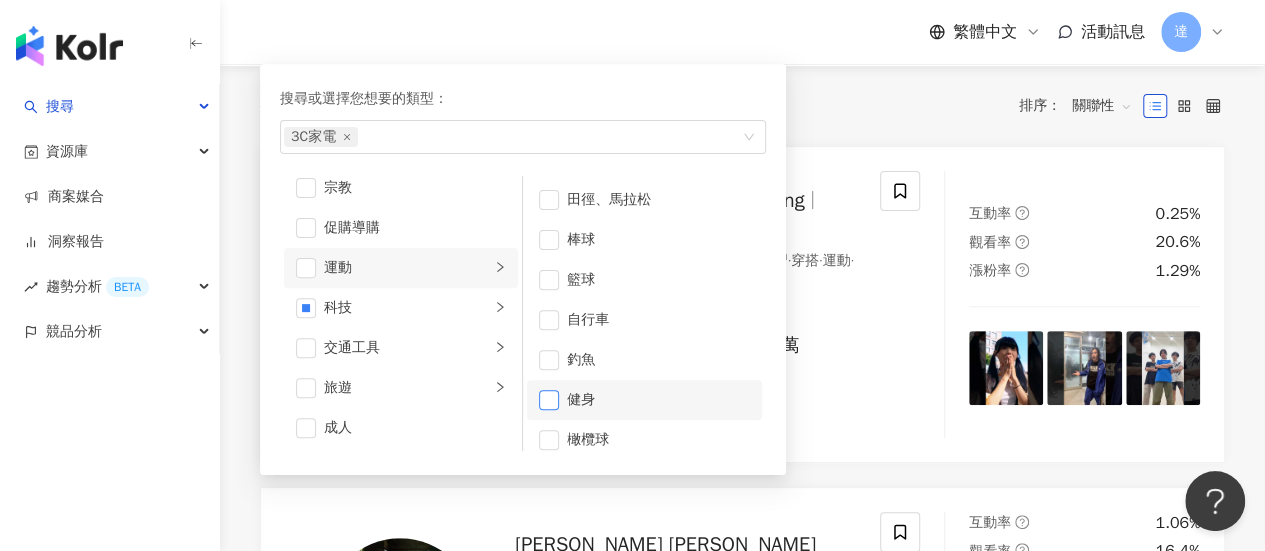 click at bounding box center [549, 400] 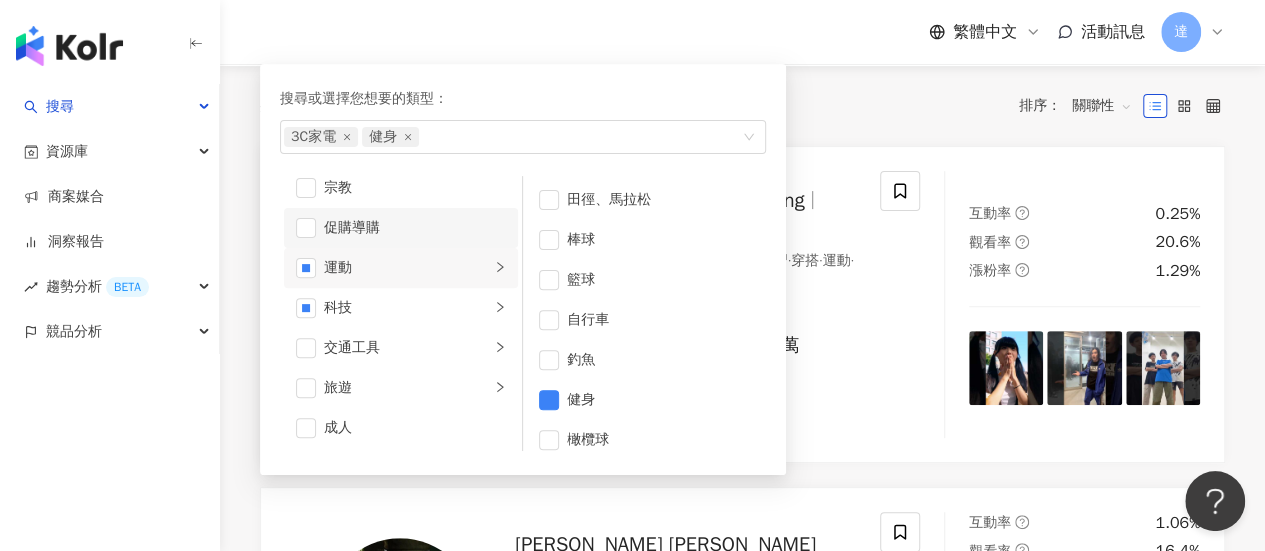 click on "促購導購" at bounding box center [415, 228] 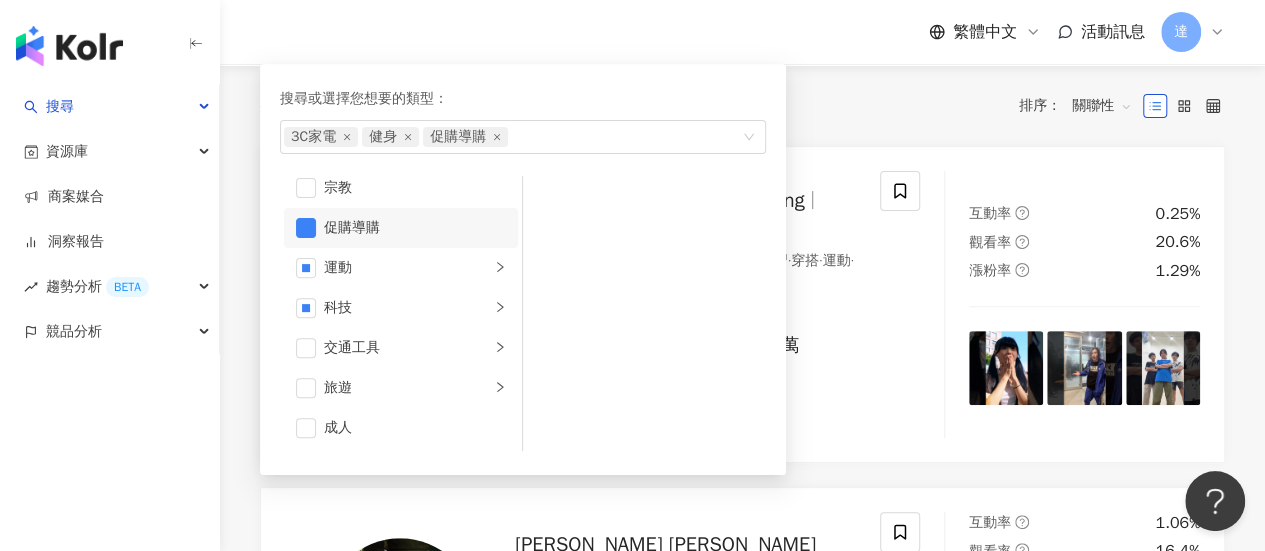 click on "促購導購" at bounding box center (415, 228) 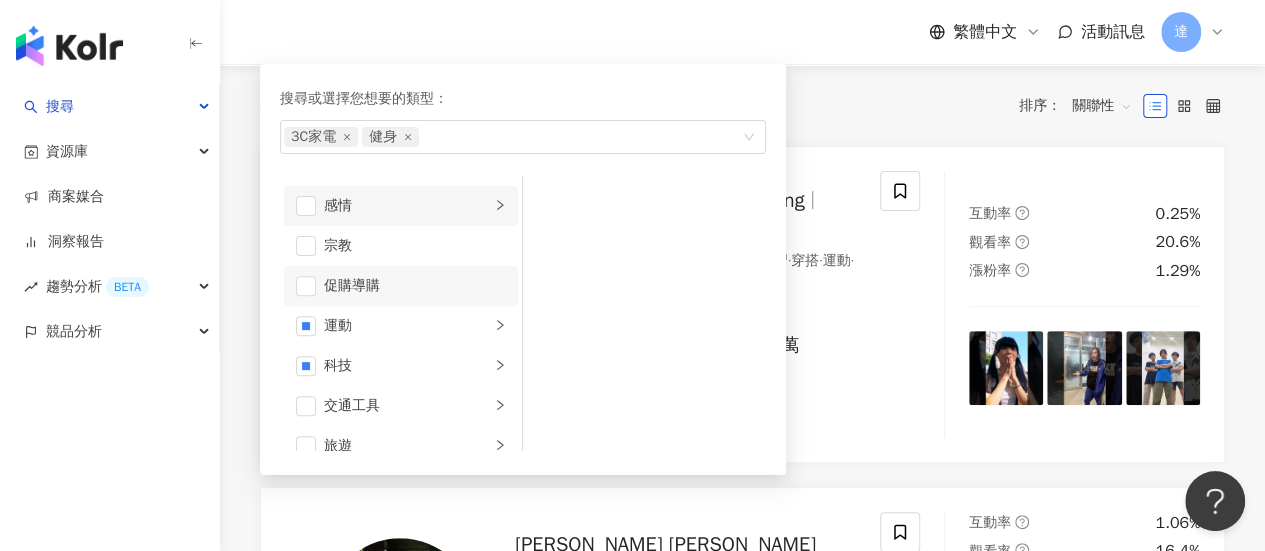 scroll, scrollTop: 592, scrollLeft: 0, axis: vertical 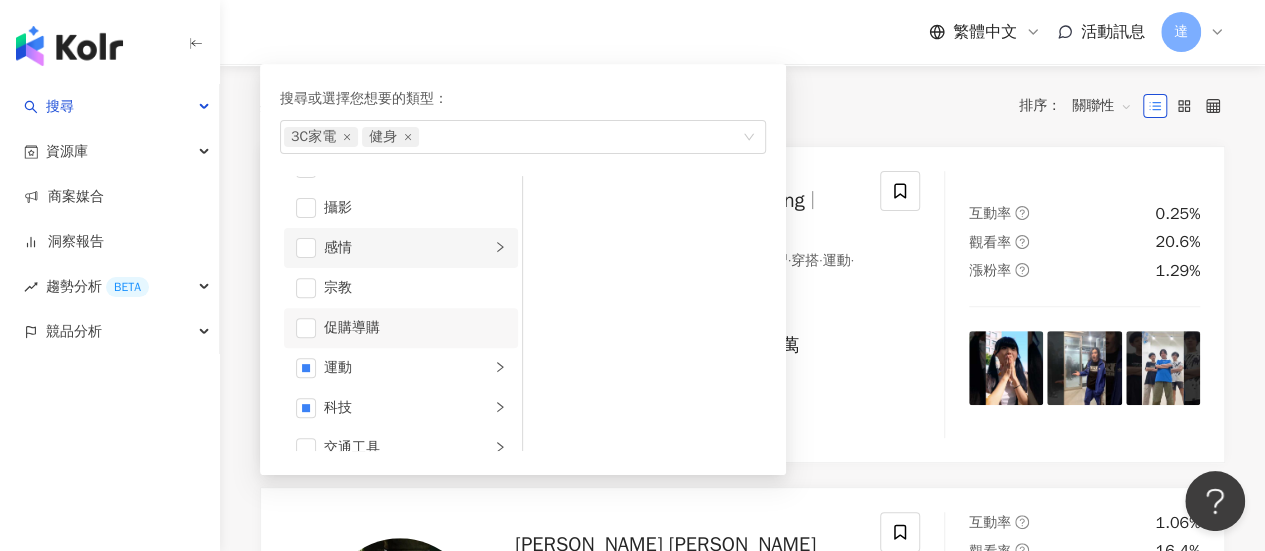 click on "感情" at bounding box center [407, 248] 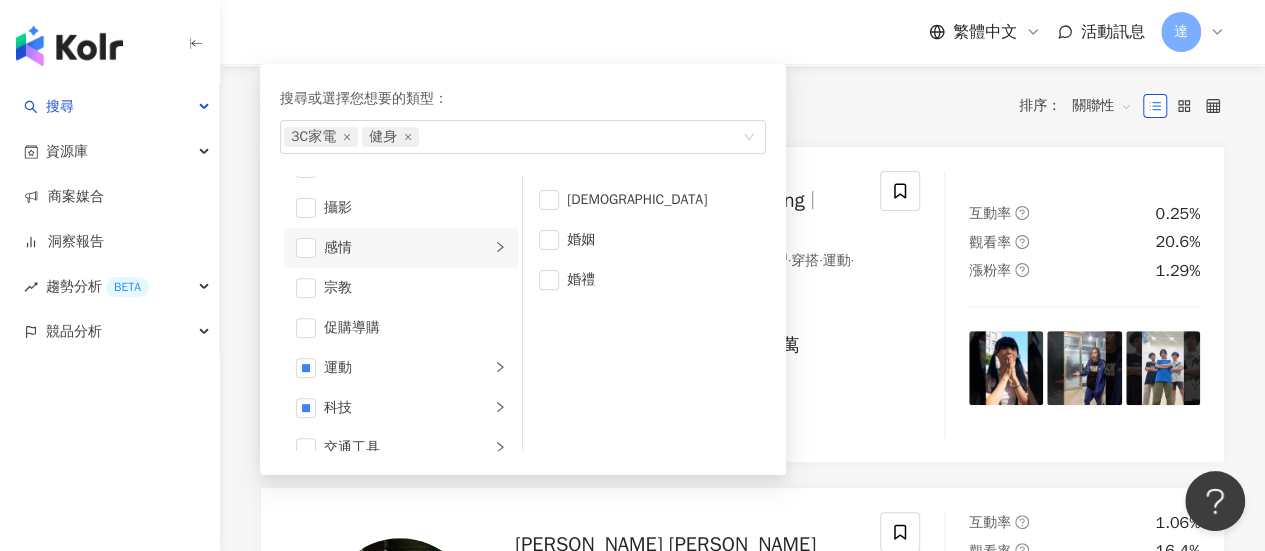 click on "感情" at bounding box center (407, 248) 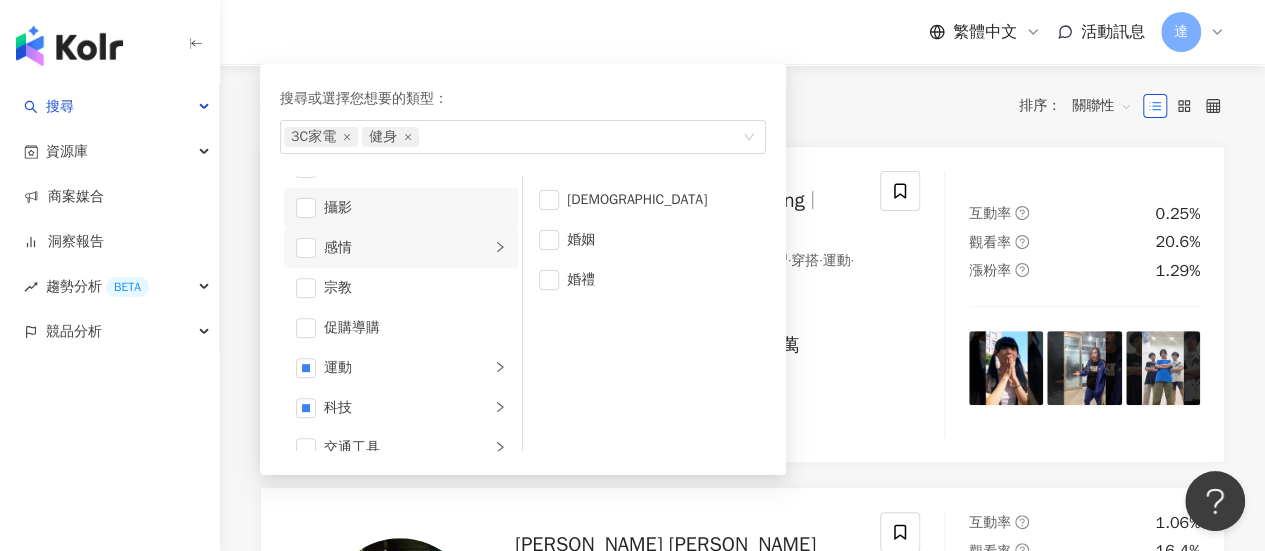 click on "攝影" at bounding box center [415, 208] 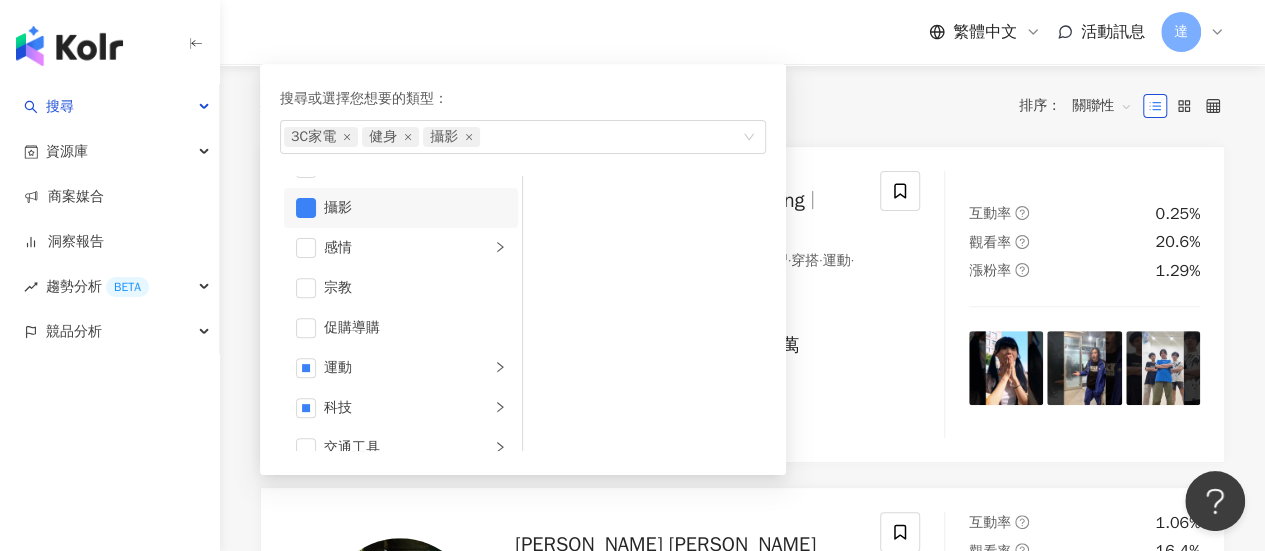 click on "攝影" at bounding box center (415, 208) 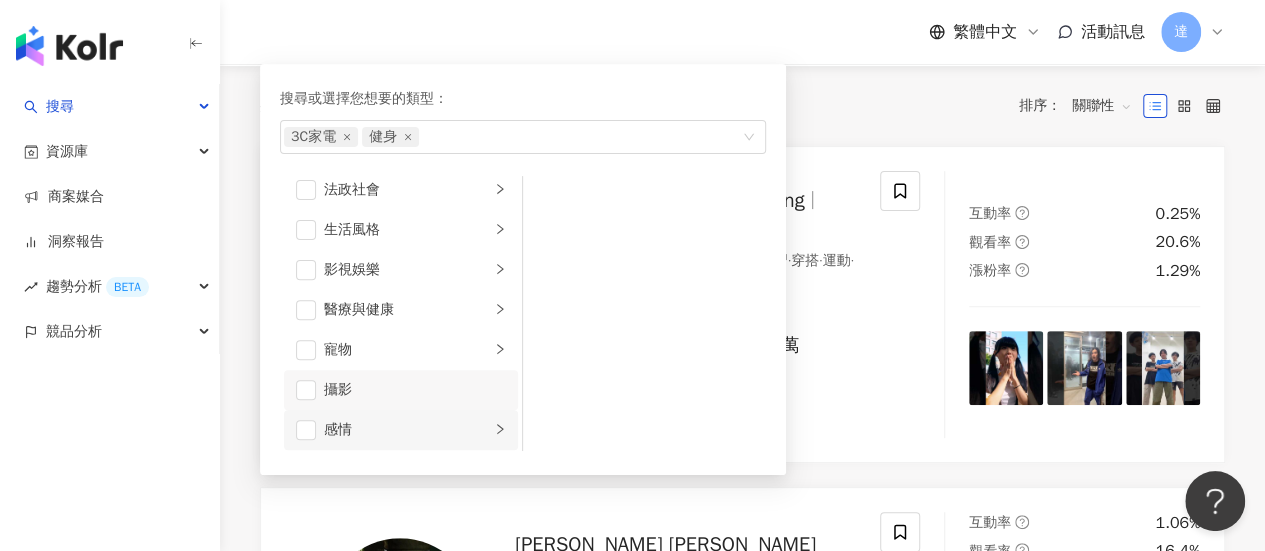 scroll, scrollTop: 392, scrollLeft: 0, axis: vertical 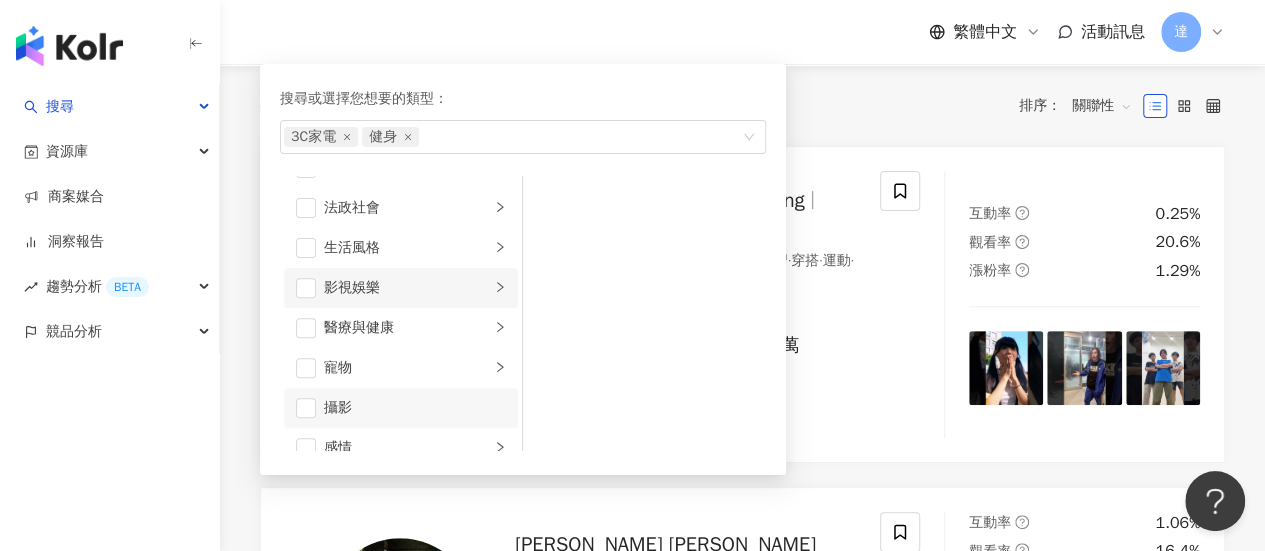 click on "影視娛樂" at bounding box center (407, 288) 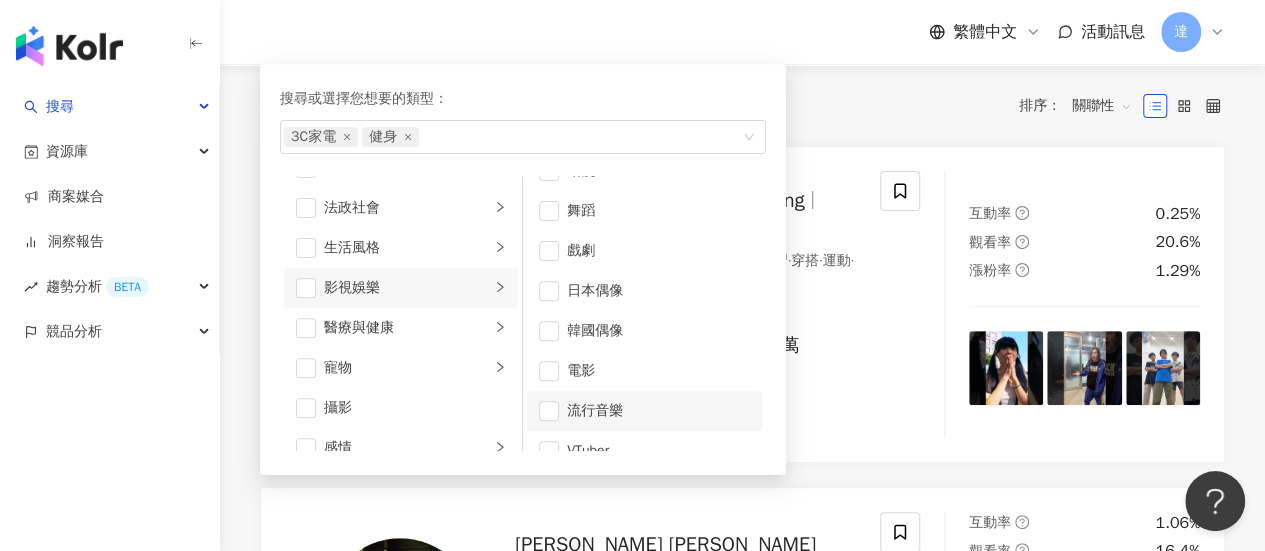 scroll, scrollTop: 52, scrollLeft: 0, axis: vertical 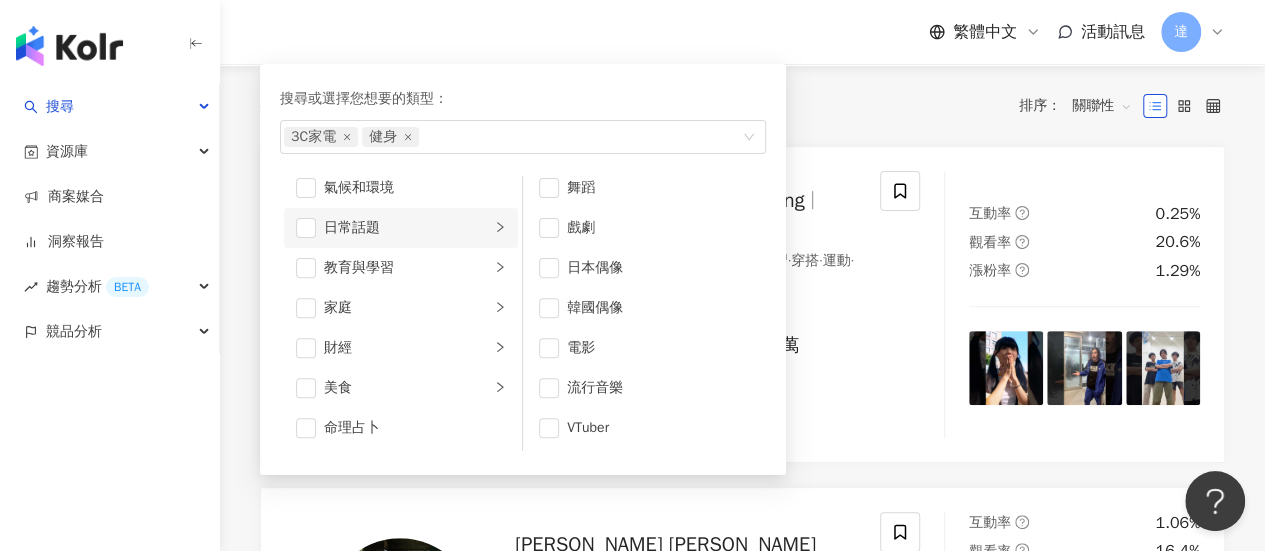 click on "日常話題" at bounding box center (407, 228) 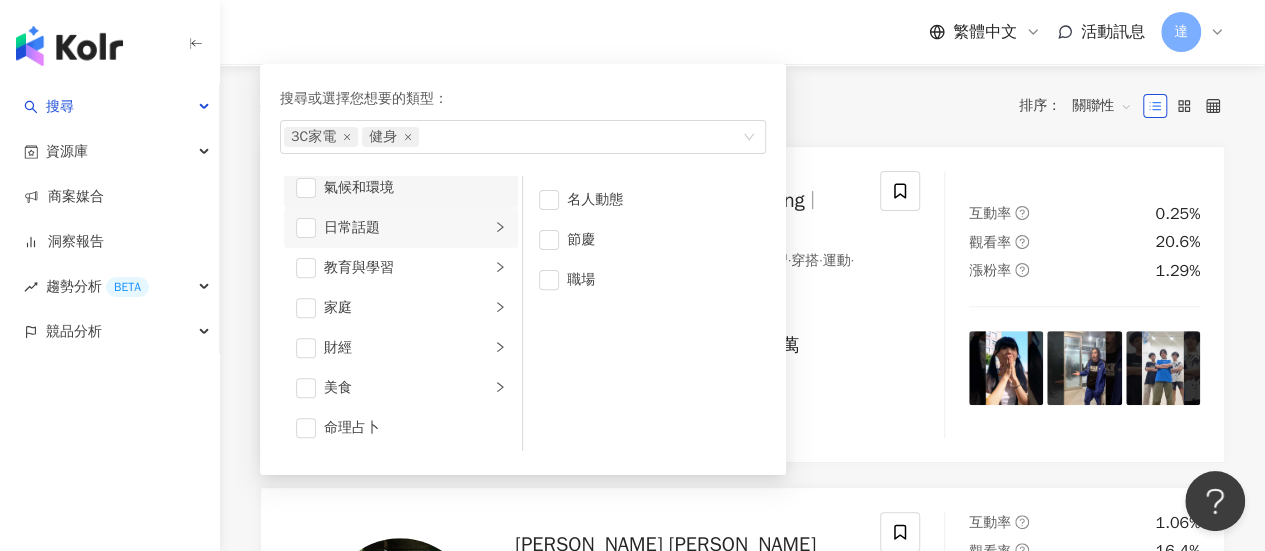 click on "氣候和環境" at bounding box center [415, 188] 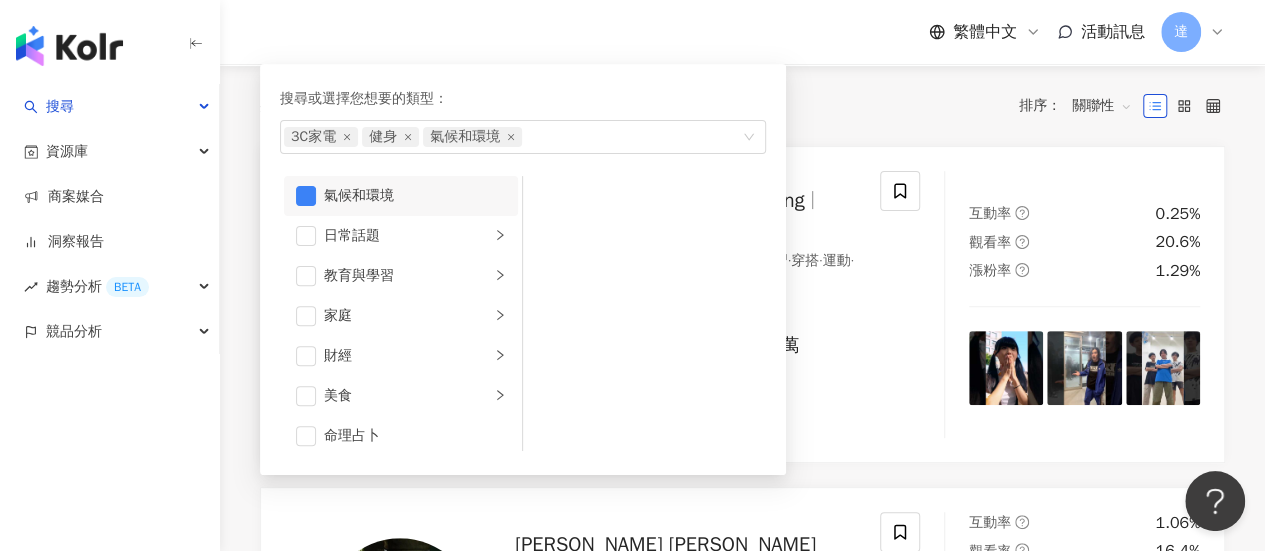 click on "氣候和環境" at bounding box center [415, 196] 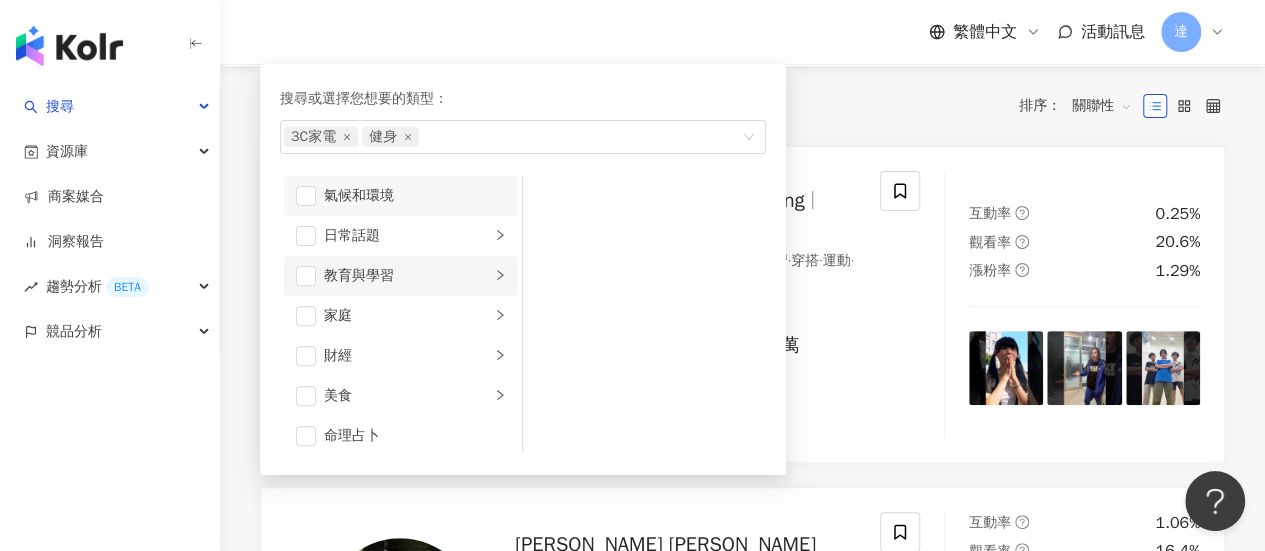 scroll, scrollTop: 0, scrollLeft: 0, axis: both 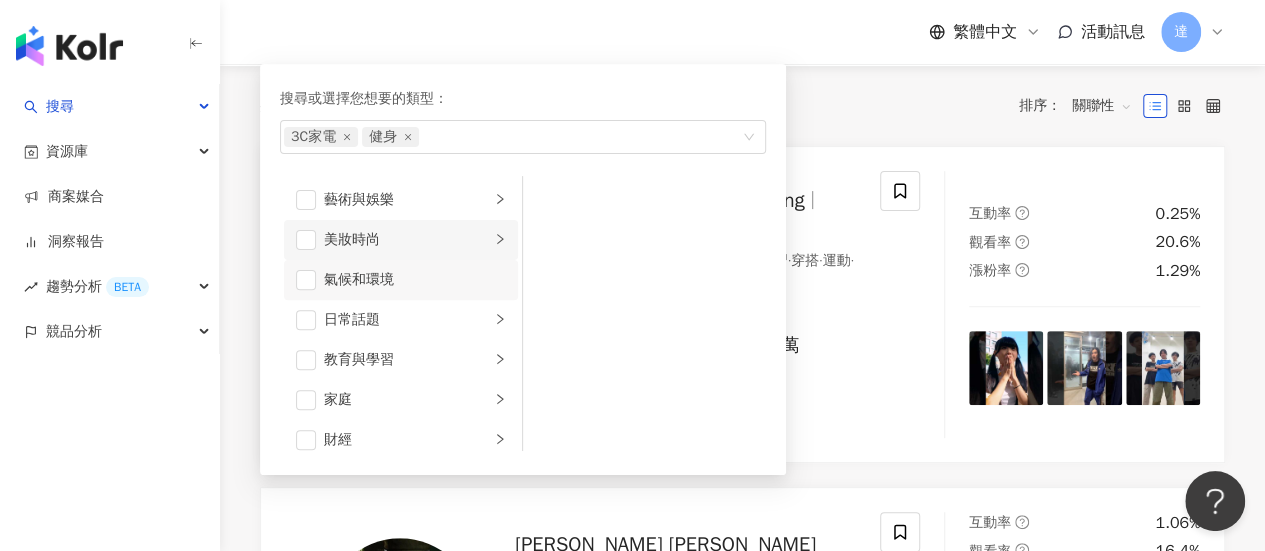 click on "美妝時尚" at bounding box center [407, 240] 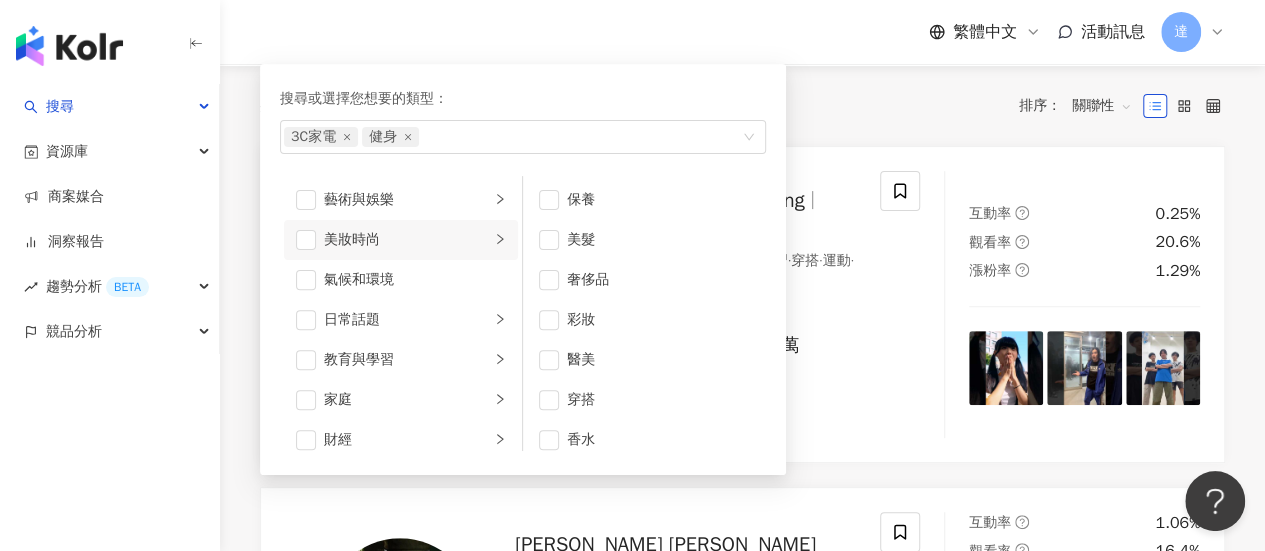 click on "美妝時尚" at bounding box center [407, 240] 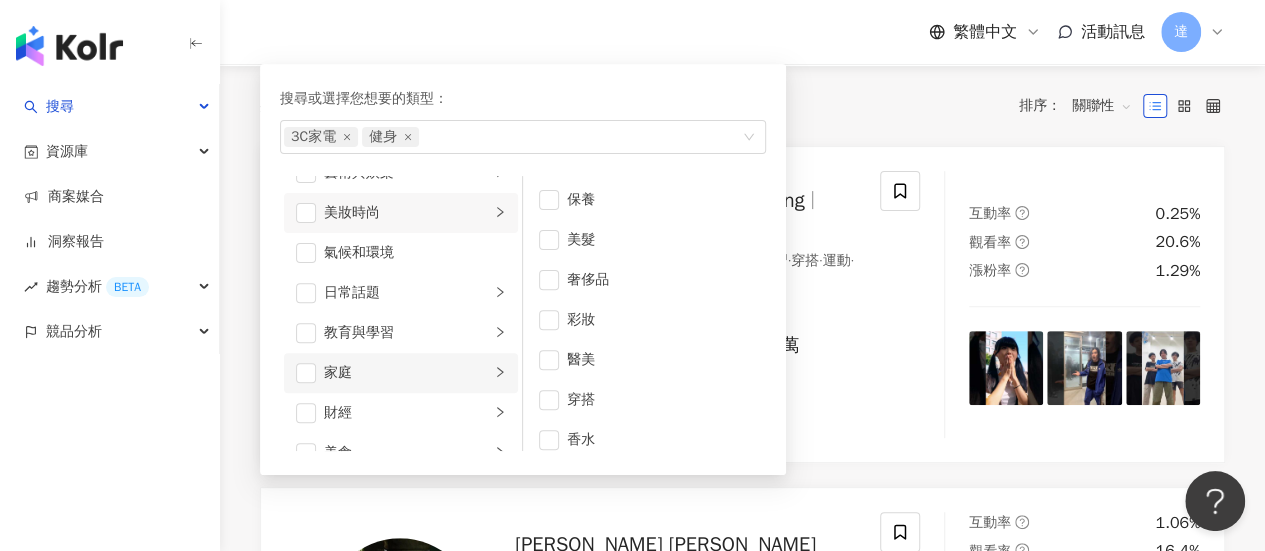 scroll, scrollTop: 100, scrollLeft: 0, axis: vertical 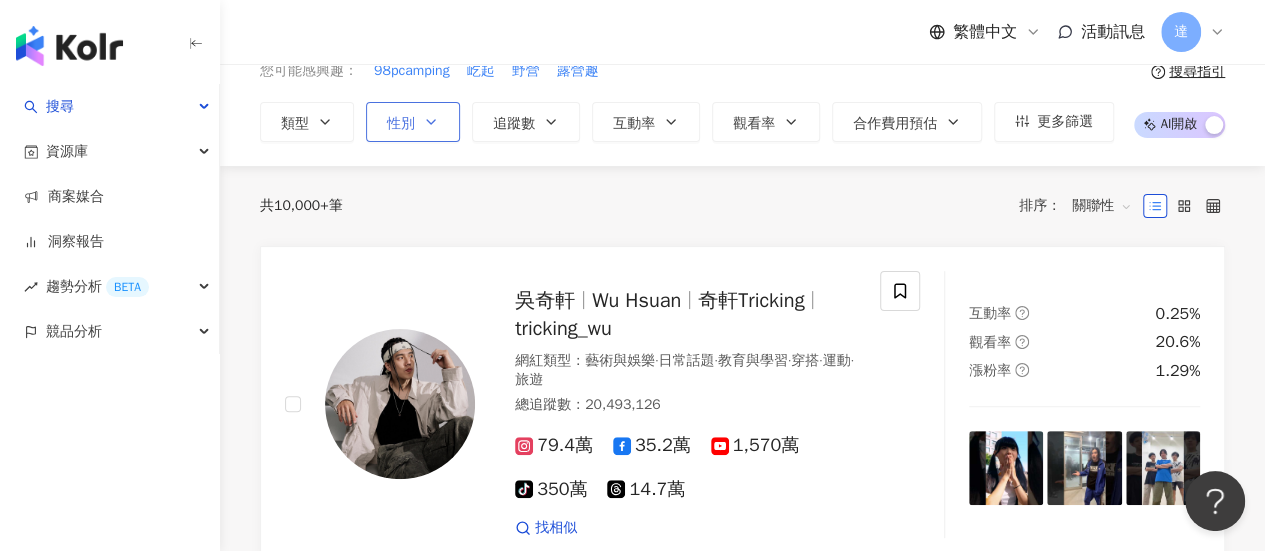 click 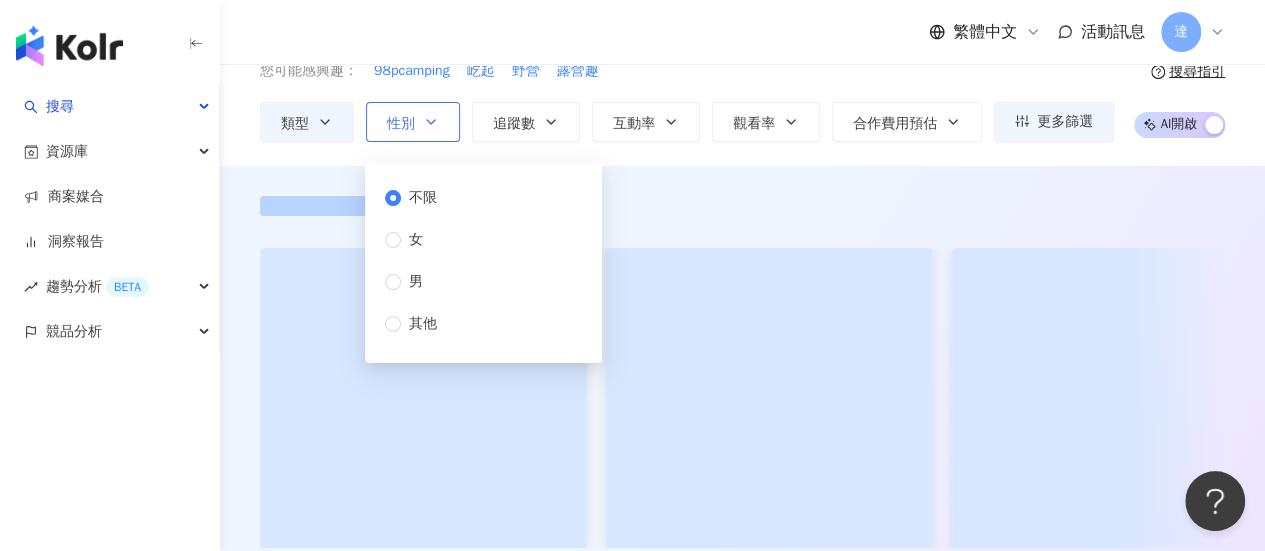 scroll, scrollTop: 0, scrollLeft: 0, axis: both 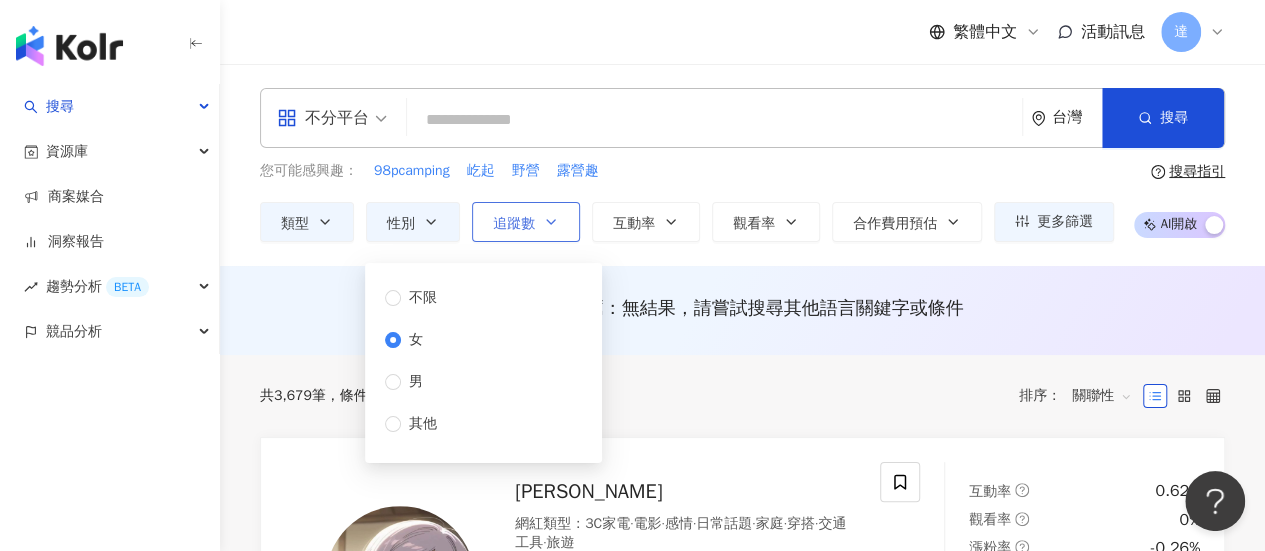 click on "追蹤數" at bounding box center [526, 222] 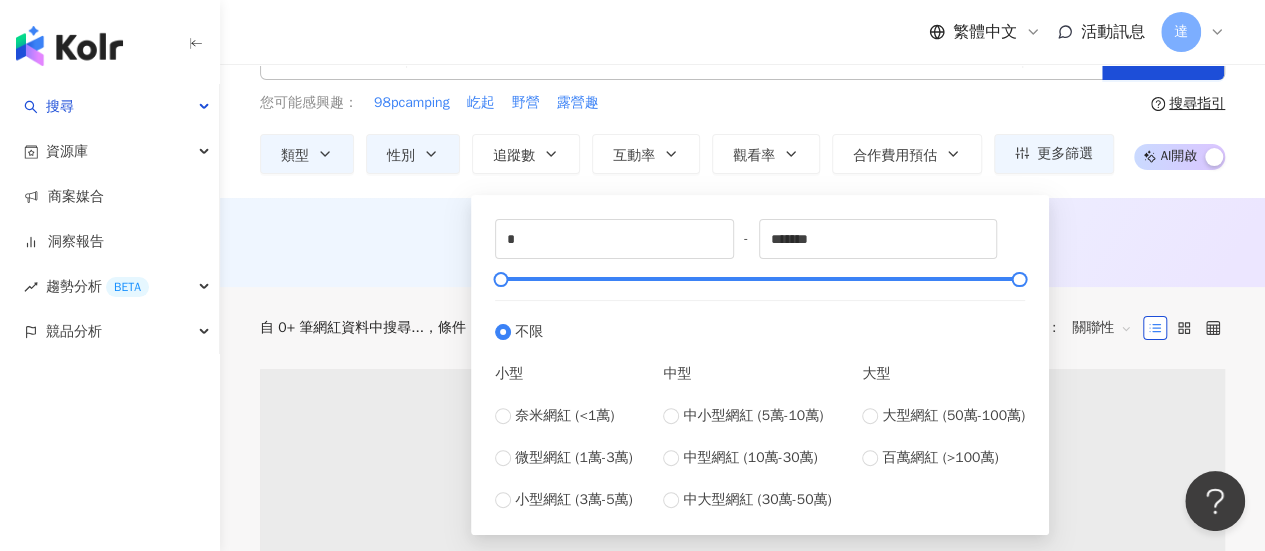 scroll, scrollTop: 100, scrollLeft: 0, axis: vertical 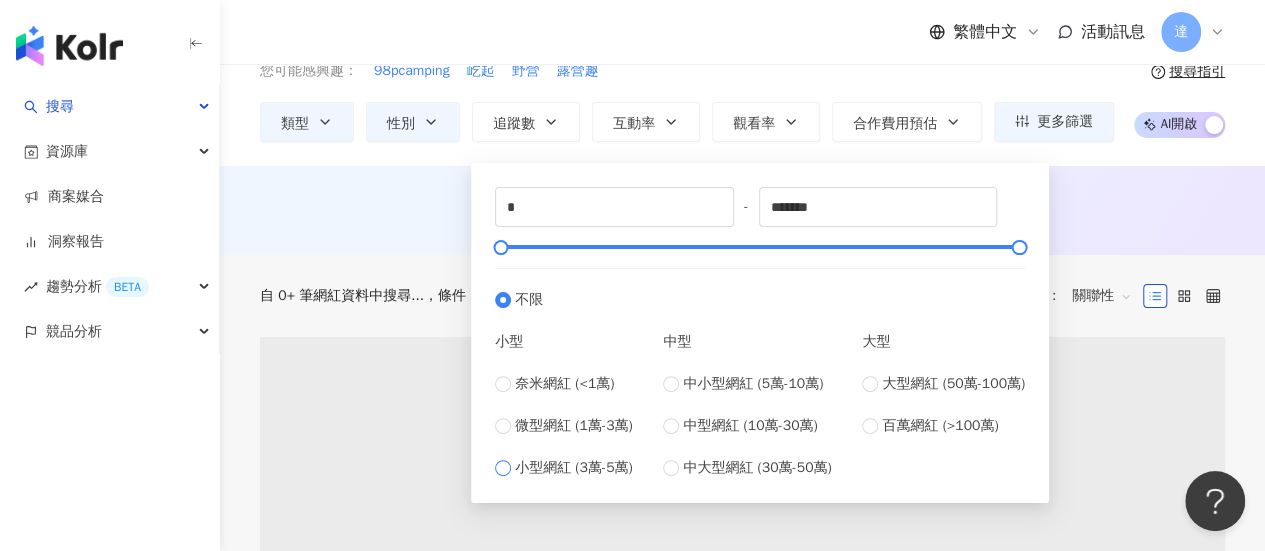 click on "小型網紅 (3萬-5萬)" at bounding box center (574, 468) 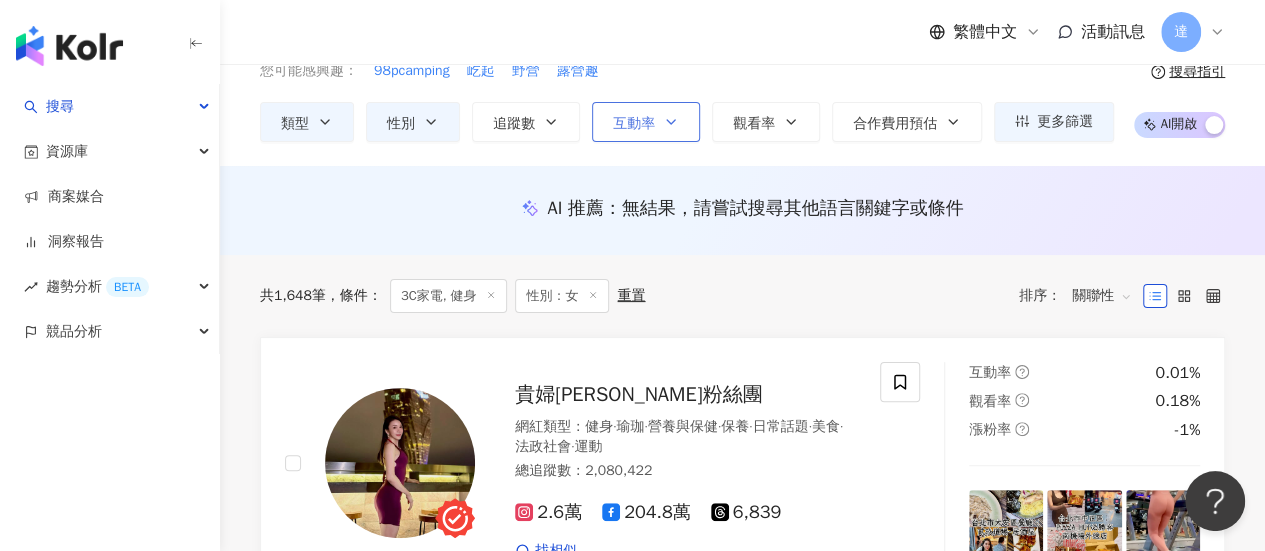 click 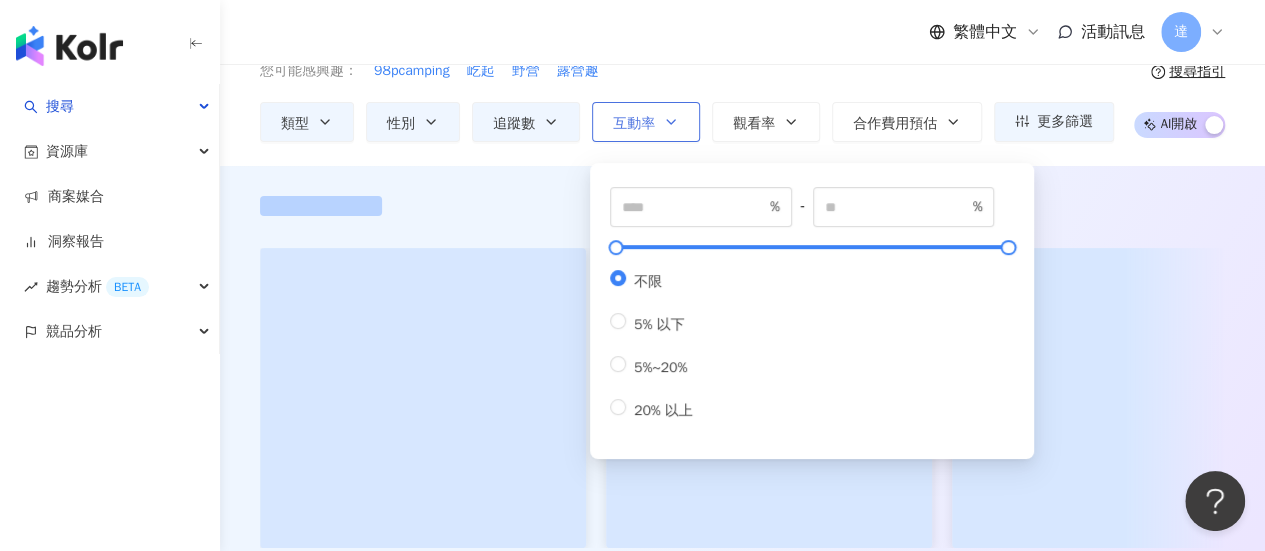 scroll, scrollTop: 0, scrollLeft: 0, axis: both 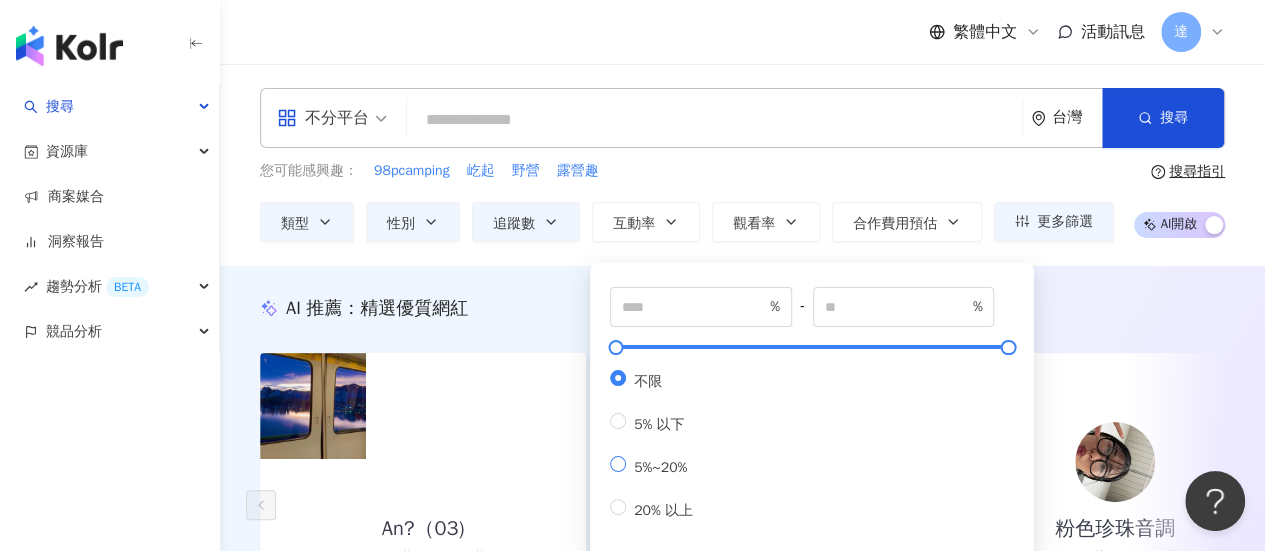 click on "5%~20%" at bounding box center (660, 467) 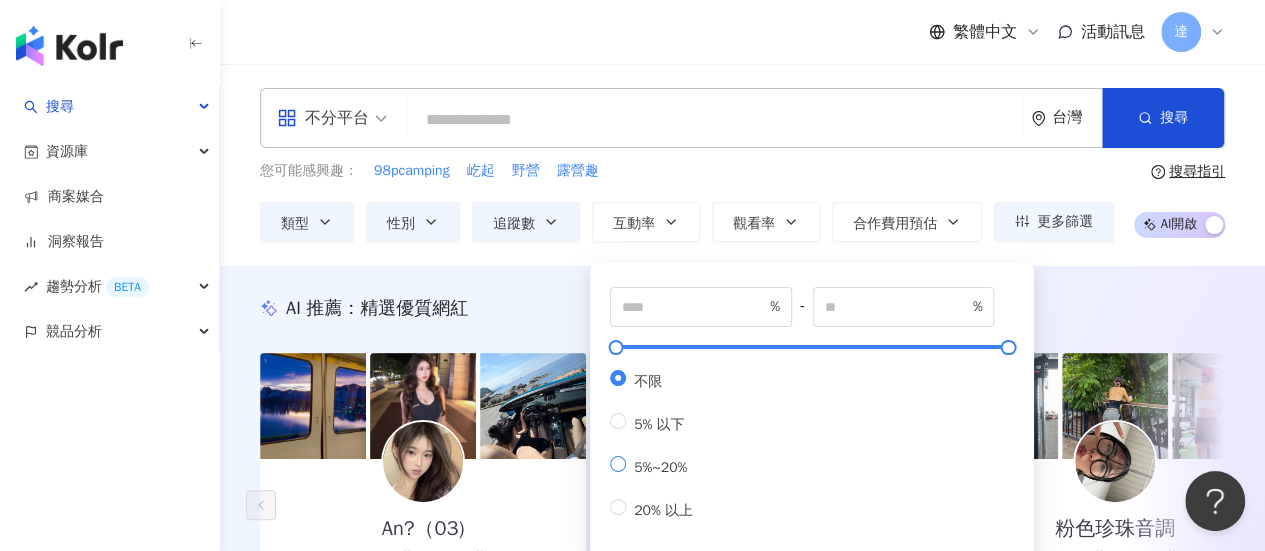 type on "*" 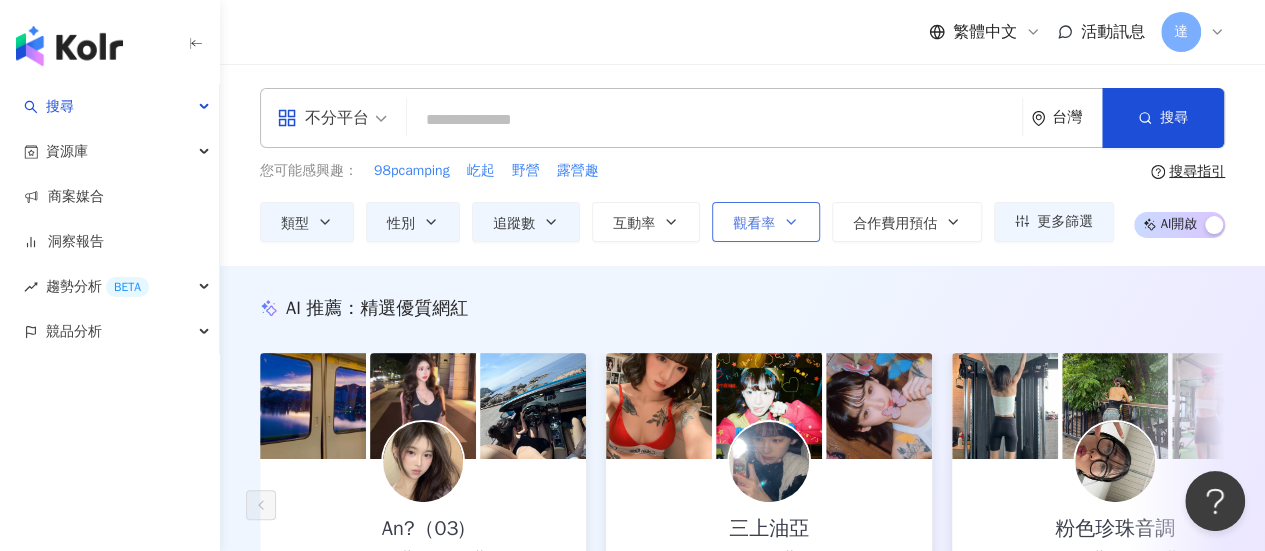 click on "觀看率" at bounding box center [754, 224] 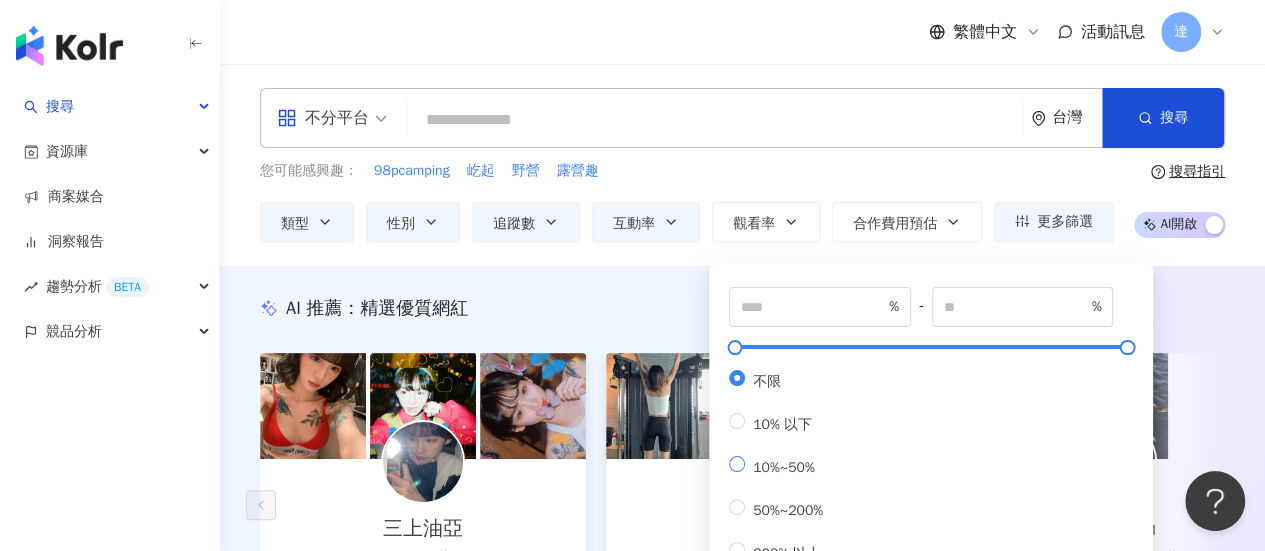click on "10%~50%" at bounding box center [784, 467] 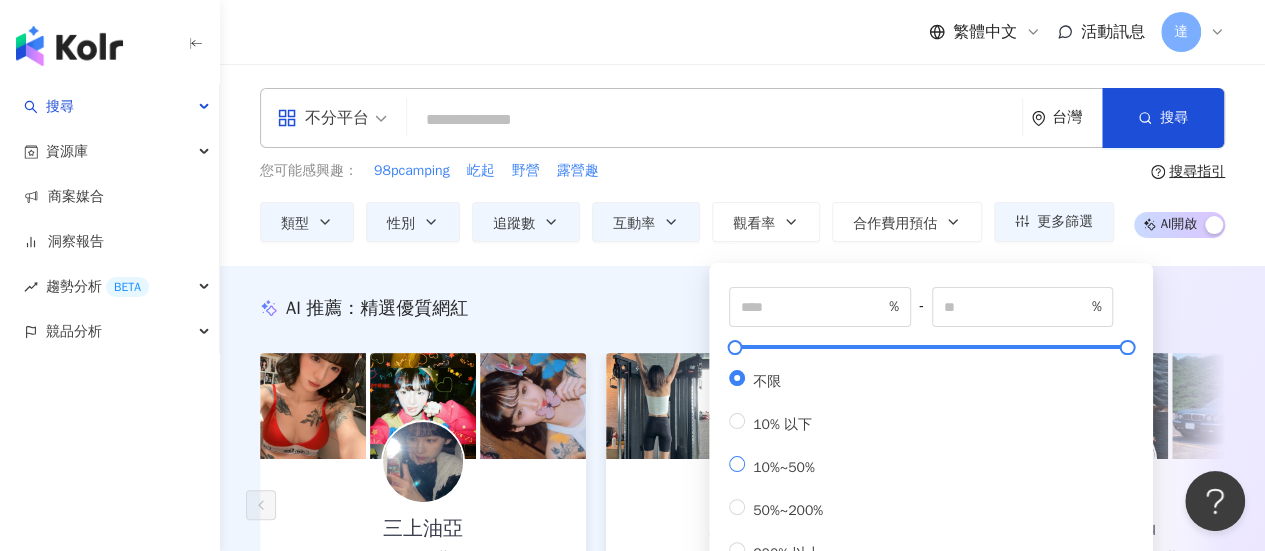 type on "**" 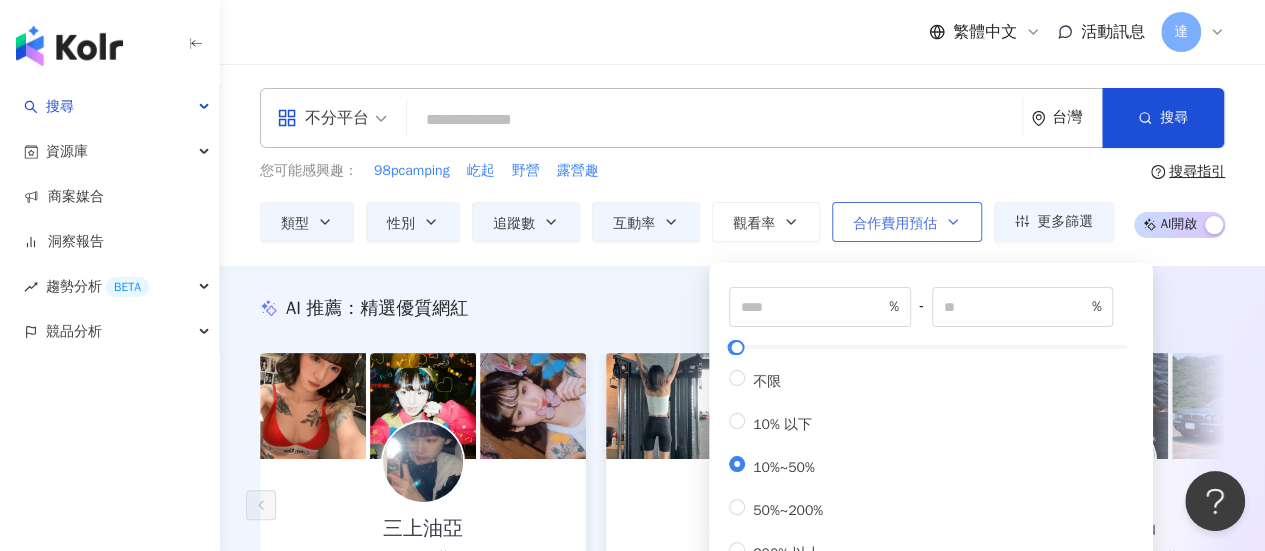 click on "合作費用預估" at bounding box center [895, 224] 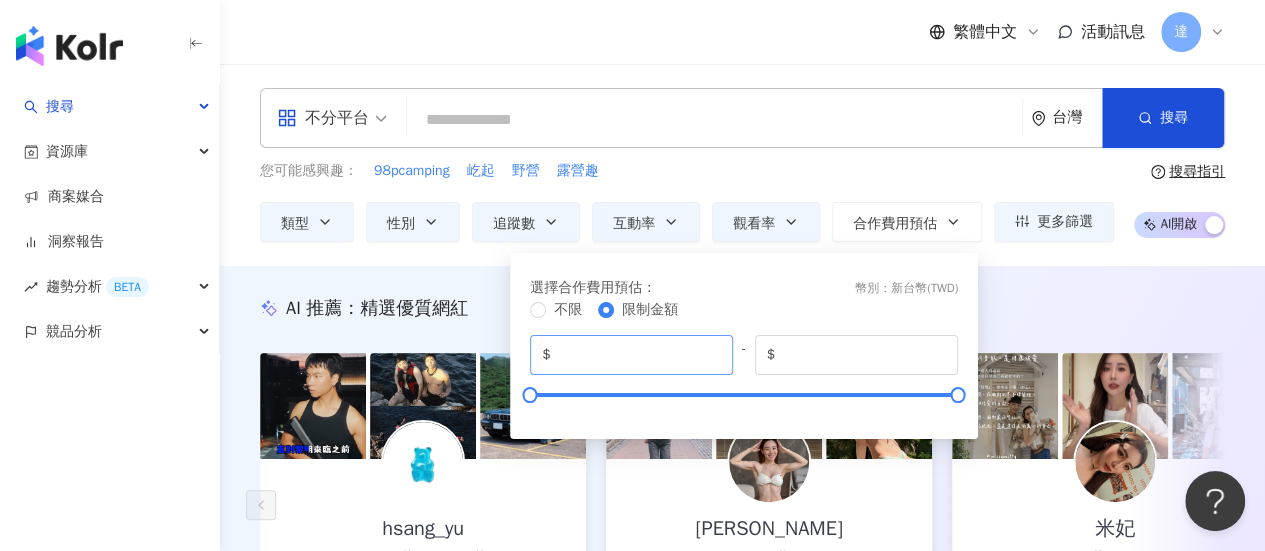 click on "$ *" at bounding box center (631, 355) 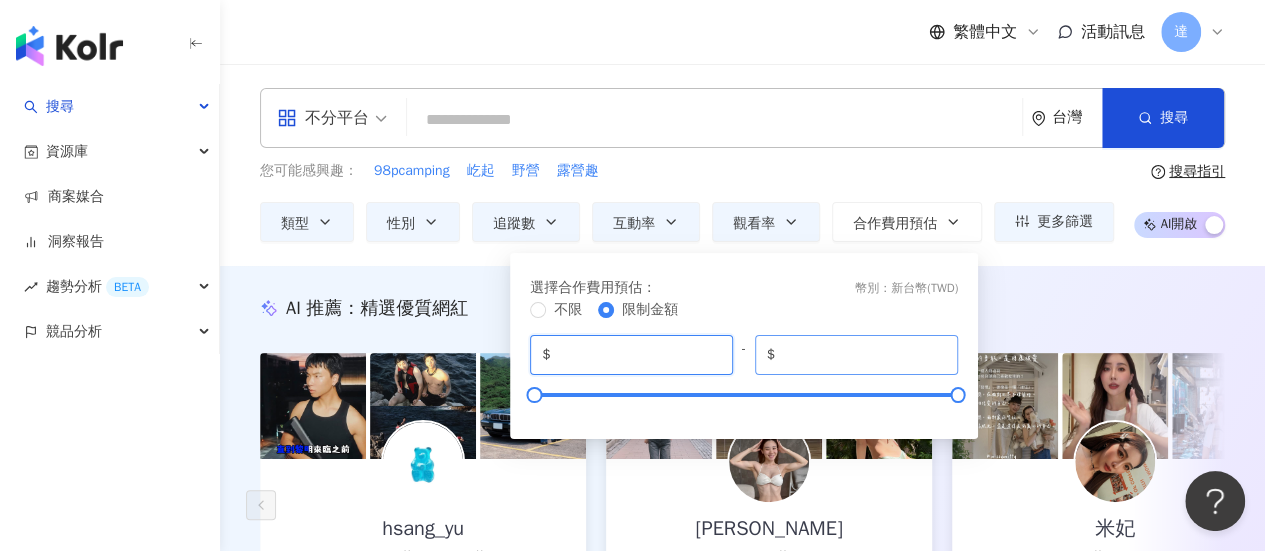 type on "*****" 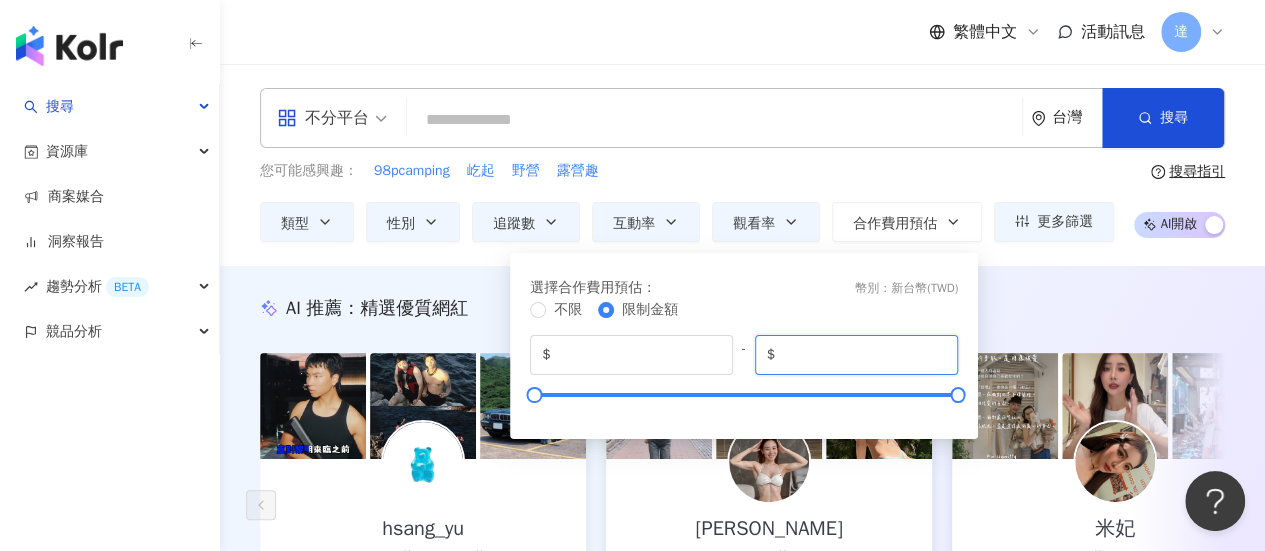 click on "*******" at bounding box center [862, 355] 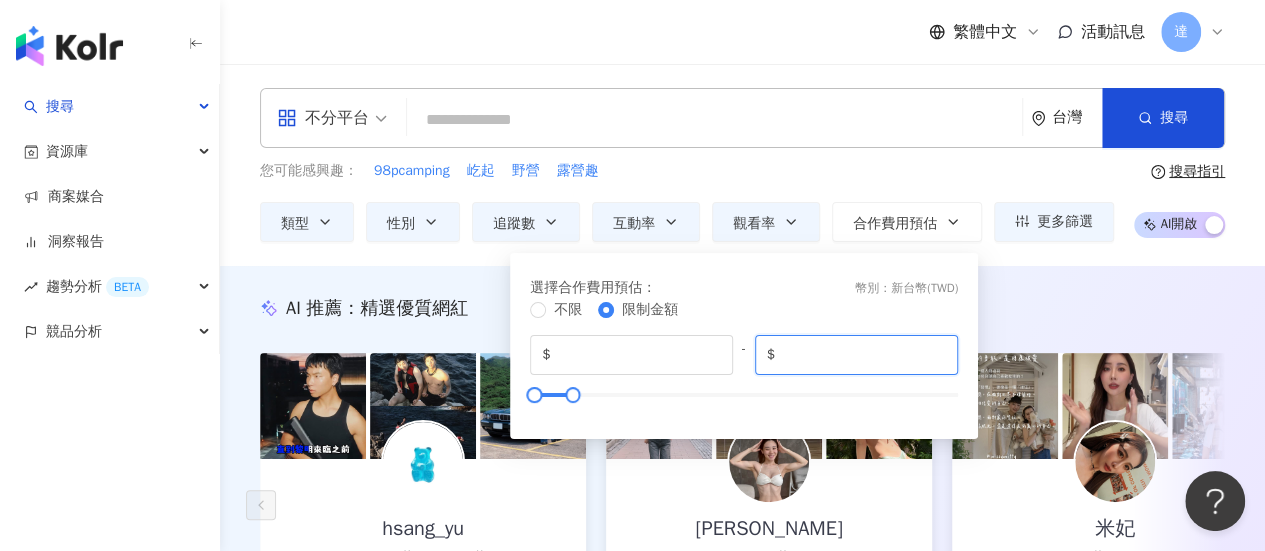 type on "******" 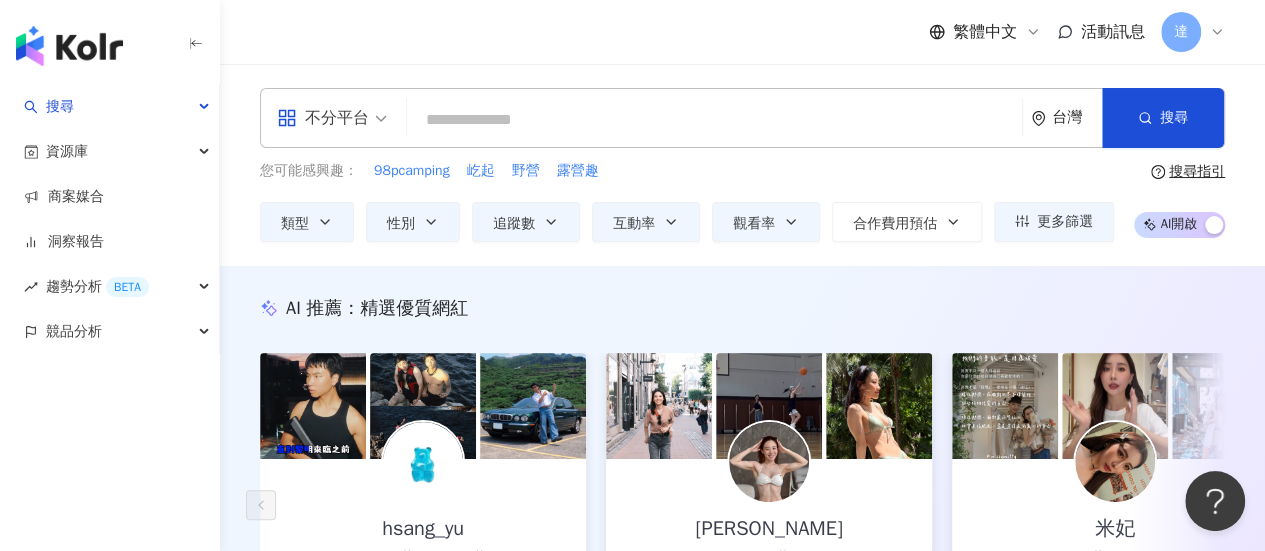 click on "不分平台 台灣 搜尋 customizedTag 網紅類型 旅遊 /  露 營 一打三露營趣 1,130   追蹤者 蓉ღ海。牽手ㄩˇ你環遊世界 90,508   追蹤者 ☻︎麥勾黑白走☻︎旅遊介紹/景點推薦/美食推薦/親子生活 2,327   追蹤者 ryxiddylkihdb9 tiktok-icon 1,182   追蹤者 您可能感興趣： 98pcamping  屹起  野營  露營趣  類型 性別 追蹤數 互動率 觀看率 合作費用預估  更多篩選 篩選條件 關於網紅 互動潛力 受眾輪廓 獨家 關於網紅 類型  ( 請選擇您想要的類型 ) 3C家電 健身 國家/地區 台灣 性別 不限 女 男 其他 語言     請選擇或搜尋 追蹤數 *****  -  ***** 不限 小型 奈米網紅 (<1萬) 微型網紅 (1萬-3萬) 小型網紅 (3萬-5萬) 中型 中小型網紅 (5萬-10萬) 中型網紅 (10萬-30萬) 中大型網紅 (30萬-50萬) 大型 大型網紅 (50萬-100萬) 百萬網紅 (>100萬) 合作費用預估 不限 限制金額 $ *  -  $ ******* 幣別 : 新台幣 TWD 清除所有篩選 不限" at bounding box center (742, 165) 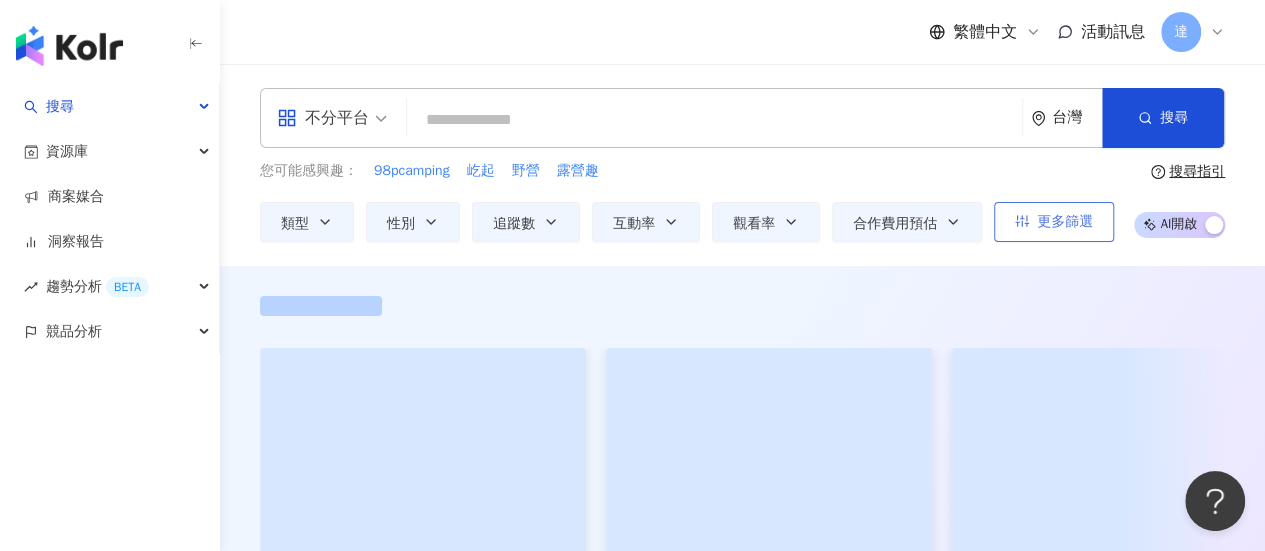 type on "*****" 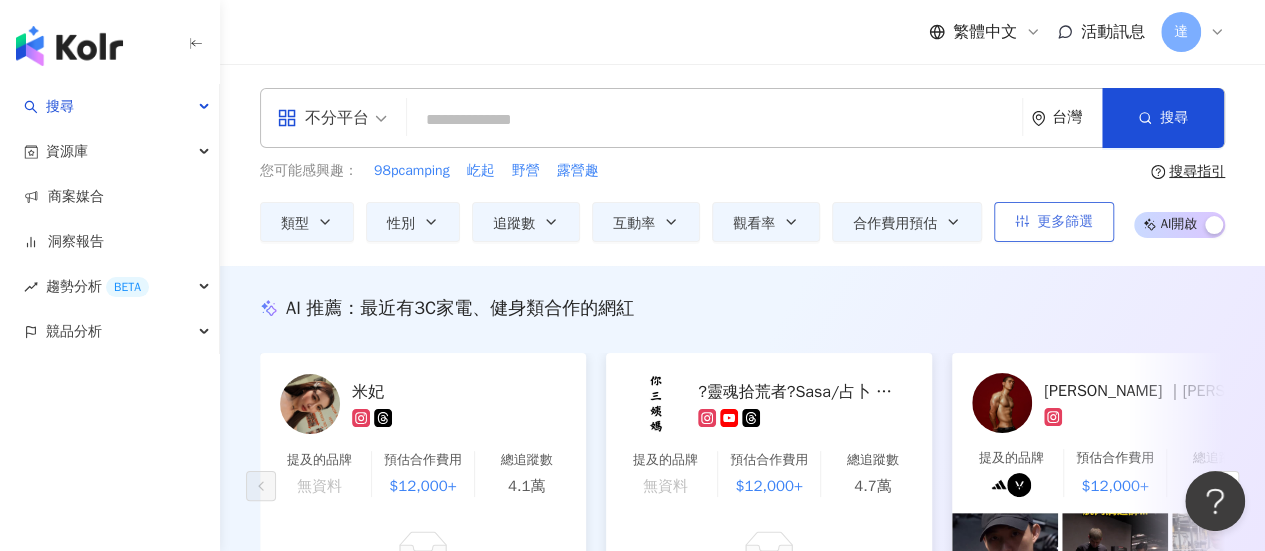 click on "更多篩選" at bounding box center [1065, 222] 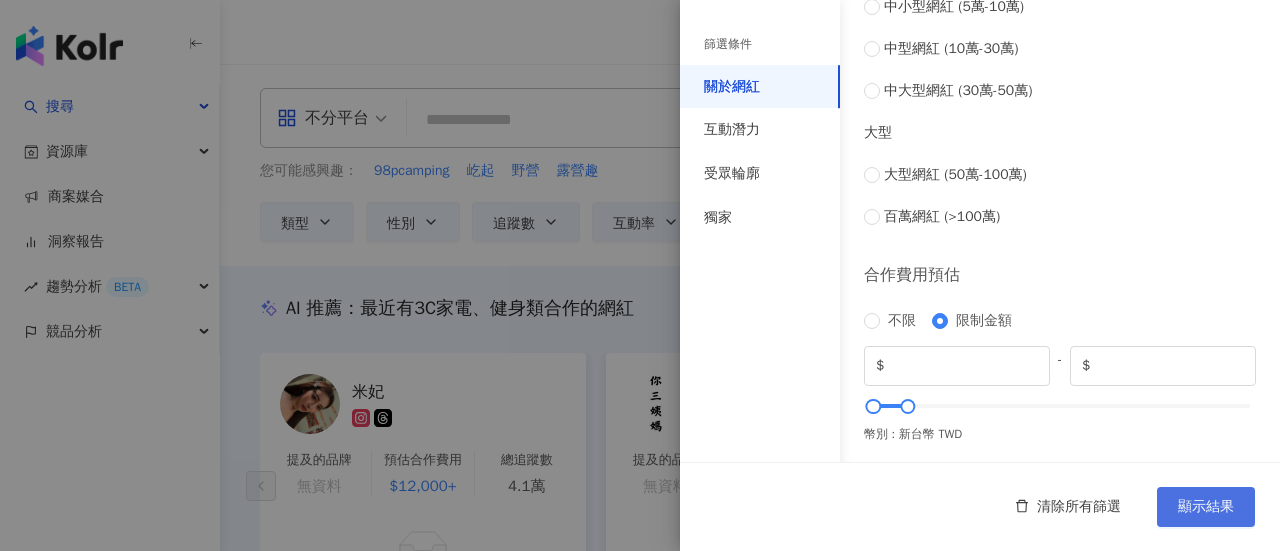 click on "顯示結果" at bounding box center (1206, 507) 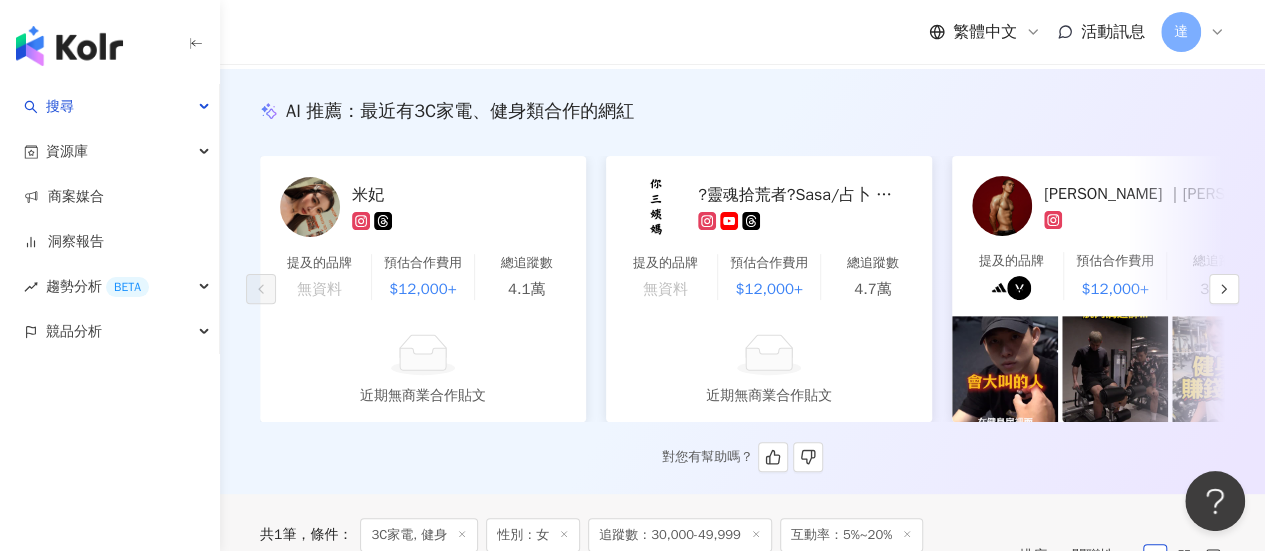 scroll, scrollTop: 200, scrollLeft: 0, axis: vertical 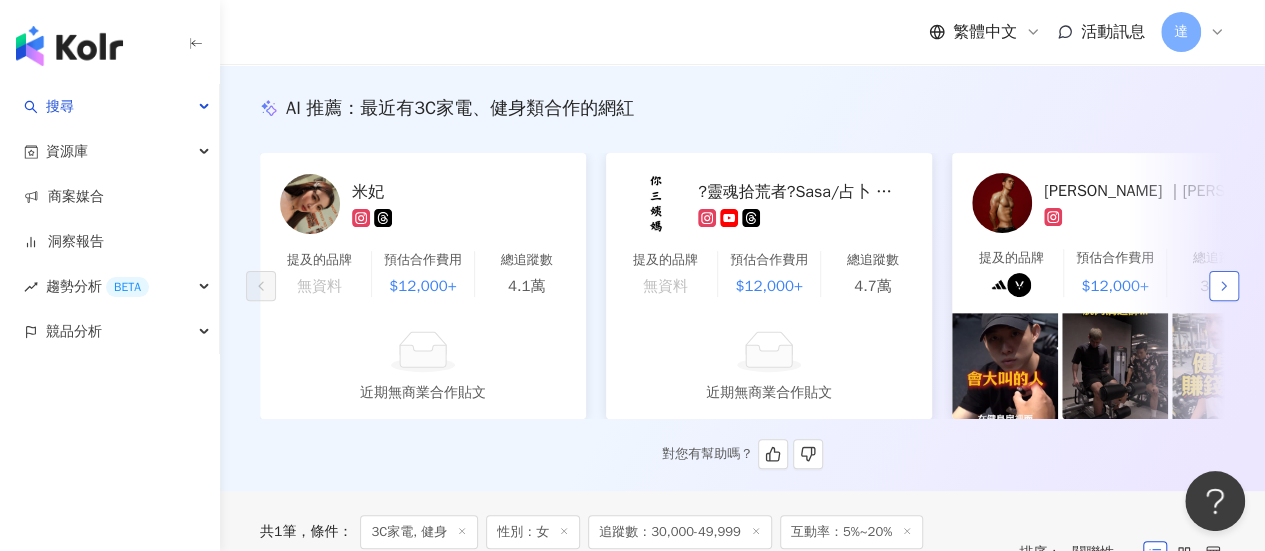 click at bounding box center (1224, 286) 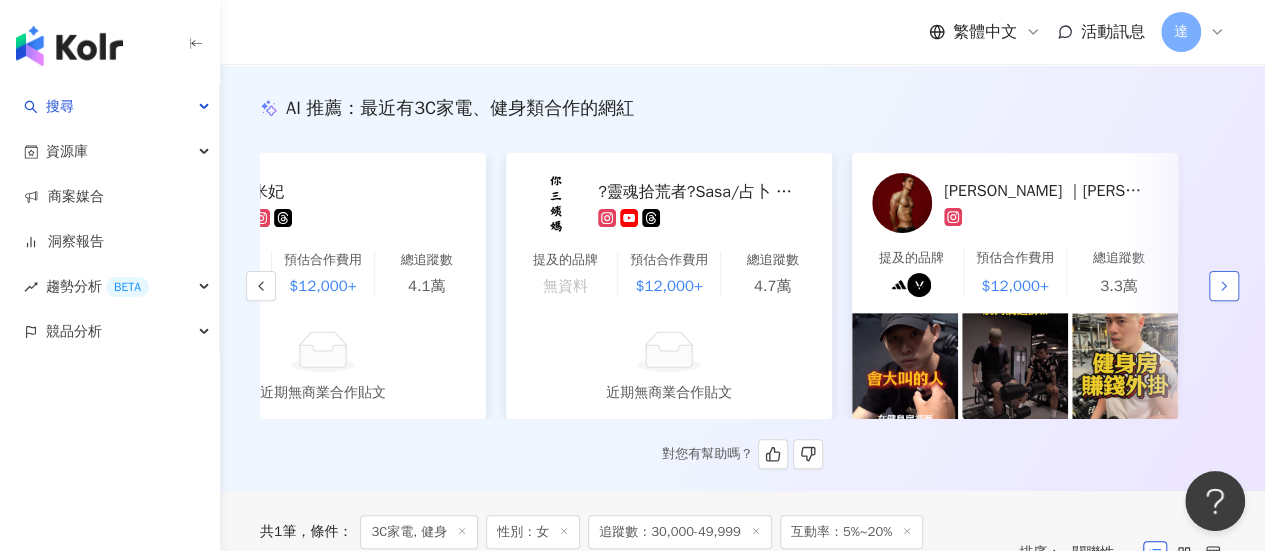 scroll, scrollTop: 0, scrollLeft: 113, axis: horizontal 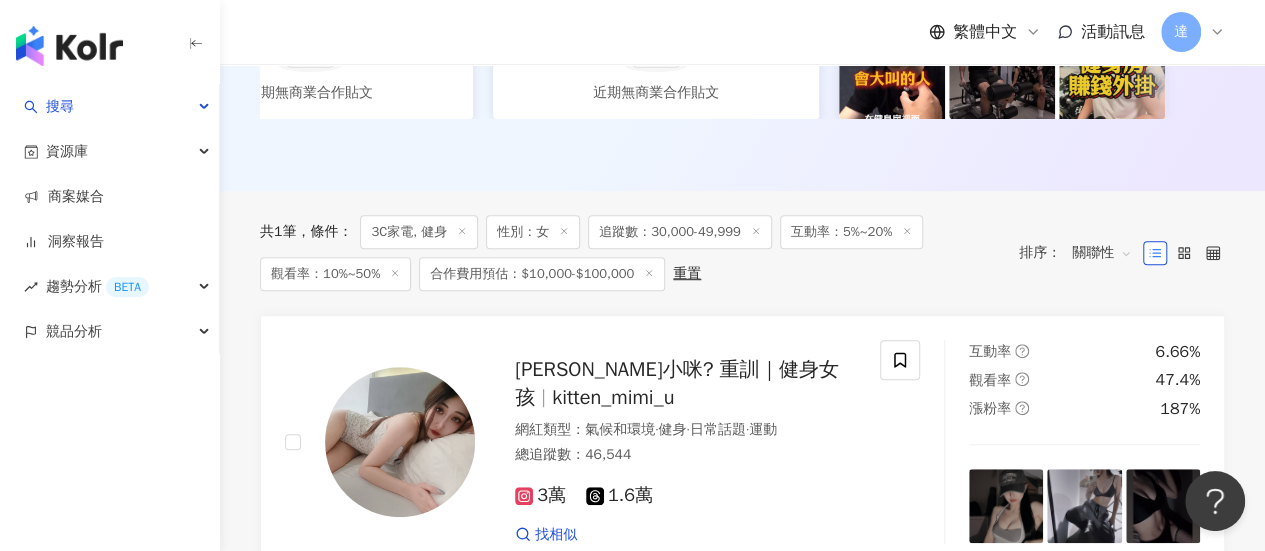 click on "3C家電, 健身" at bounding box center (419, 232) 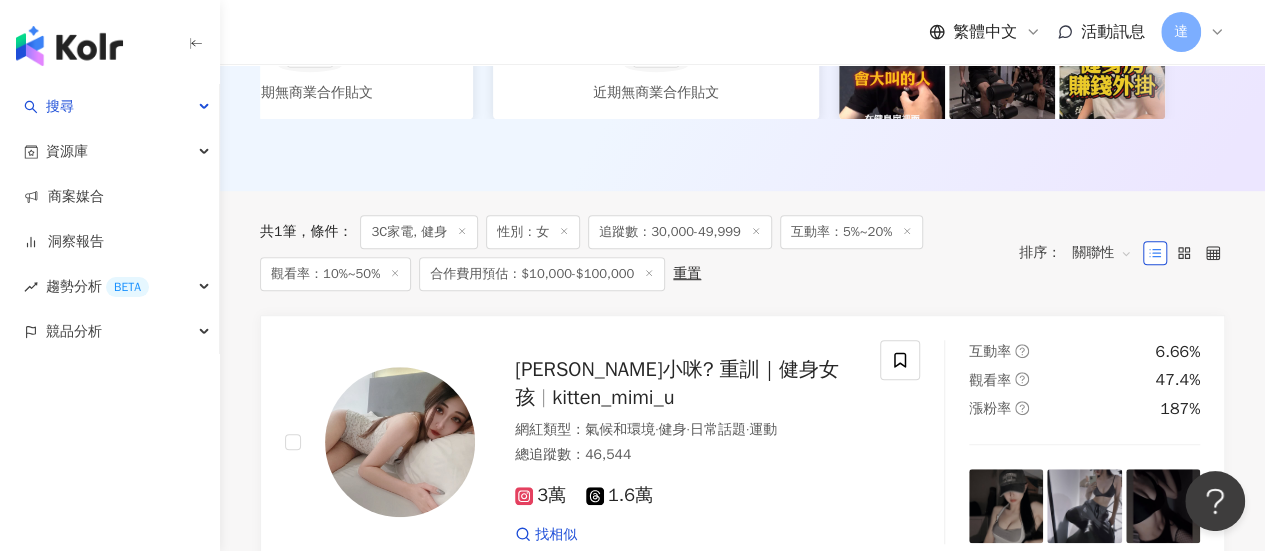 click on "重置" at bounding box center [687, 274] 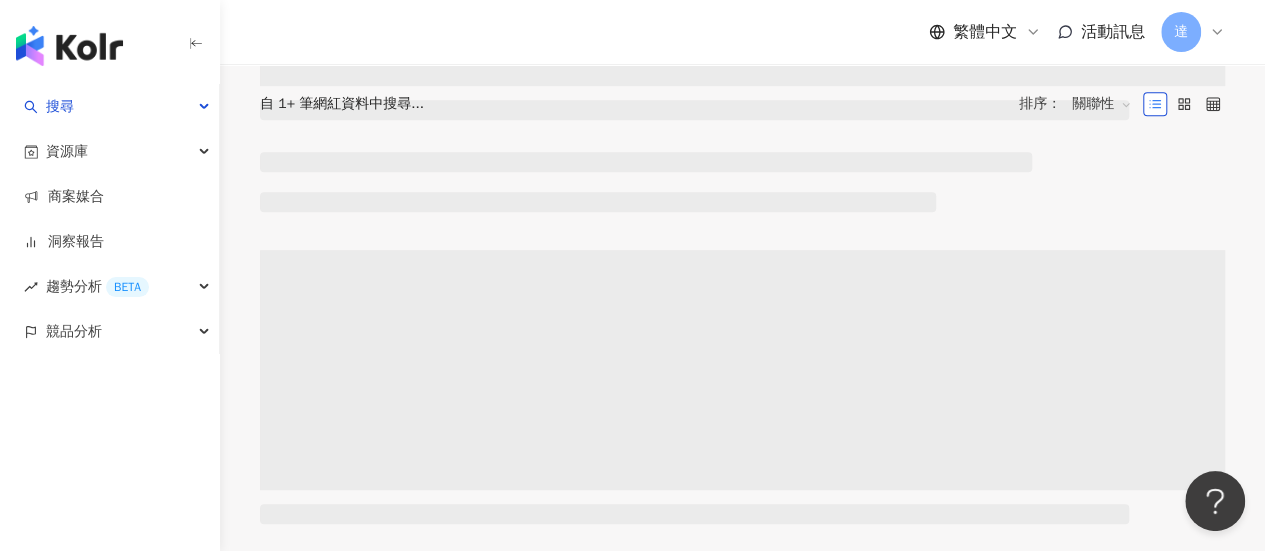 scroll, scrollTop: 0, scrollLeft: 0, axis: both 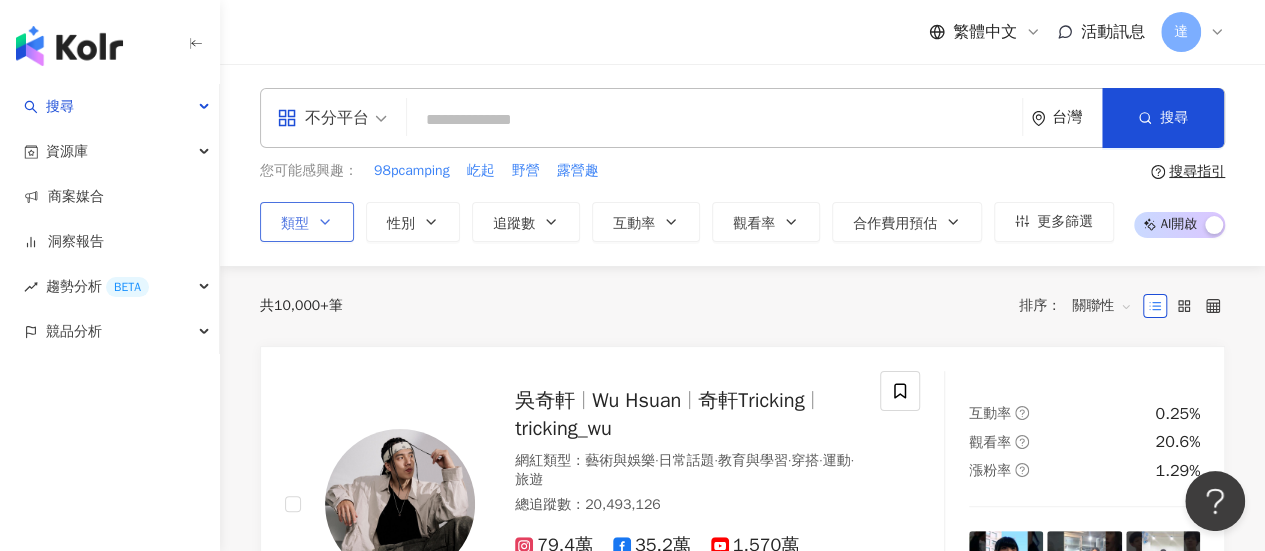 click 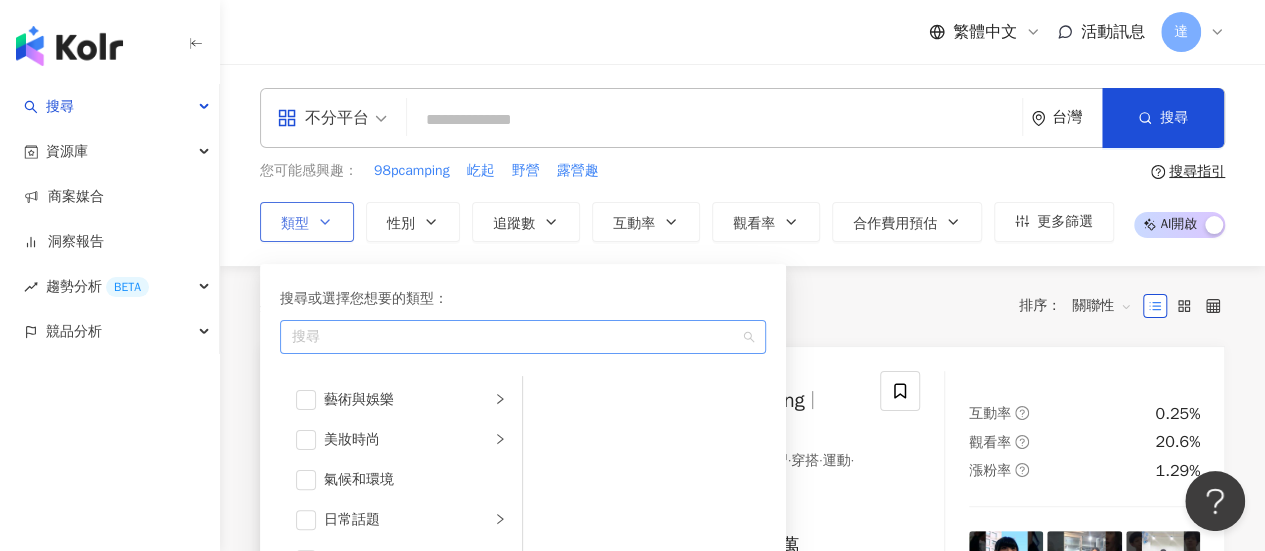 click at bounding box center (512, 336) 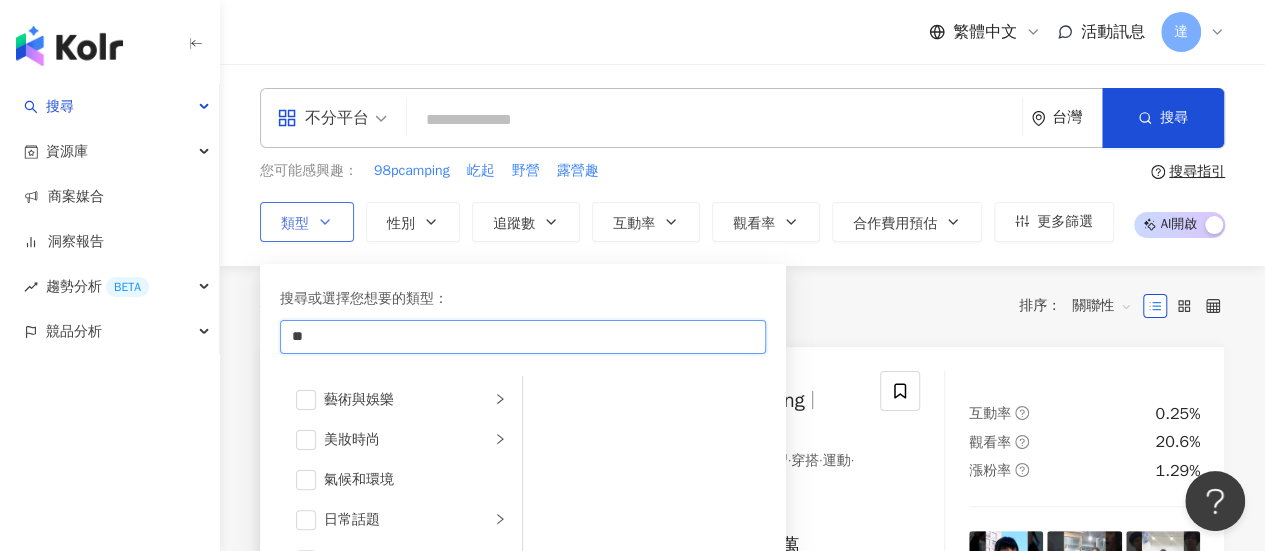 type on "*" 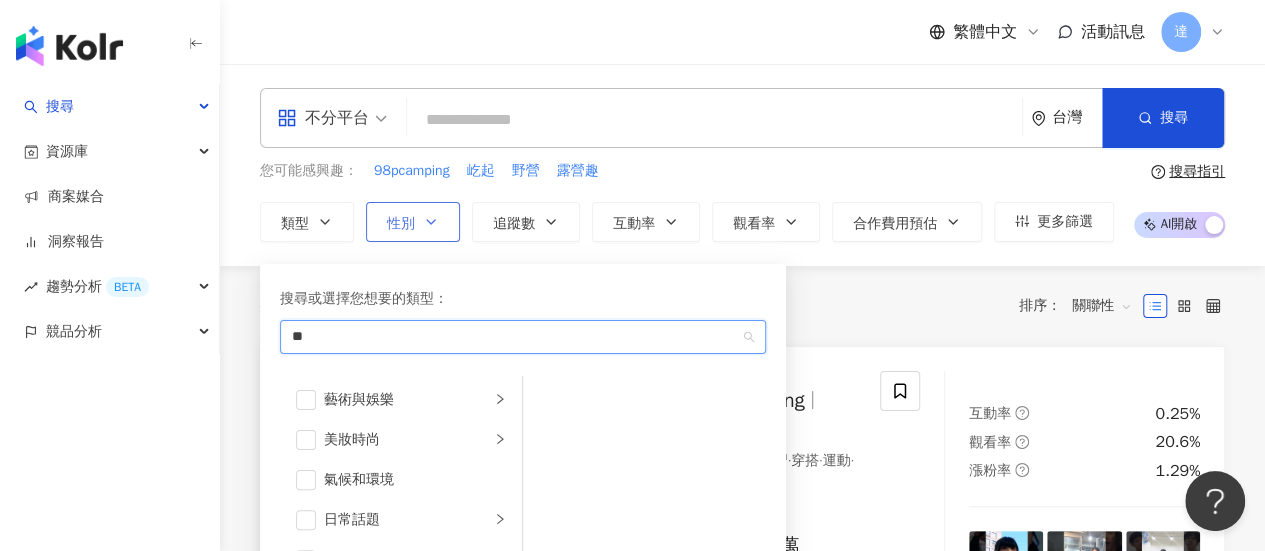 type on "**" 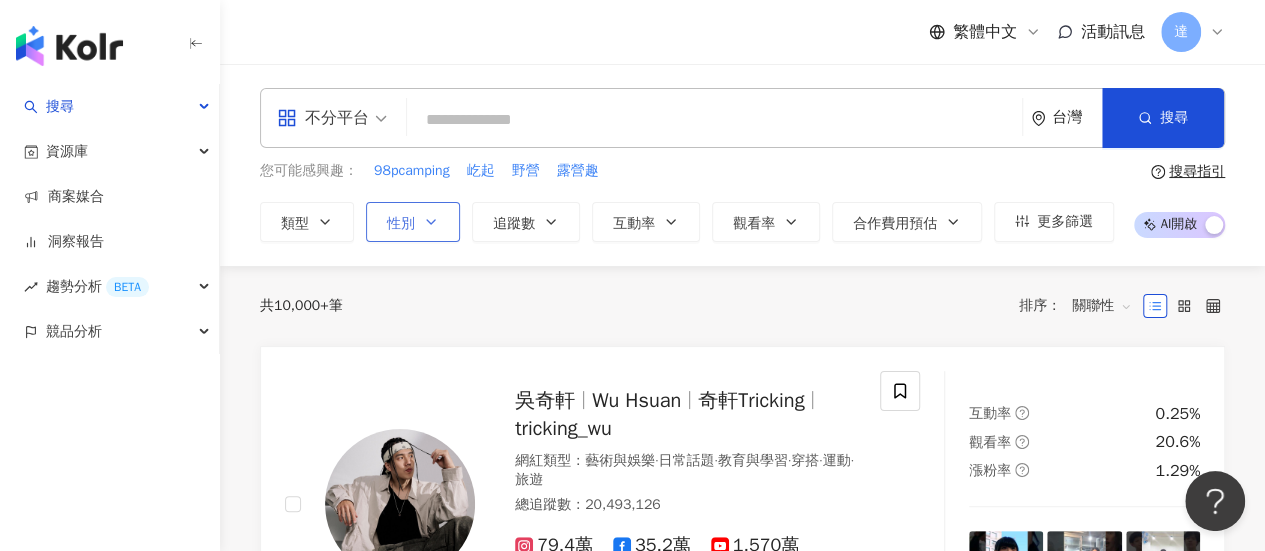 click 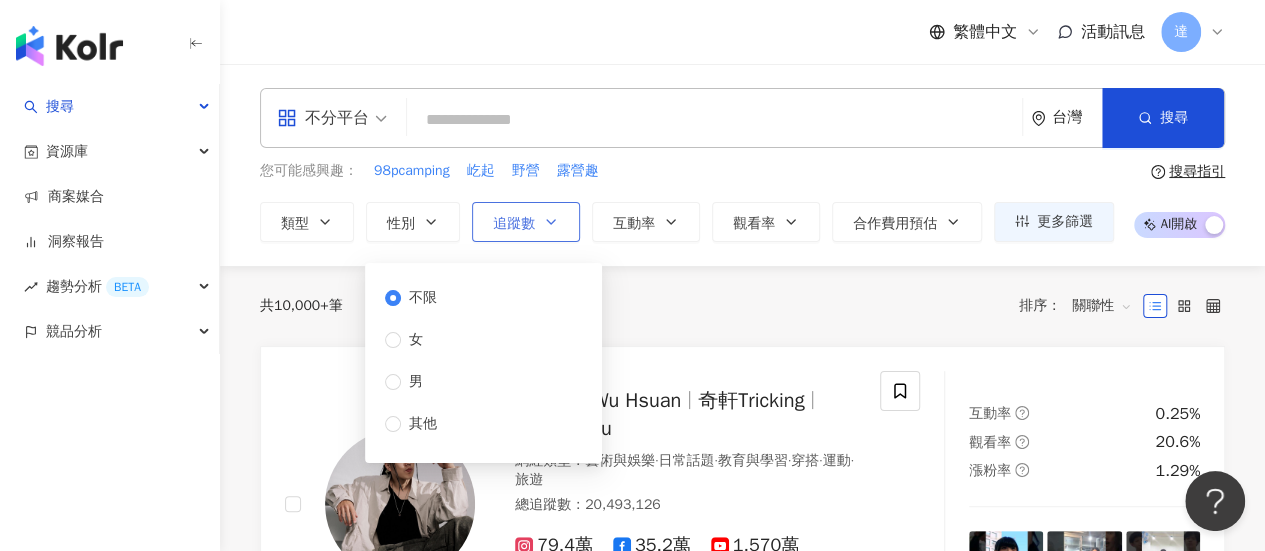 click 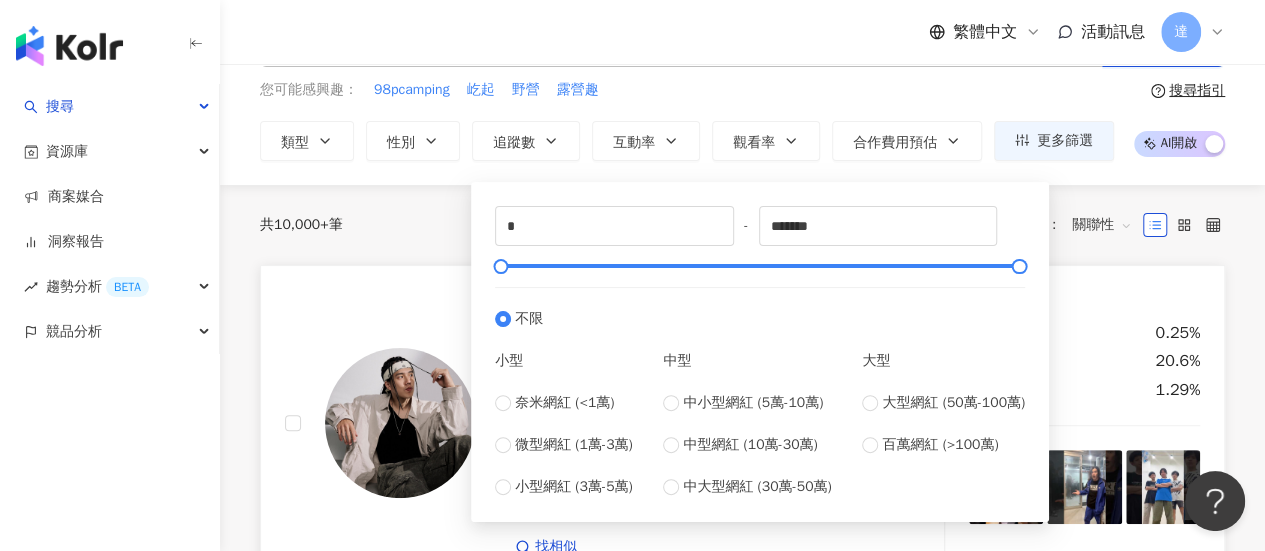 scroll, scrollTop: 100, scrollLeft: 0, axis: vertical 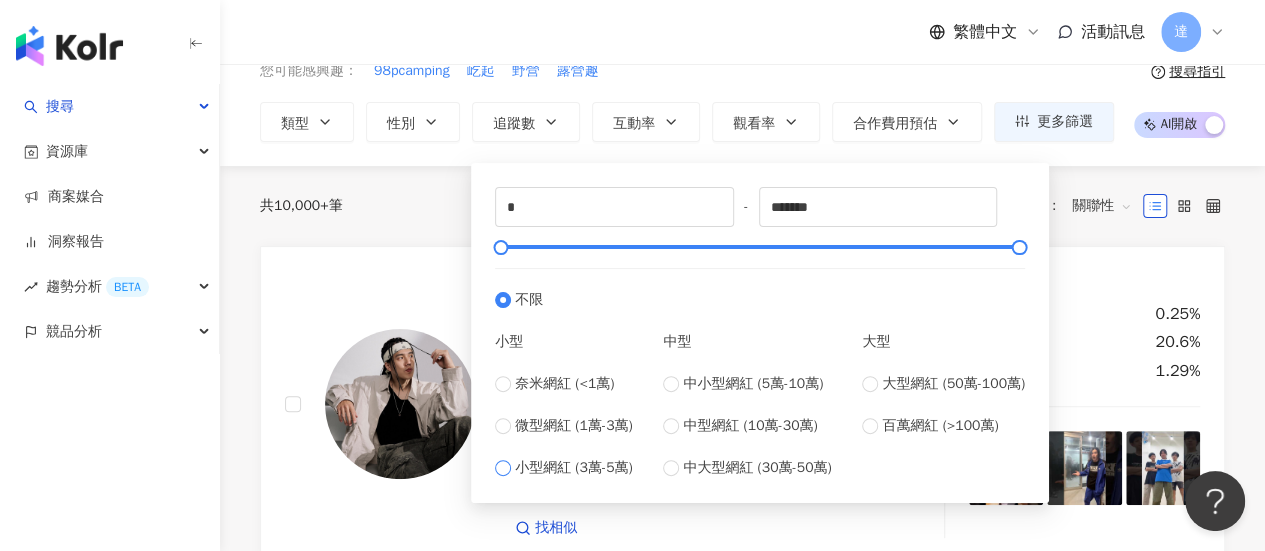 click on "小型網紅 (3萬-5萬)" at bounding box center (574, 468) 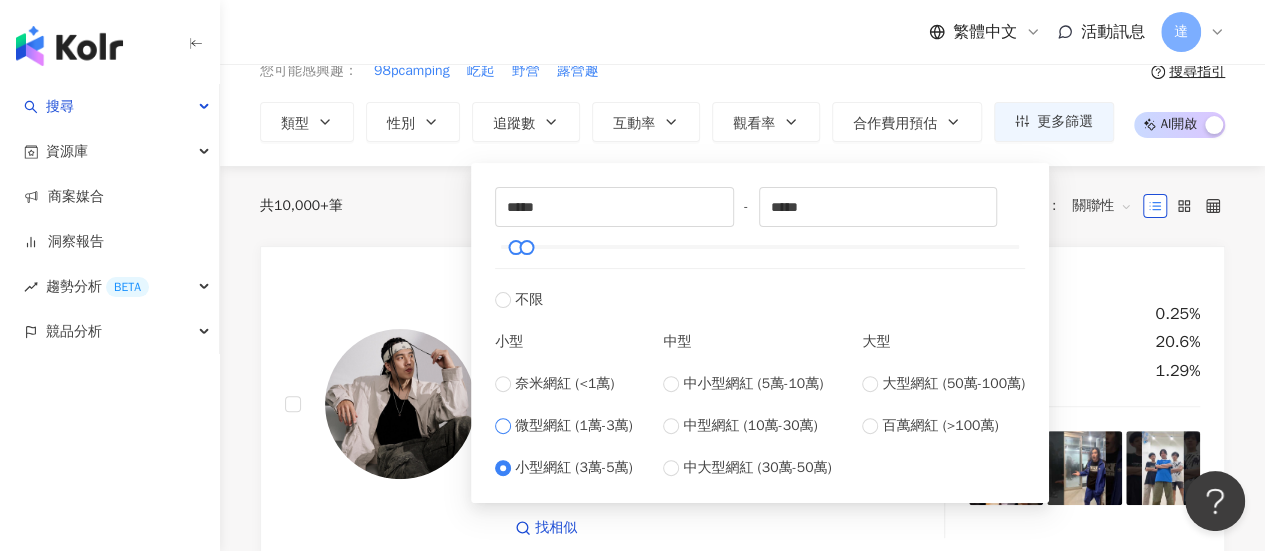 click on "微型網紅 (1萬-3萬)" at bounding box center [574, 426] 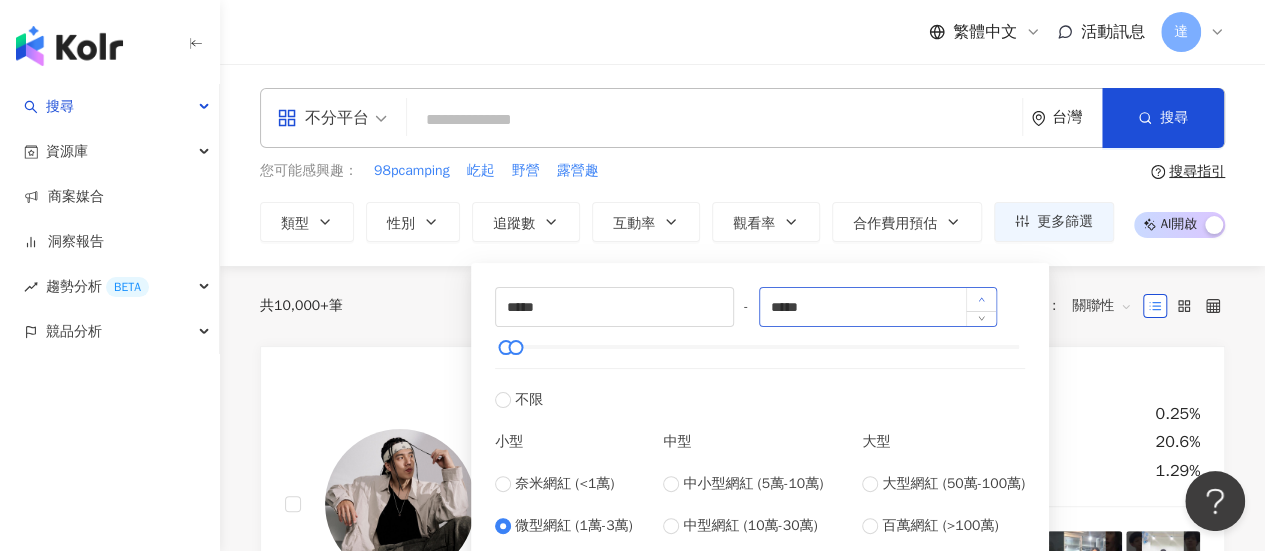 scroll, scrollTop: 0, scrollLeft: 0, axis: both 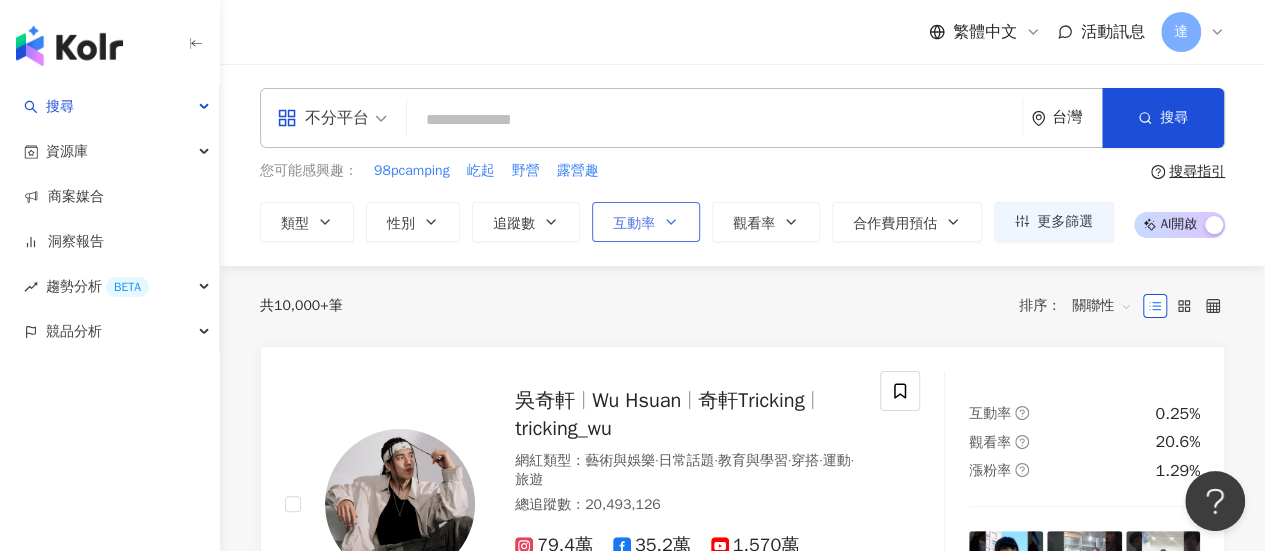 click on "互動率" at bounding box center [634, 224] 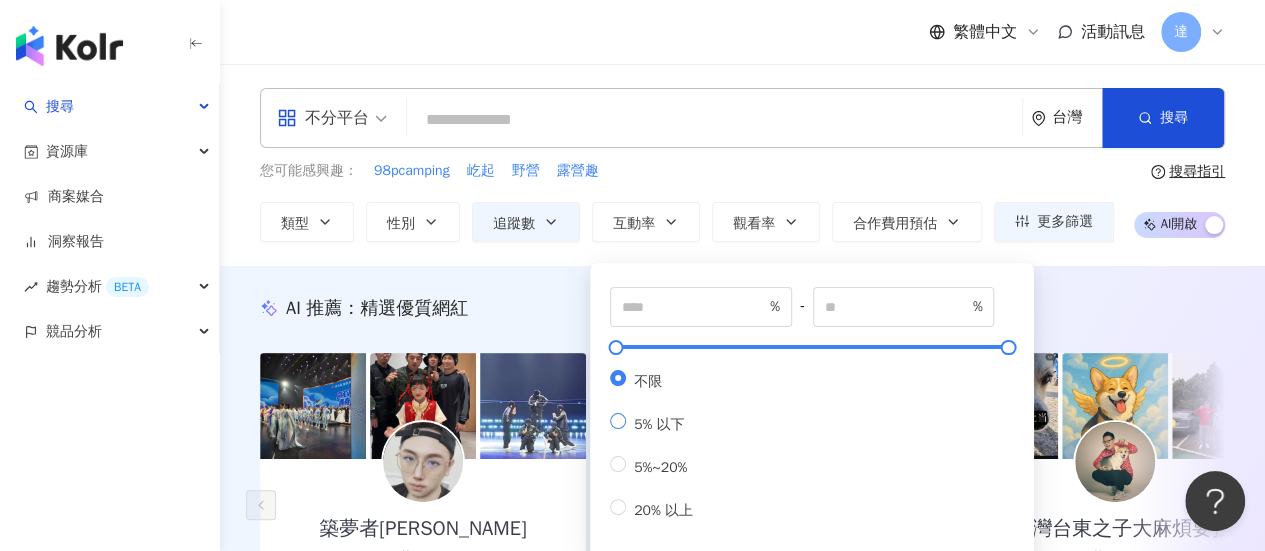 click on "5% 以下" at bounding box center [659, 424] 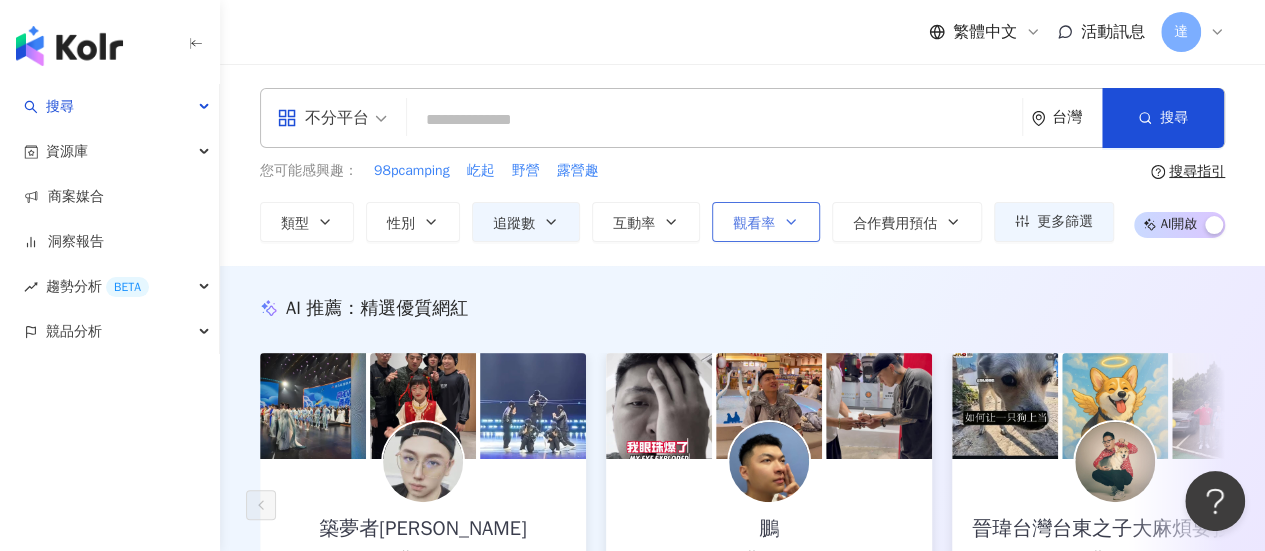 click on "觀看率" at bounding box center [754, 224] 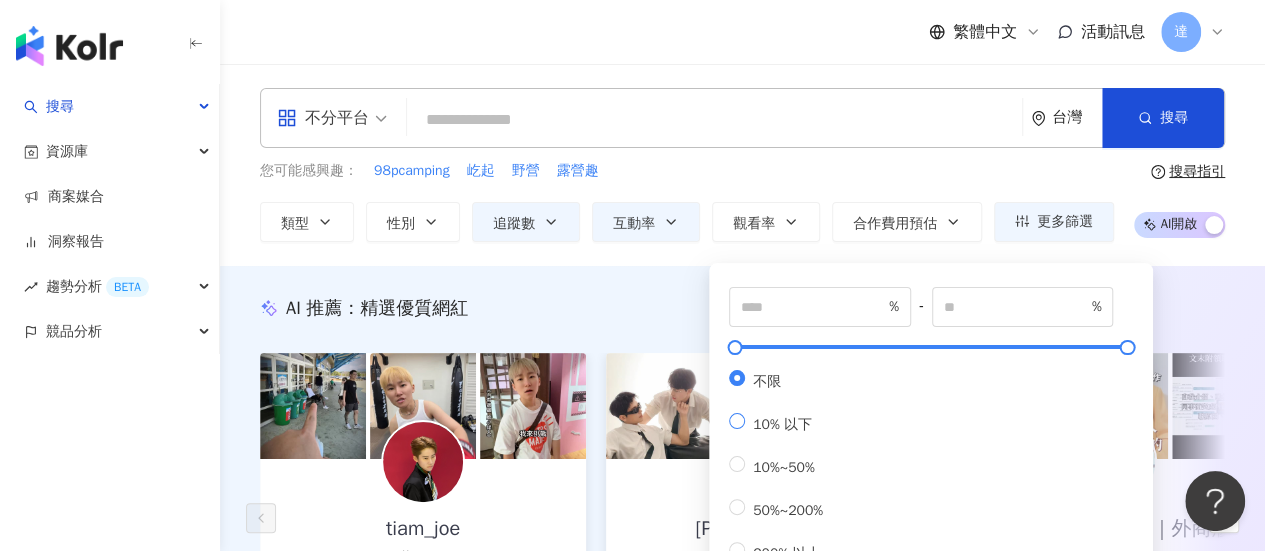 click on "10% 以下" at bounding box center [782, 424] 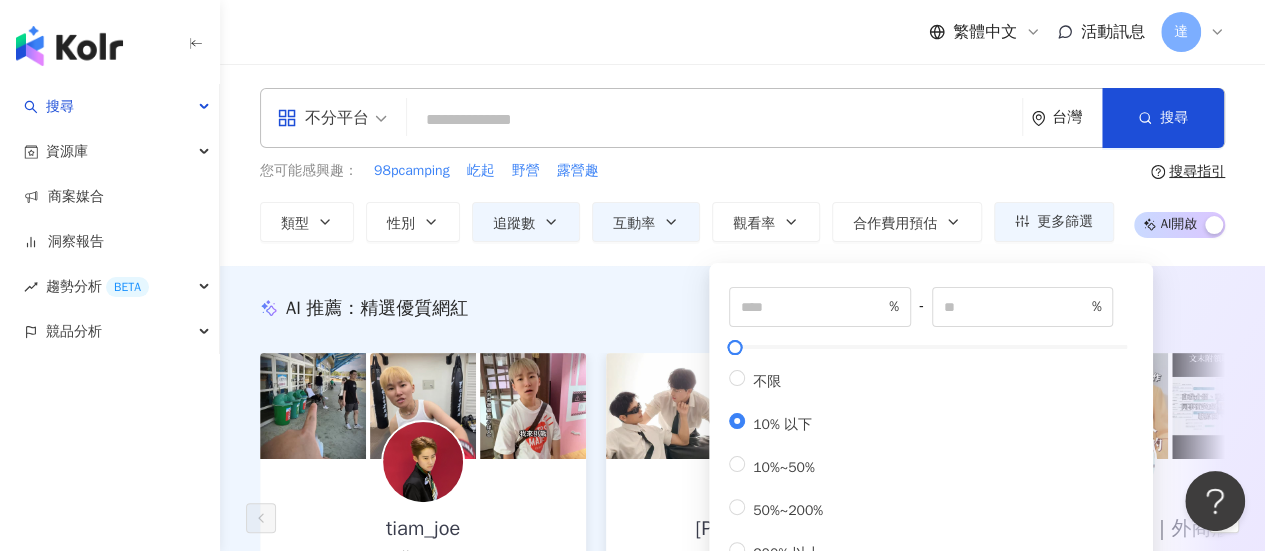 type on "**" 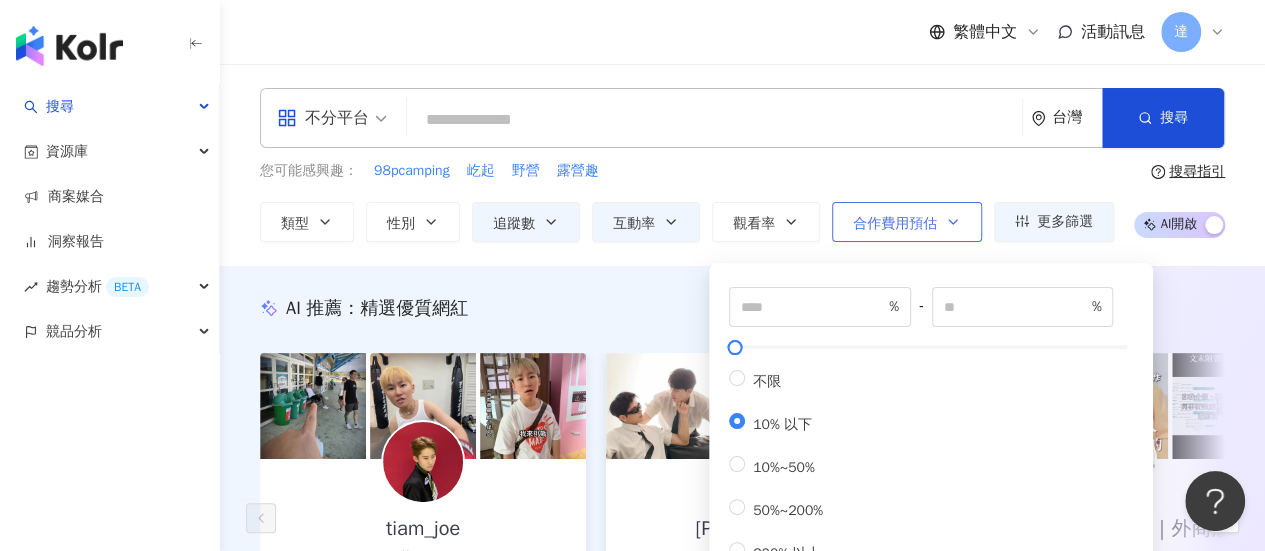 click on "合作費用預估" at bounding box center [895, 224] 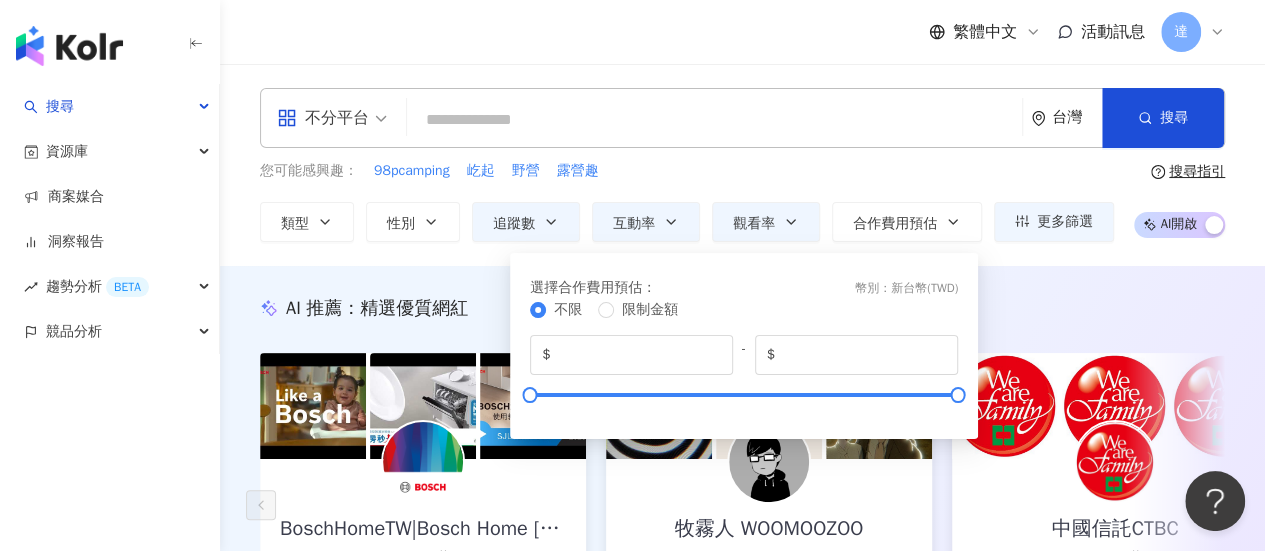 click on "AI 推薦 ： 精選優質網紅" at bounding box center (742, 308) 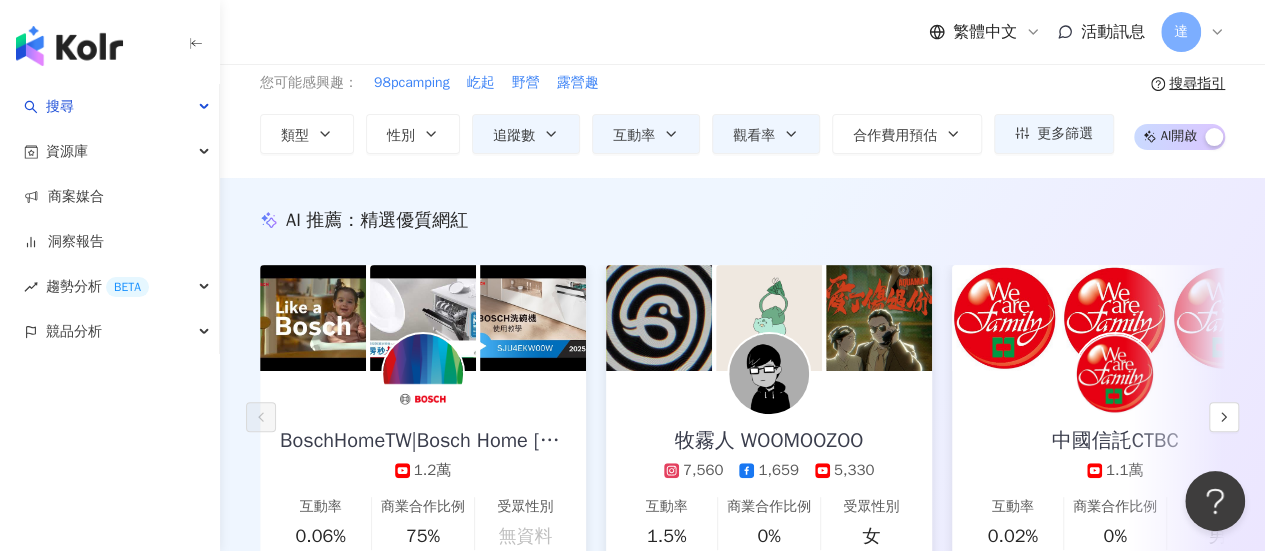 scroll, scrollTop: 200, scrollLeft: 0, axis: vertical 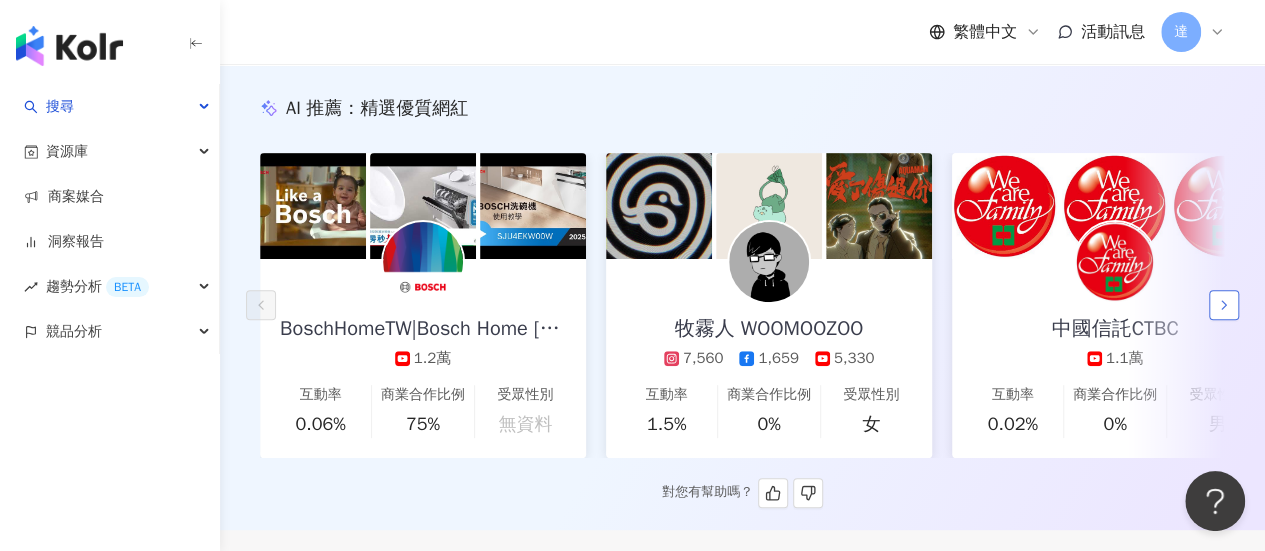click 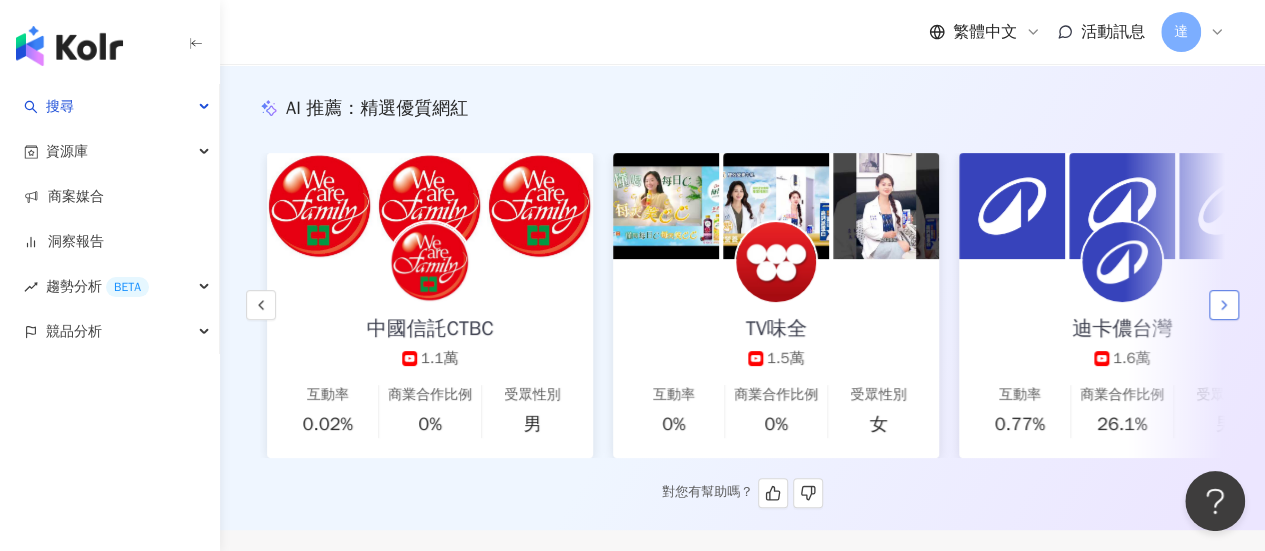 scroll, scrollTop: 0, scrollLeft: 692, axis: horizontal 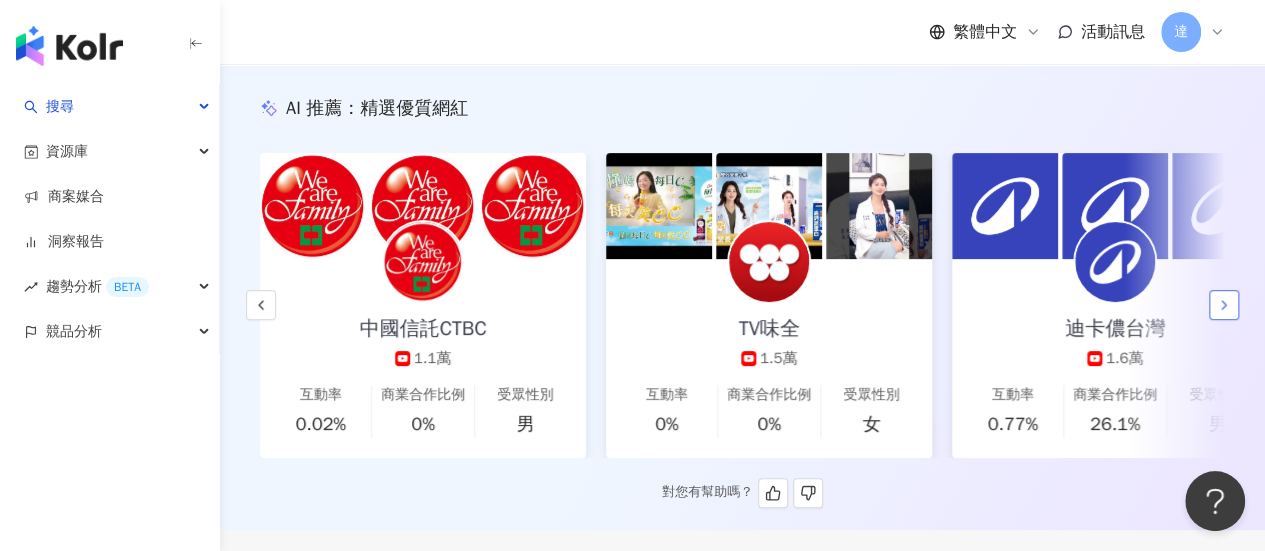 click 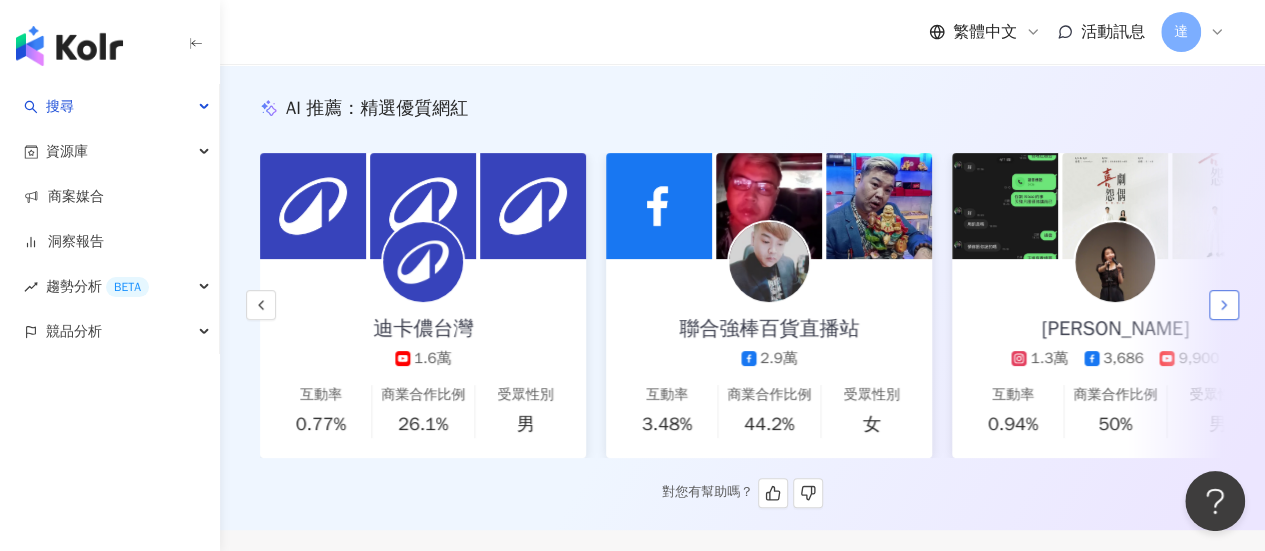 click 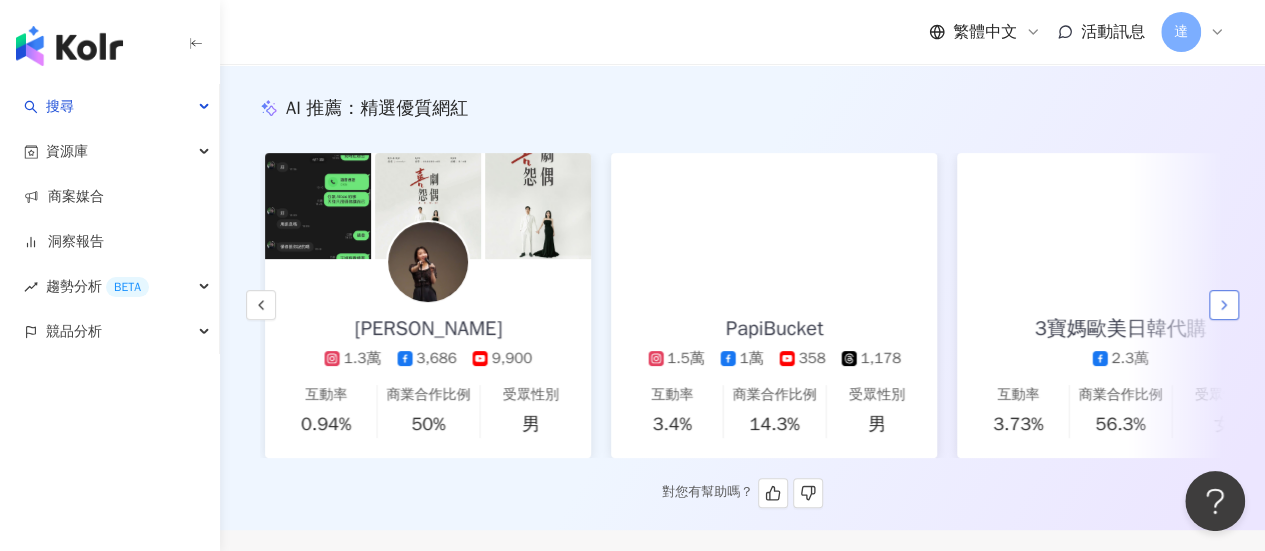 scroll, scrollTop: 0, scrollLeft: 2076, axis: horizontal 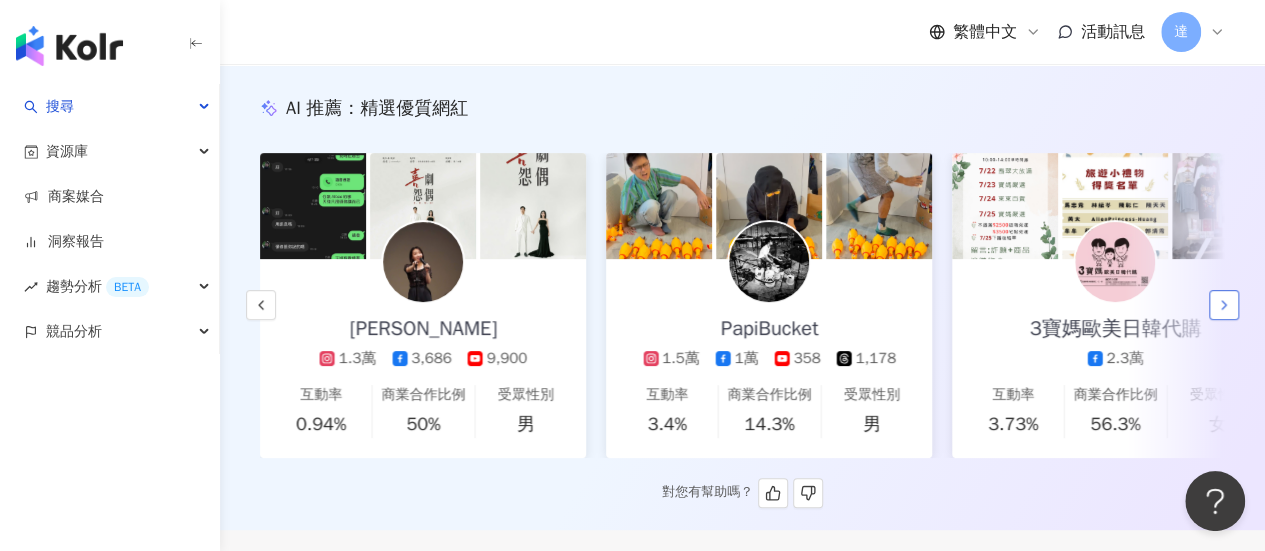 click 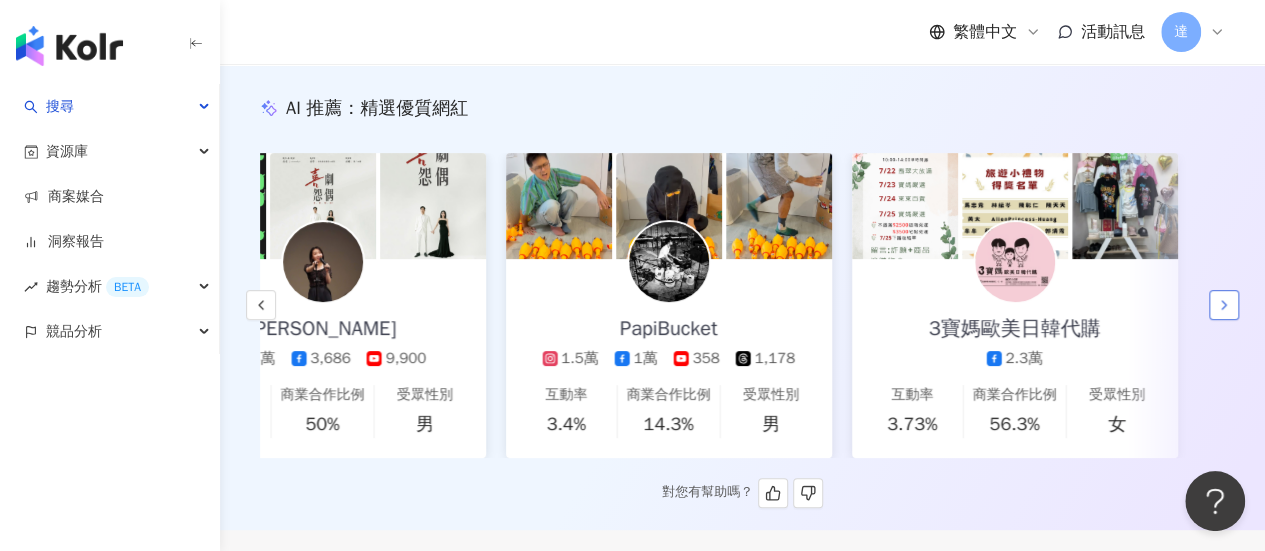 scroll, scrollTop: 0, scrollLeft: 2189, axis: horizontal 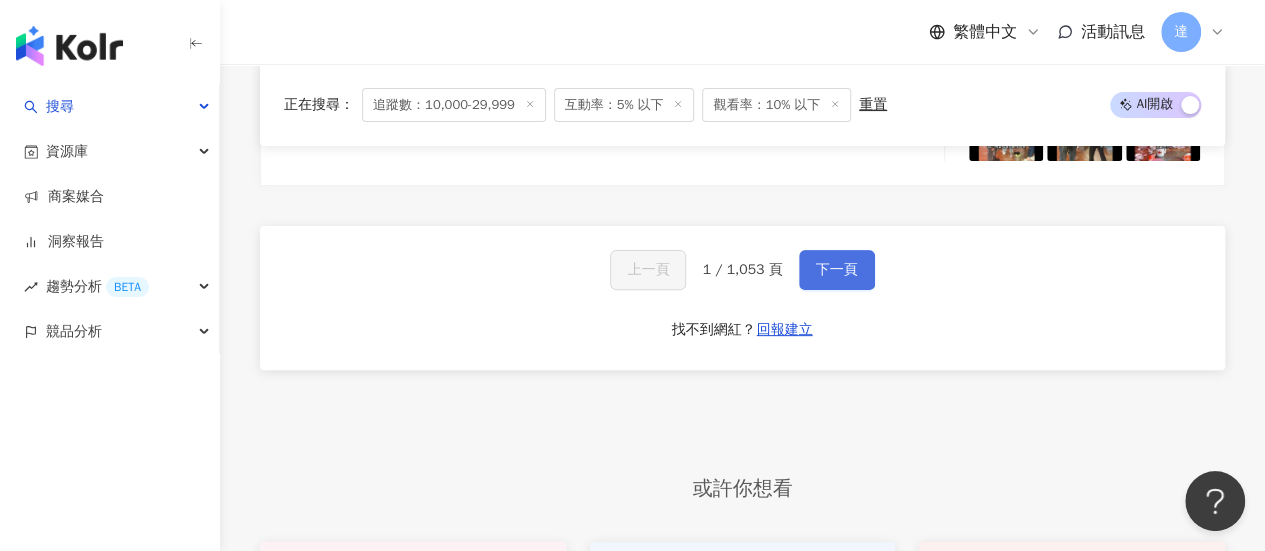 click on "下一頁" at bounding box center [837, 270] 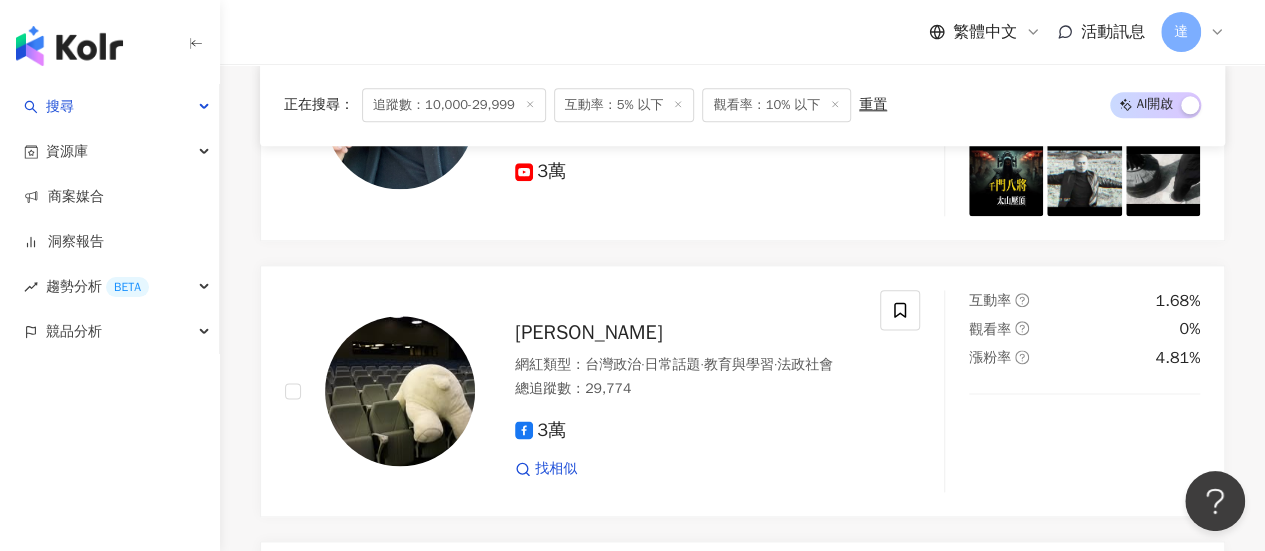 scroll, scrollTop: 638, scrollLeft: 0, axis: vertical 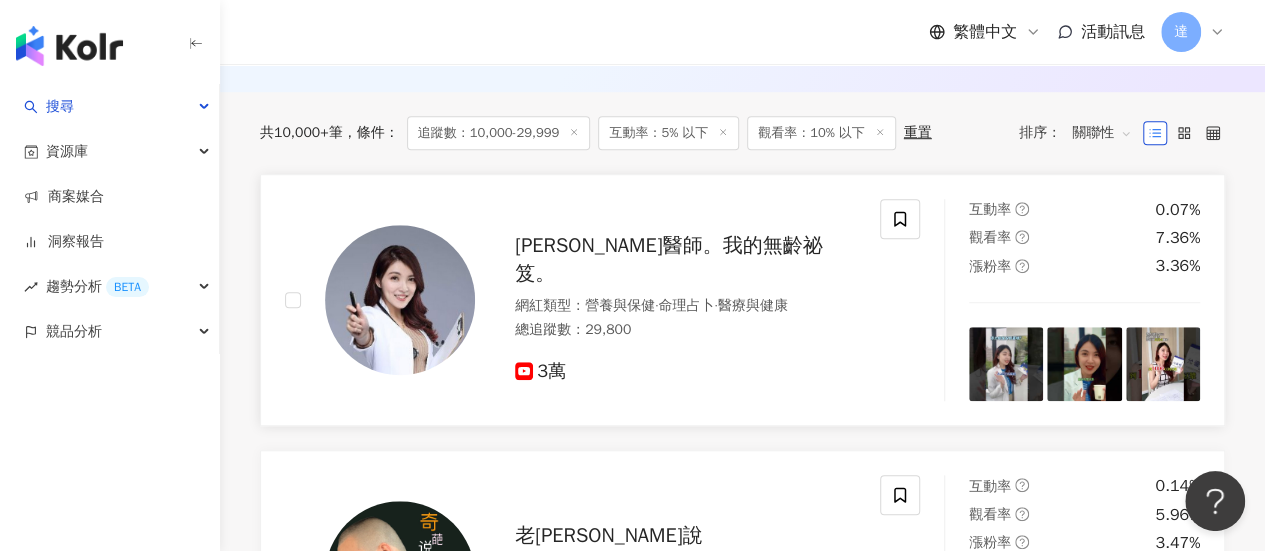 click on "[PERSON_NAME]醫師。我的無齡祕笈。" at bounding box center [668, 259] 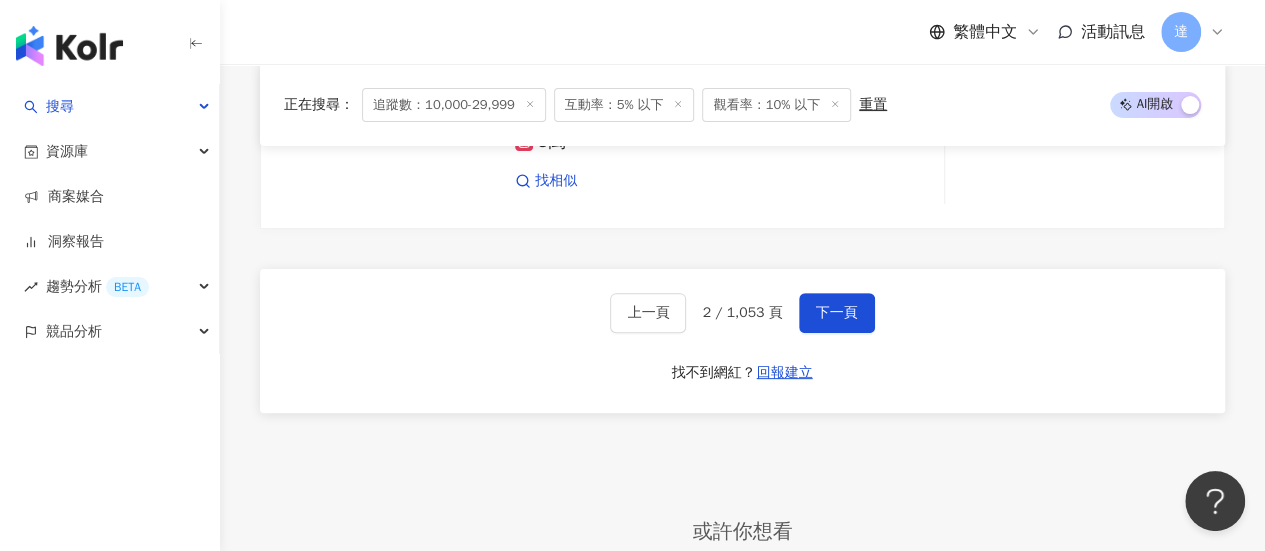 scroll, scrollTop: 4038, scrollLeft: 0, axis: vertical 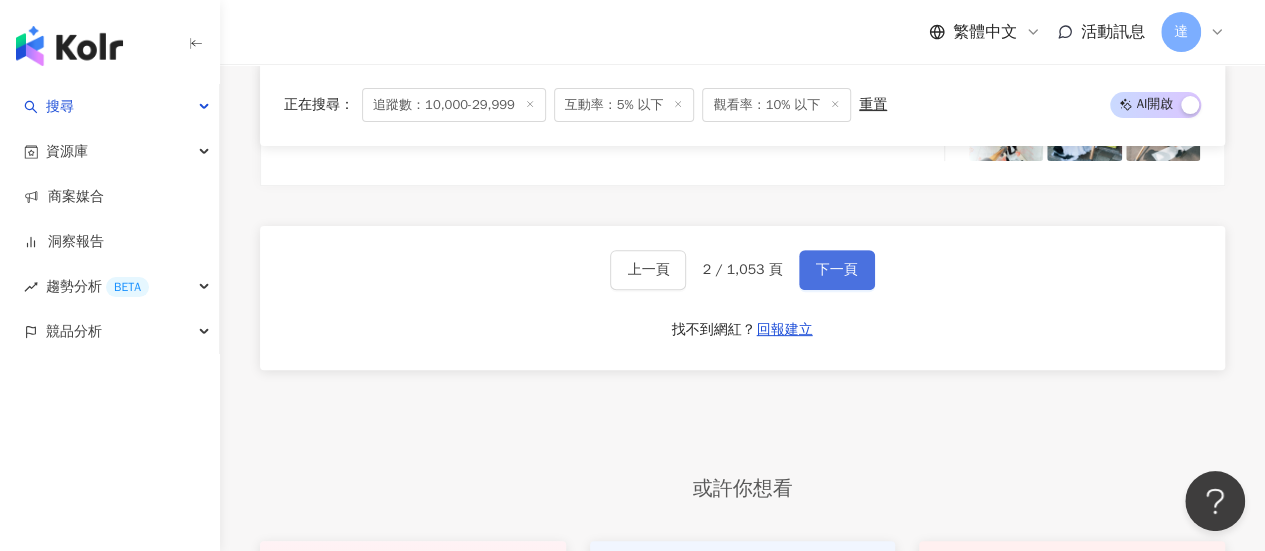 click on "下一頁" at bounding box center [837, 270] 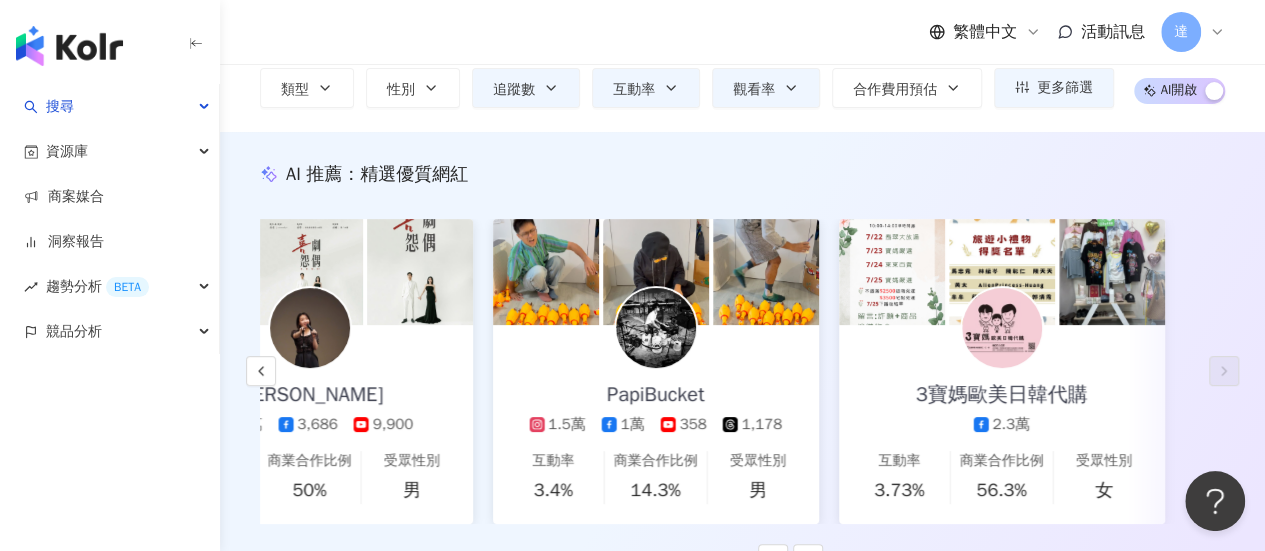 scroll, scrollTop: 0, scrollLeft: 0, axis: both 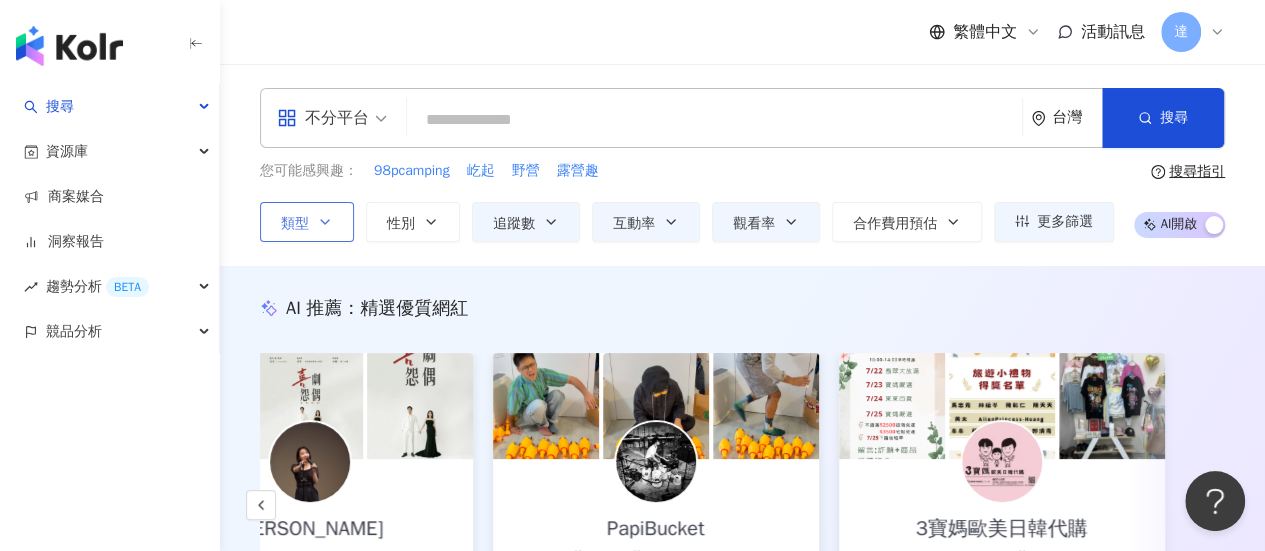 click 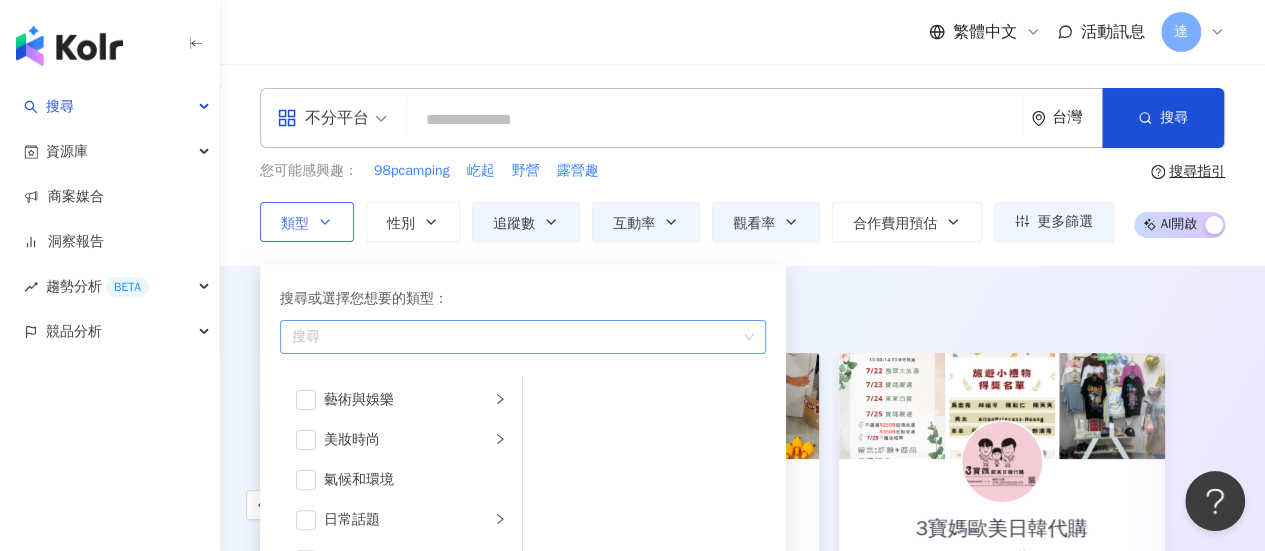 click at bounding box center (512, 336) 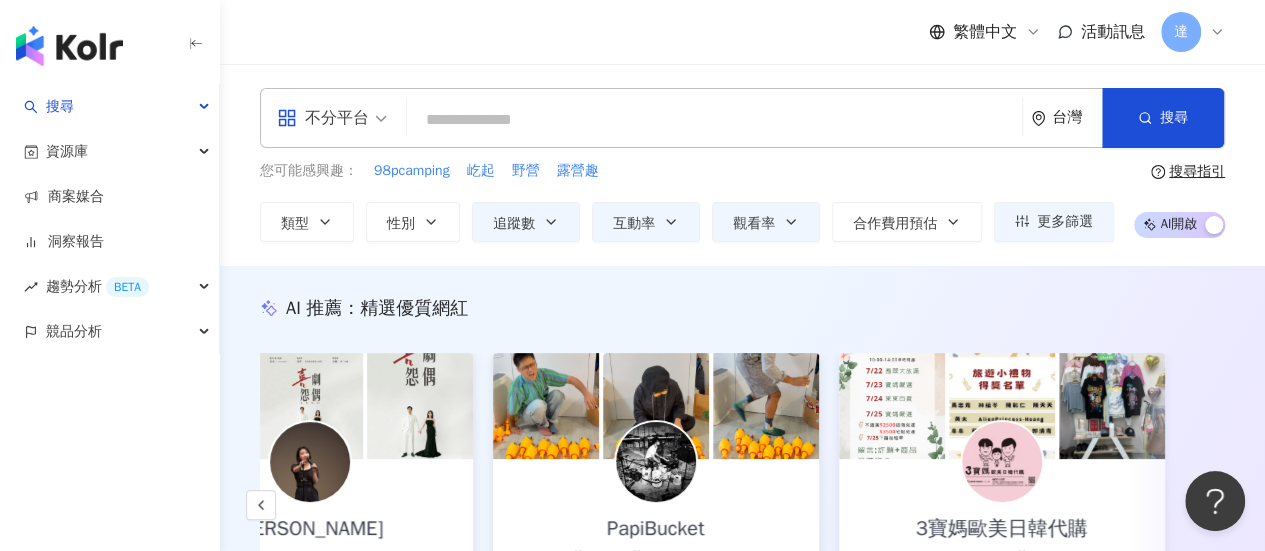 click at bounding box center [714, 120] 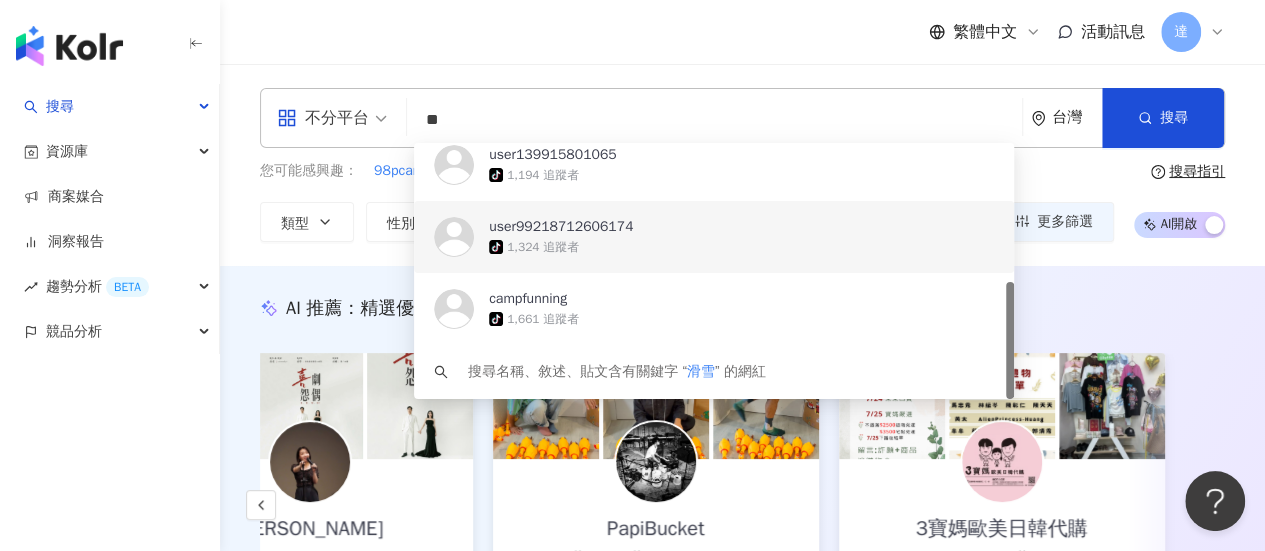 scroll, scrollTop: 102, scrollLeft: 0, axis: vertical 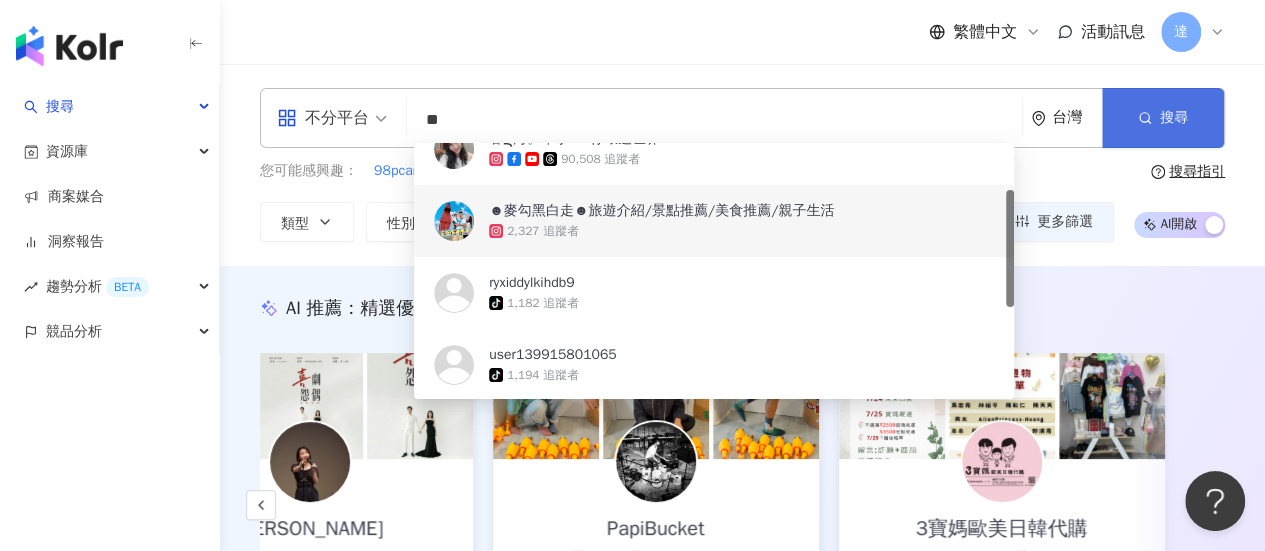 type on "**" 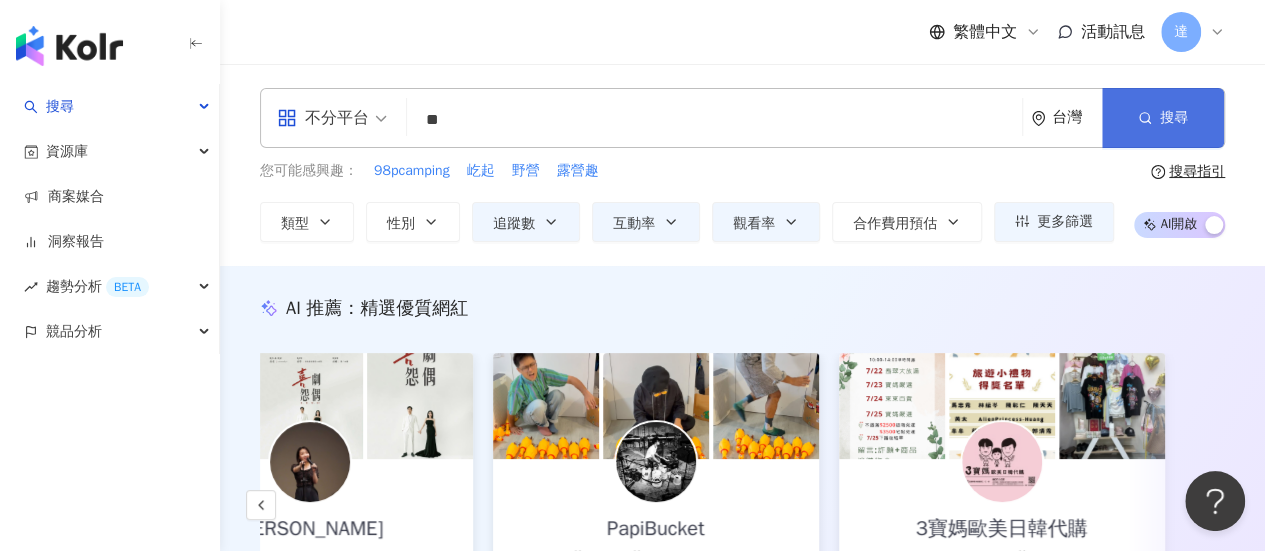 click on "搜尋" at bounding box center (1163, 118) 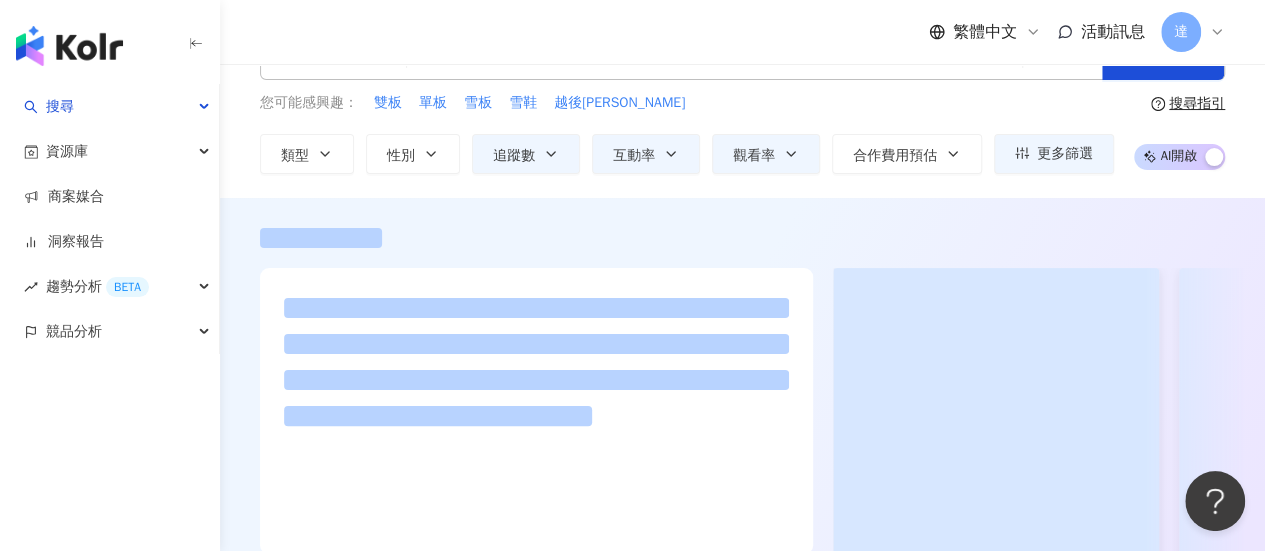 scroll, scrollTop: 100, scrollLeft: 0, axis: vertical 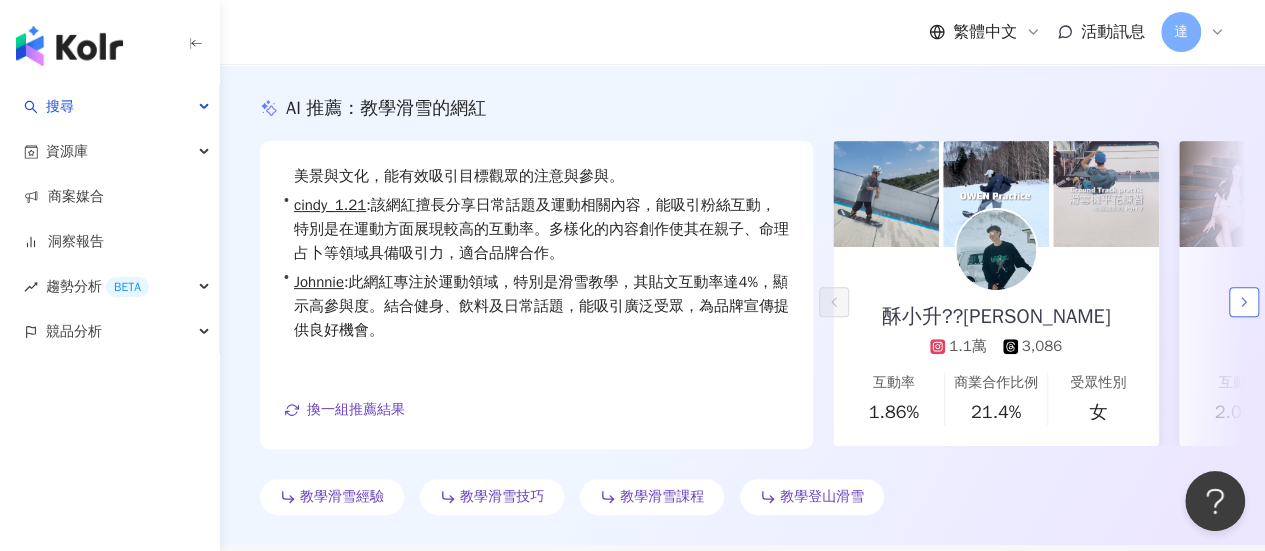 click 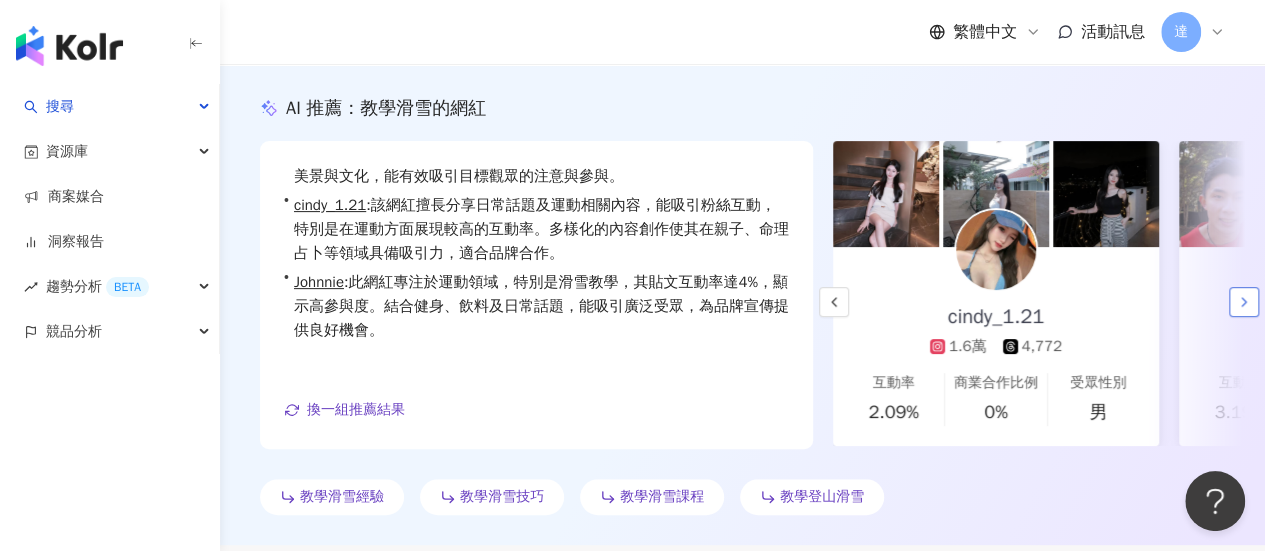 click 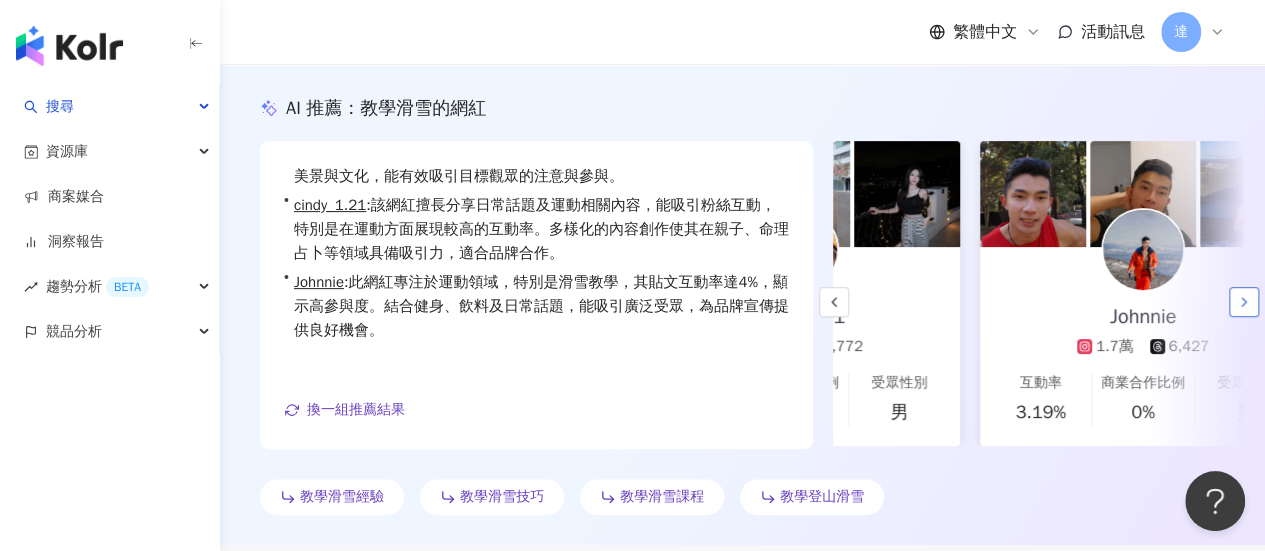 click 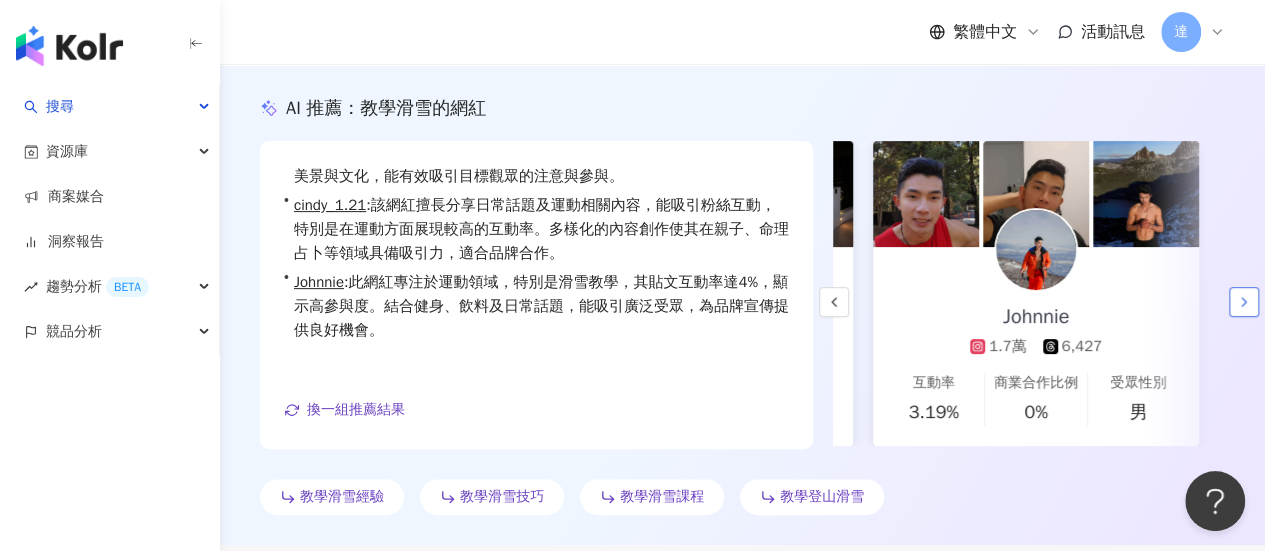 scroll, scrollTop: 0, scrollLeft: 666, axis: horizontal 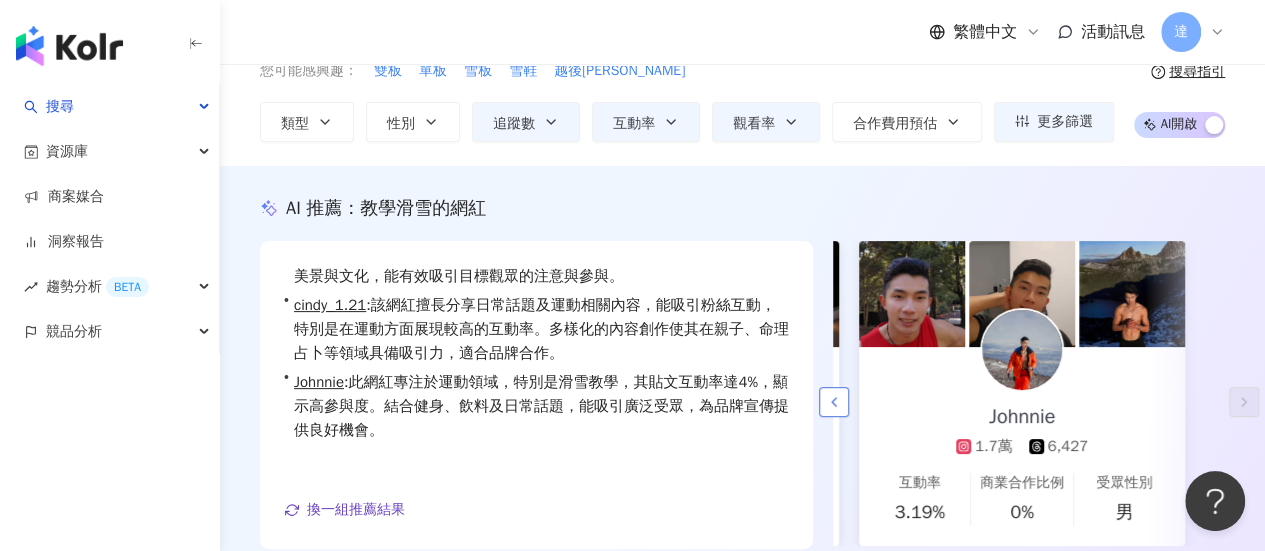 click 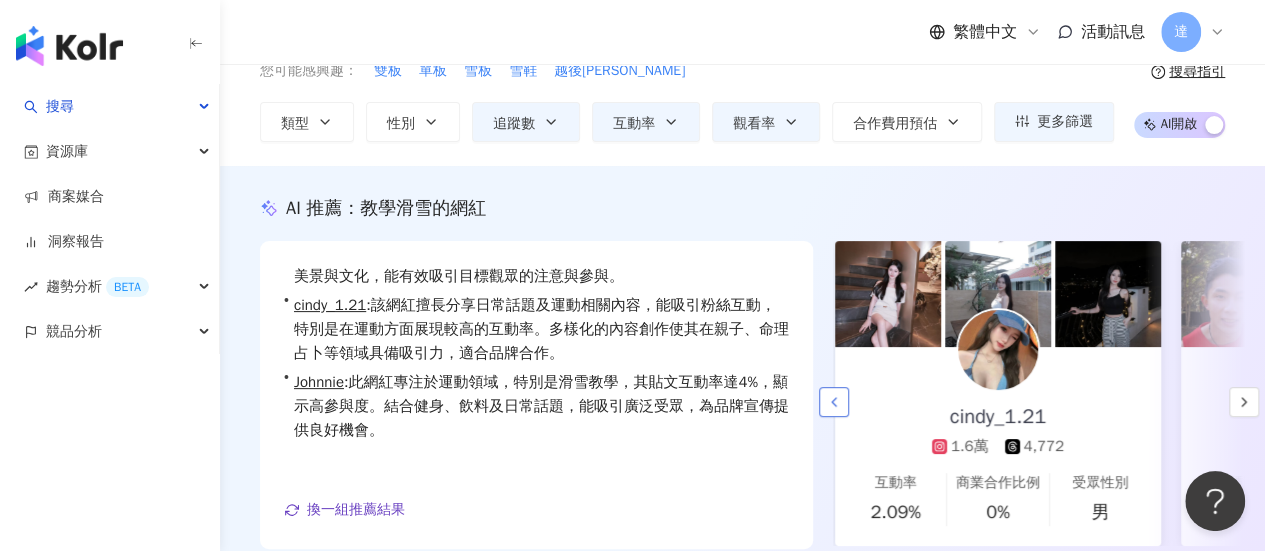 scroll, scrollTop: 0, scrollLeft: 320, axis: horizontal 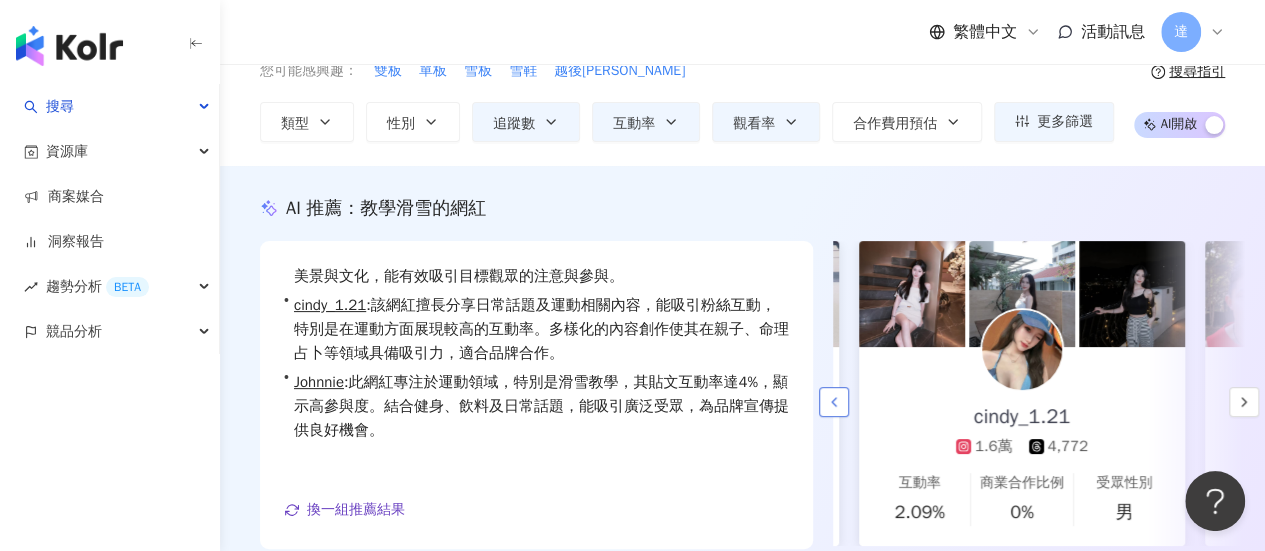 click 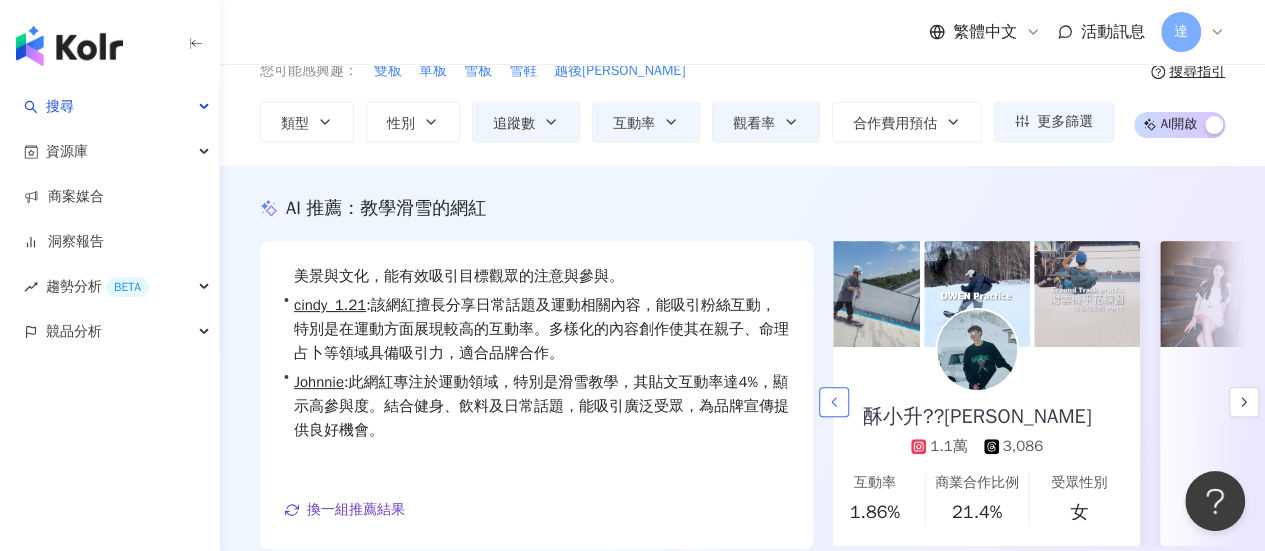 scroll, scrollTop: 0, scrollLeft: 0, axis: both 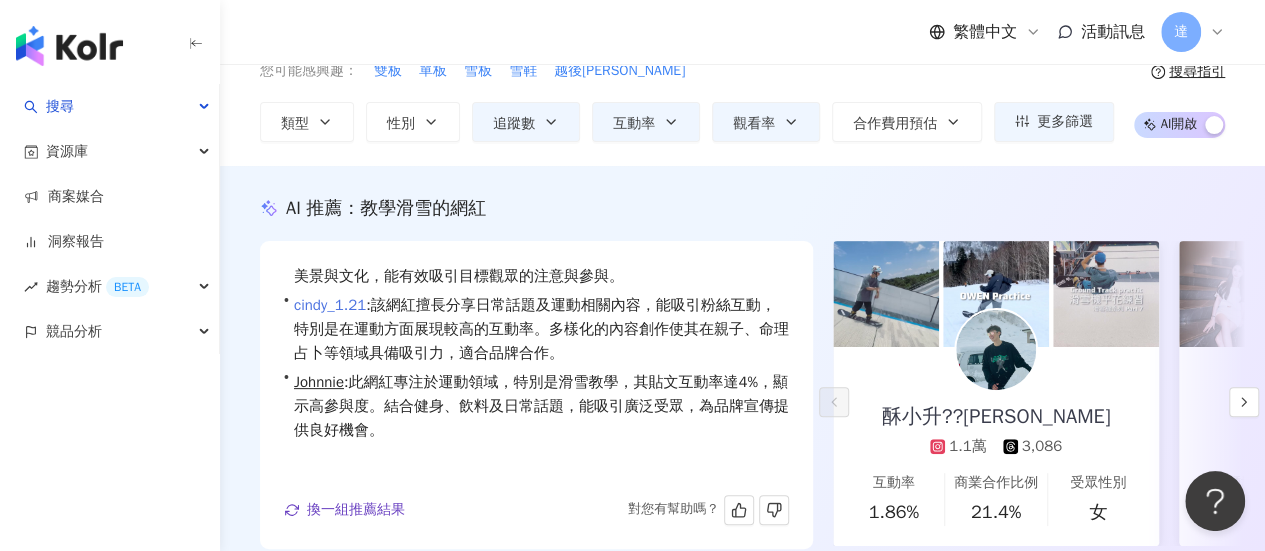 click on "cindy_1.21" at bounding box center (330, 305) 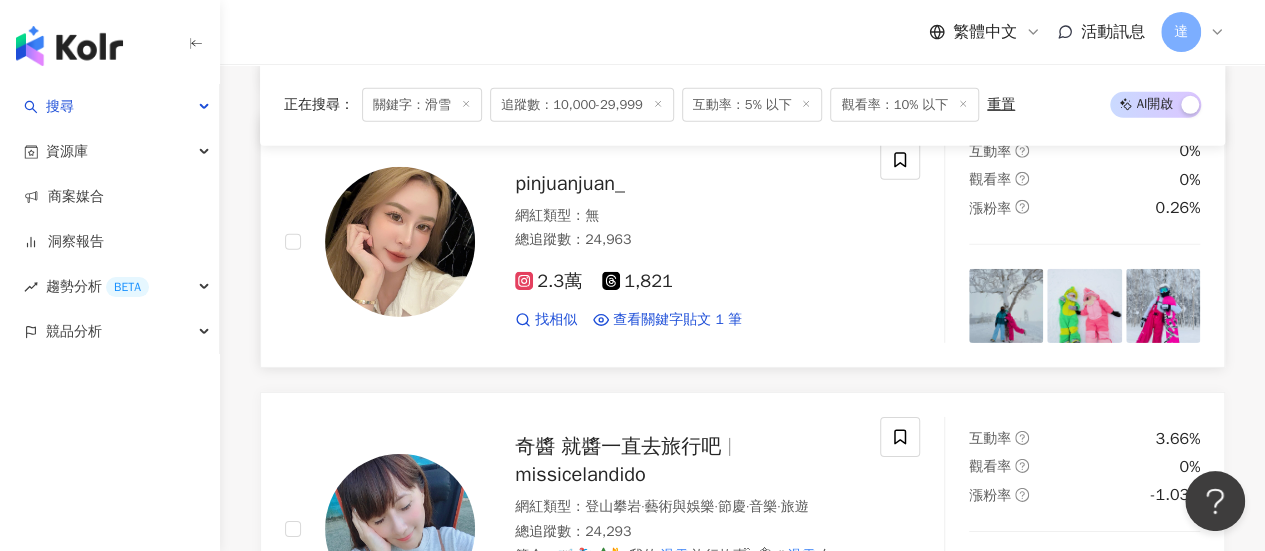 scroll, scrollTop: 3000, scrollLeft: 0, axis: vertical 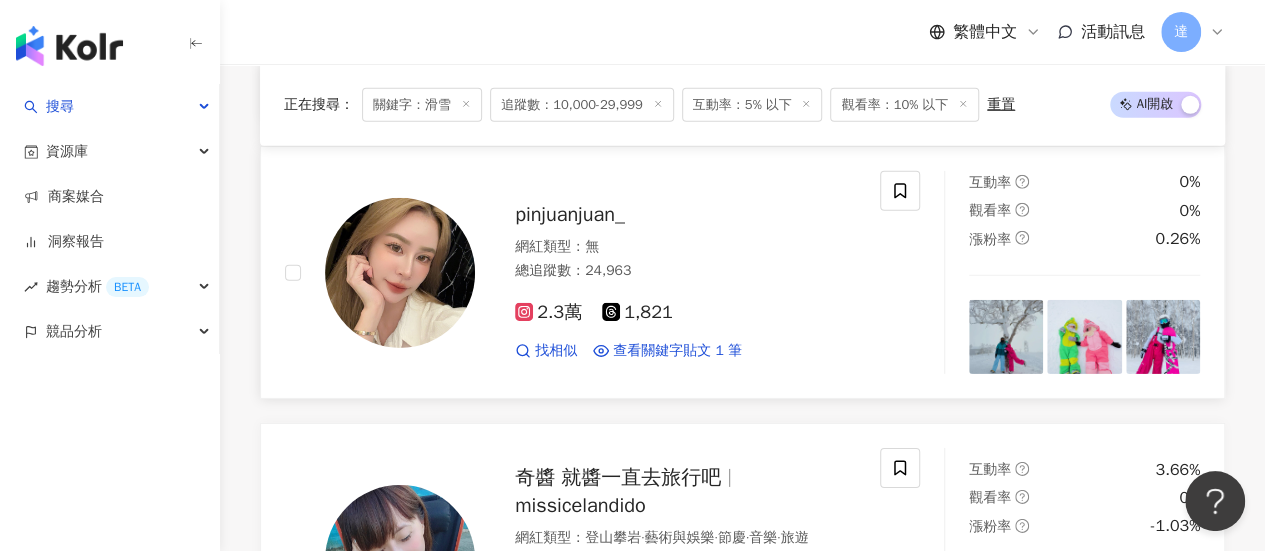 click on "pinjuanjuan_" at bounding box center (570, 214) 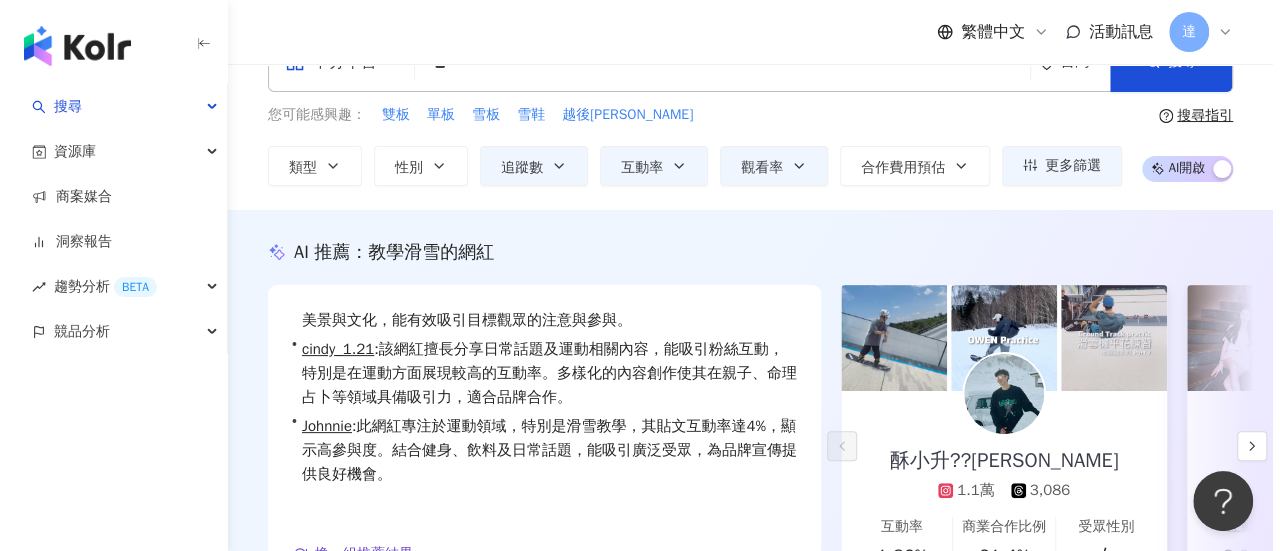scroll, scrollTop: 0, scrollLeft: 0, axis: both 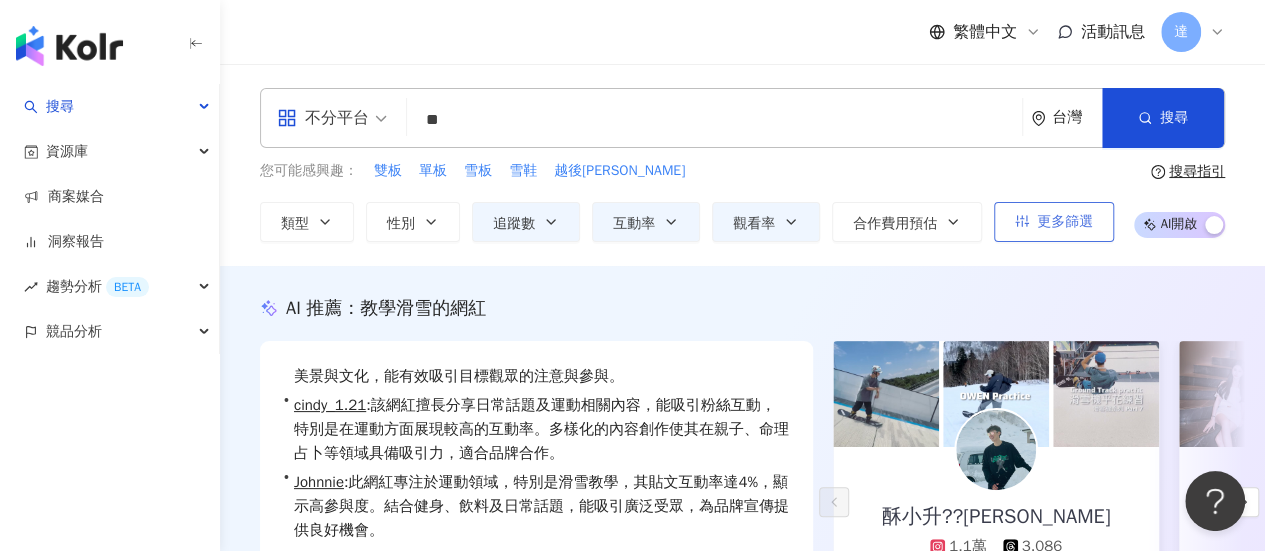 click on "更多篩選" at bounding box center [1065, 222] 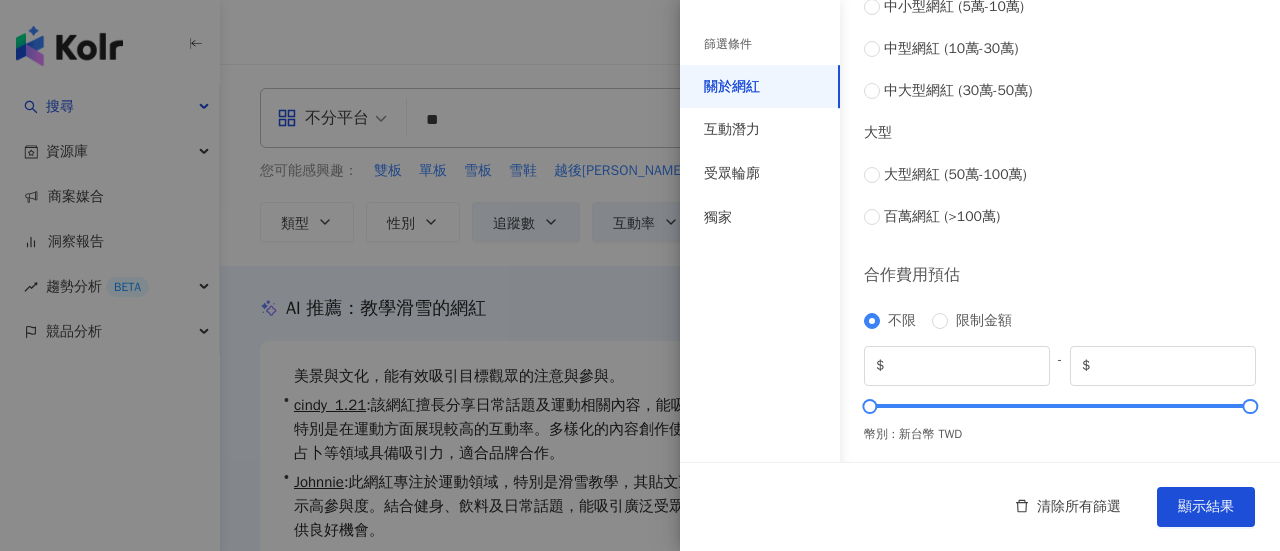 click on "篩選條件" at bounding box center (728, 44) 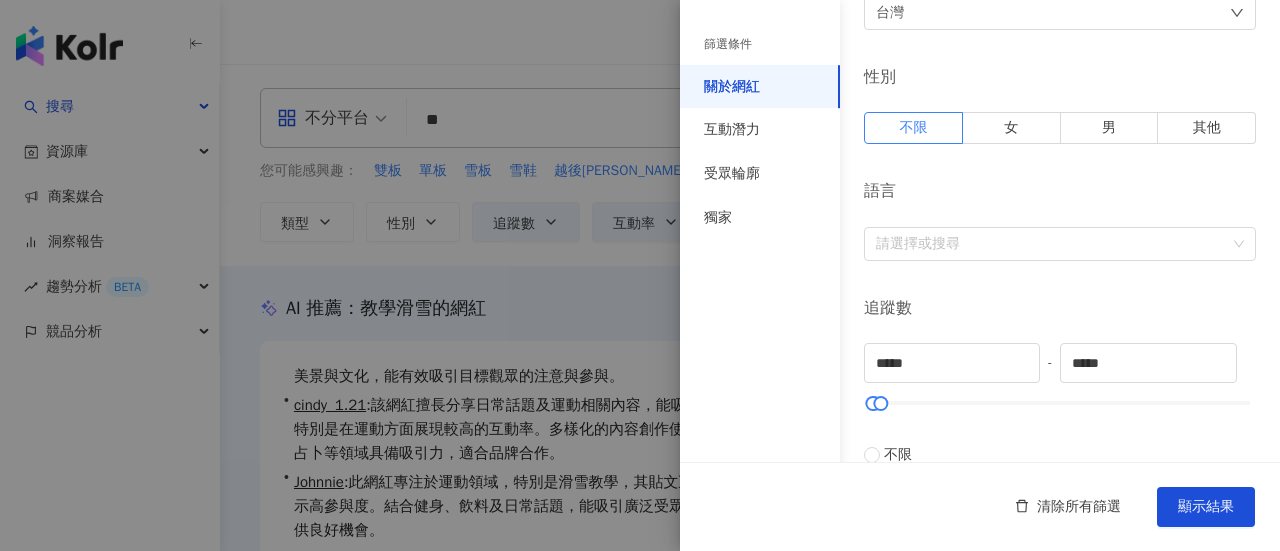 scroll, scrollTop: 155, scrollLeft: 0, axis: vertical 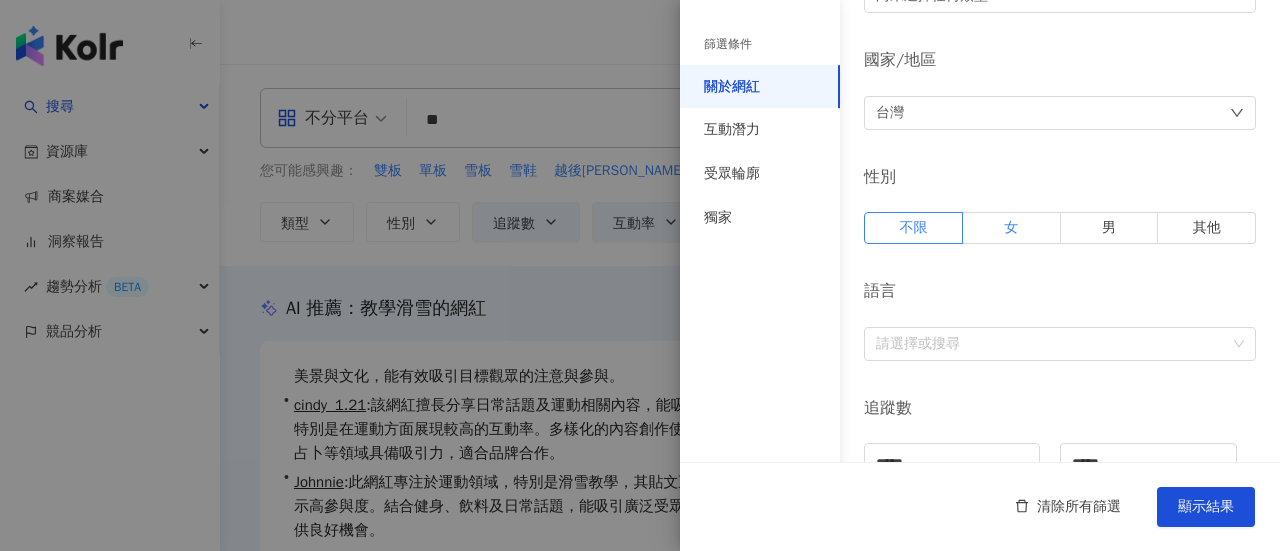 click on "女" at bounding box center (1011, 227) 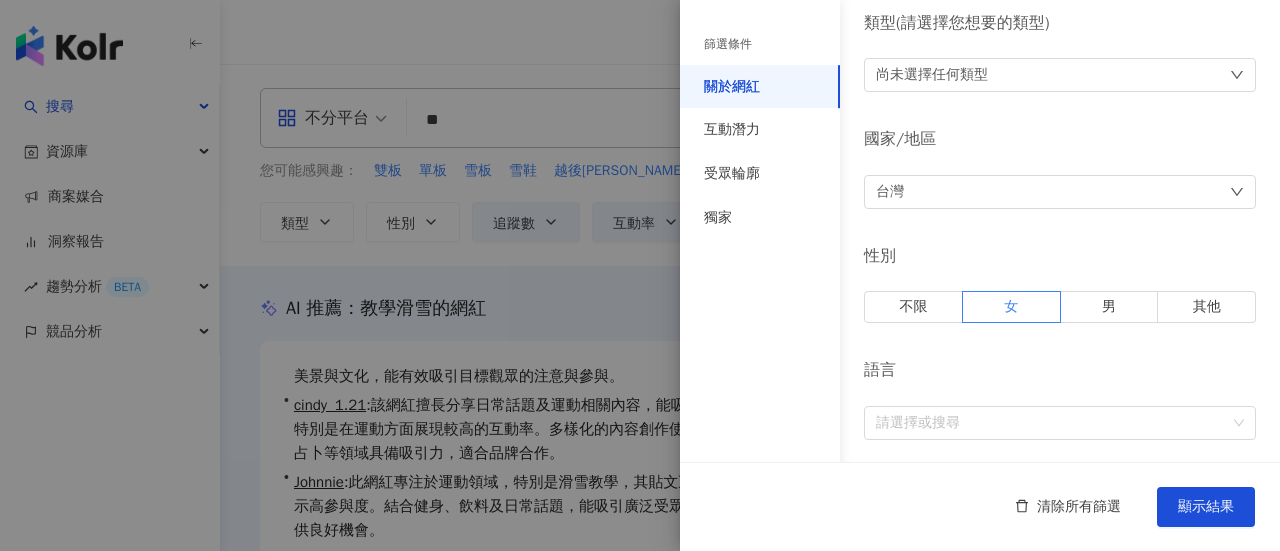 scroll, scrollTop: 0, scrollLeft: 0, axis: both 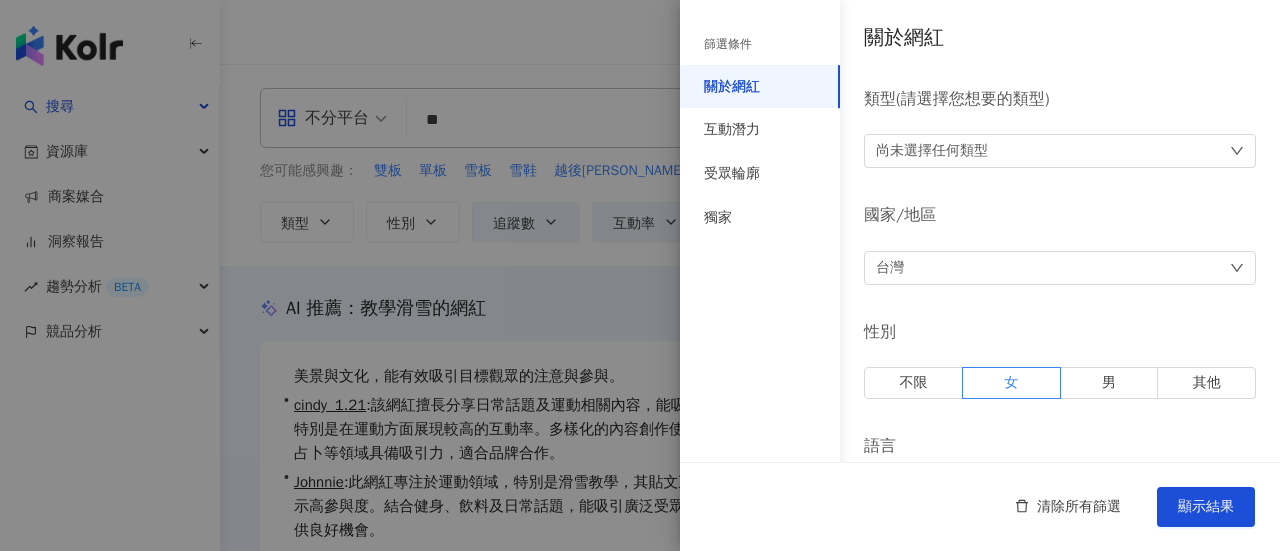 click on "尚未選擇任何類型" at bounding box center (1060, 151) 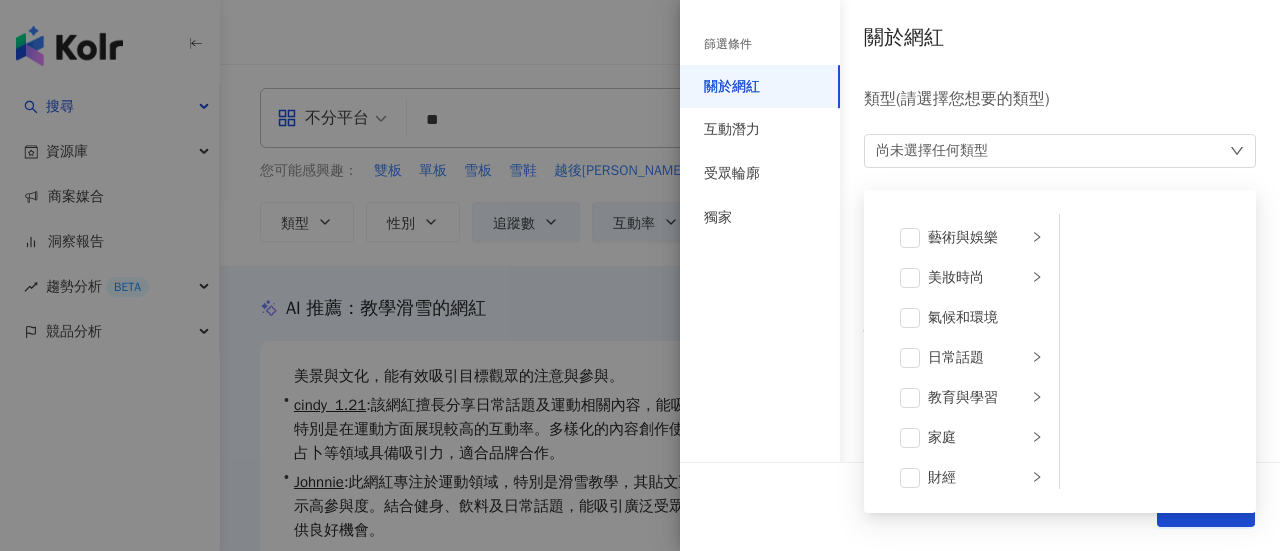 click on "關於網紅 類型  ( 請選擇您想要的類型 ) 尚未選擇任何類型 藝術與娛樂 美妝時尚 氣候和環境 日常話題 教育與學習 家庭 財經 美食 命理占卜 遊戲 法政社會 生活風格 影視娛樂 醫療與健康 寵物 攝影 感情 宗教 促購導購 運動 科技 交通工具 旅遊 成人 國家/地區 台灣 性別 不限 女 男 其他 語言     請選擇或搜尋 追蹤數 *****  -  ***** 不限 小型 奈米網紅 (<1萬) 微型網紅 (1萬-3萬) 小型網紅 (3萬-5萬) 中型 中小型網紅 (5萬-10萬) 中型網紅 (10萬-30萬) 中大型網紅 (30萬-50萬) 大型 大型網紅 (50萬-100萬) 百萬網紅 (>100萬) 合作費用預估 不限 限制金額 $ *  -  $ ******* 幣別 : 新台幣 TWD" at bounding box center [980, 711] 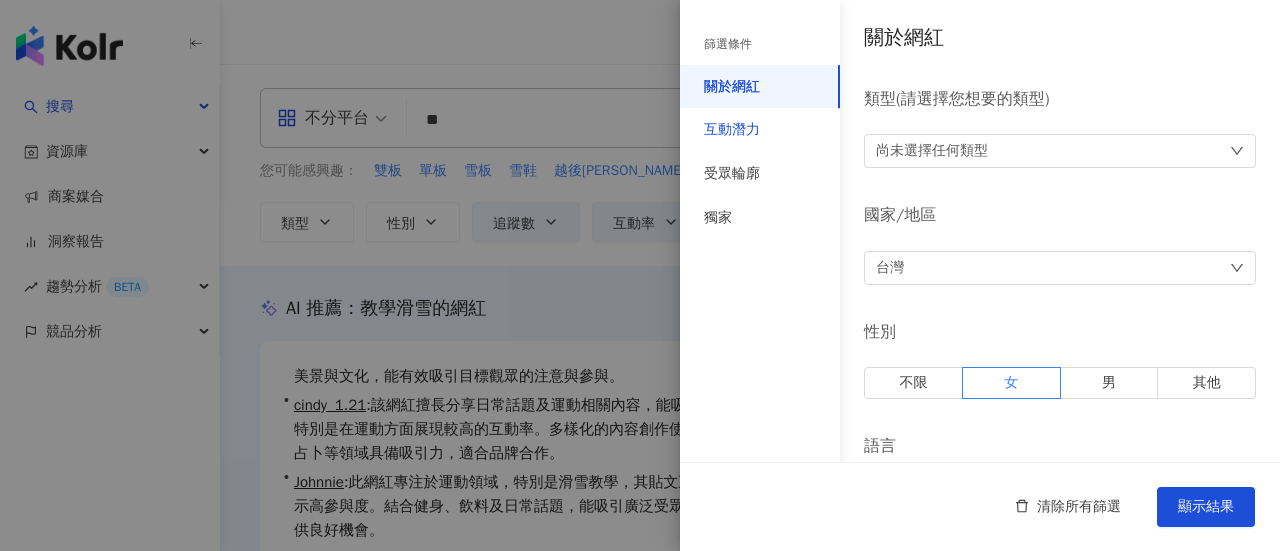 click on "互動潛力" at bounding box center (732, 130) 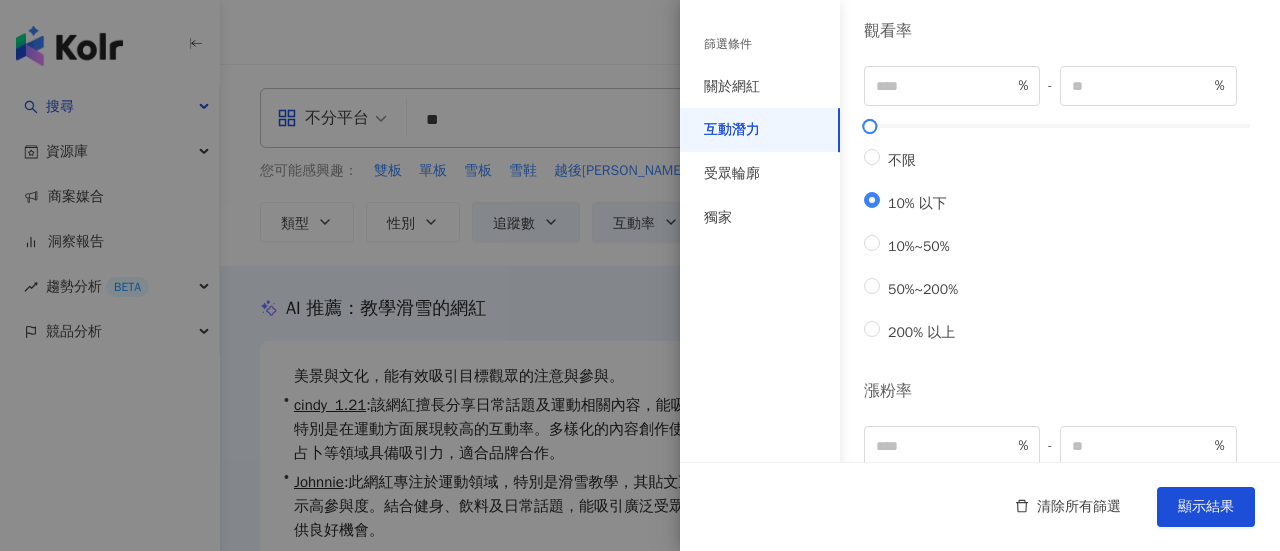 scroll, scrollTop: 788, scrollLeft: 0, axis: vertical 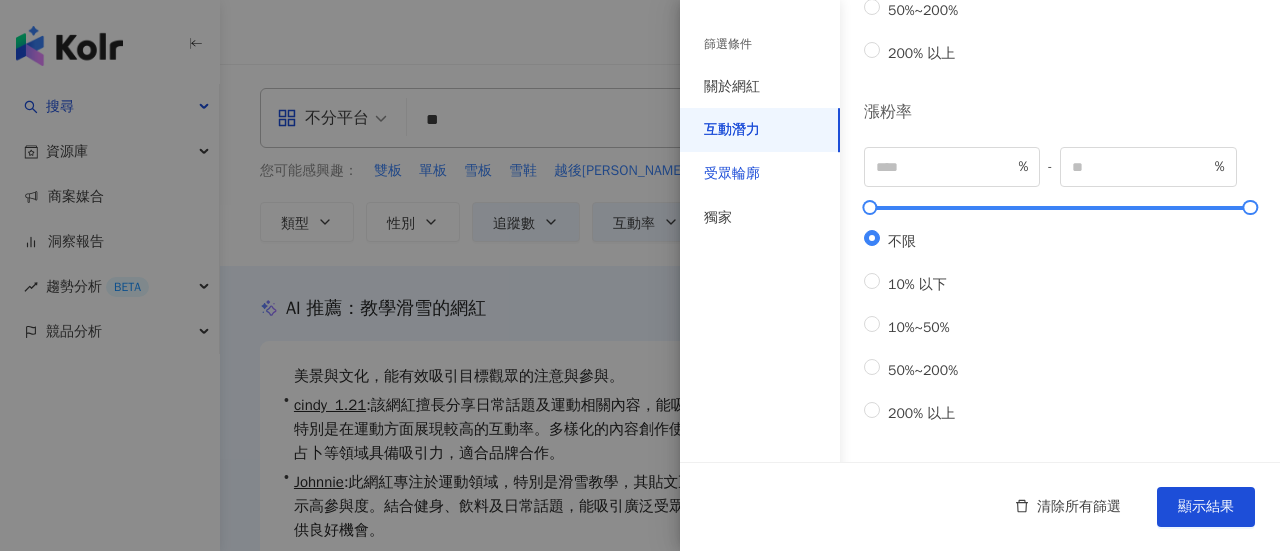 click on "受眾輪廓" at bounding box center [732, 174] 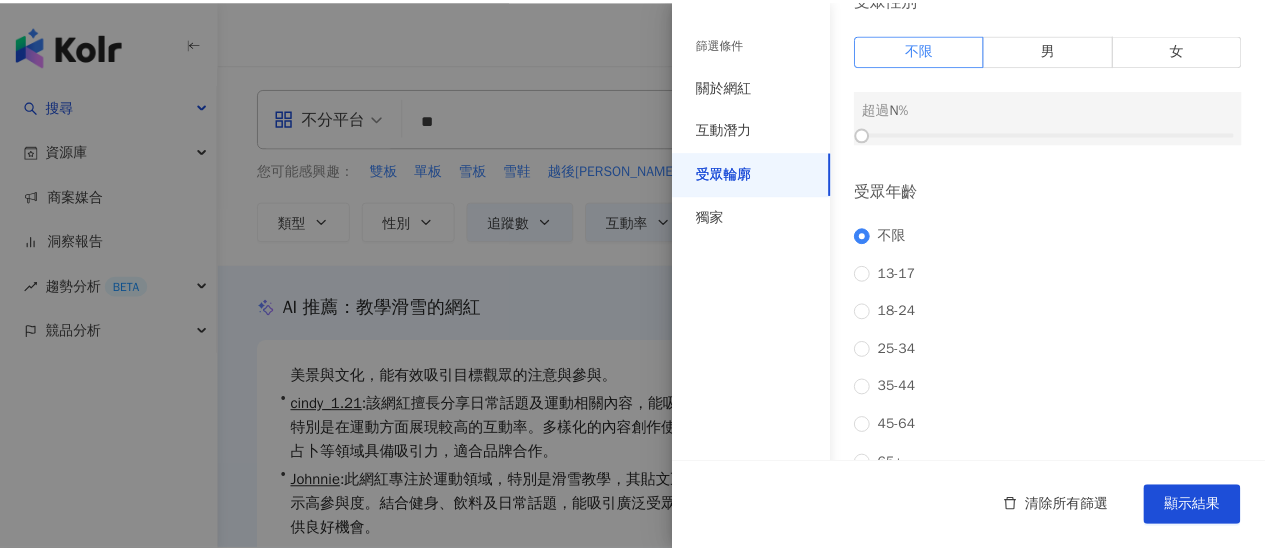 scroll, scrollTop: 0, scrollLeft: 0, axis: both 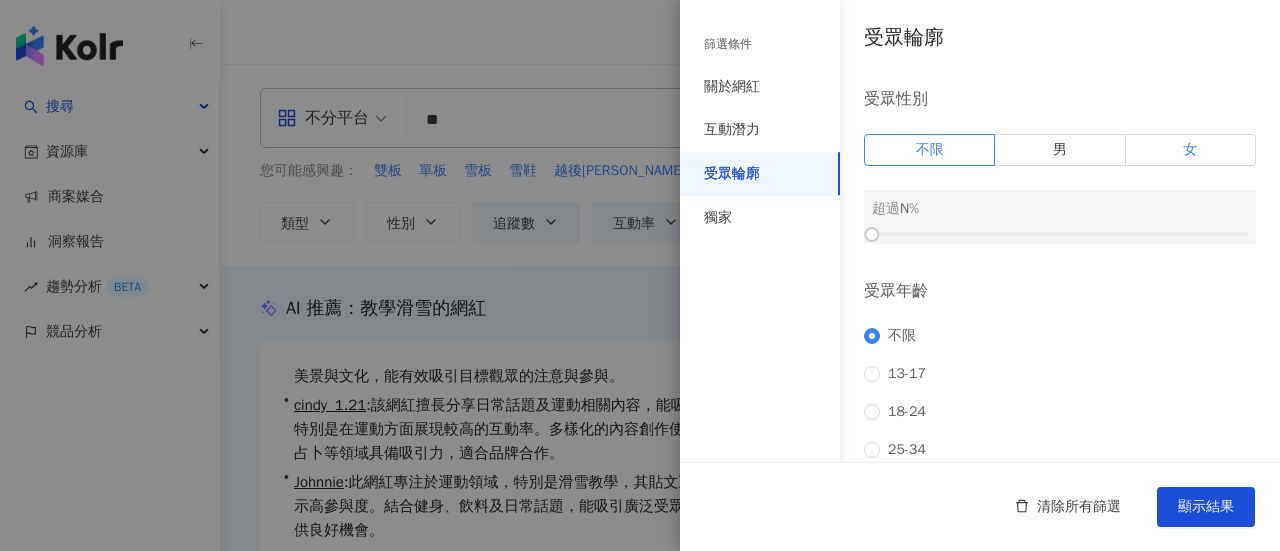 click on "女" at bounding box center [1191, 150] 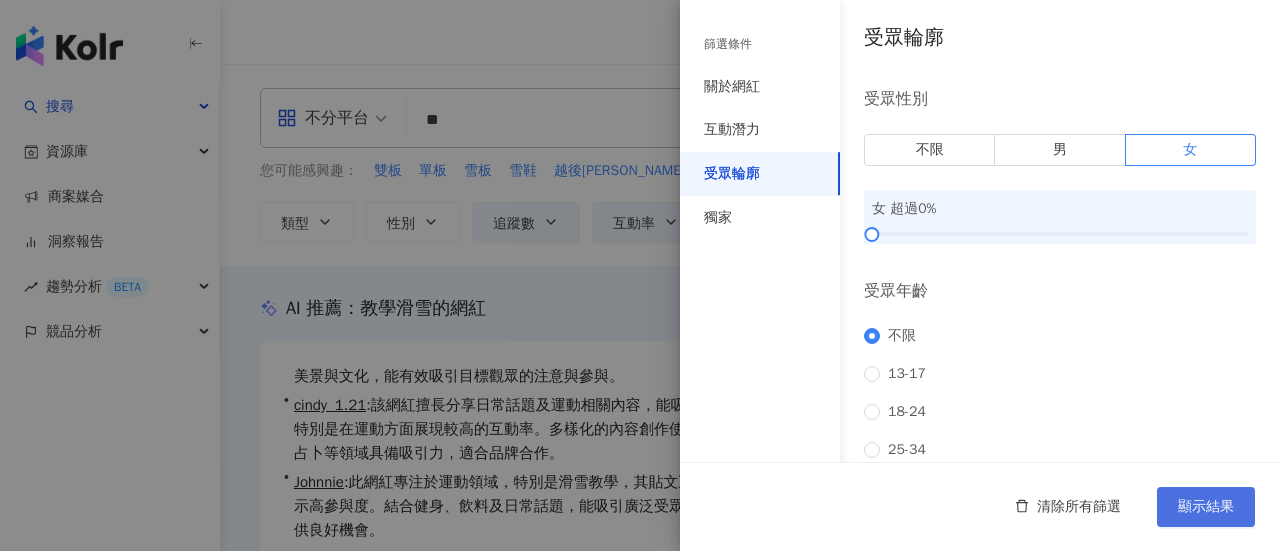 click on "顯示結果" at bounding box center [1206, 507] 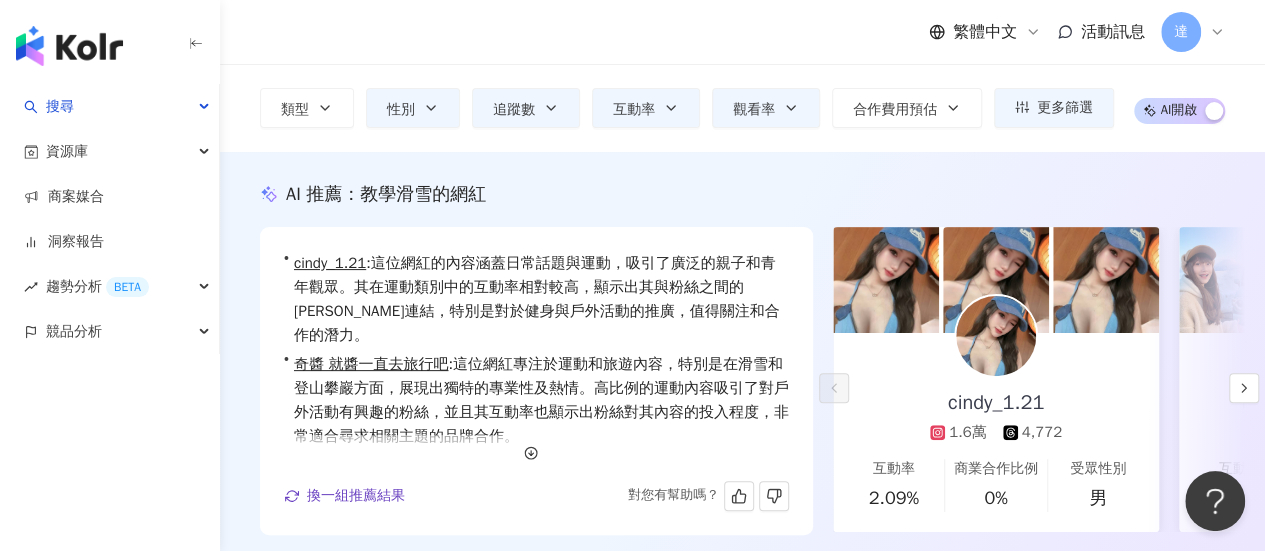 scroll, scrollTop: 200, scrollLeft: 0, axis: vertical 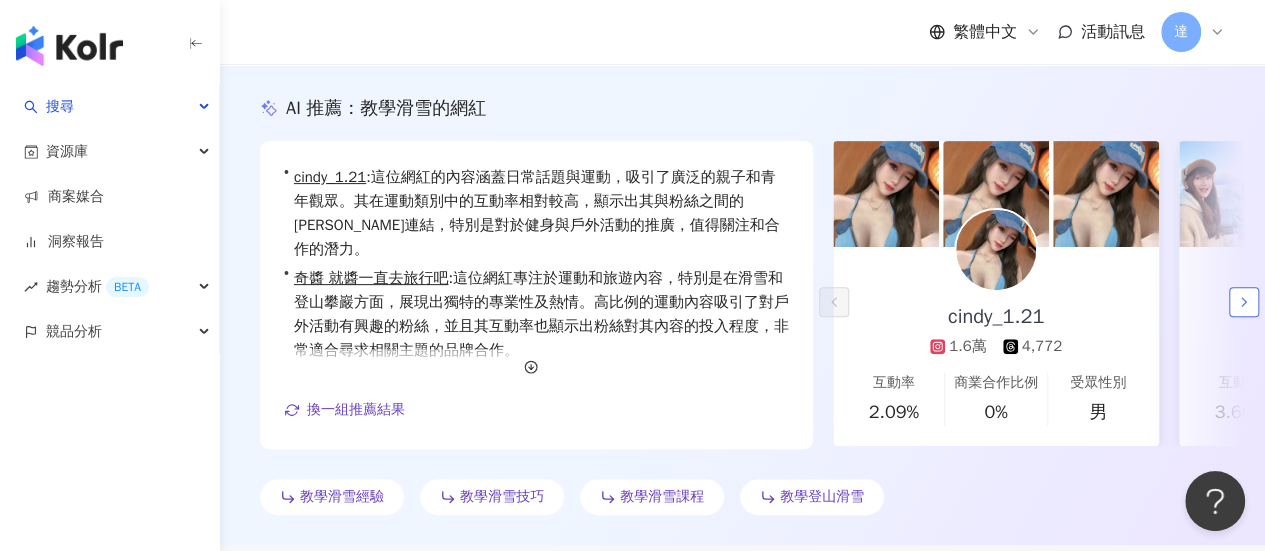 click at bounding box center (1244, 302) 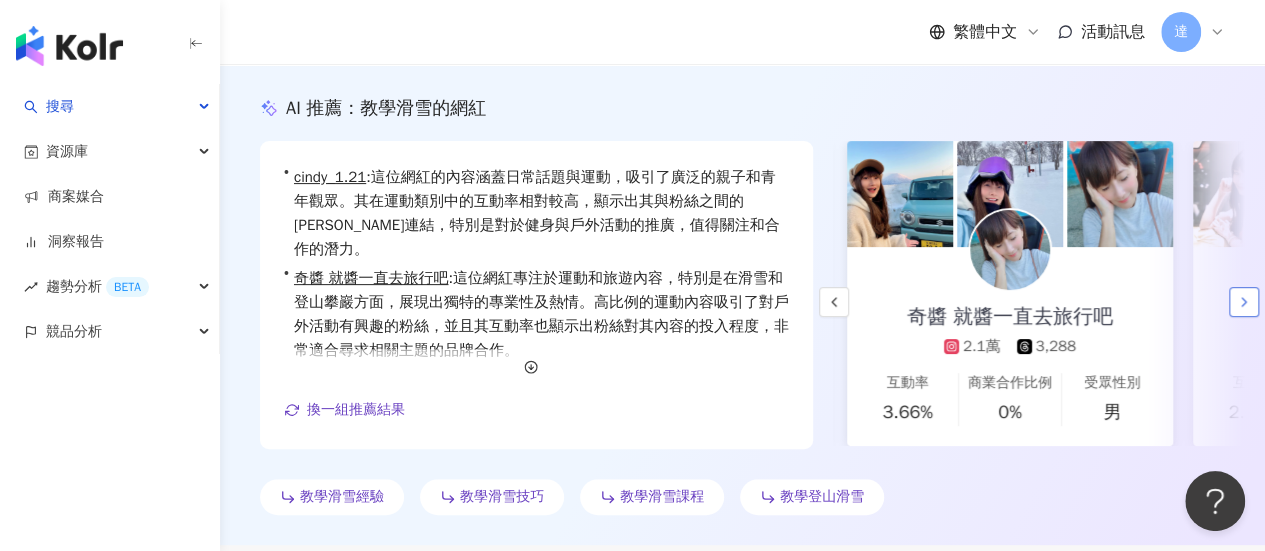 scroll, scrollTop: 0, scrollLeft: 346, axis: horizontal 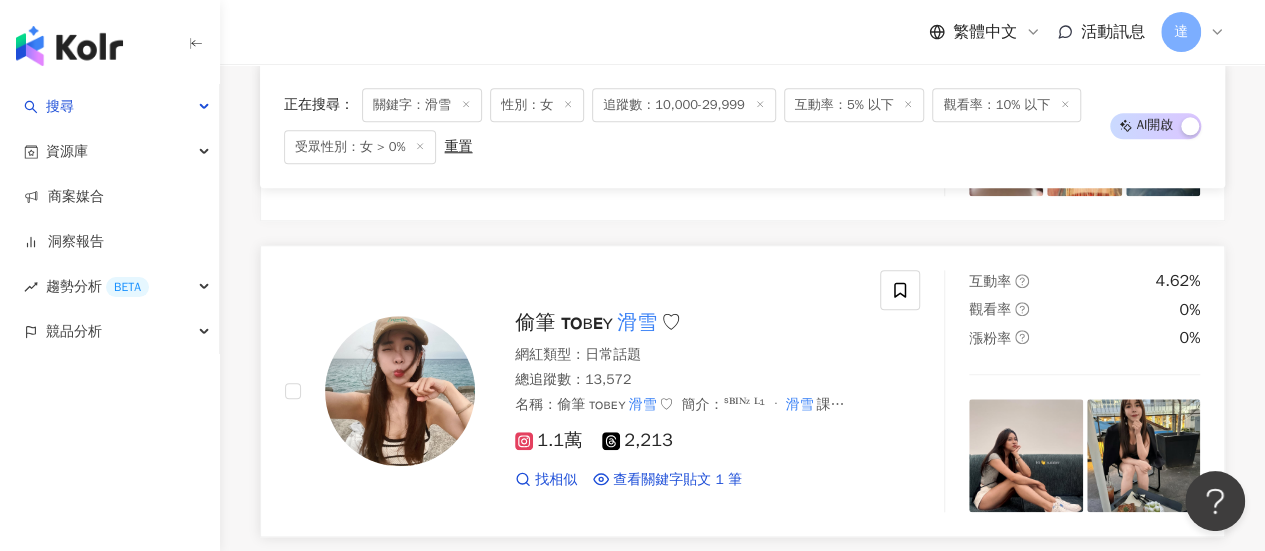 click on "偷筆 ᴛᴏʙᴇʏ" at bounding box center [564, 322] 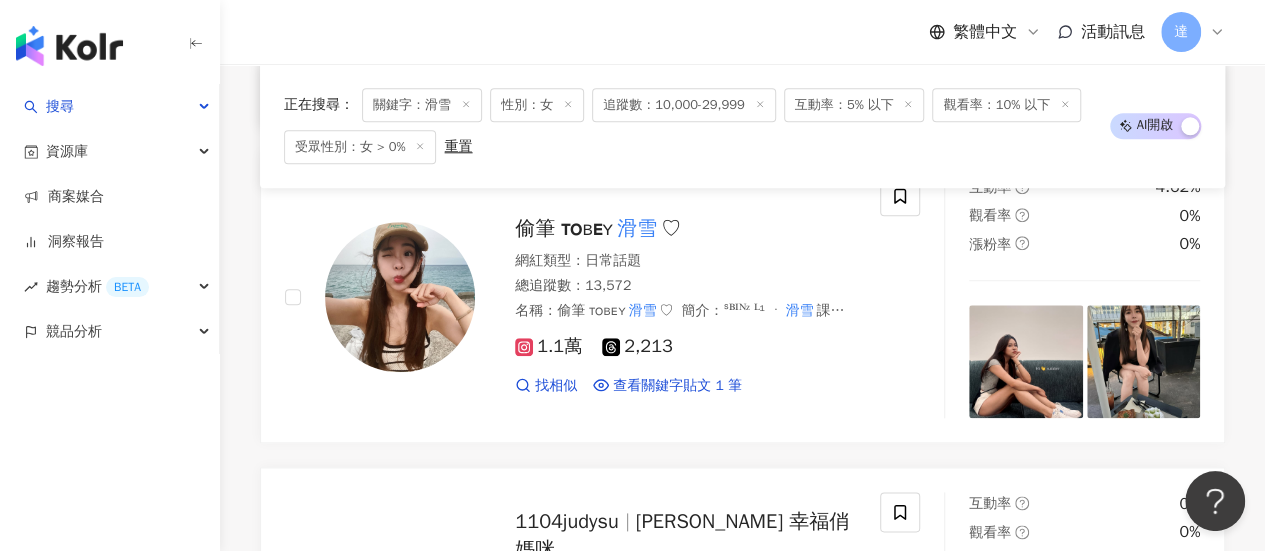 scroll, scrollTop: 1000, scrollLeft: 0, axis: vertical 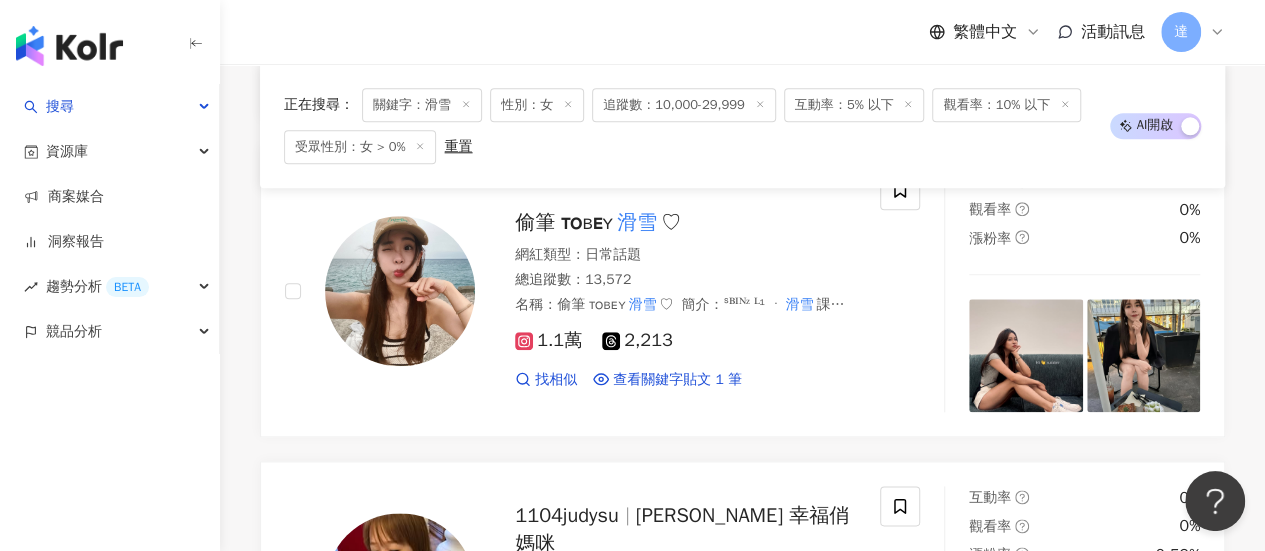 click on "受眾性別：女 > 0%" at bounding box center [360, 147] 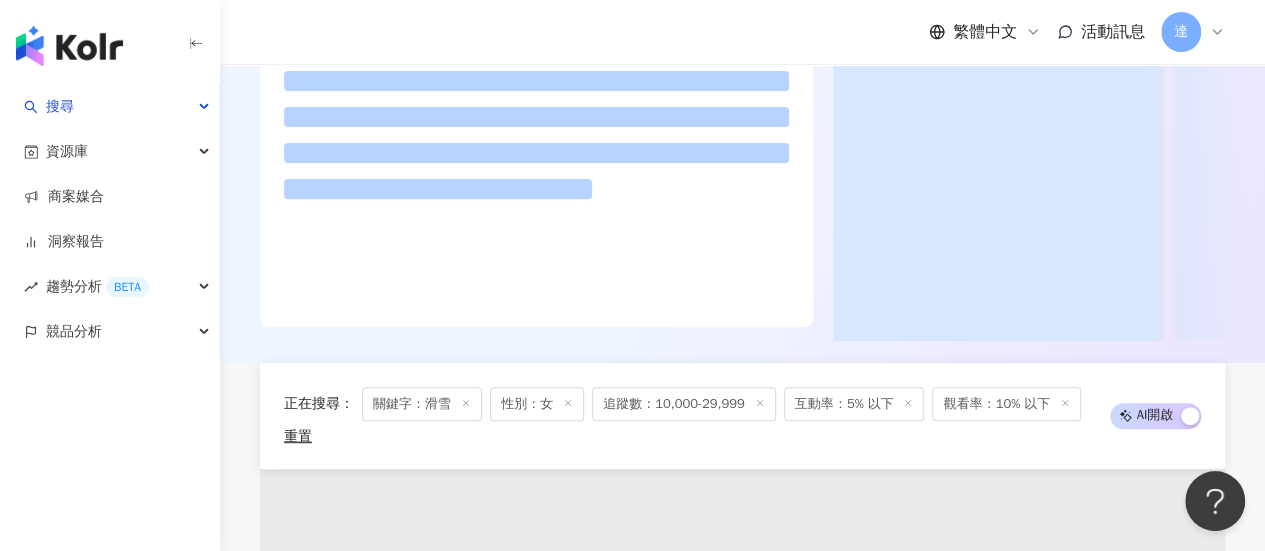 scroll, scrollTop: 0, scrollLeft: 0, axis: both 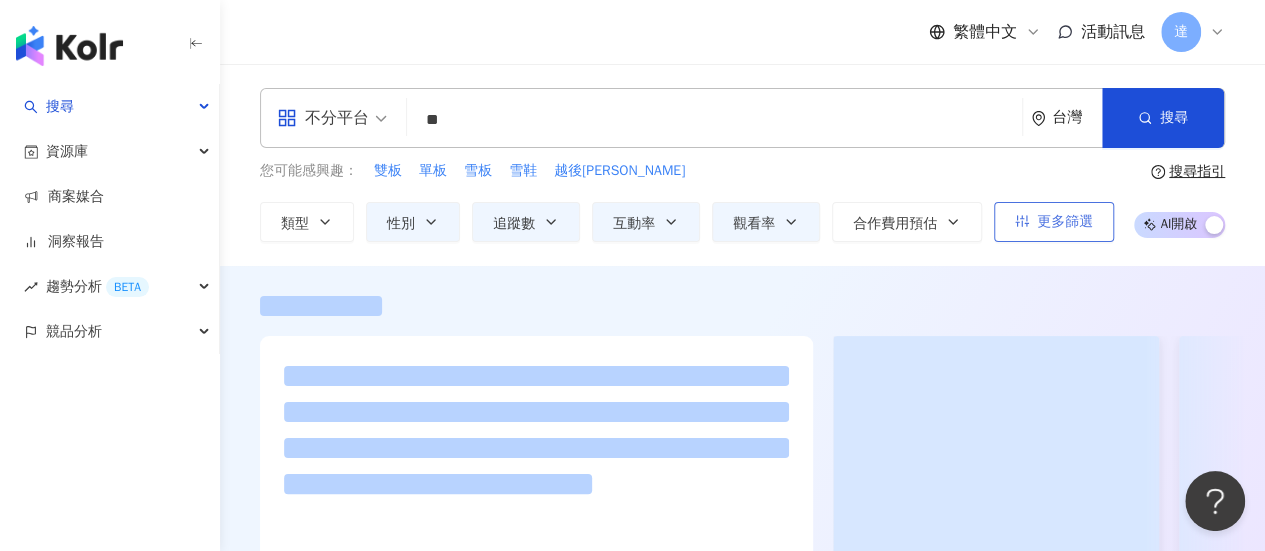 click on "更多篩選" at bounding box center [1065, 222] 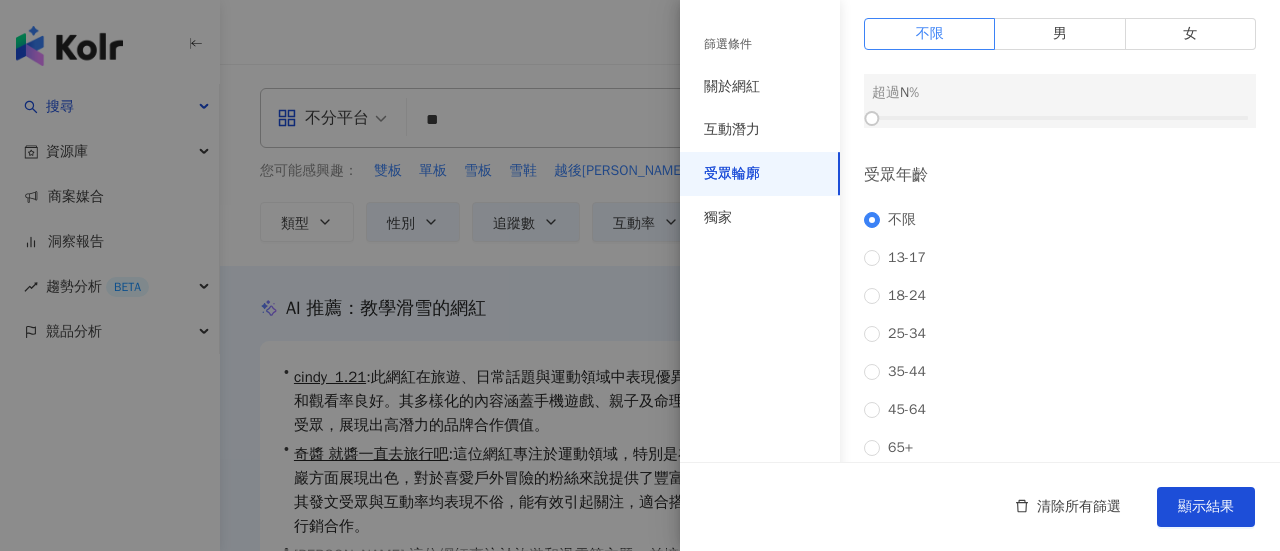 scroll, scrollTop: 0, scrollLeft: 0, axis: both 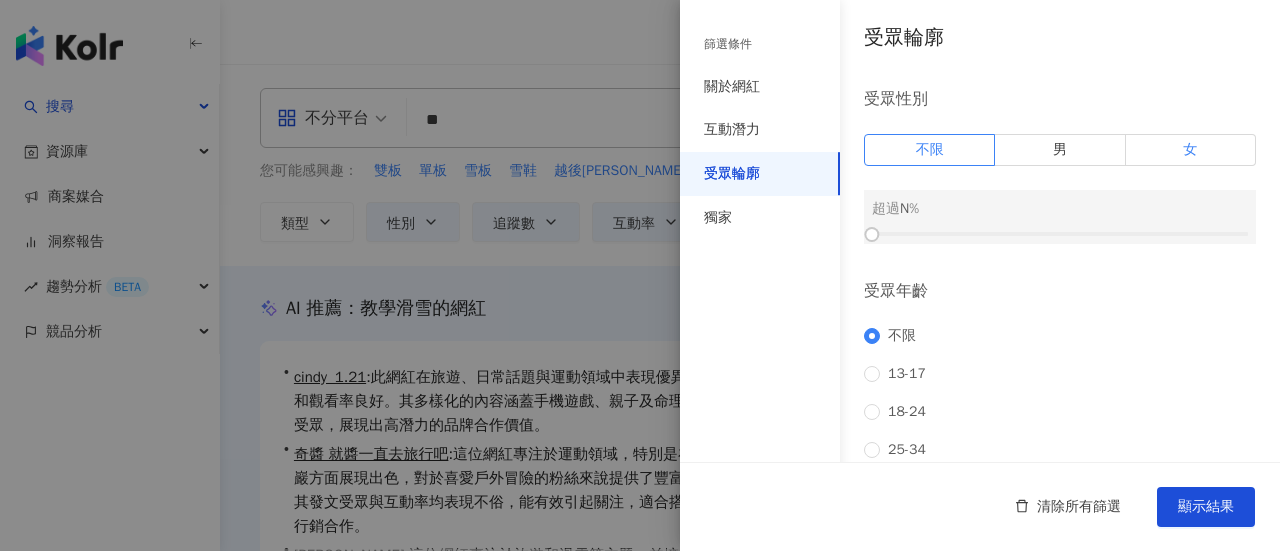 click on "女" at bounding box center [1191, 150] 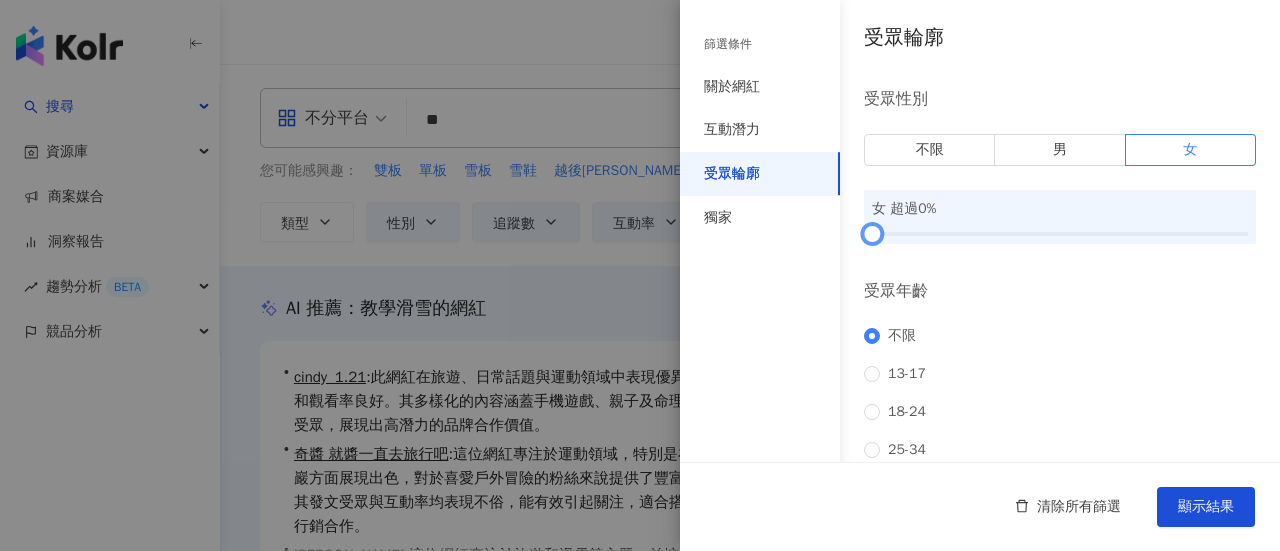 click at bounding box center [1060, 234] 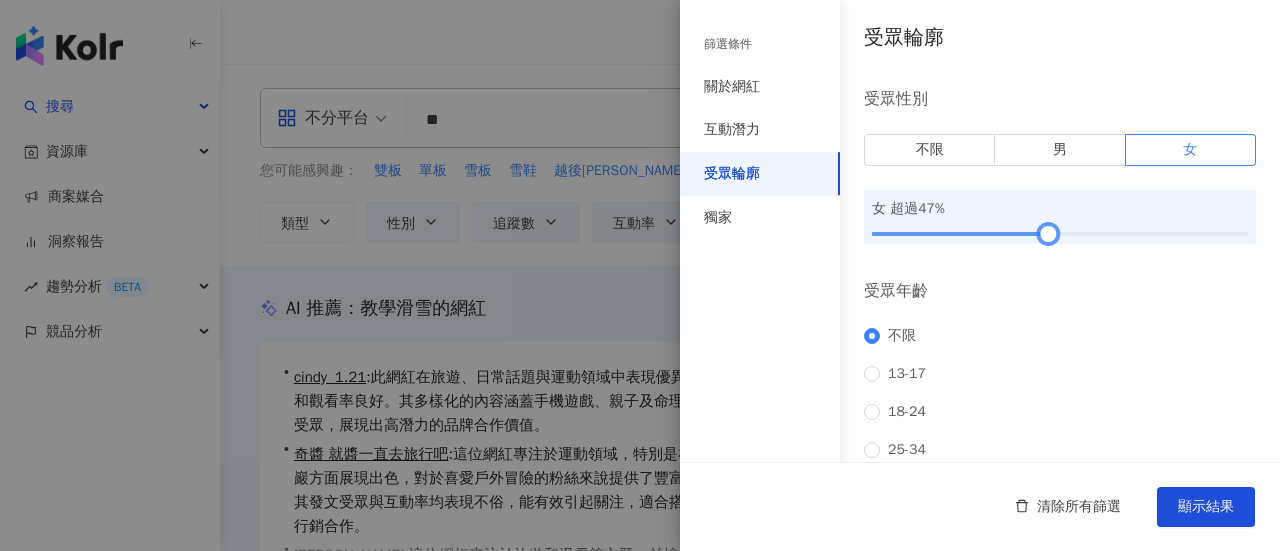 click at bounding box center (1060, 234) 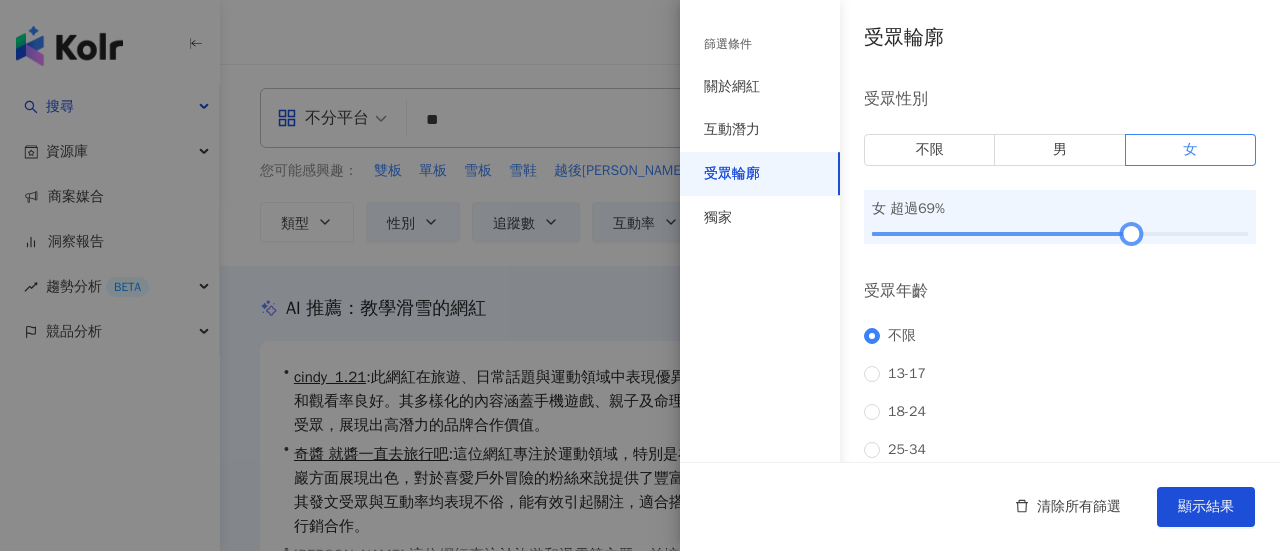 click at bounding box center (1060, 234) 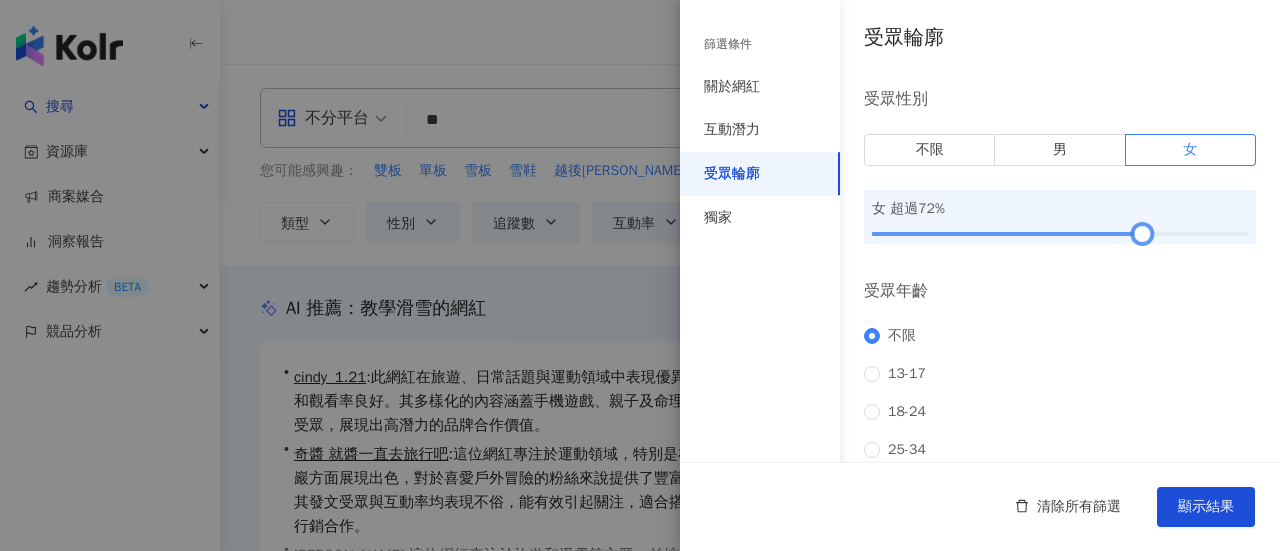 click at bounding box center (1060, 234) 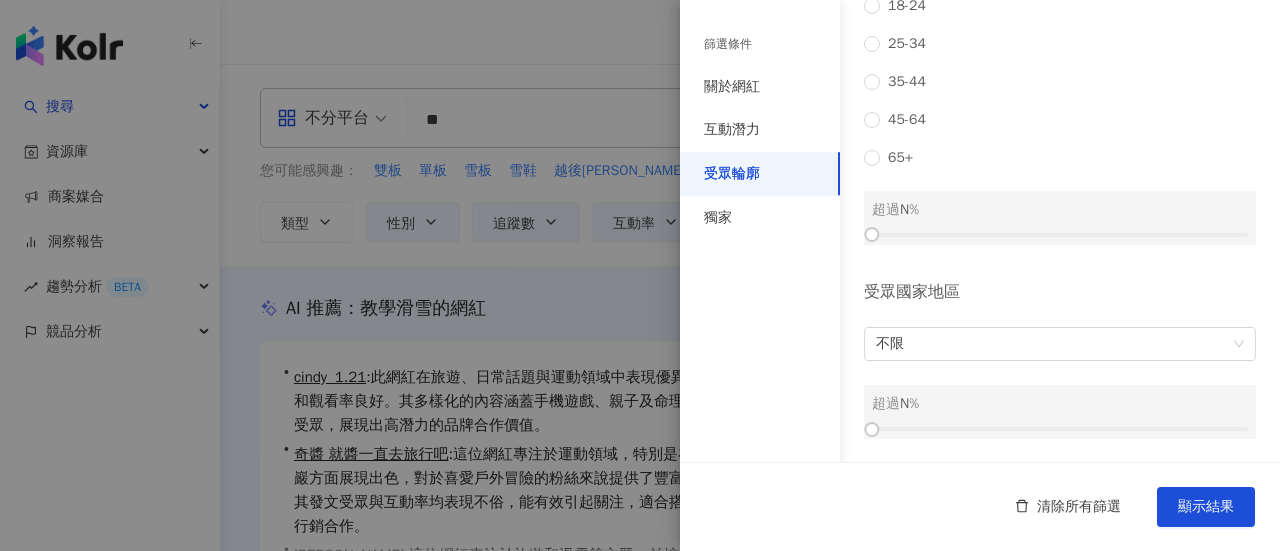 scroll, scrollTop: 420, scrollLeft: 0, axis: vertical 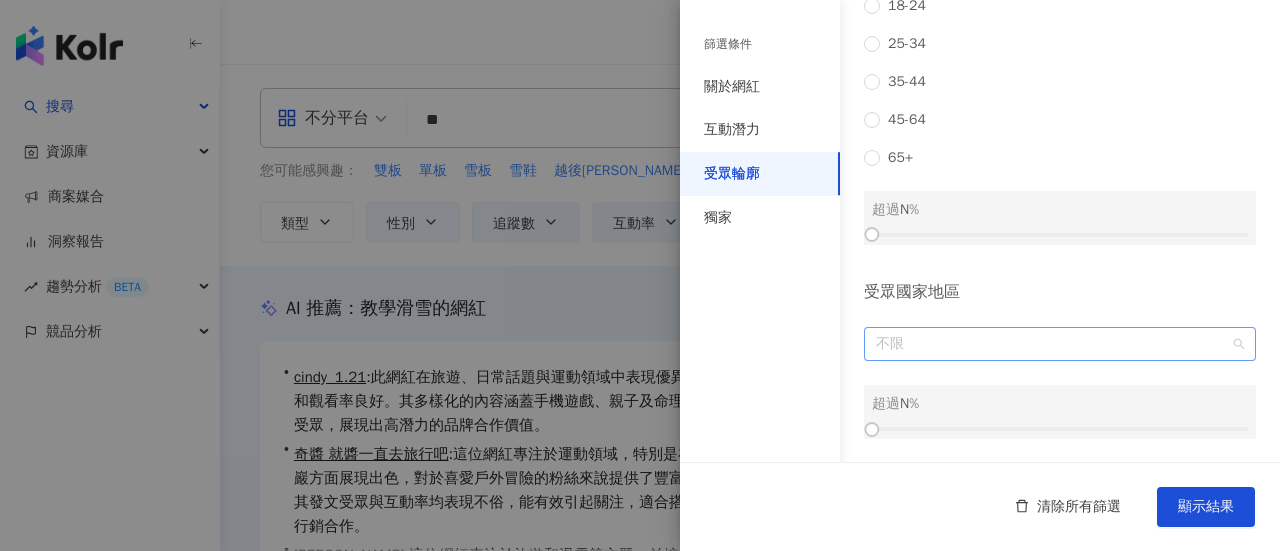 click on "不限" at bounding box center [1060, 344] 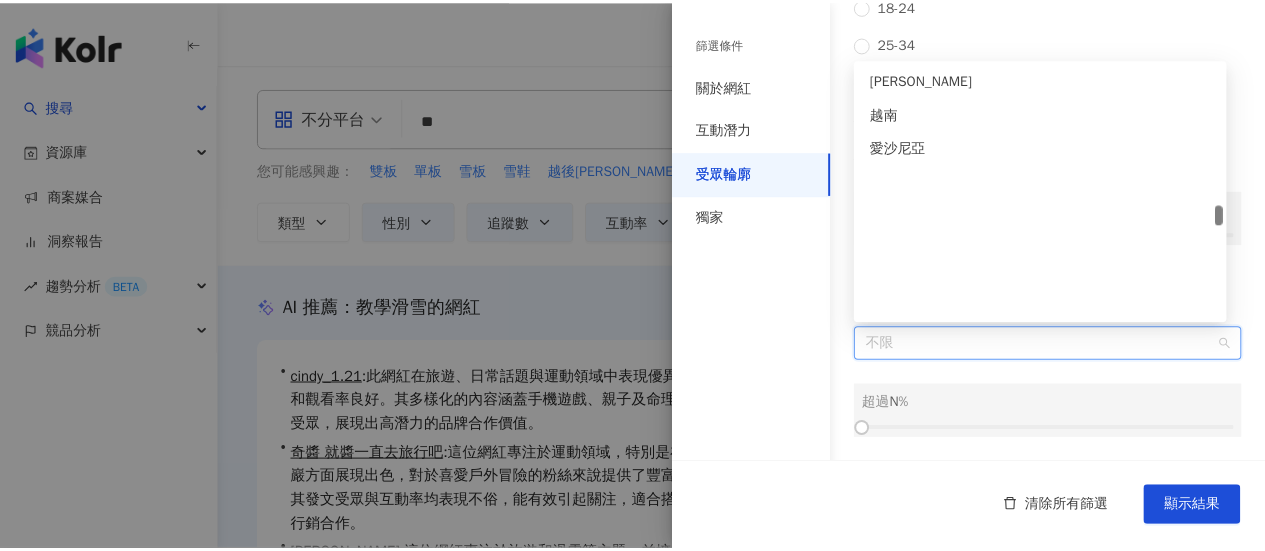 scroll, scrollTop: 4220, scrollLeft: 0, axis: vertical 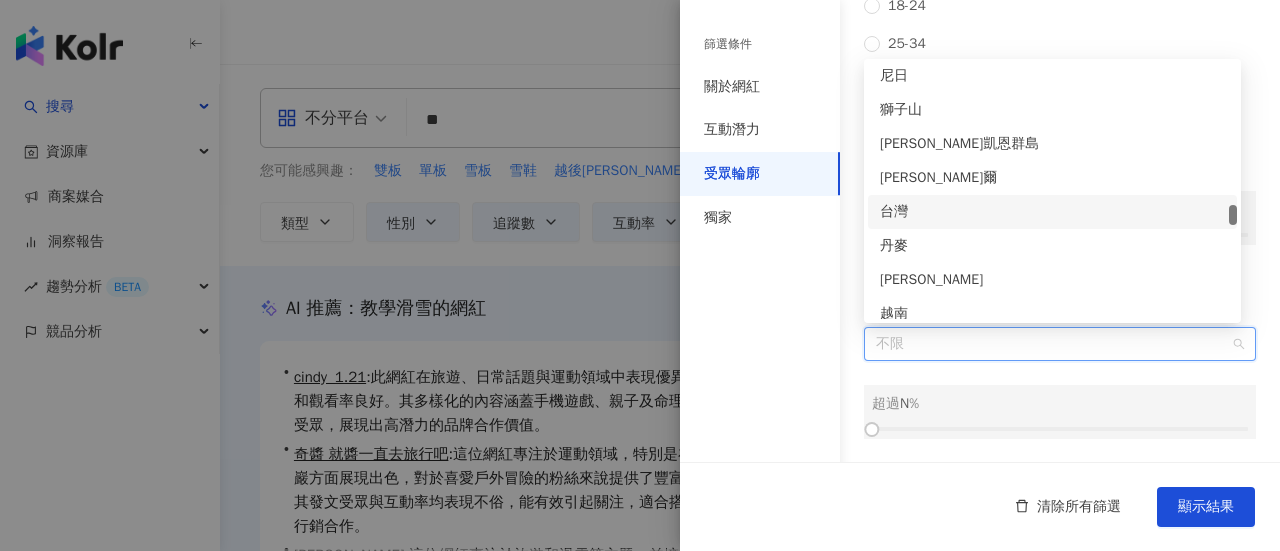 click on "台灣" at bounding box center (1052, 212) 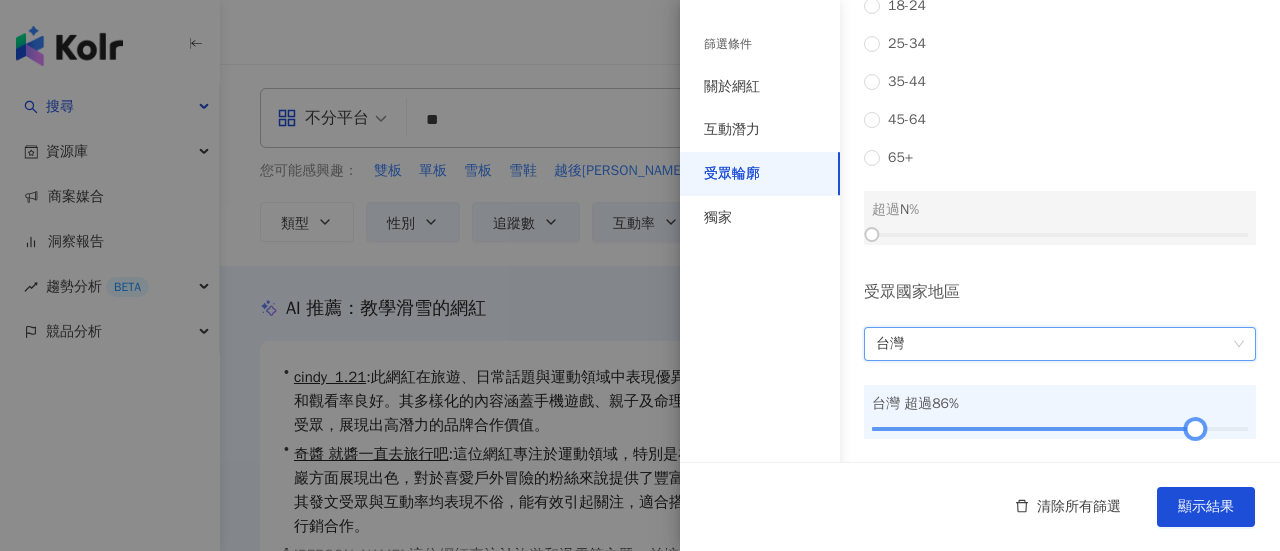 click at bounding box center (1060, 429) 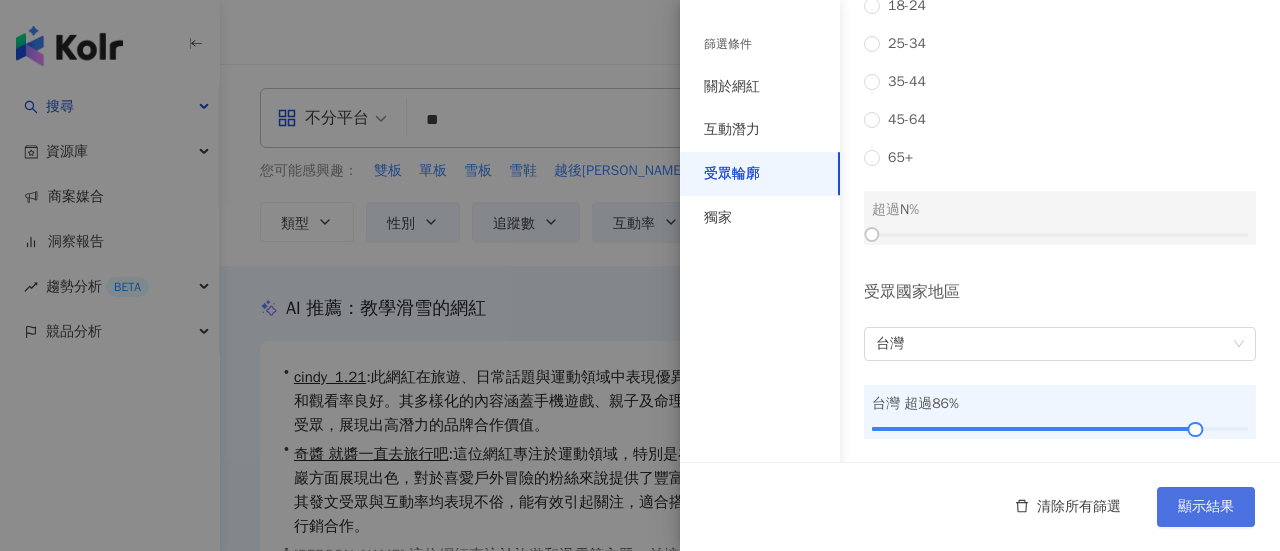 click on "顯示結果" at bounding box center (1206, 507) 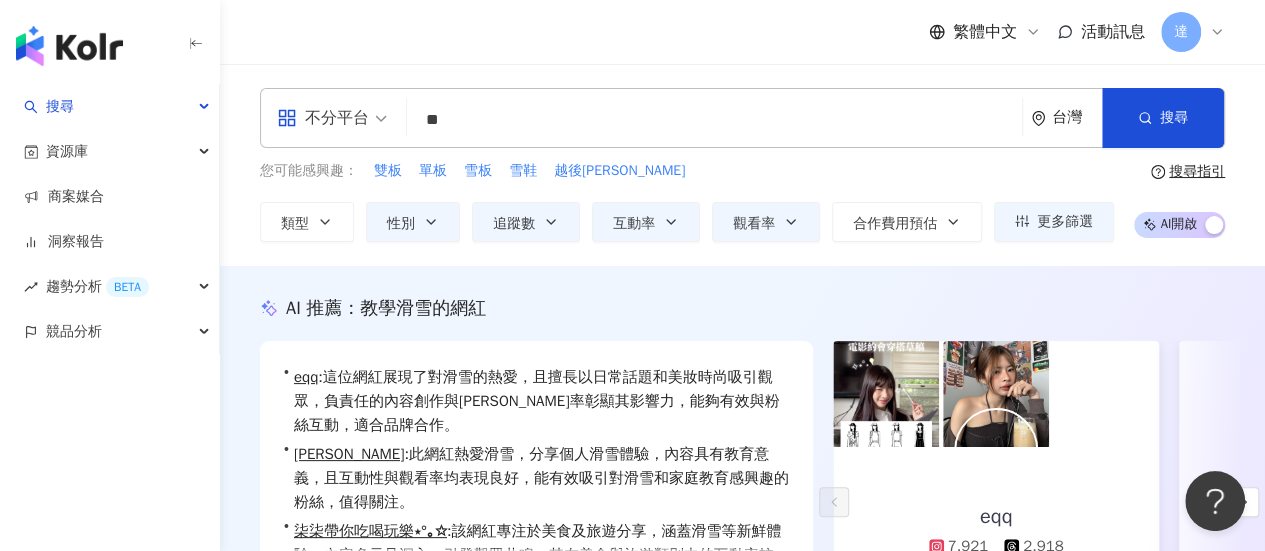 scroll, scrollTop: 49, scrollLeft: 0, axis: vertical 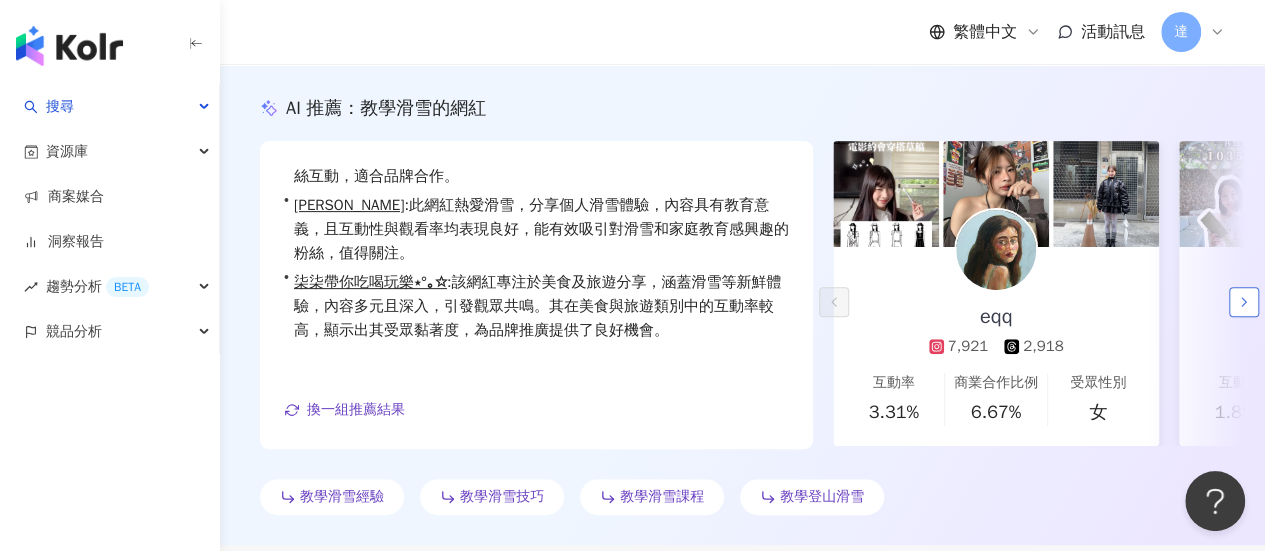 click 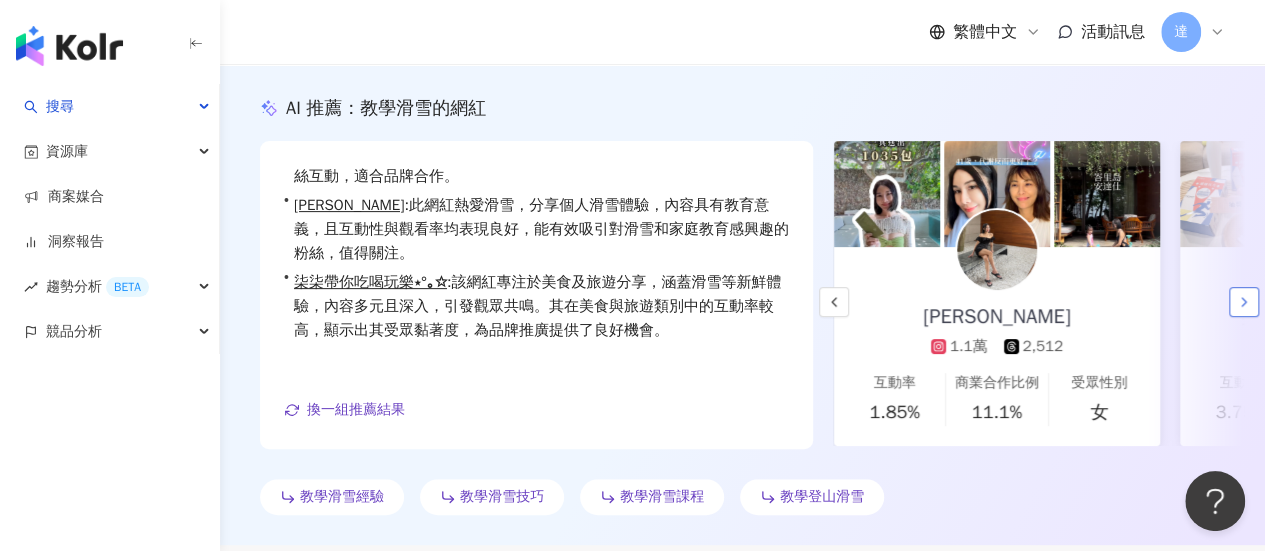 scroll, scrollTop: 0, scrollLeft: 346, axis: horizontal 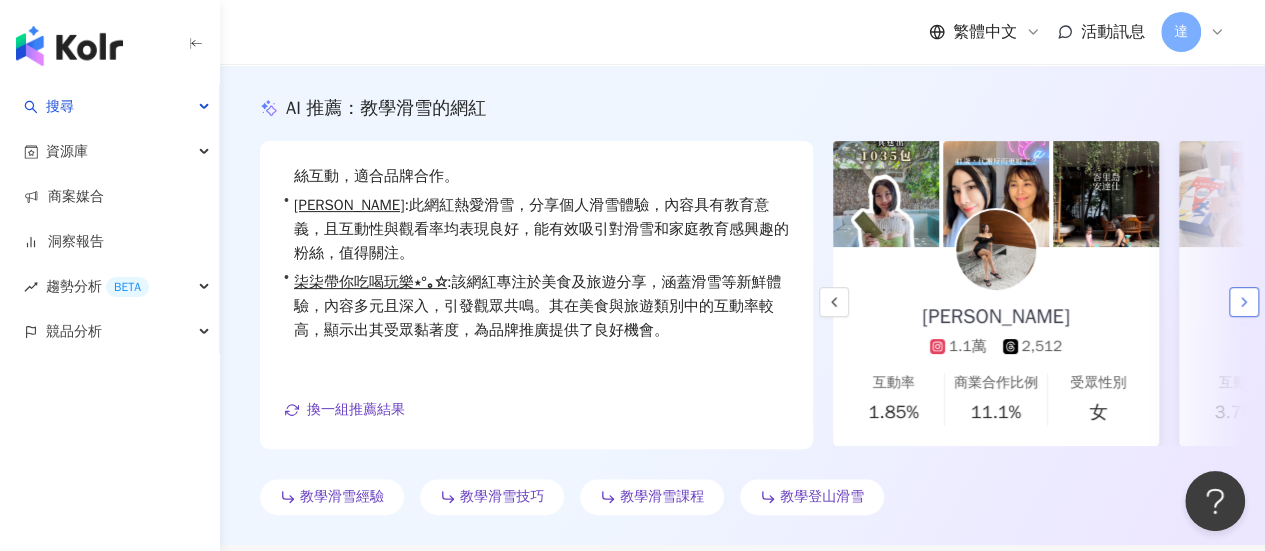 click 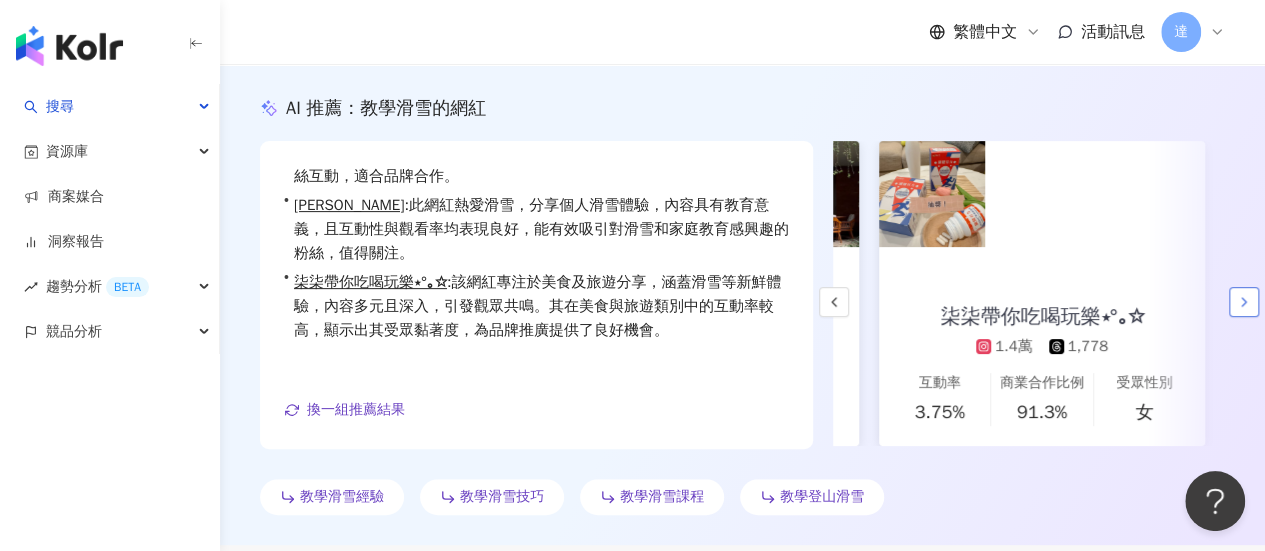 scroll, scrollTop: 0, scrollLeft: 666, axis: horizontal 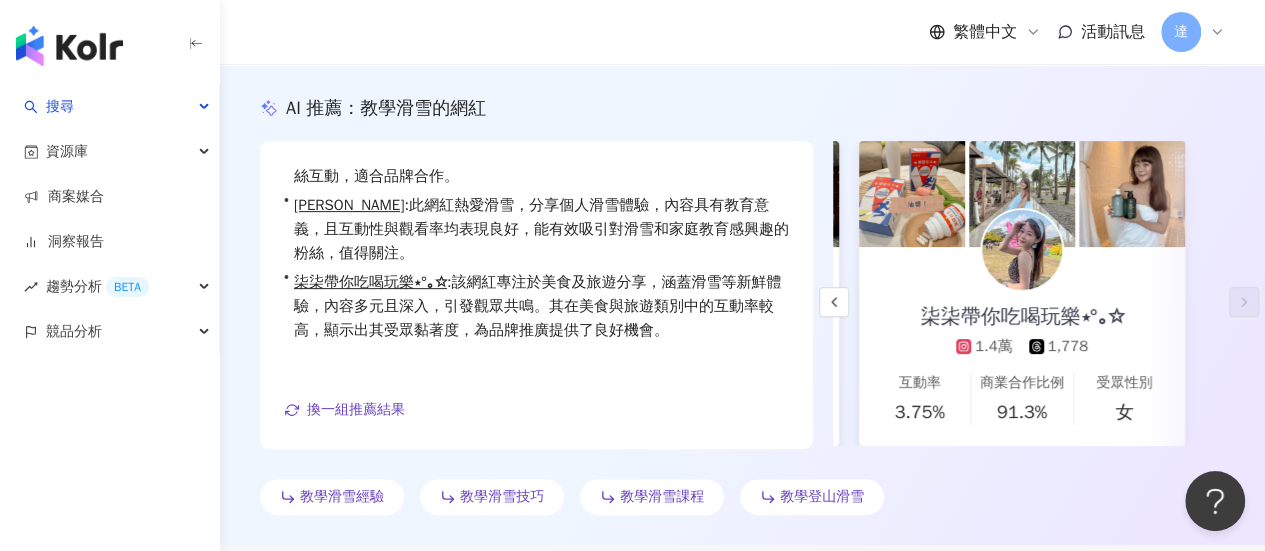click on "[PERSON_NAME]帶你吃喝玩樂⋆°｡✩ 1.4萬 1,778" at bounding box center [1022, 302] 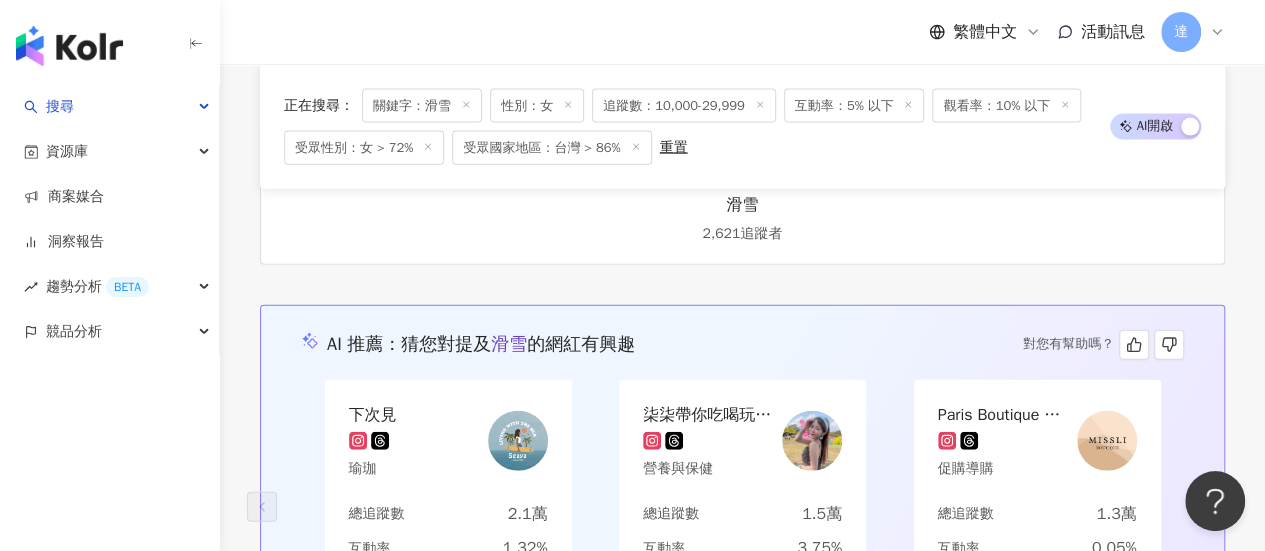 scroll, scrollTop: 2200, scrollLeft: 0, axis: vertical 